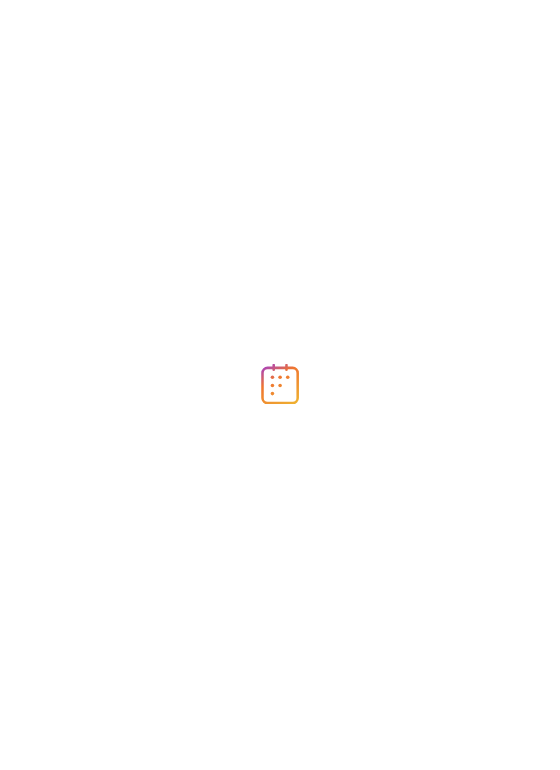 scroll, scrollTop: 0, scrollLeft: 0, axis: both 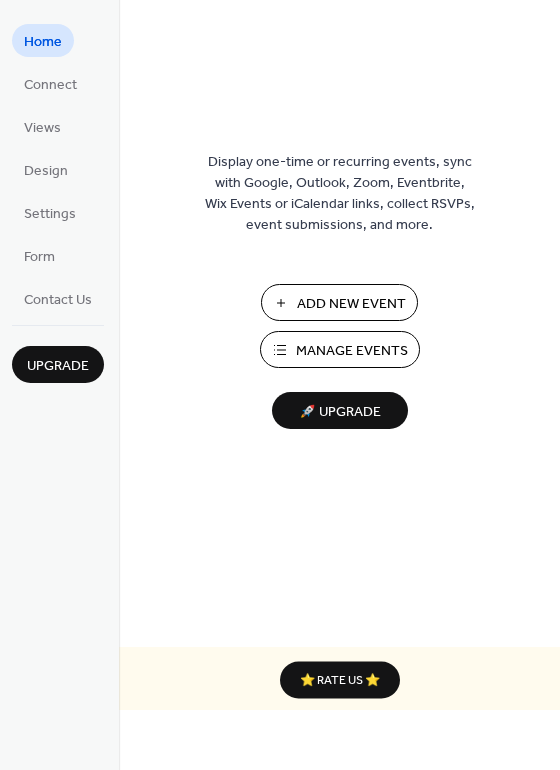 click on "Manage Events" at bounding box center [340, 349] 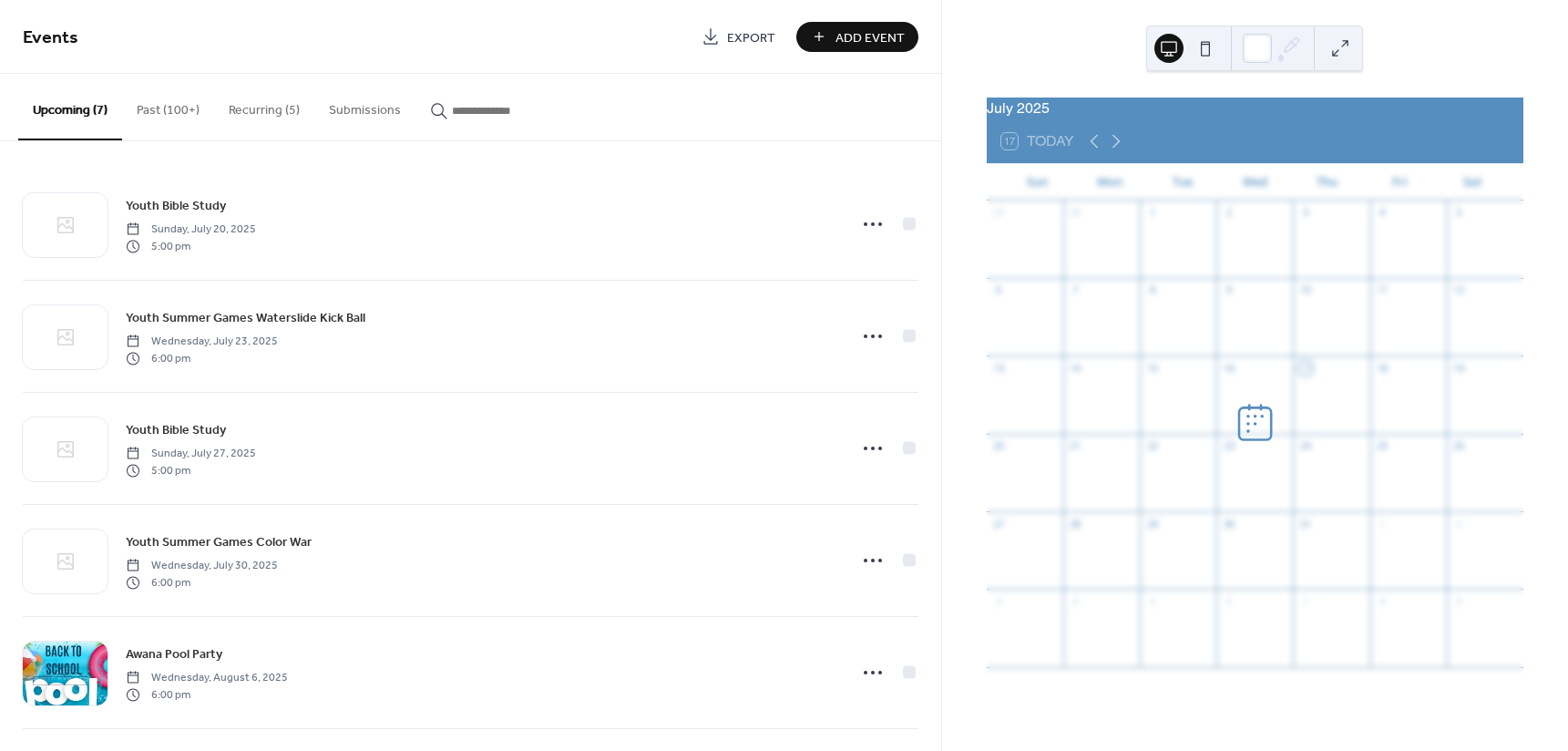scroll, scrollTop: 0, scrollLeft: 0, axis: both 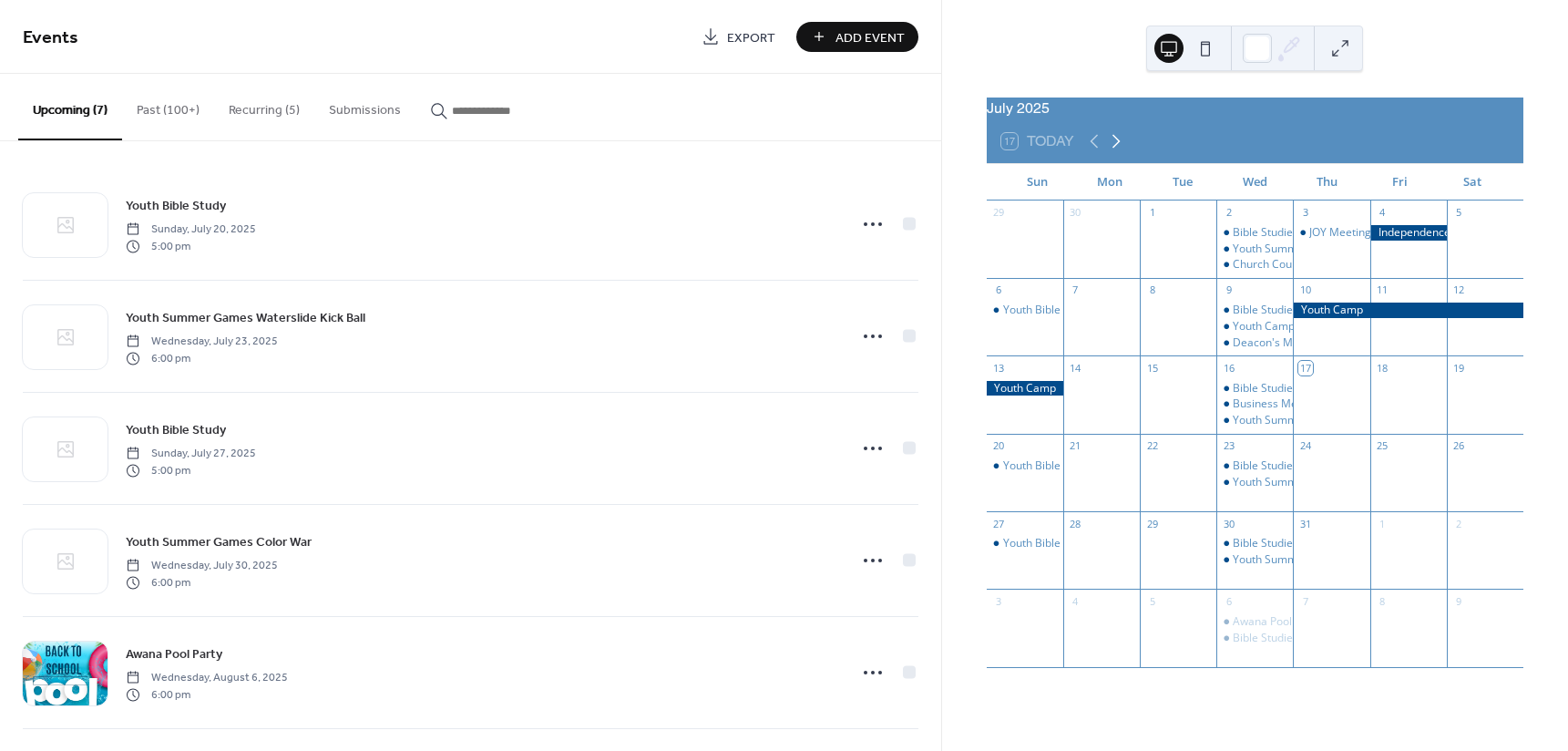 click 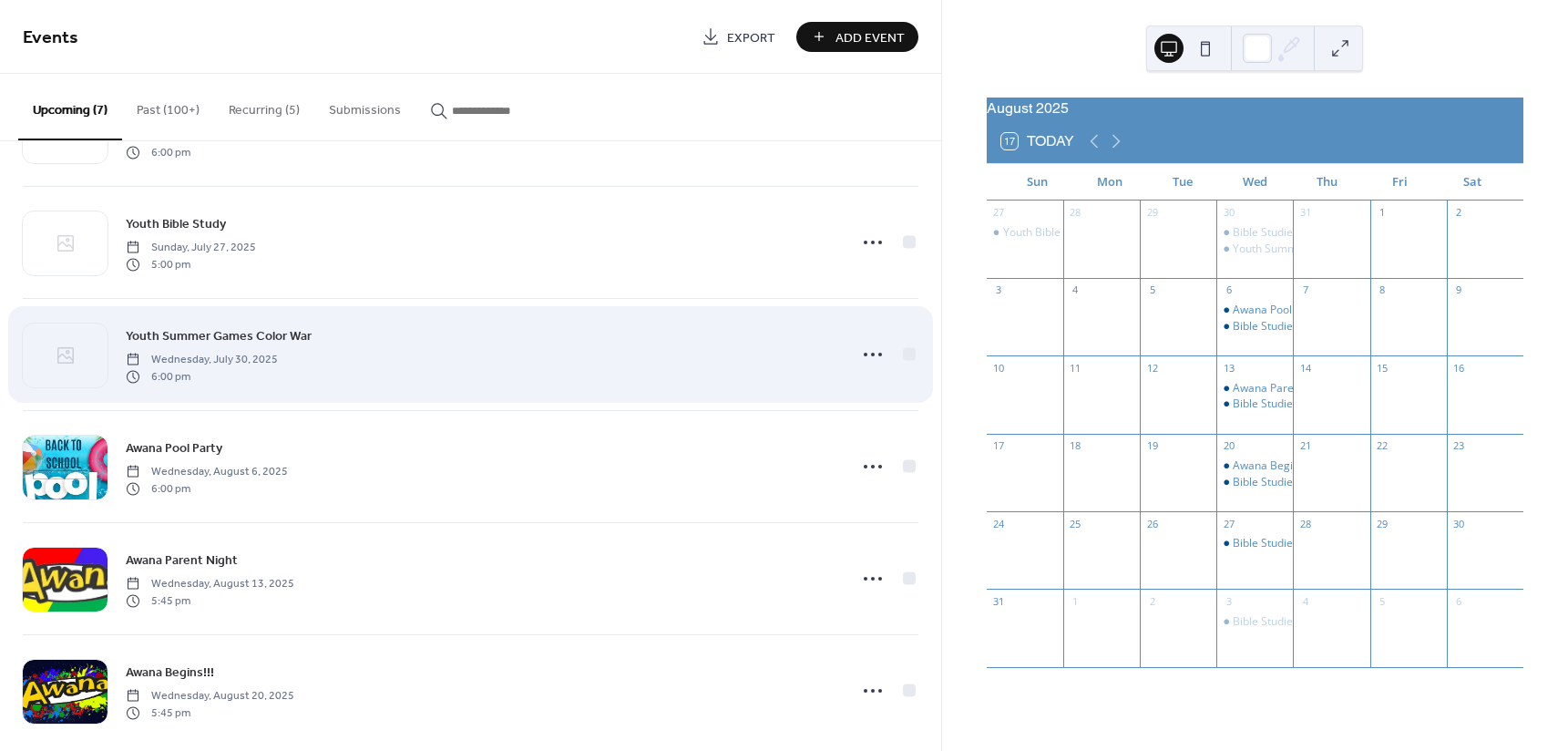 scroll, scrollTop: 229, scrollLeft: 0, axis: vertical 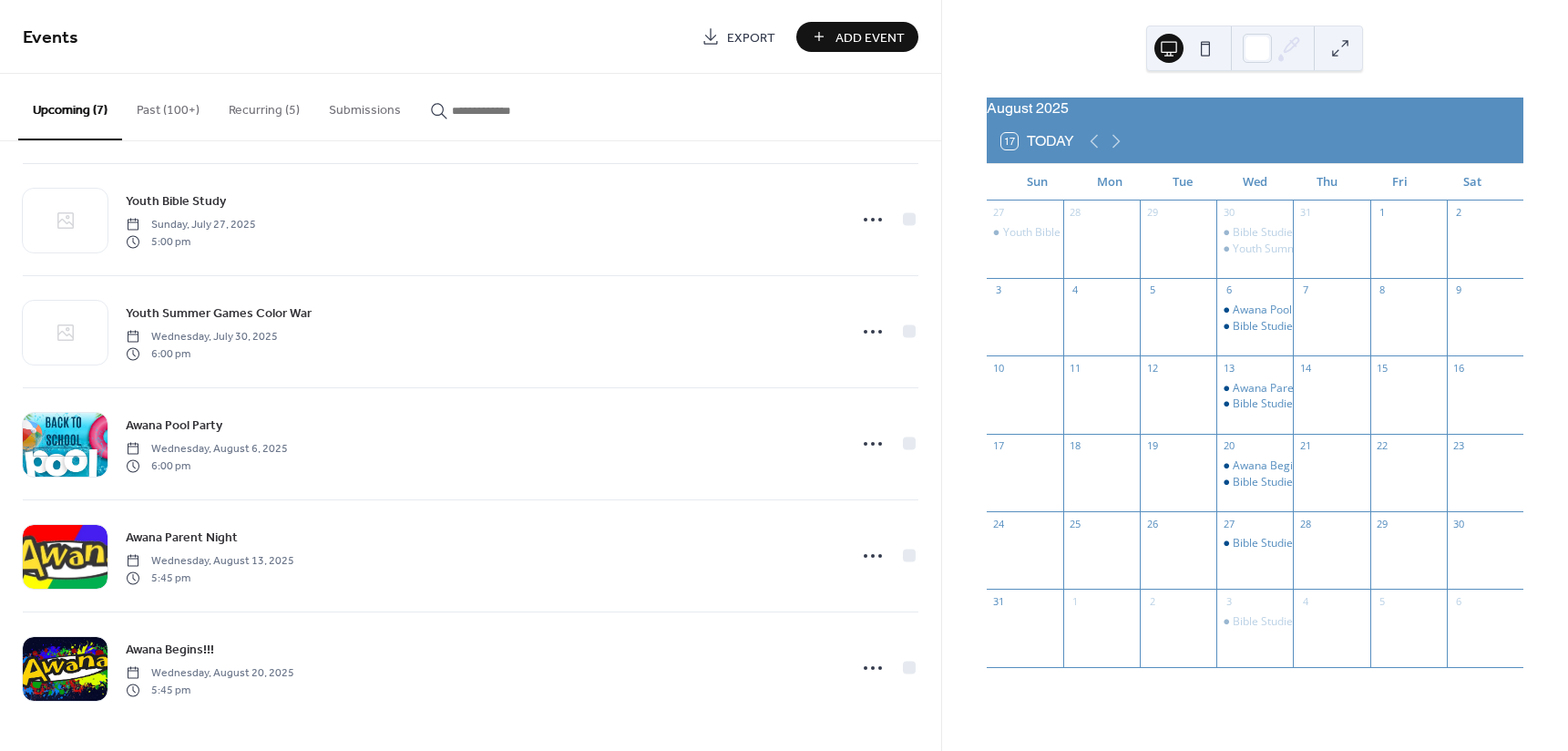 click on "Add Event" at bounding box center [857, 36] 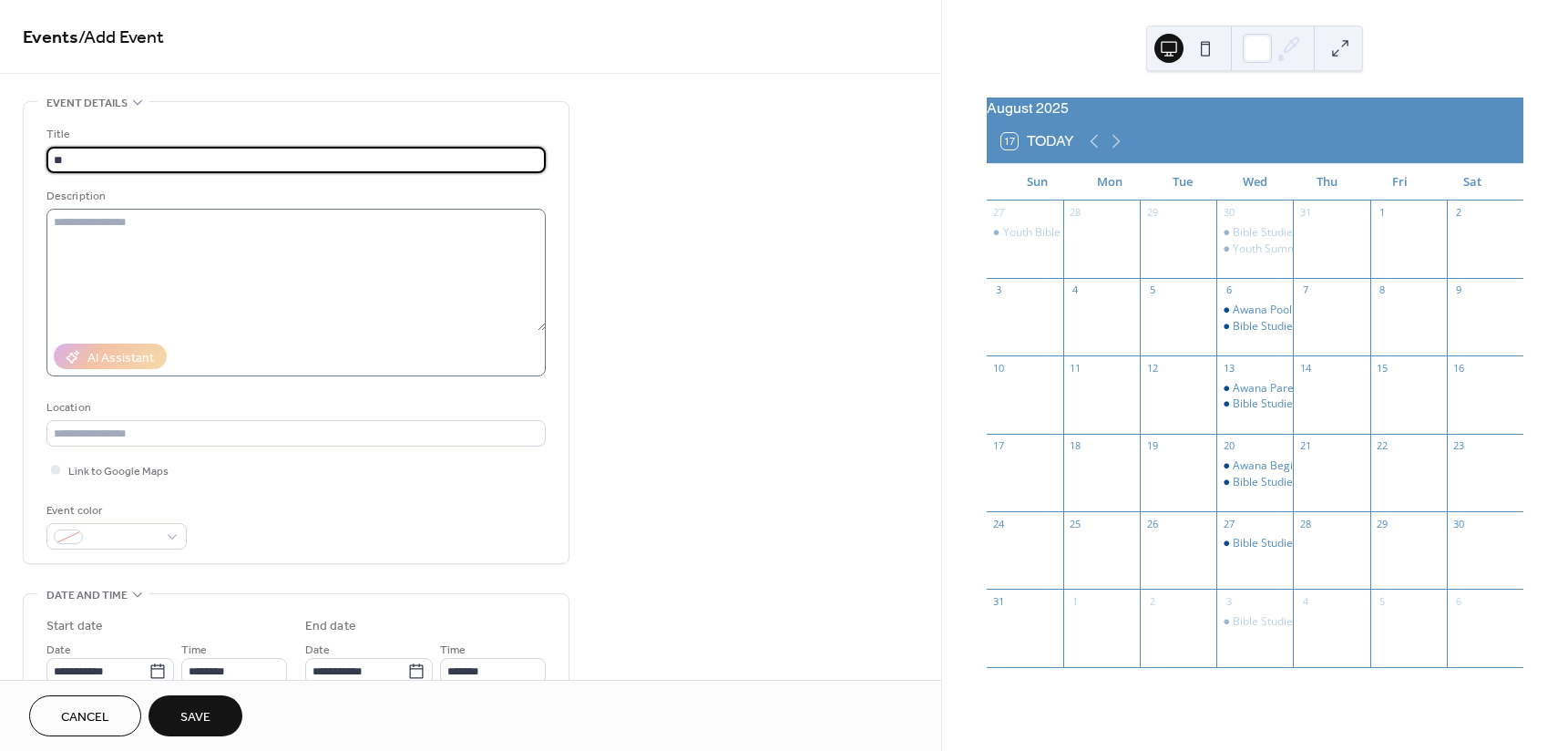type on "*" 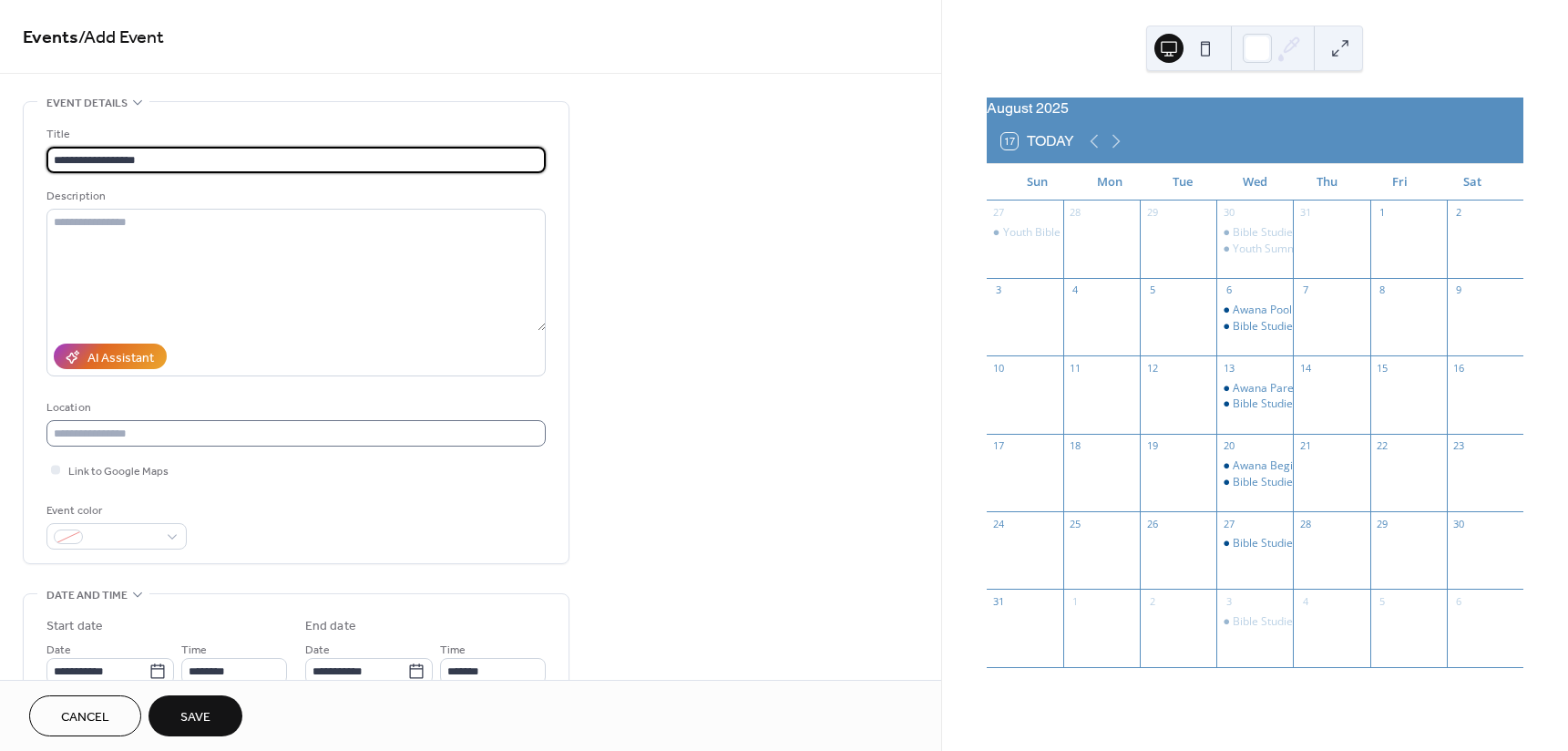 type on "**********" 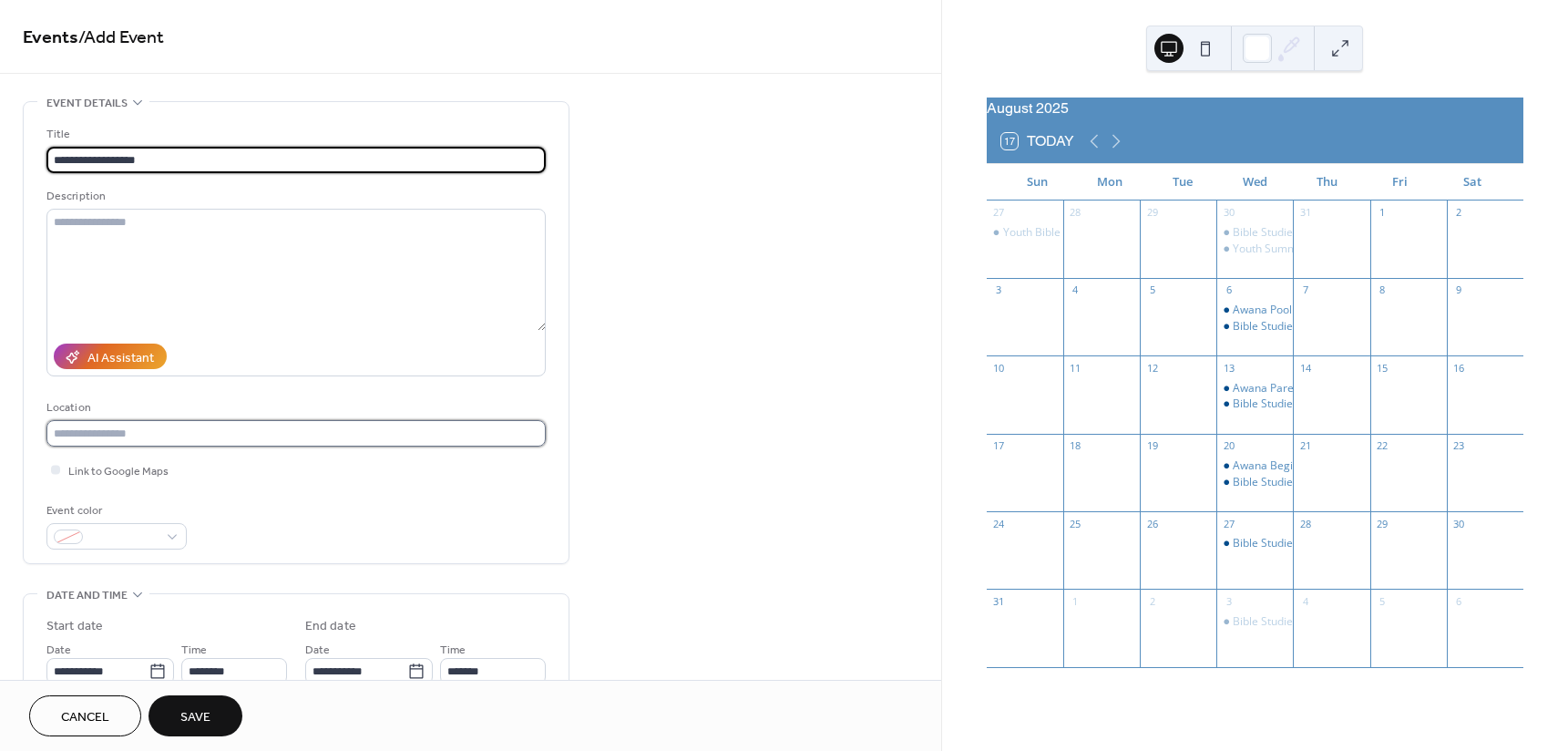 click at bounding box center (296, 433) 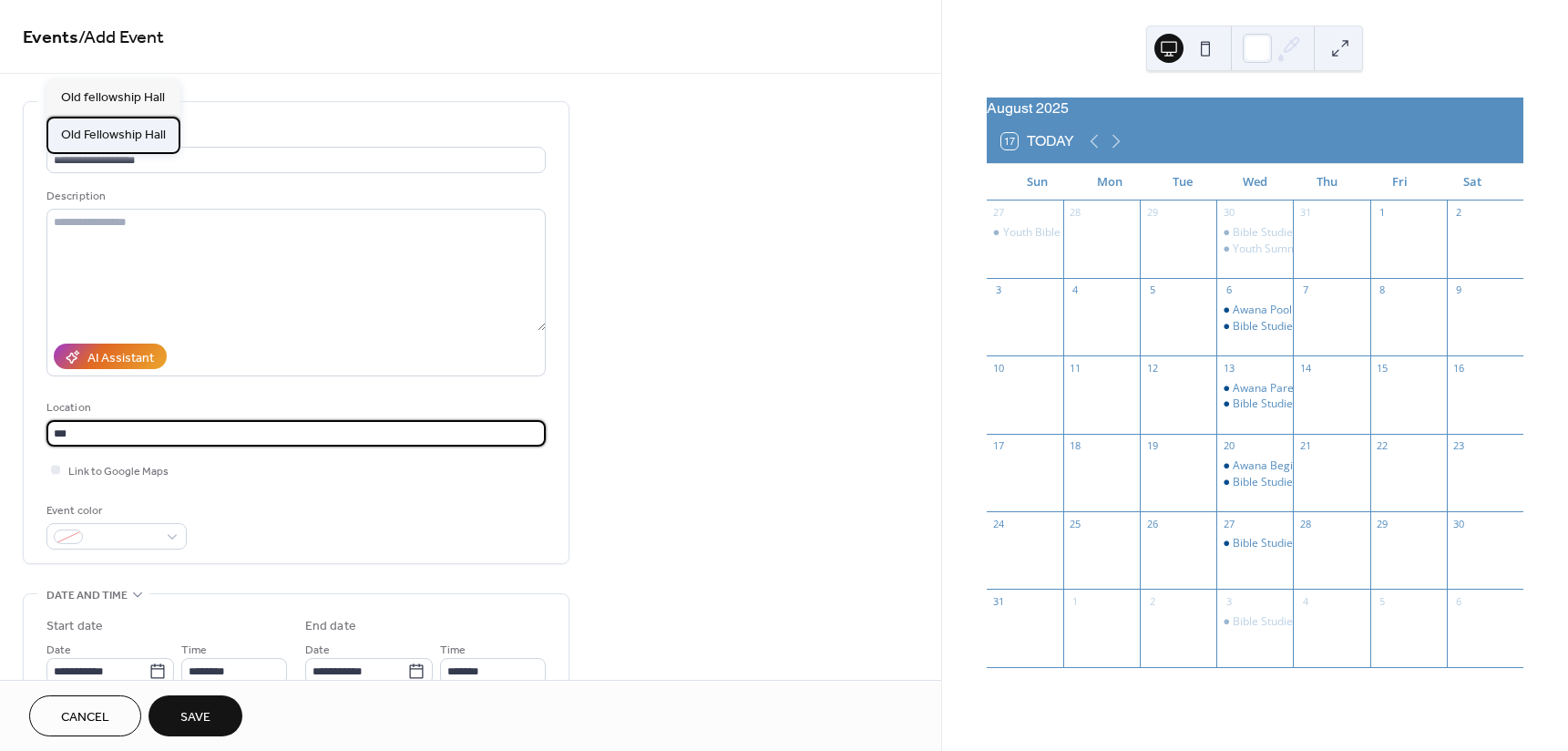 click on "Old Fellowship Hall" at bounding box center (113, 135) 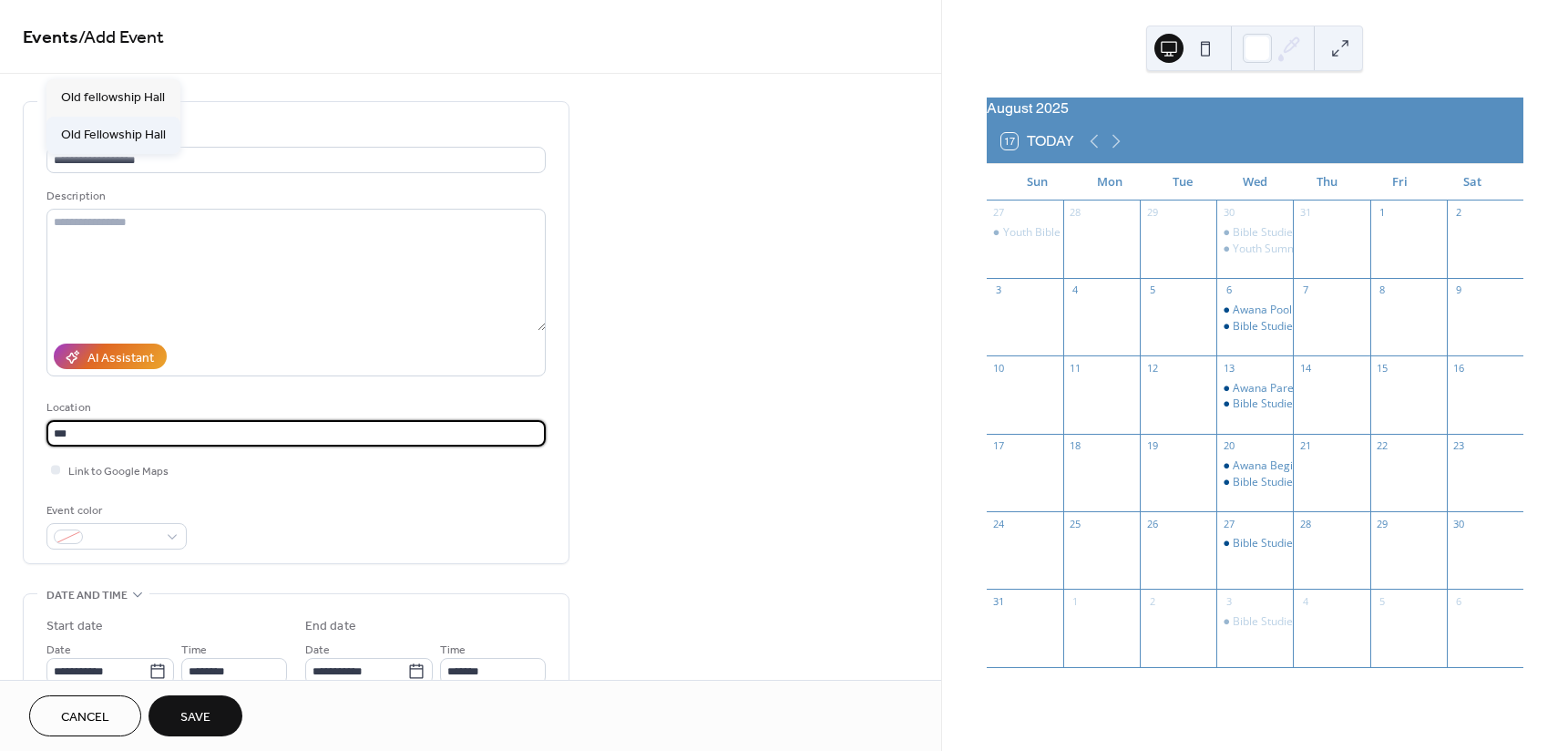 type on "**********" 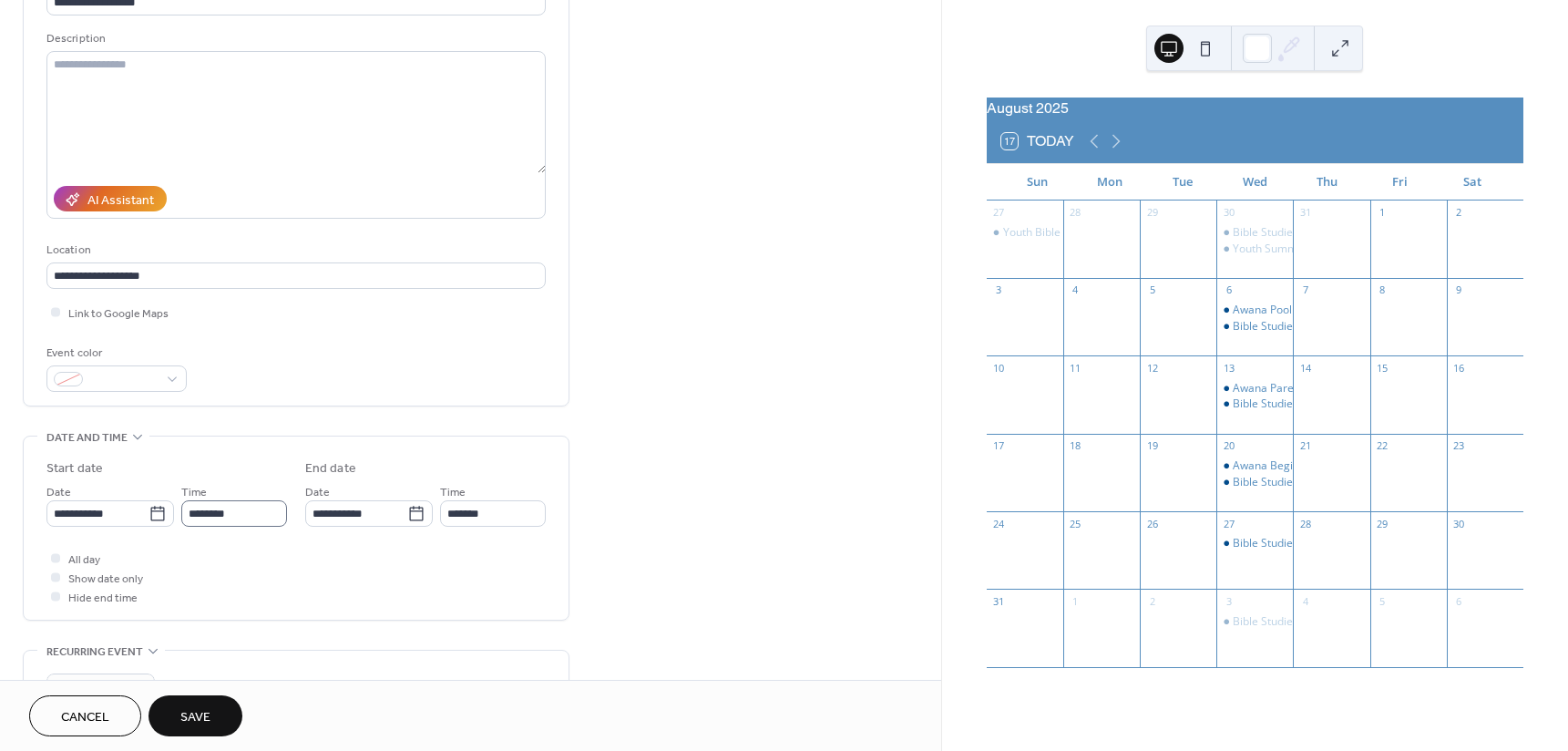 scroll, scrollTop: 182, scrollLeft: 0, axis: vertical 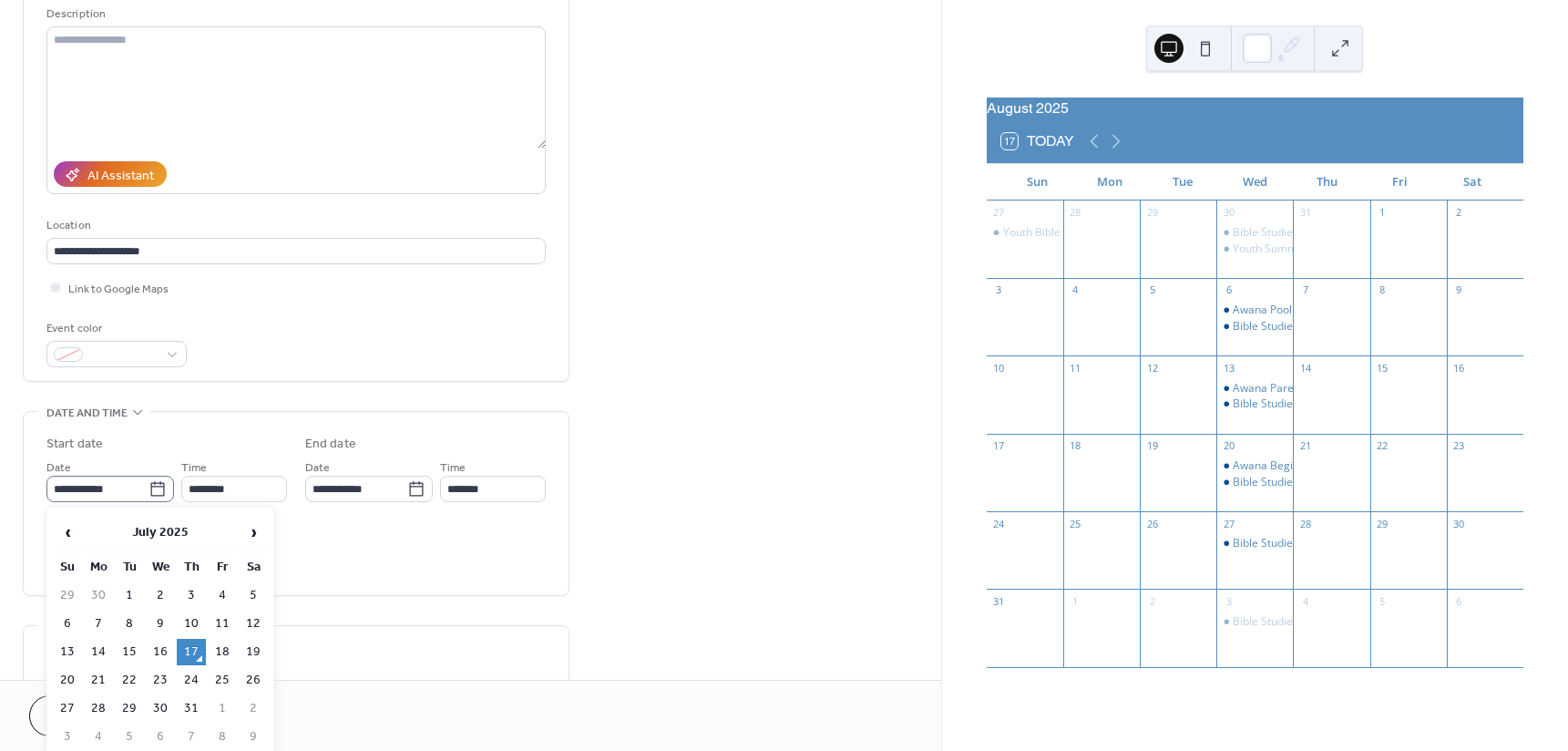 click 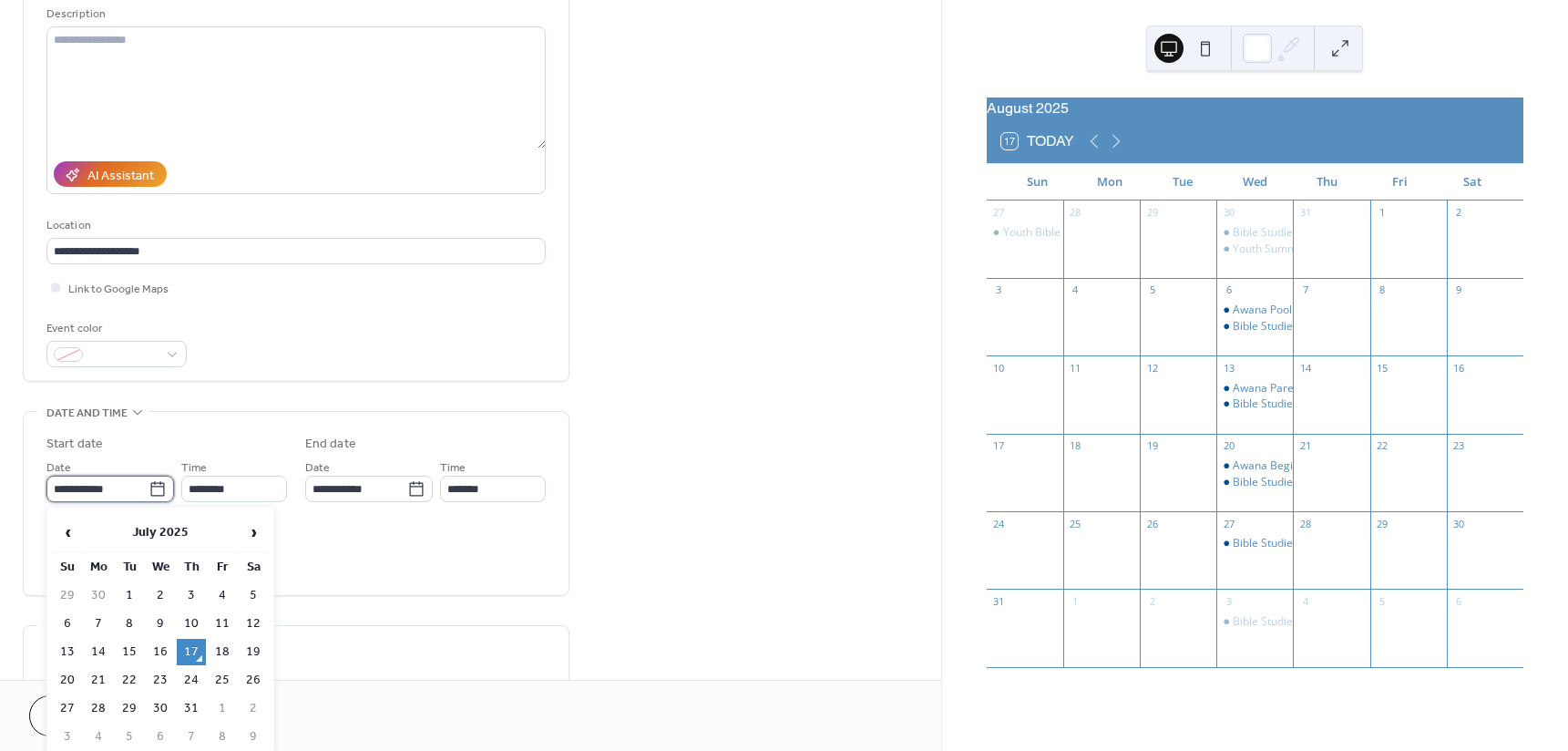 click on "**********" at bounding box center [97, 489] 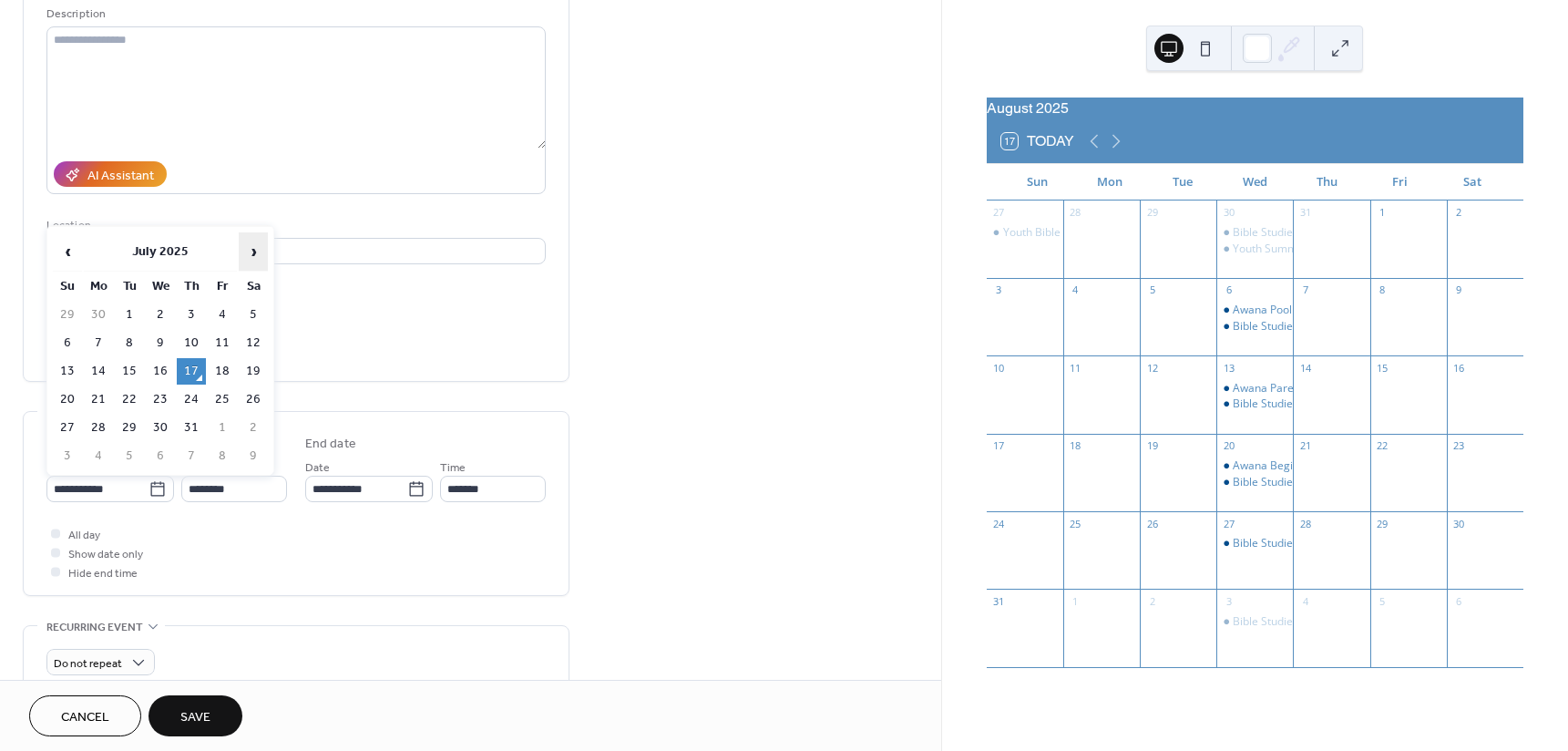 click on "›" at bounding box center (253, 252) 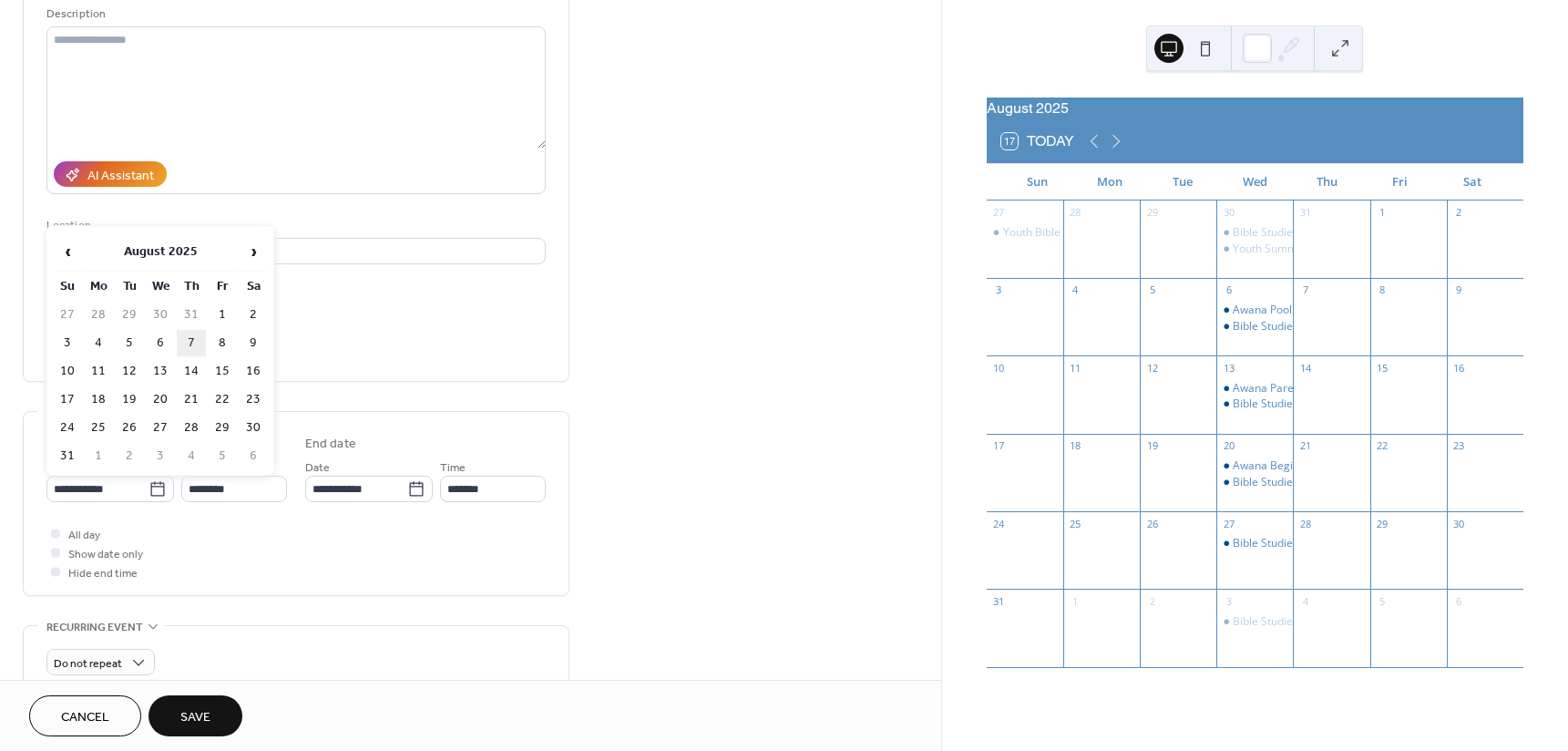click on "7" at bounding box center (191, 343) 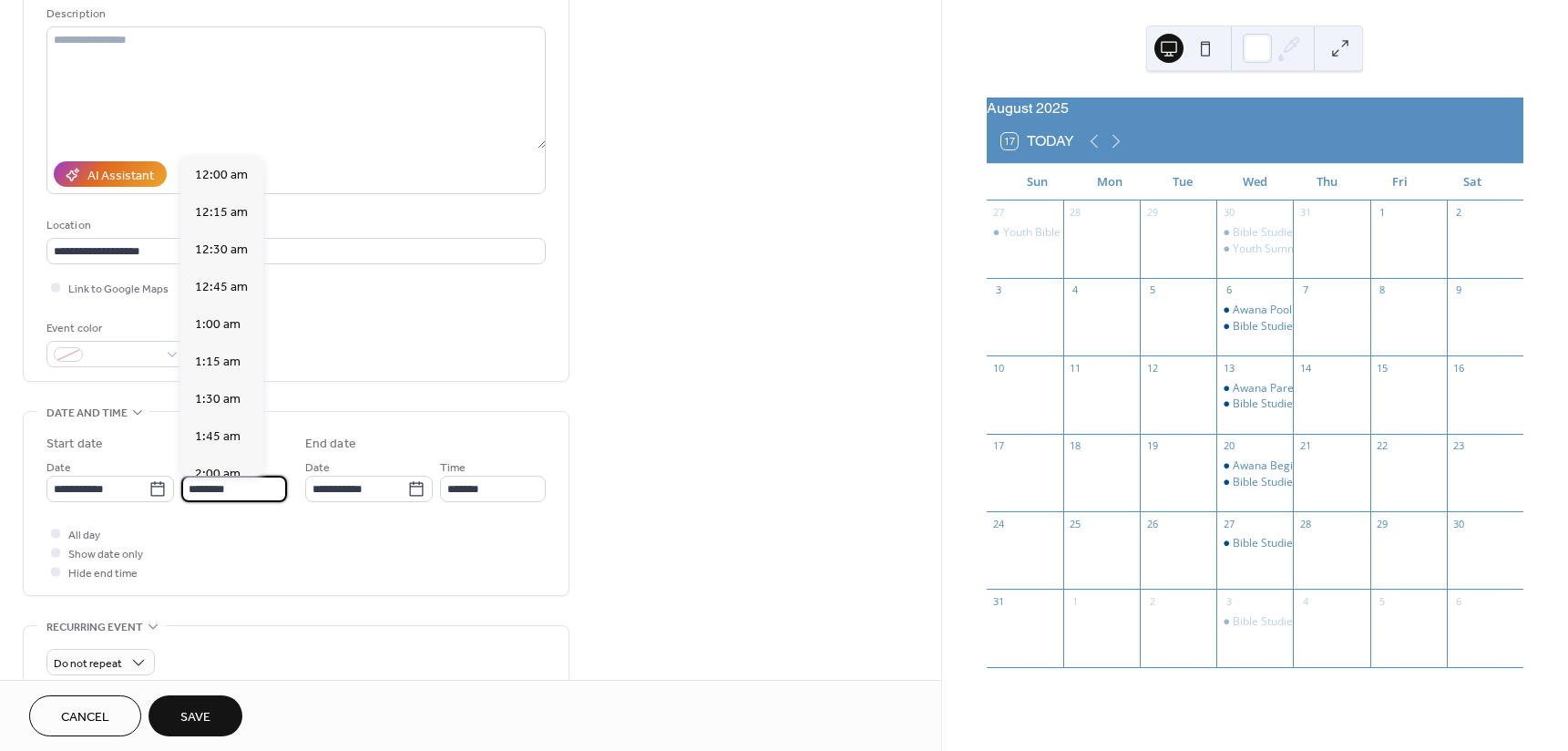 scroll, scrollTop: 1794, scrollLeft: 0, axis: vertical 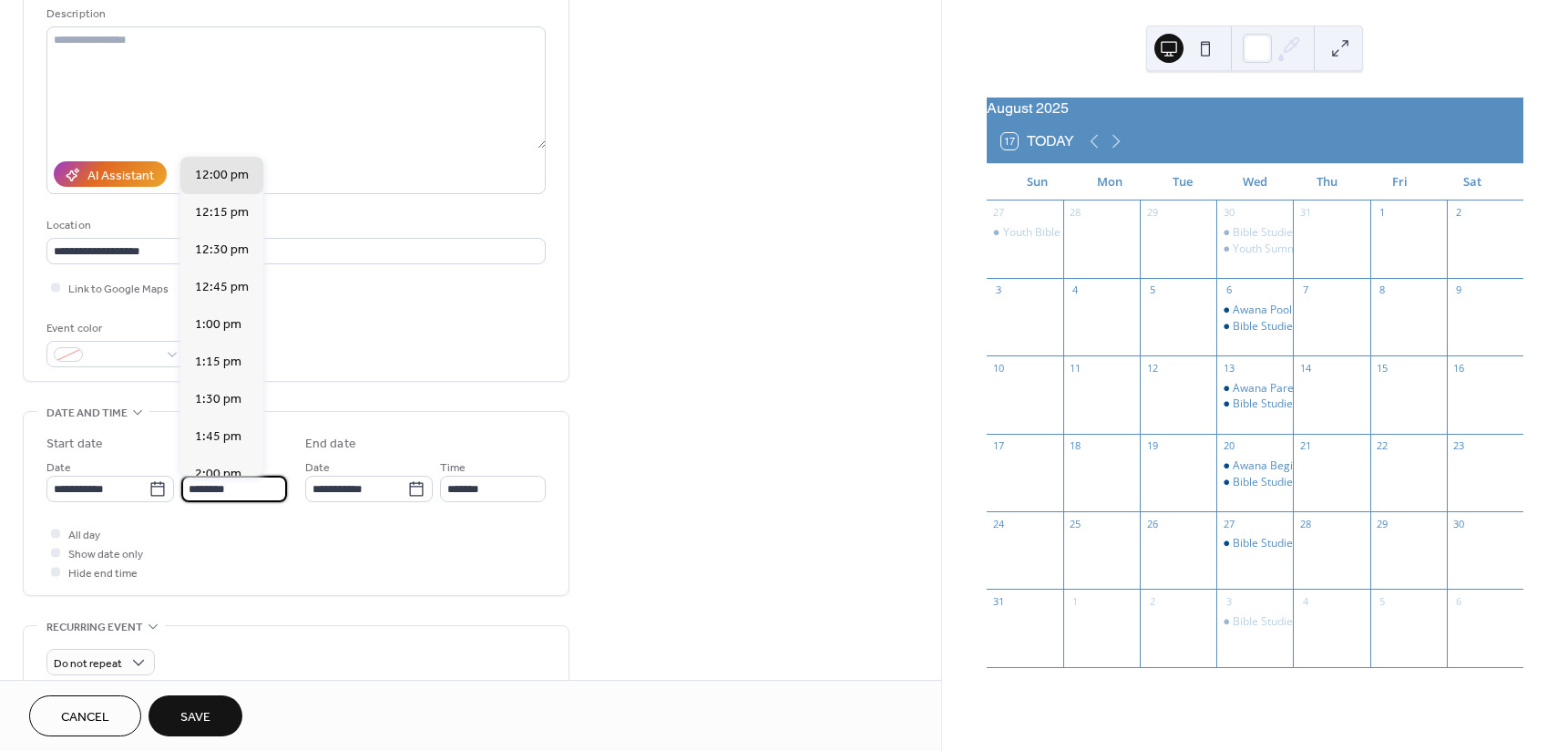 click on "********" at bounding box center [234, 489] 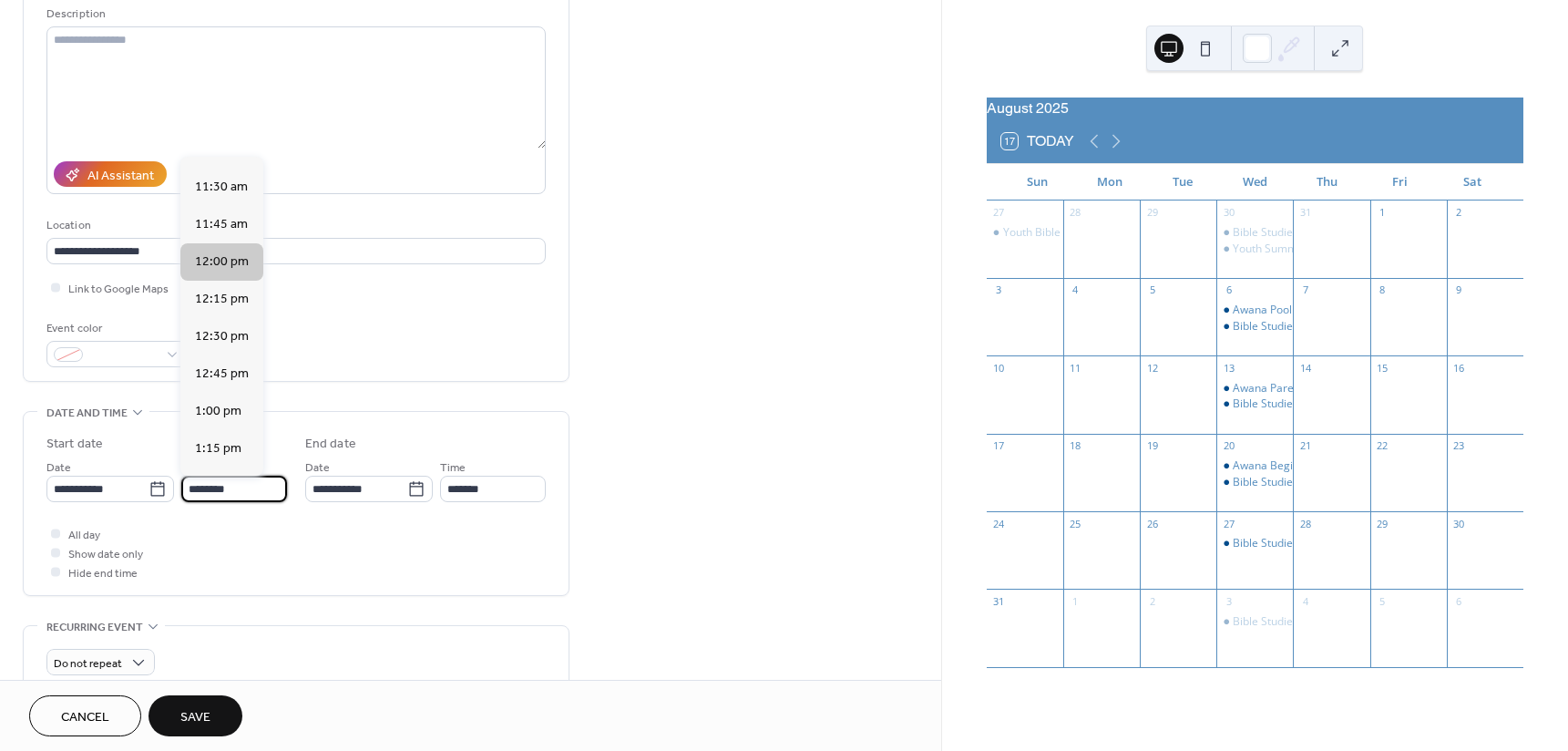 scroll, scrollTop: 1703, scrollLeft: 0, axis: vertical 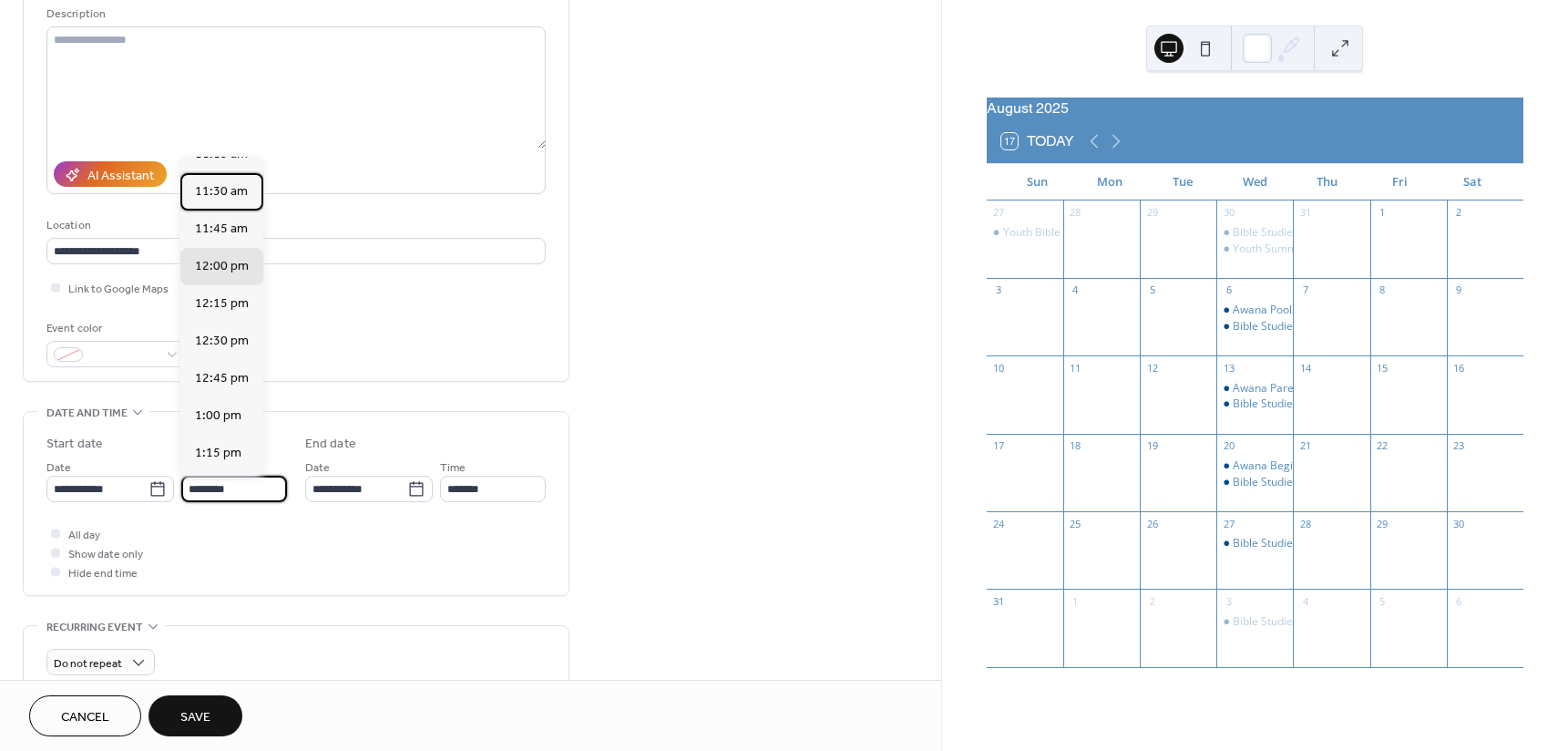 click on "11:30 am" at bounding box center (221, 191) 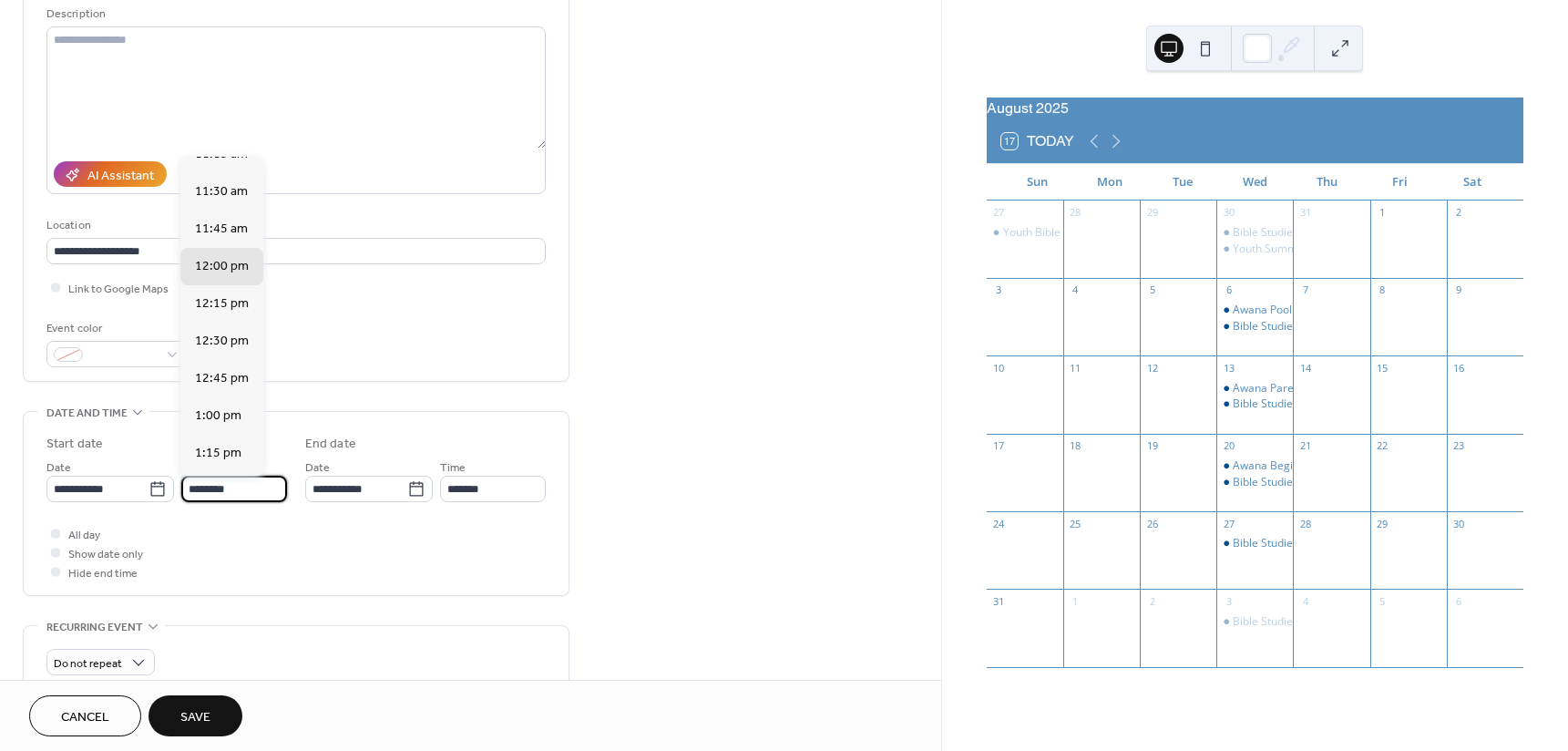 type on "********" 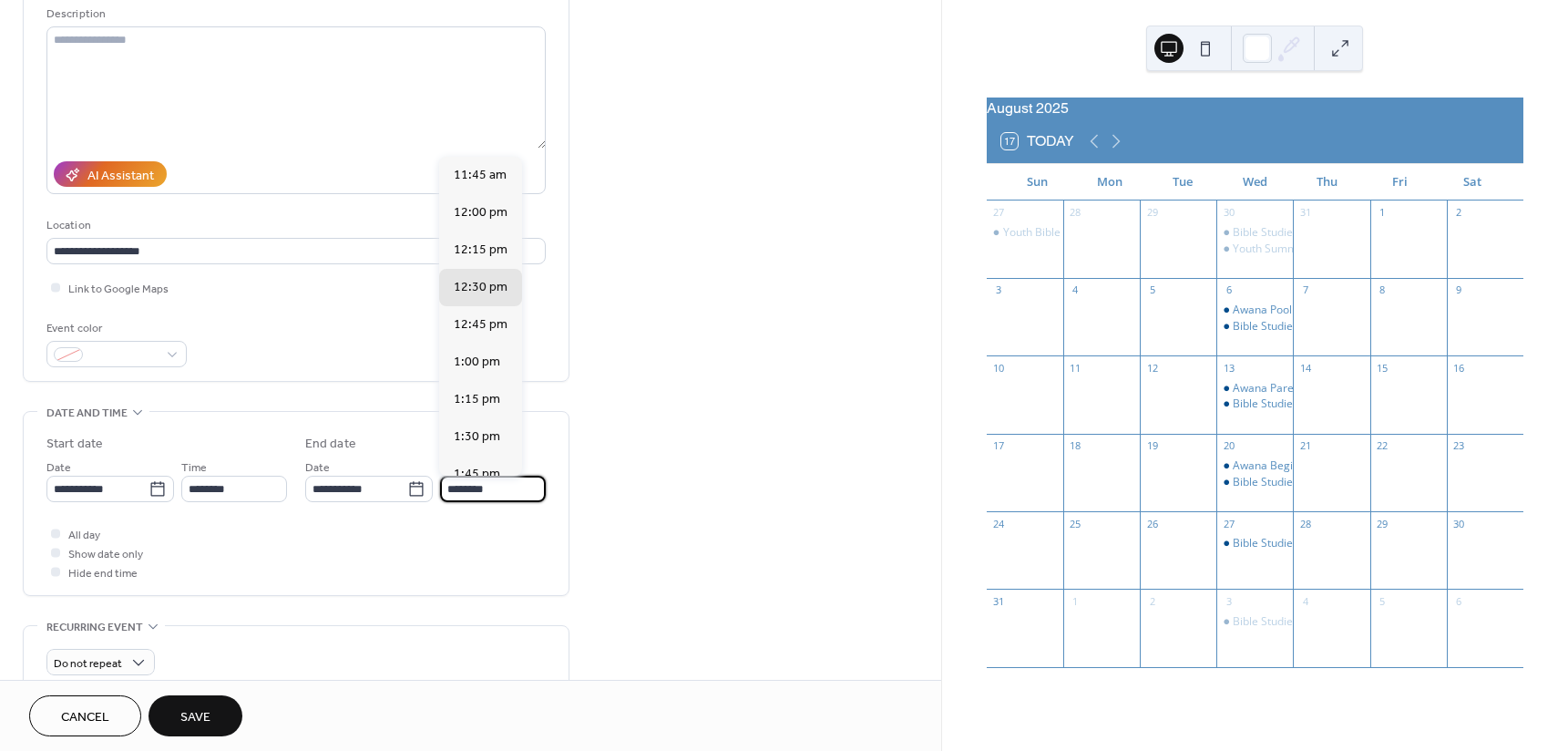 click on "********" at bounding box center [493, 489] 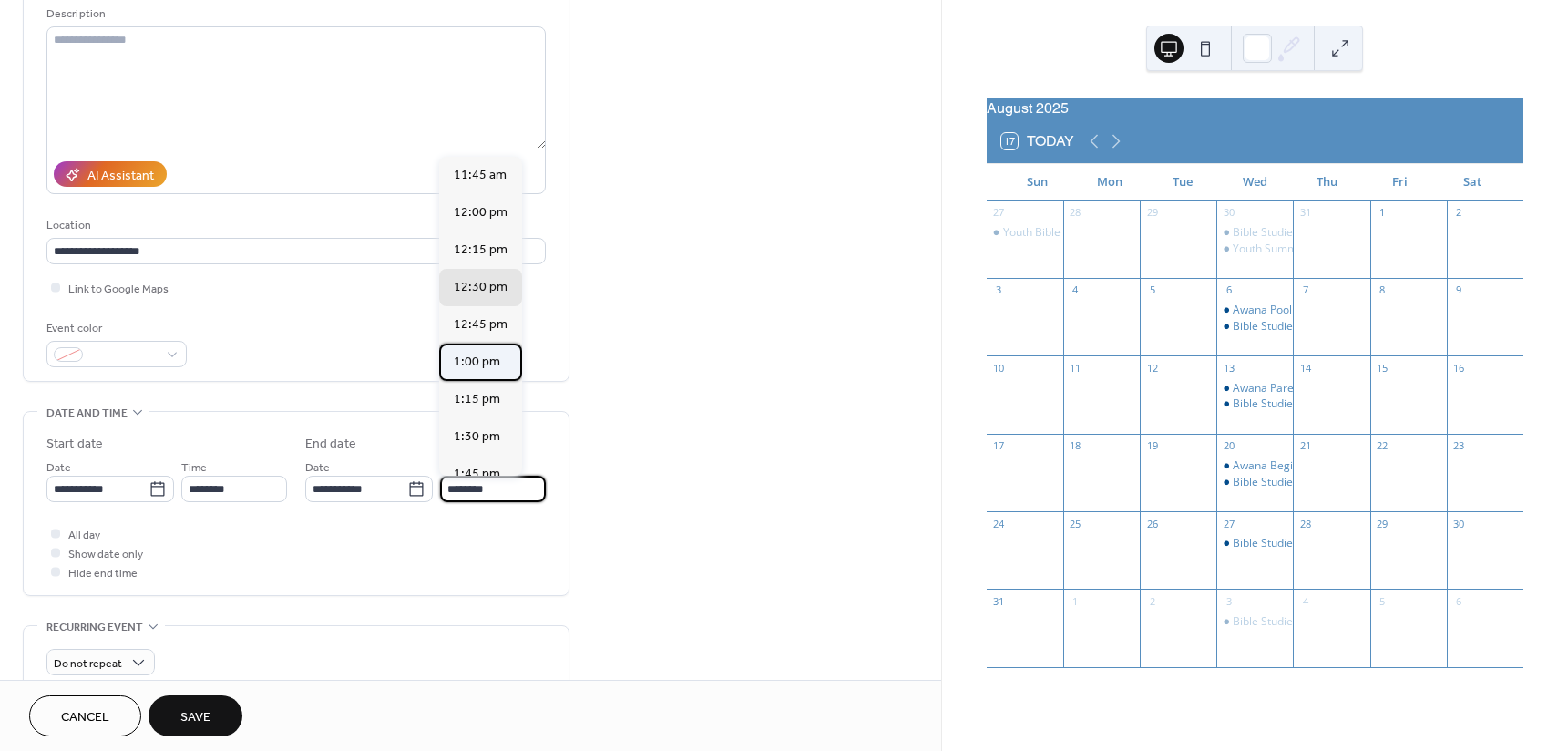 click on "1:00 pm" at bounding box center [477, 362] 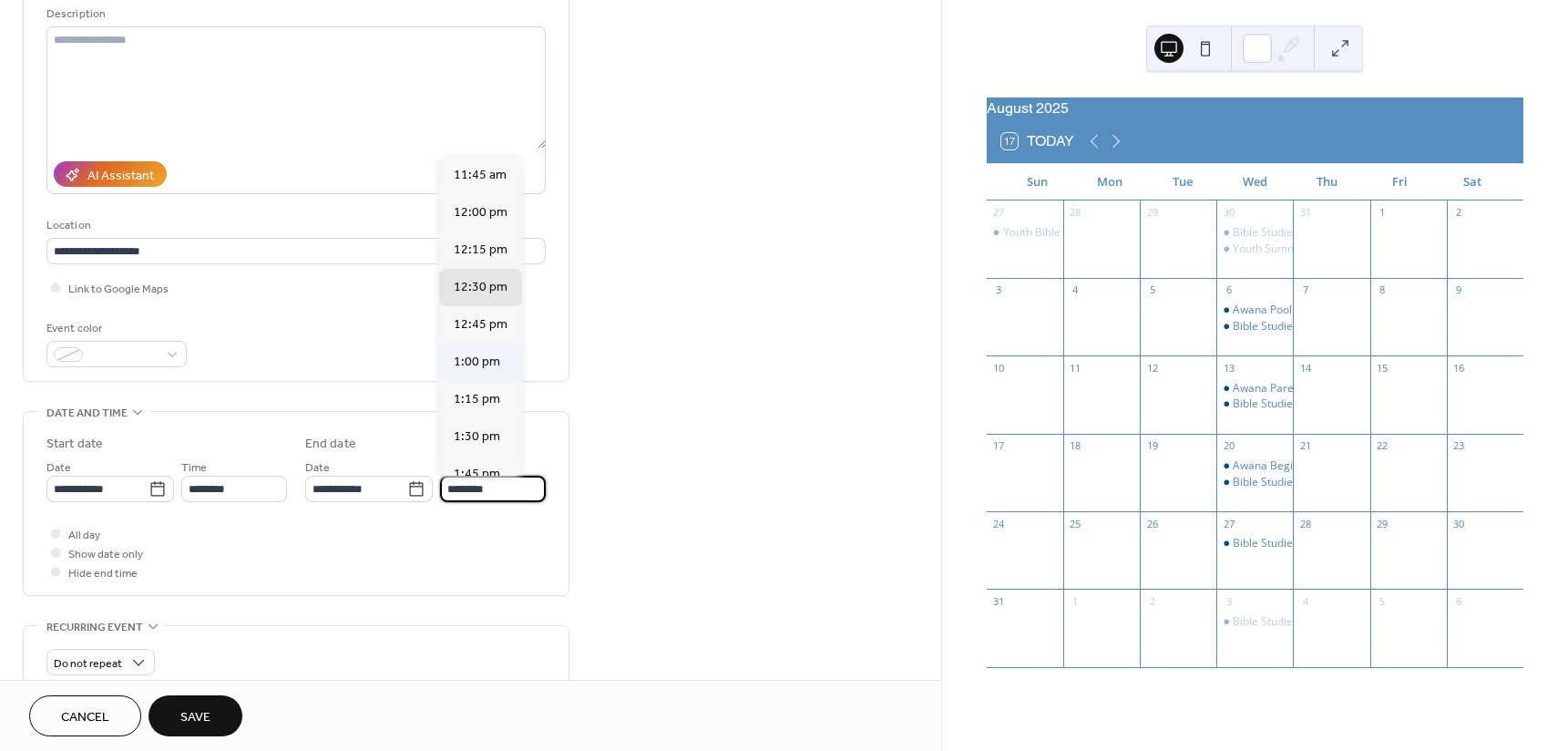 type on "*******" 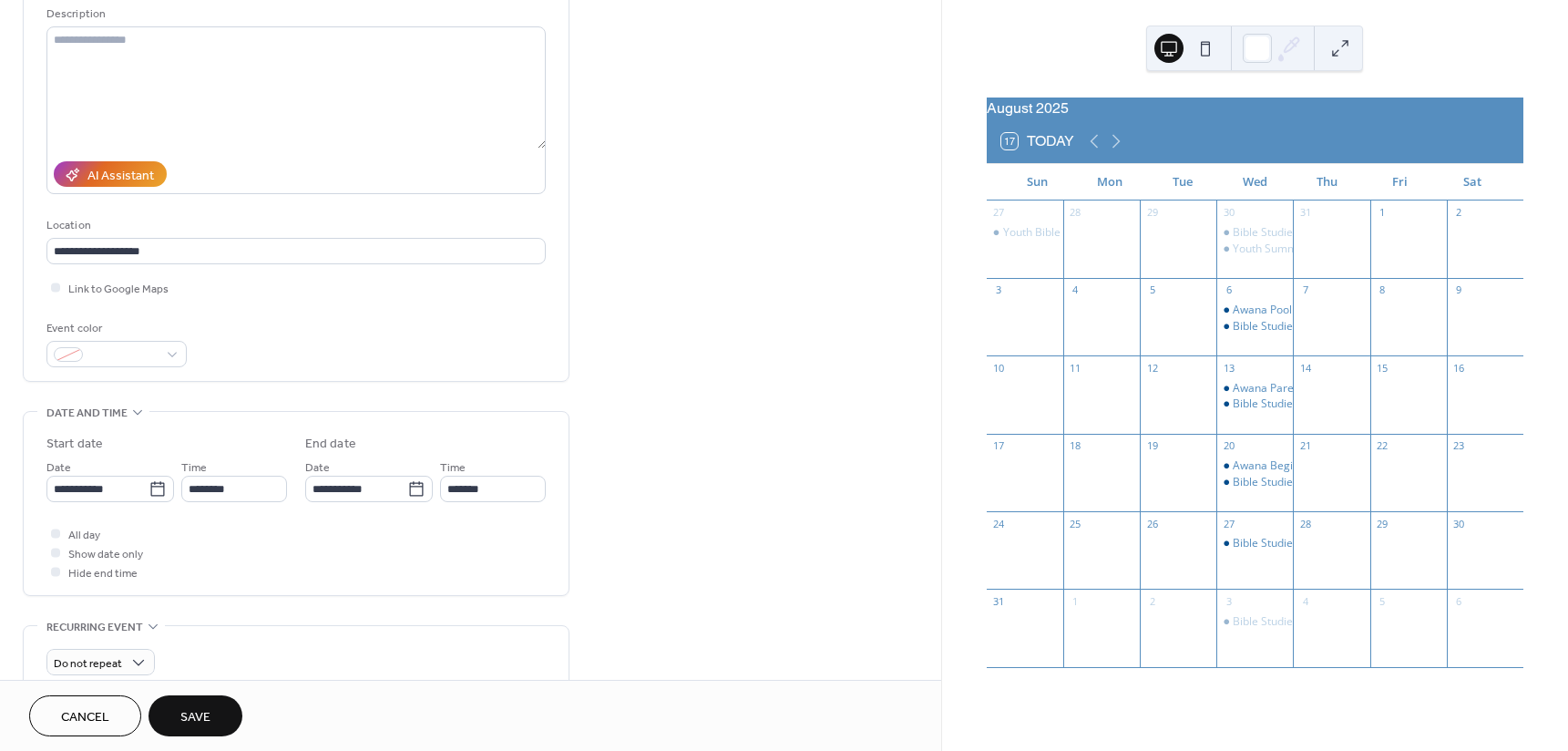 click on "All day Show date only Hide end time" at bounding box center [296, 552] 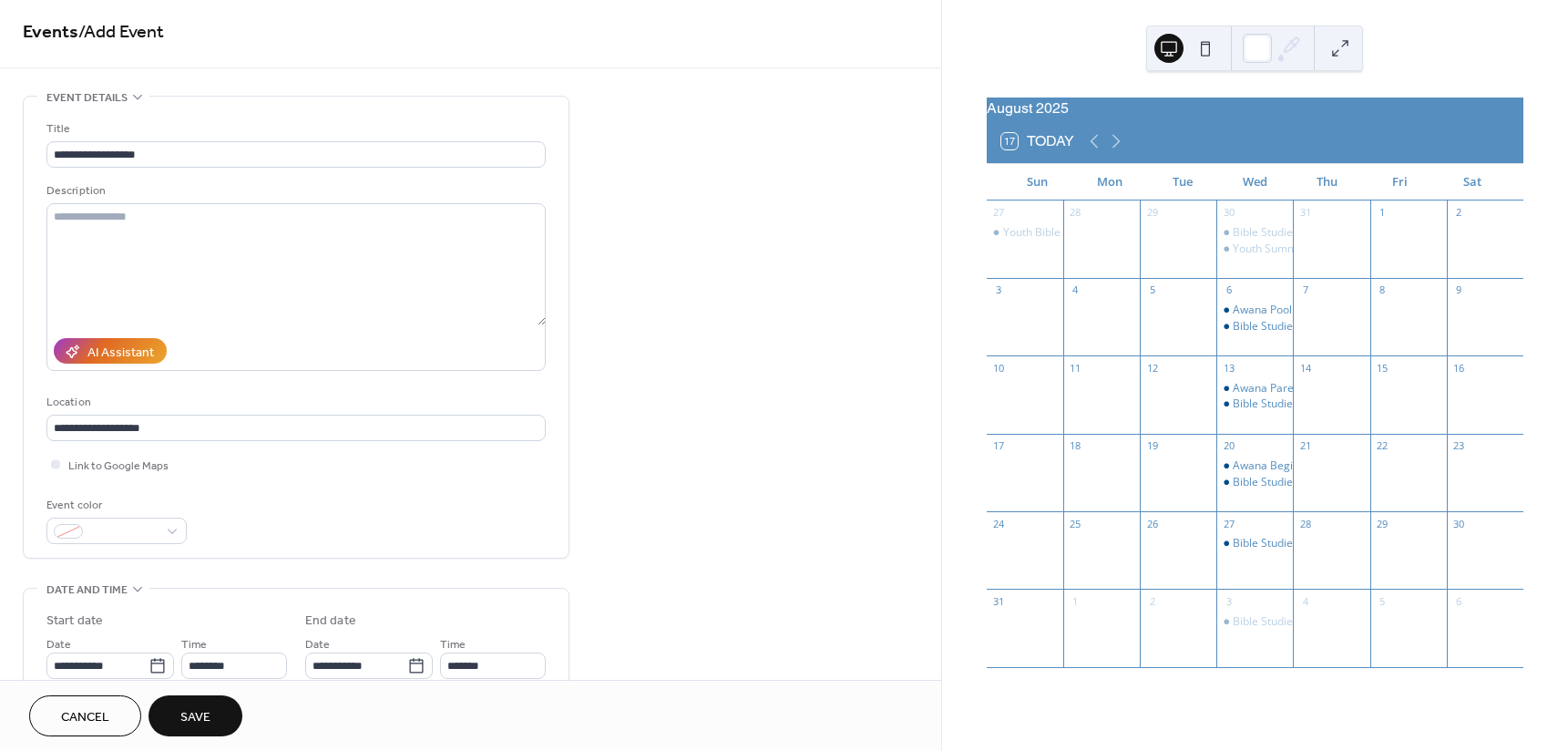 scroll, scrollTop: 0, scrollLeft: 0, axis: both 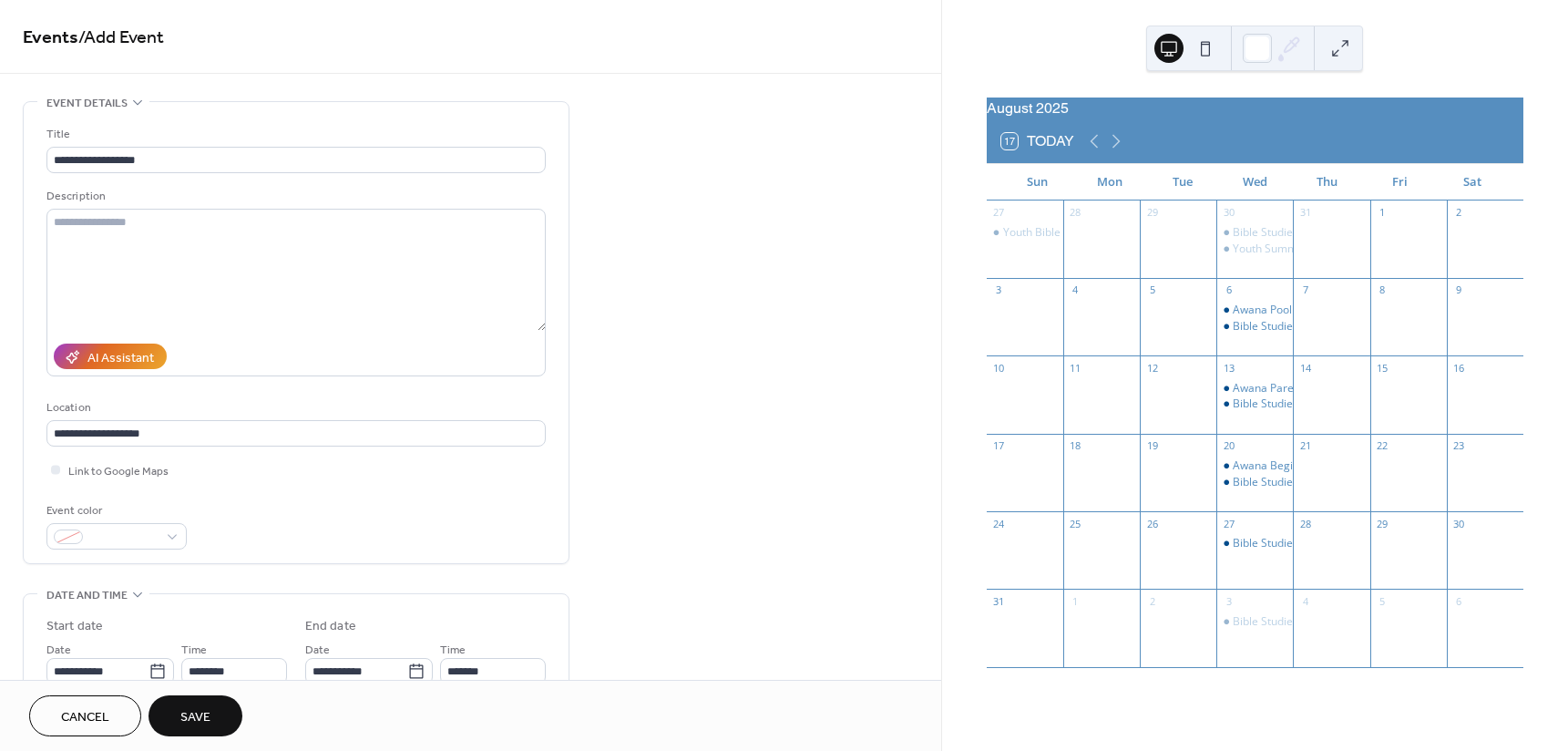click on "Save" at bounding box center [195, 717] 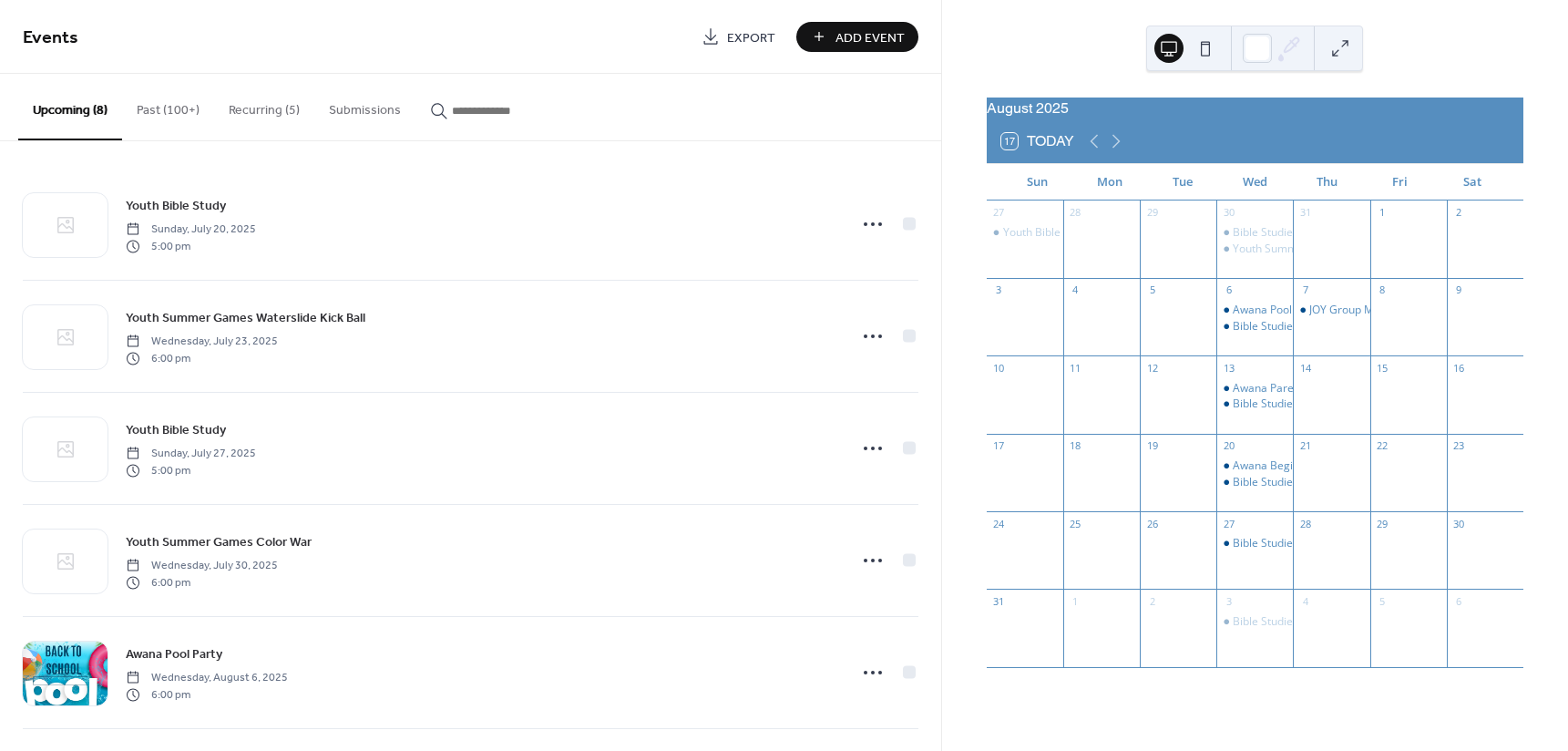 click on "Add Event" at bounding box center (870, 37) 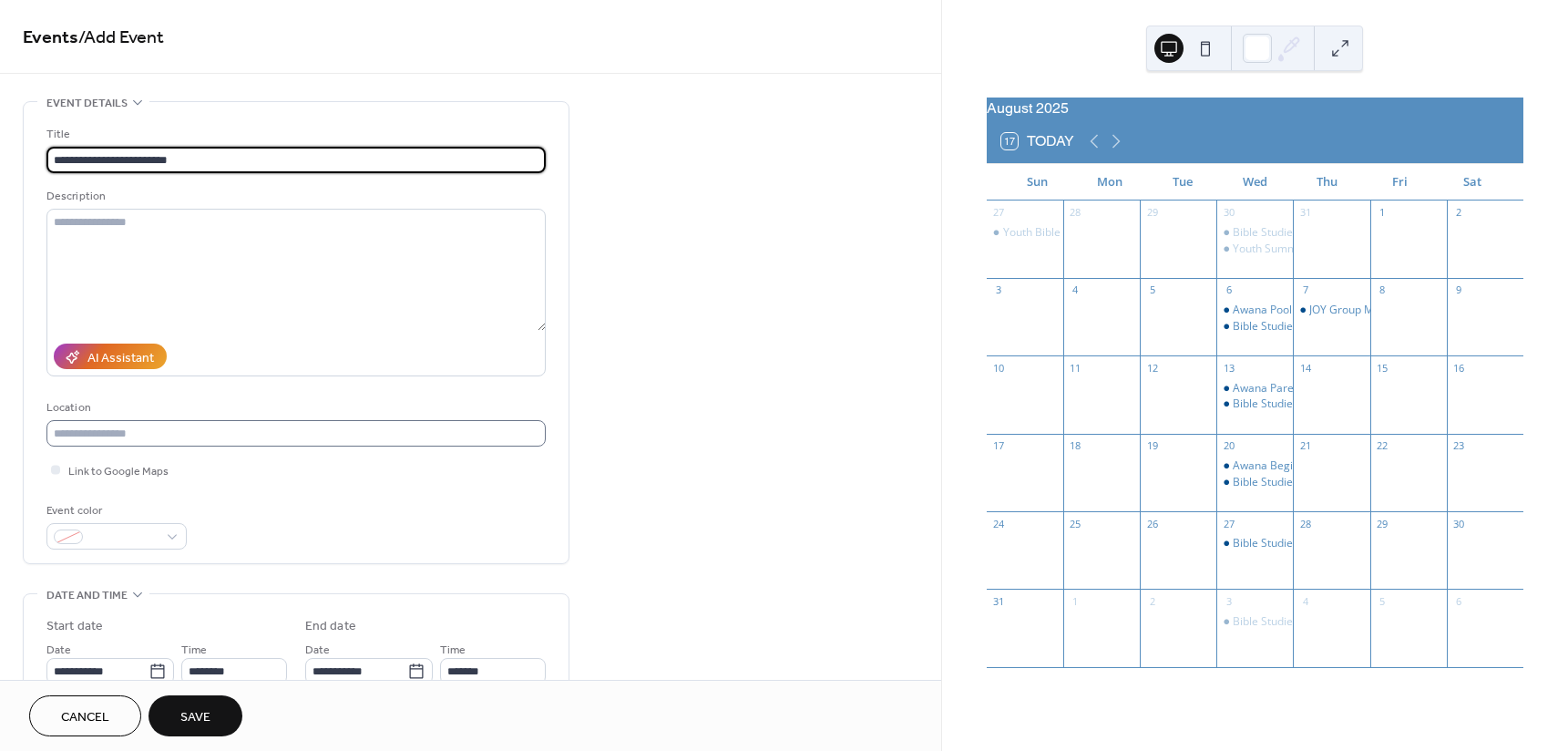 type on "**********" 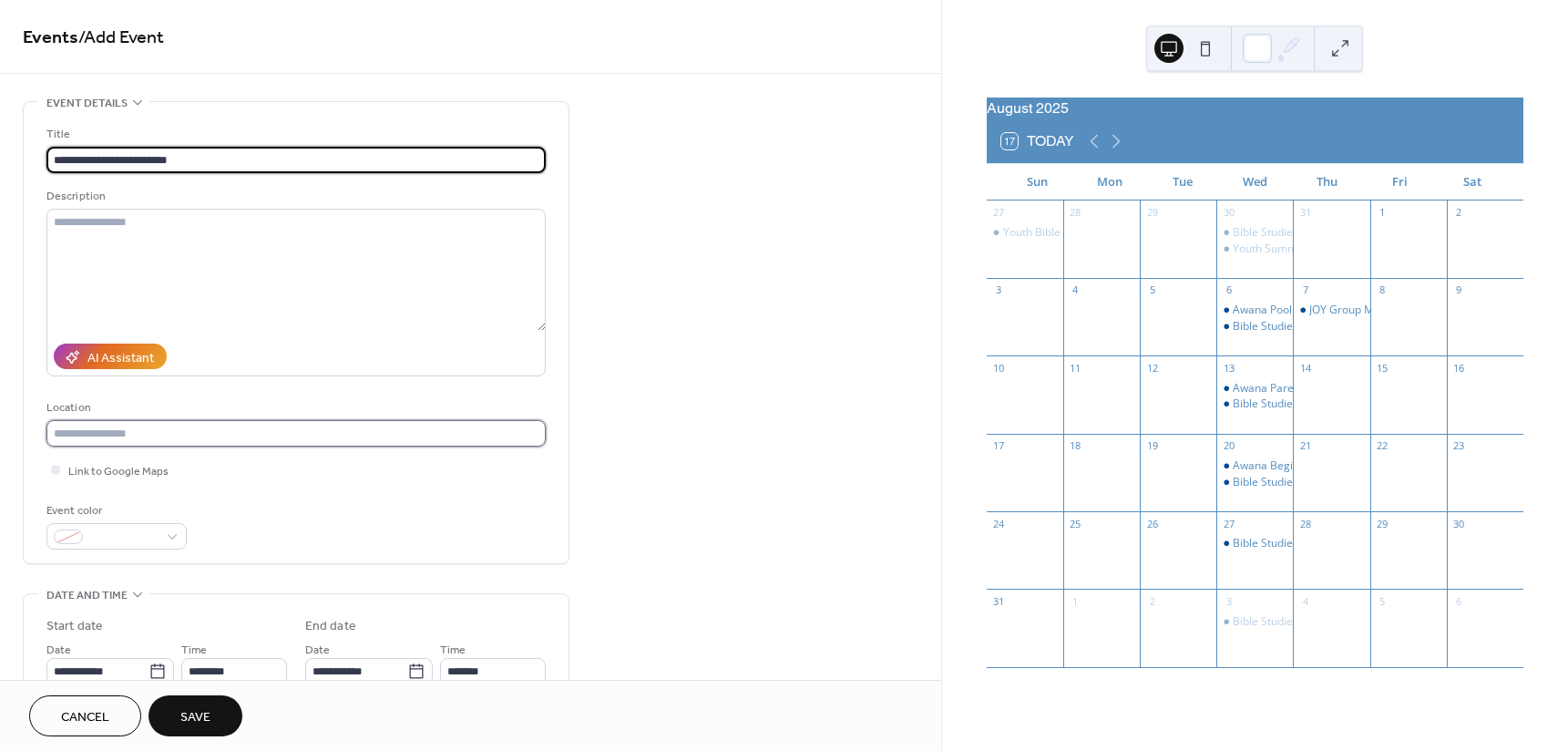 click at bounding box center [296, 433] 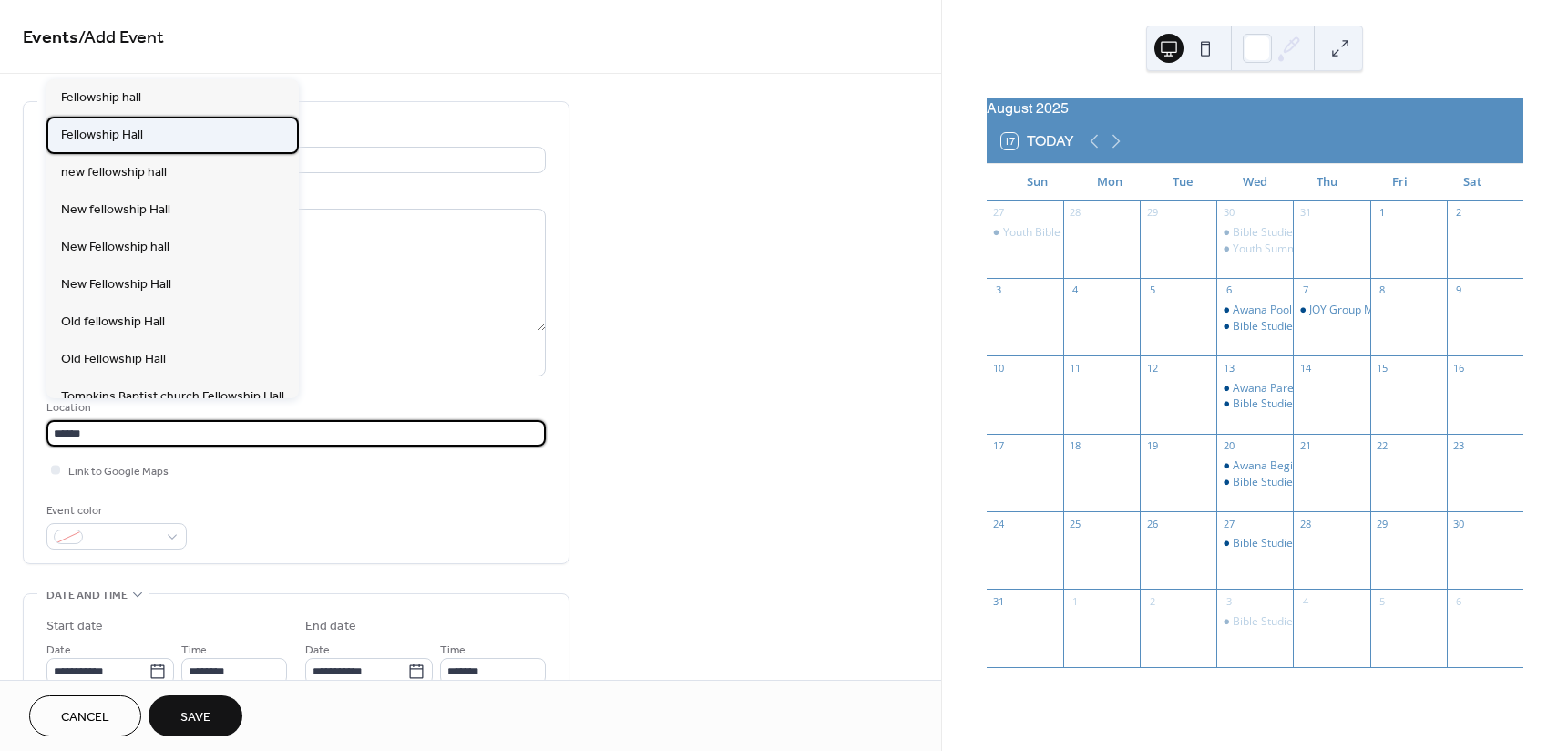 click on "Fellowship Hall" at bounding box center [102, 135] 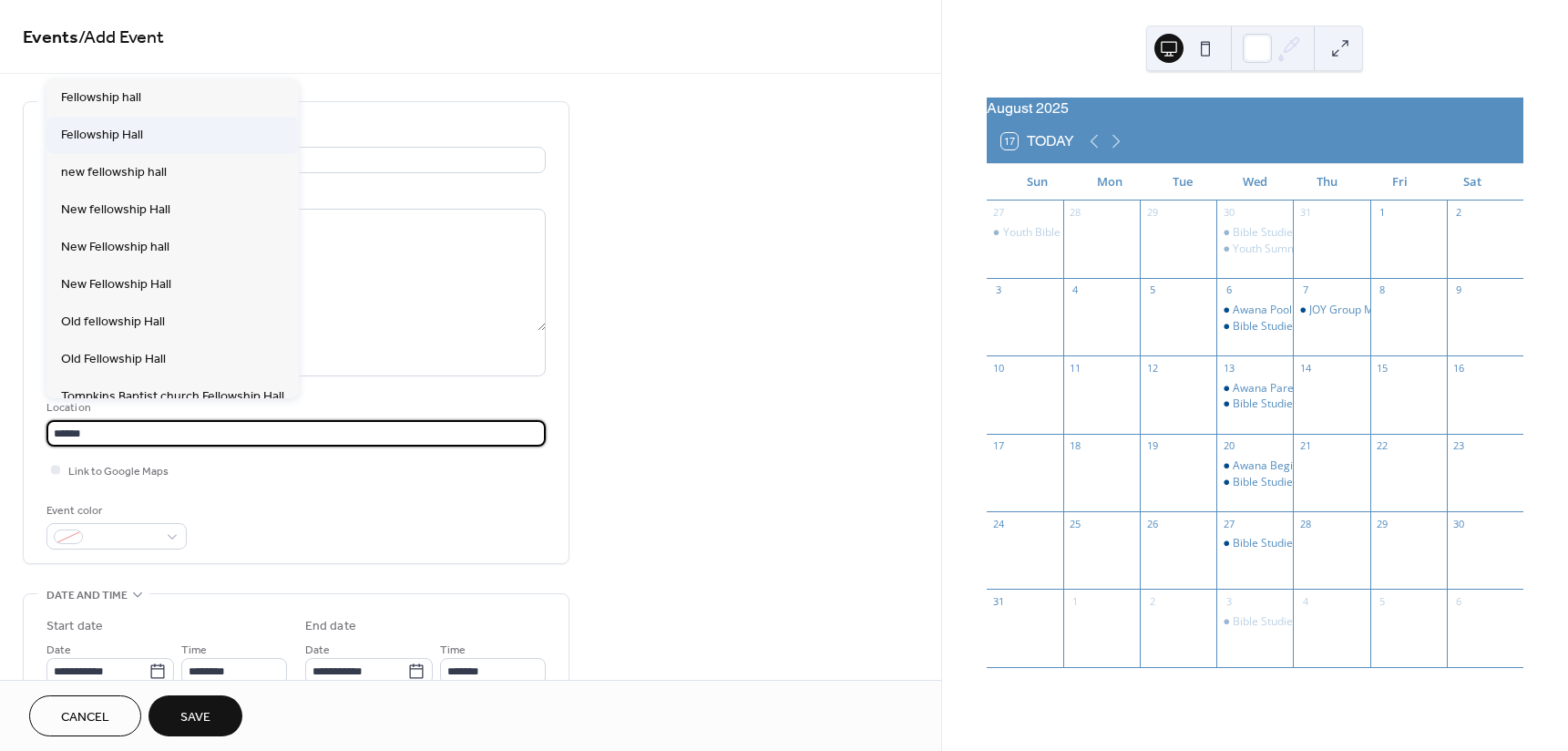 type on "**********" 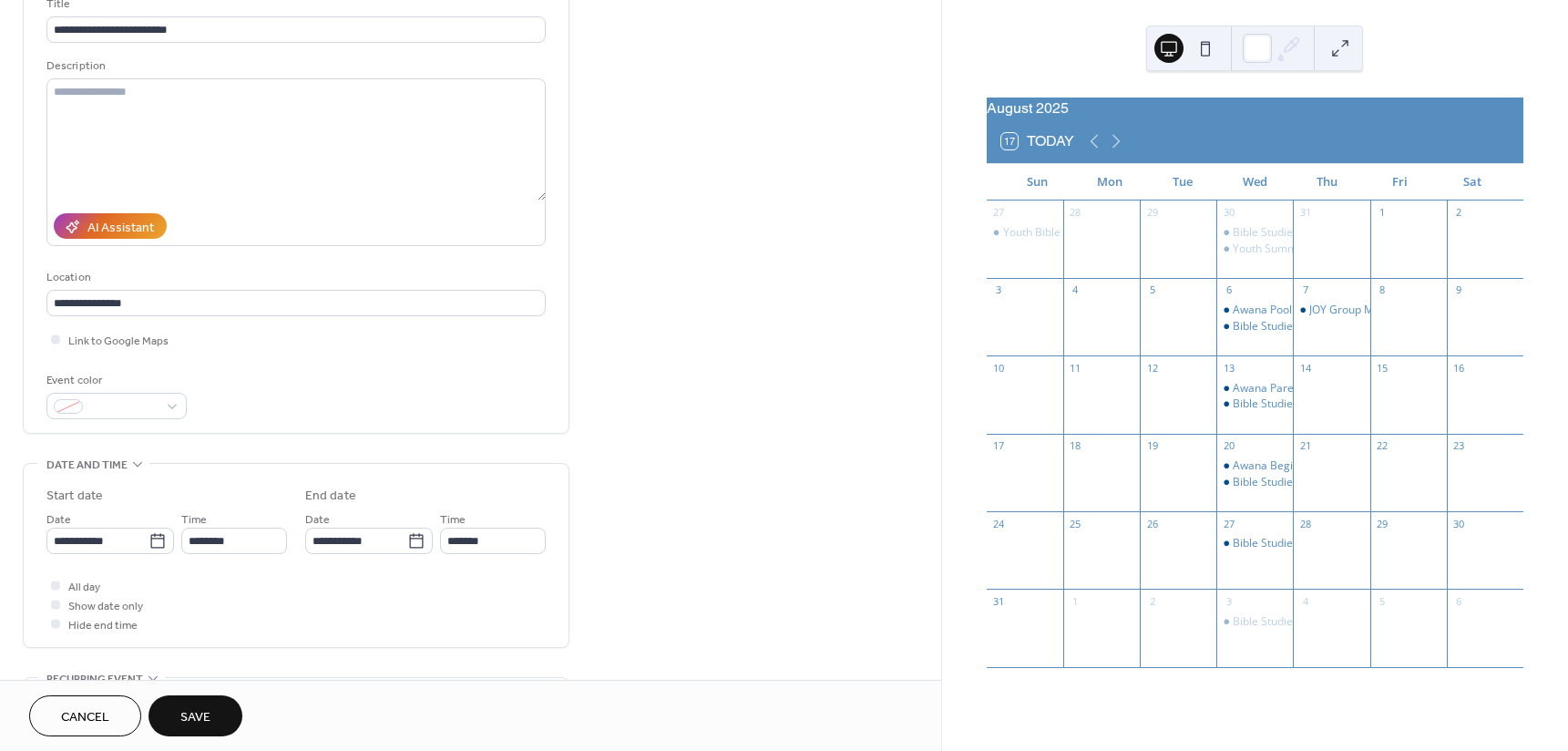 scroll, scrollTop: 182, scrollLeft: 0, axis: vertical 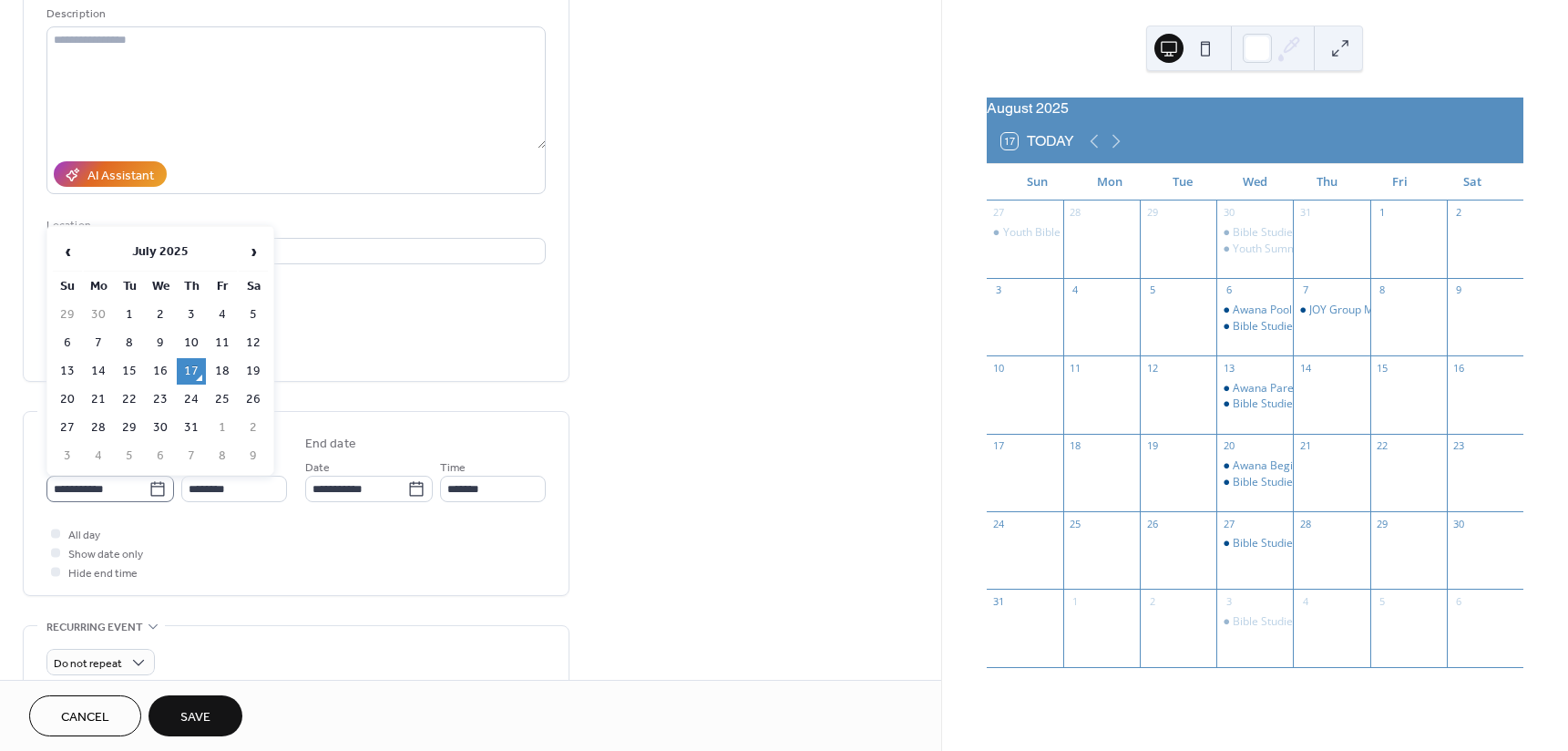 click 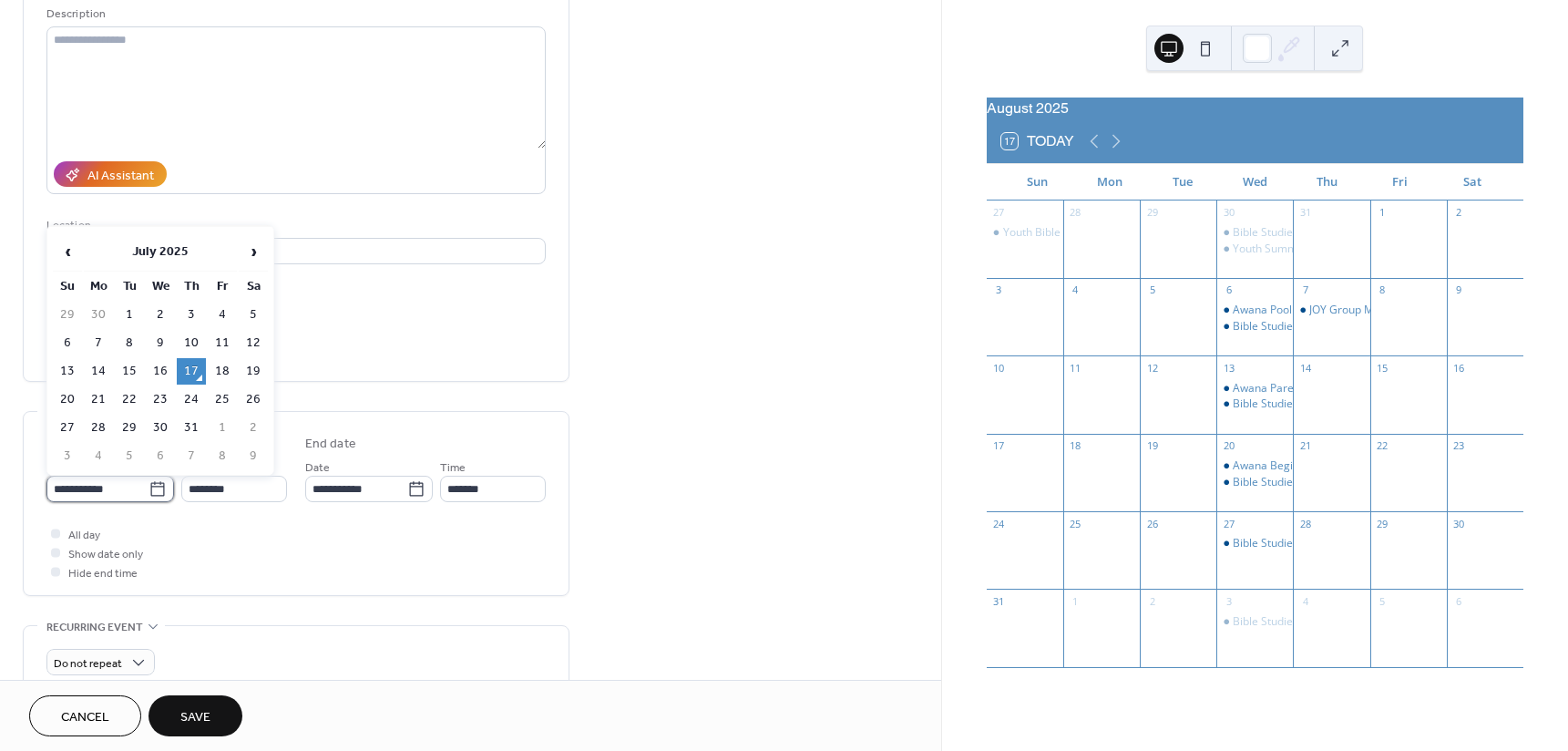 click on "**********" at bounding box center (97, 489) 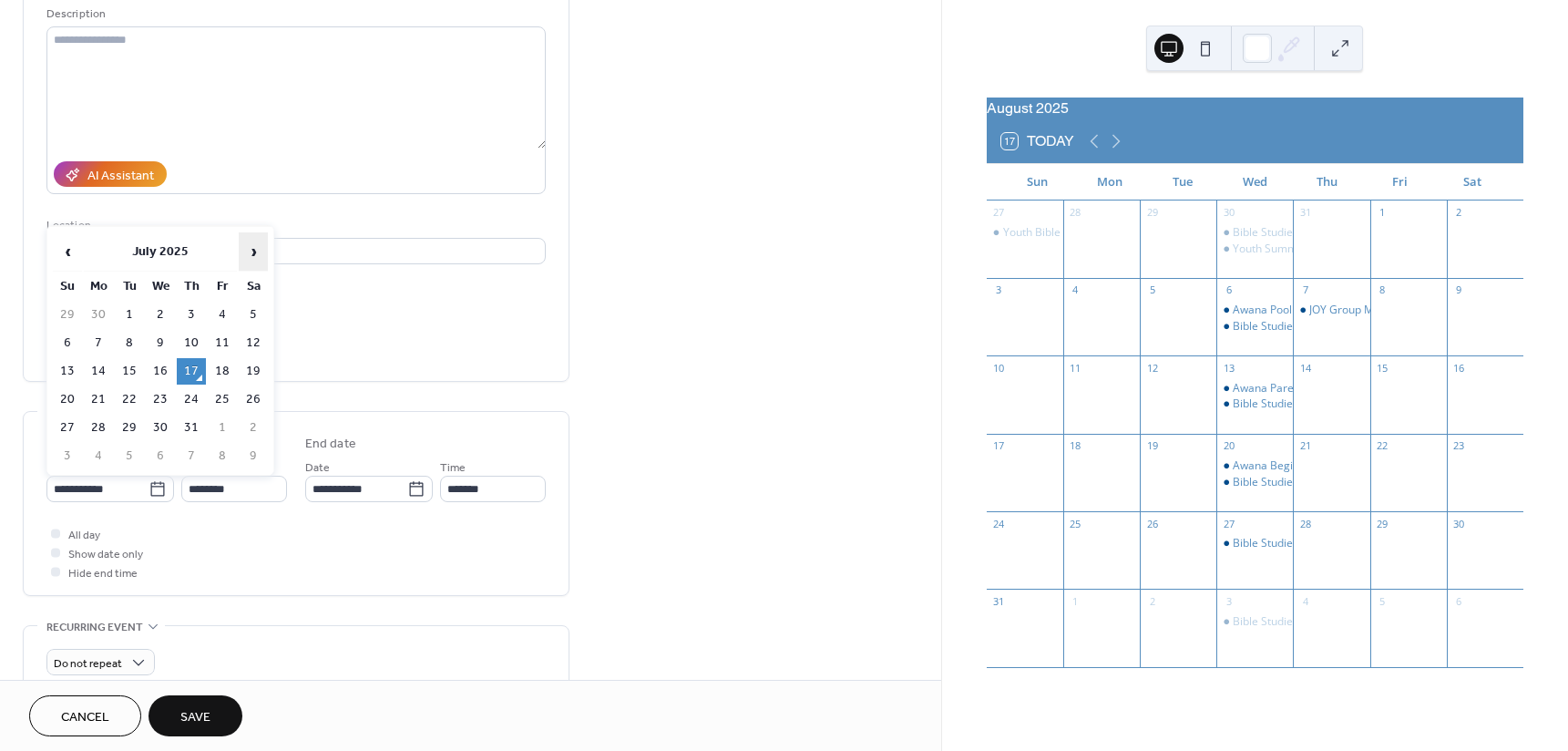 click on "›" at bounding box center [253, 252] 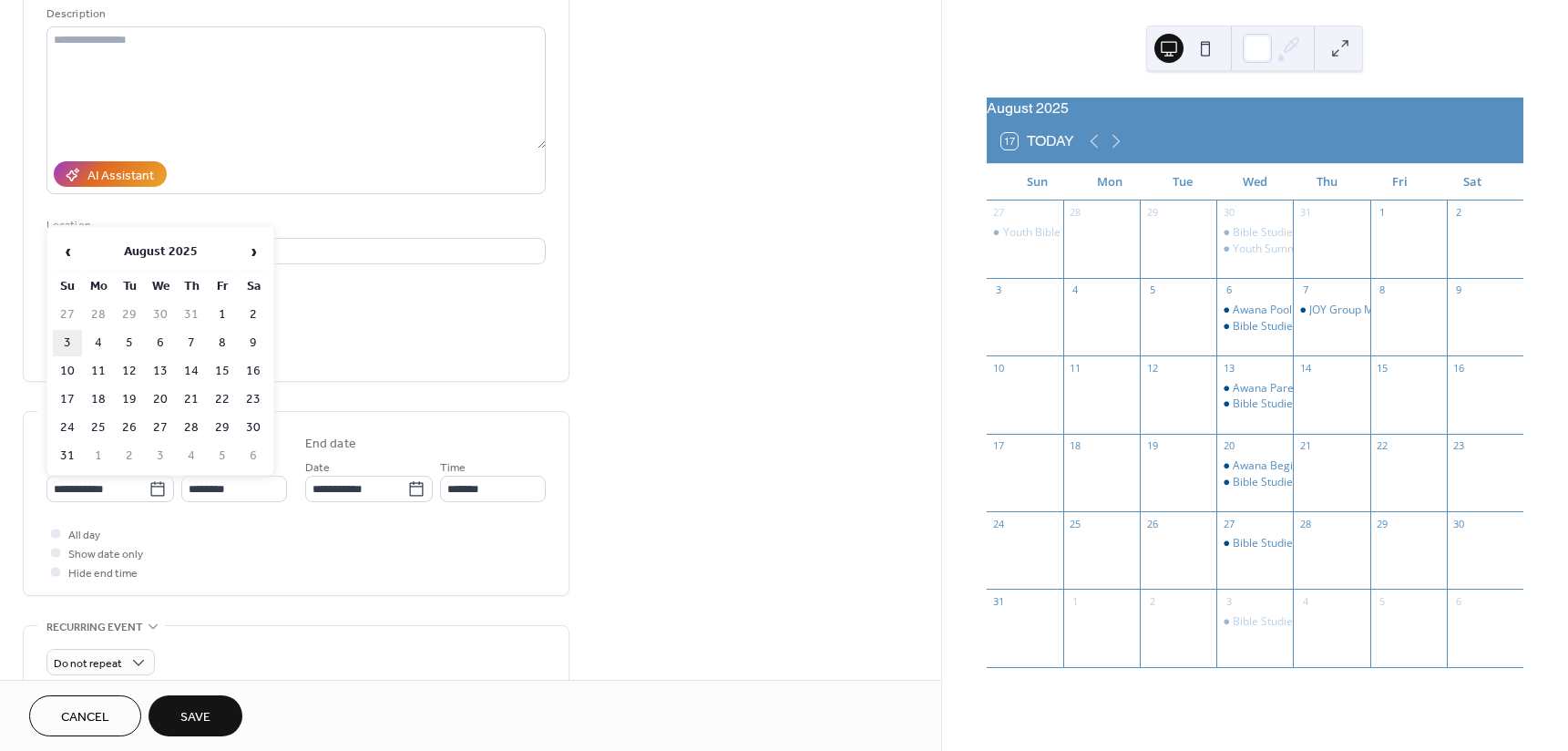 click on "3" at bounding box center [67, 343] 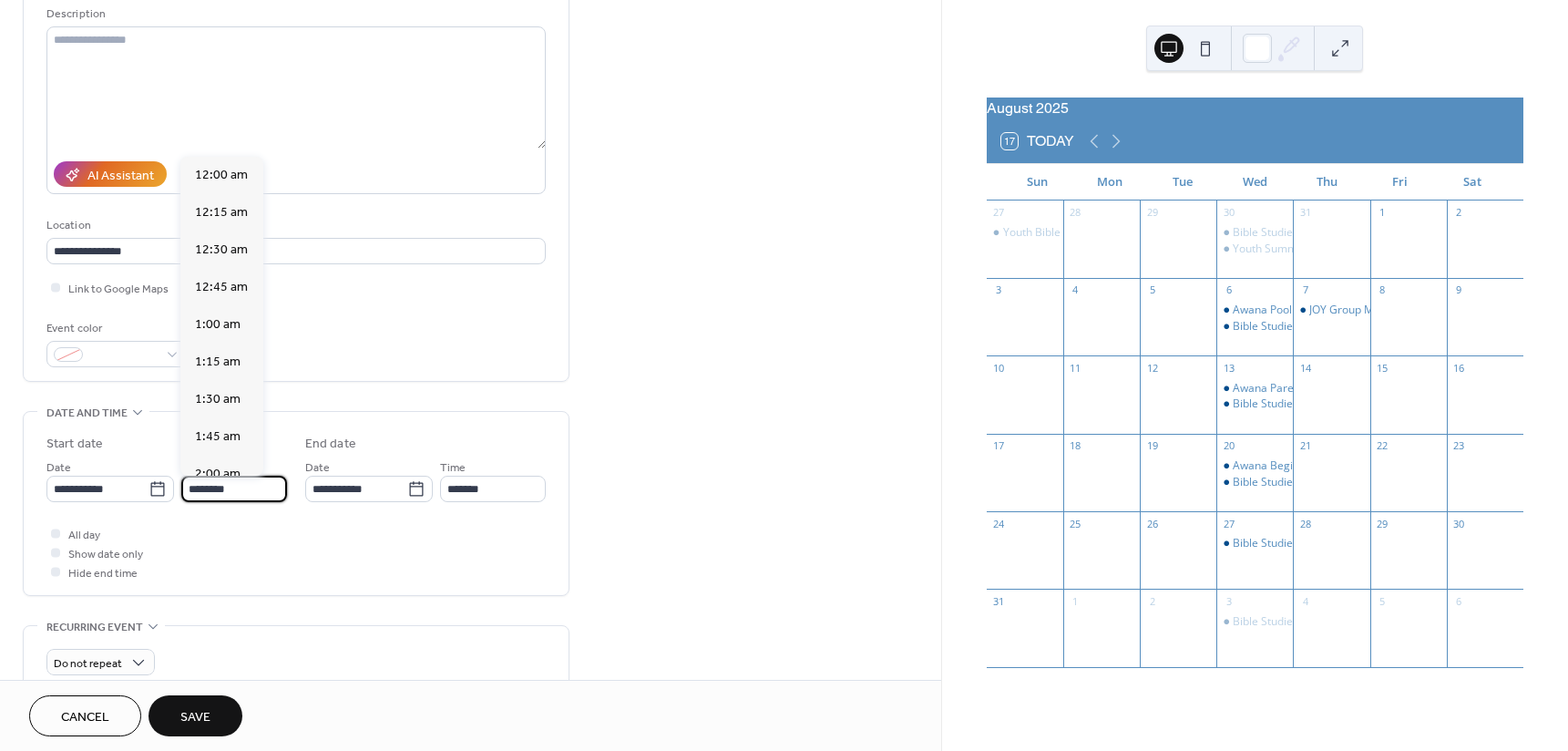 click on "********" at bounding box center [234, 489] 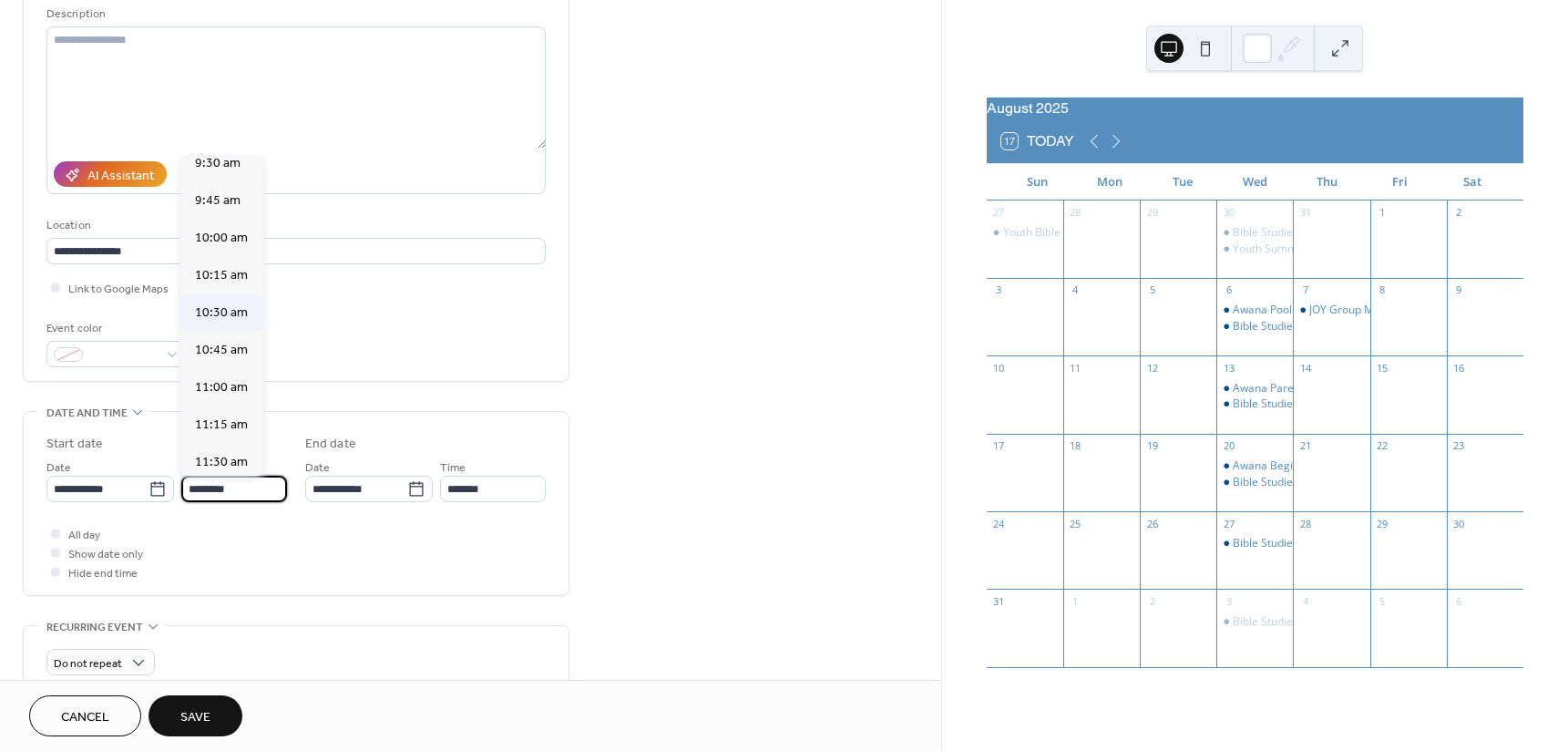 scroll, scrollTop: 1429, scrollLeft: 0, axis: vertical 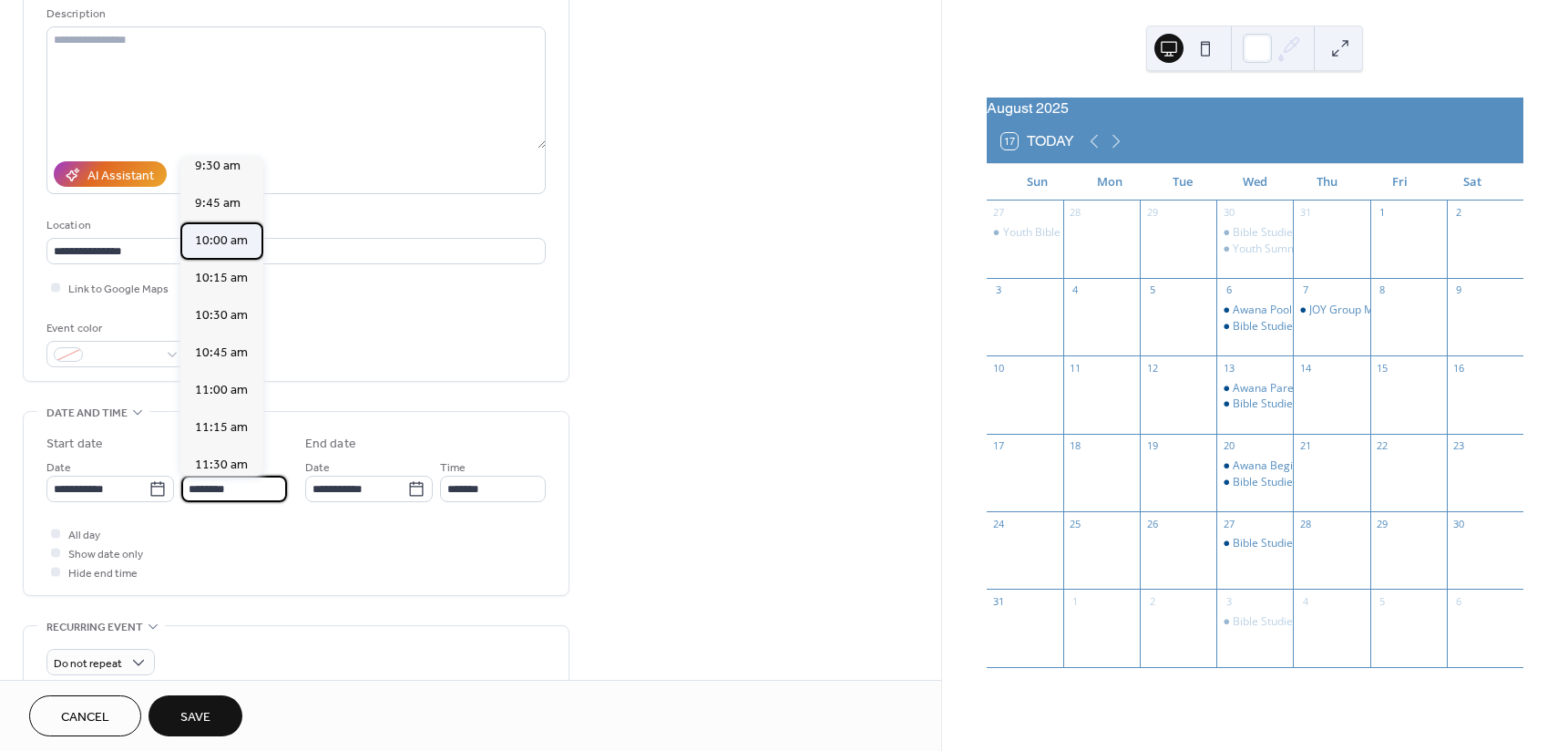 click on "10:00 am" at bounding box center [221, 241] 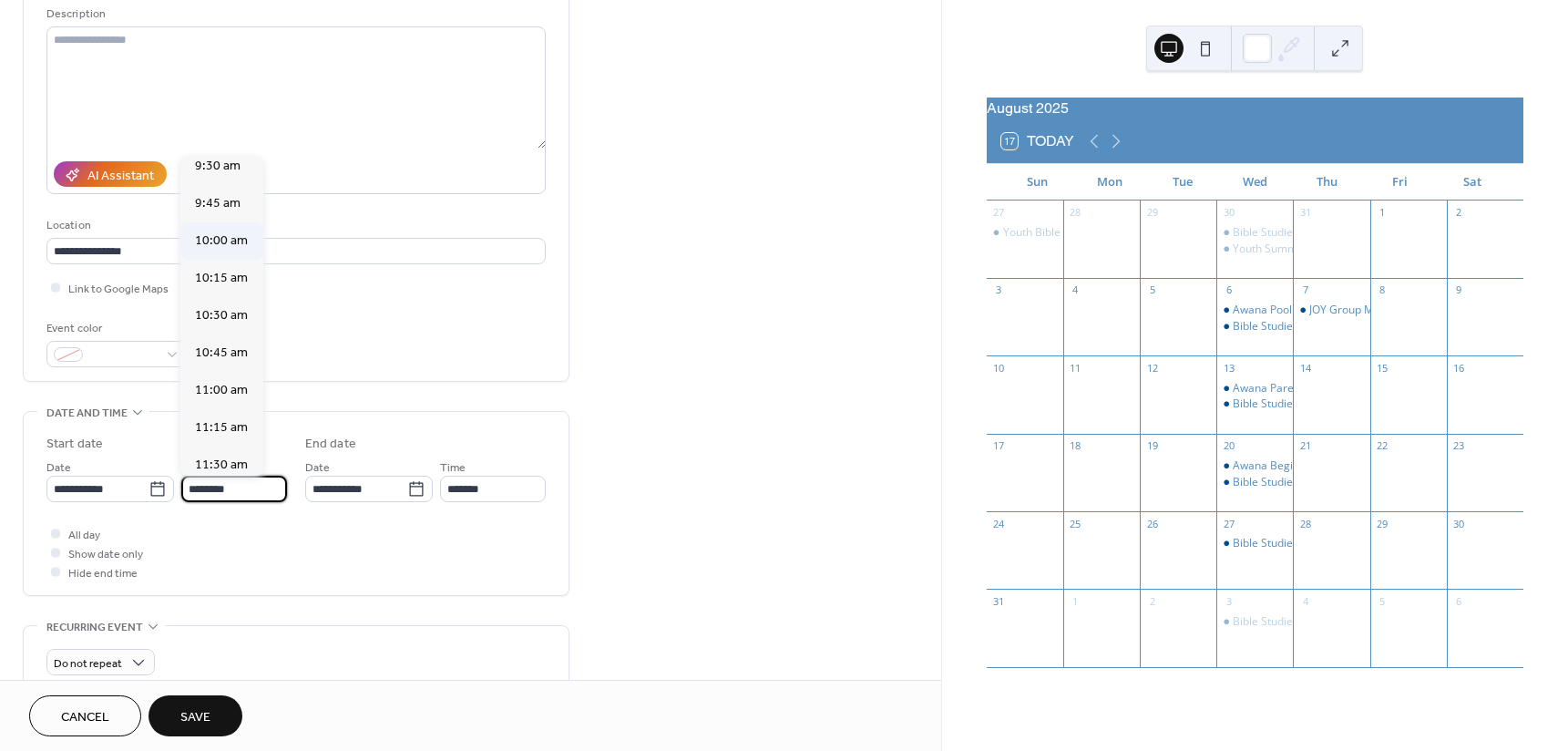 type on "********" 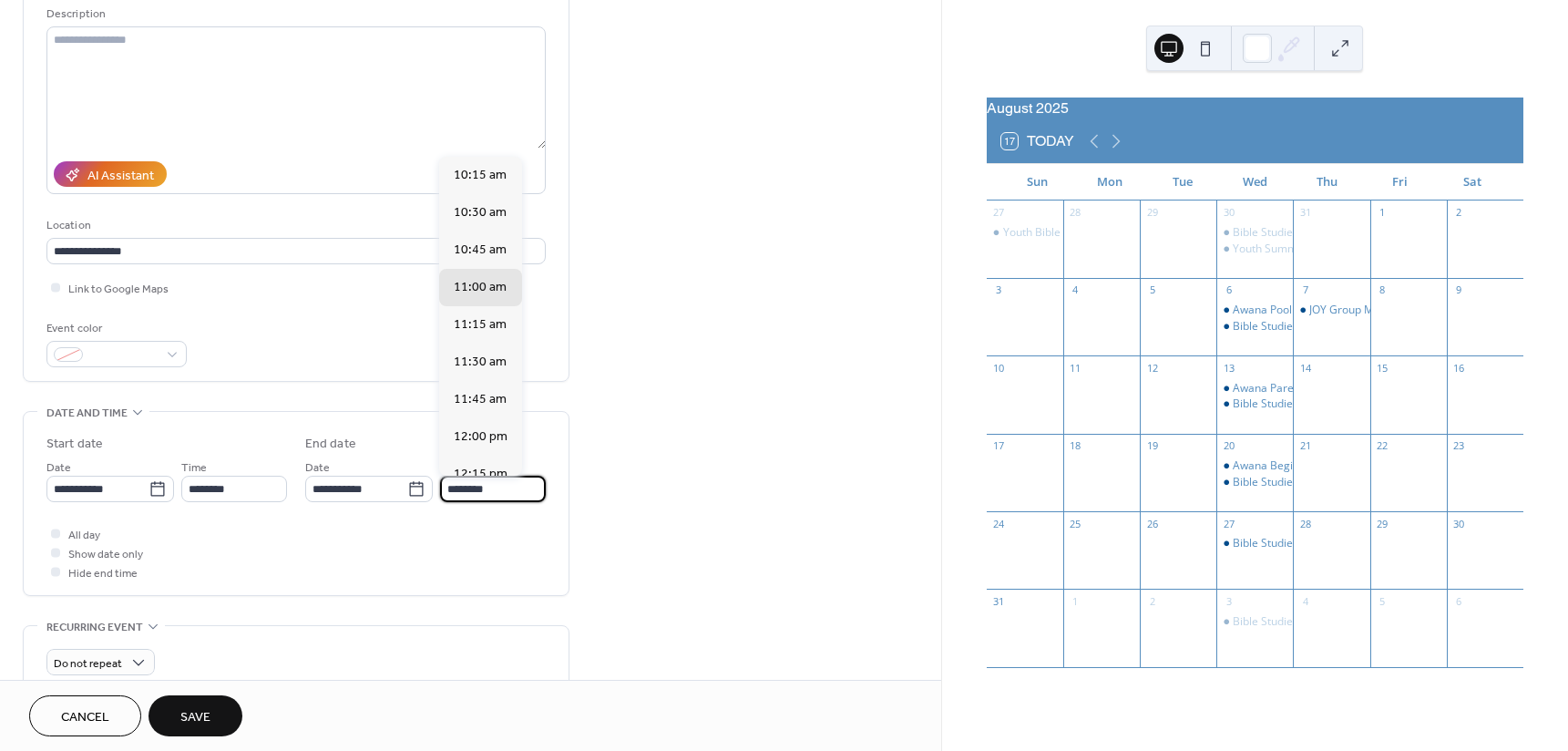 click on "********" at bounding box center (493, 489) 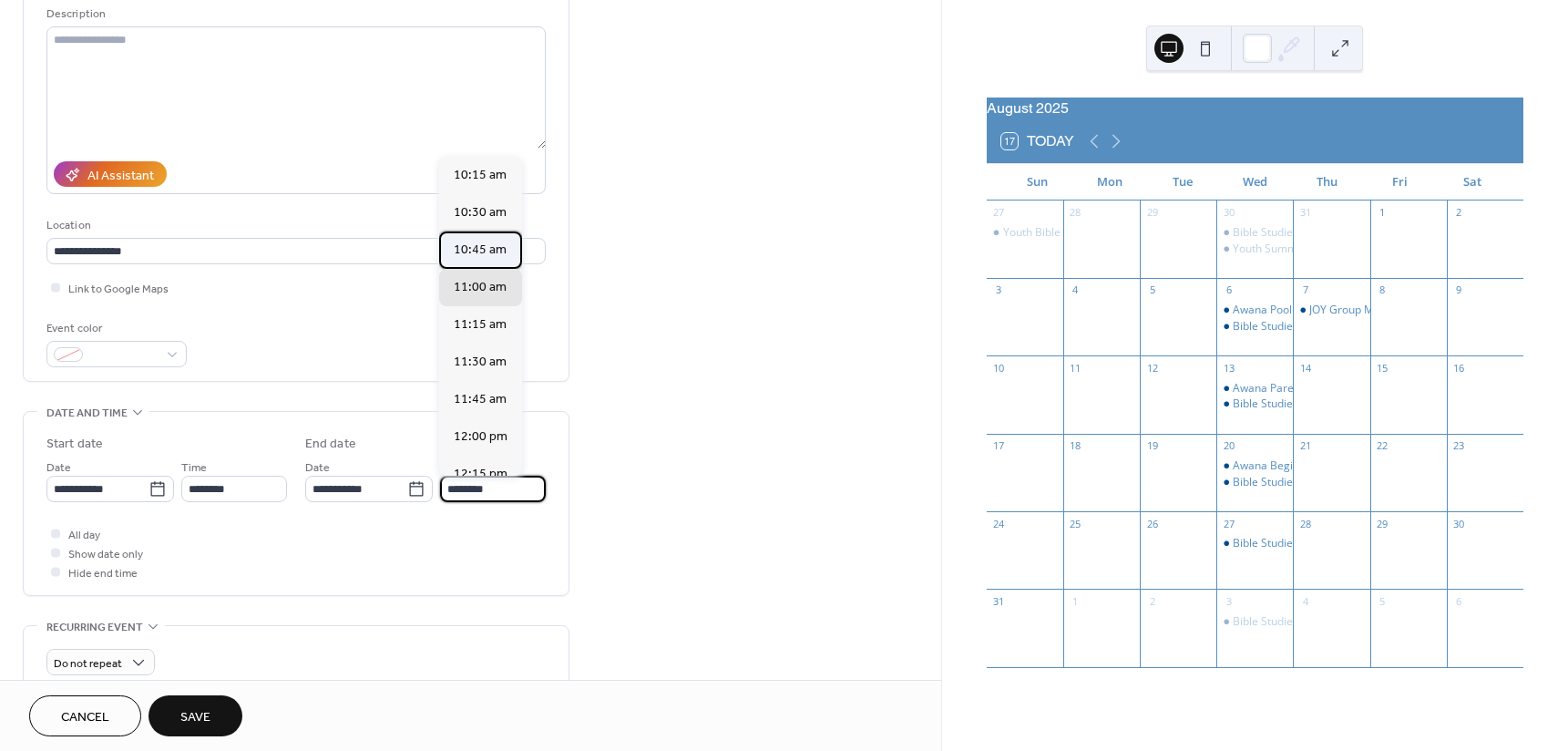 click on "10:45 am" at bounding box center [480, 250] 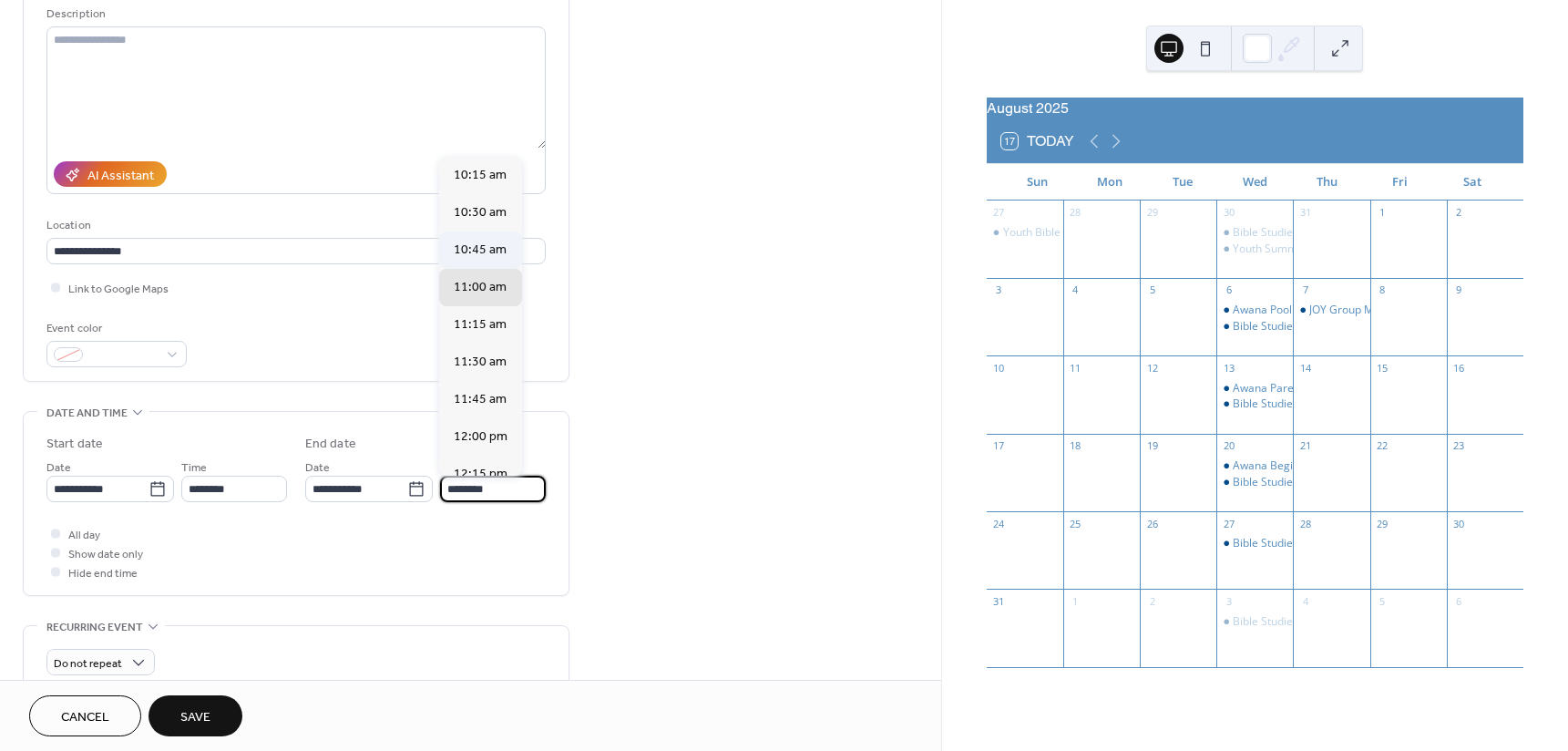 type on "********" 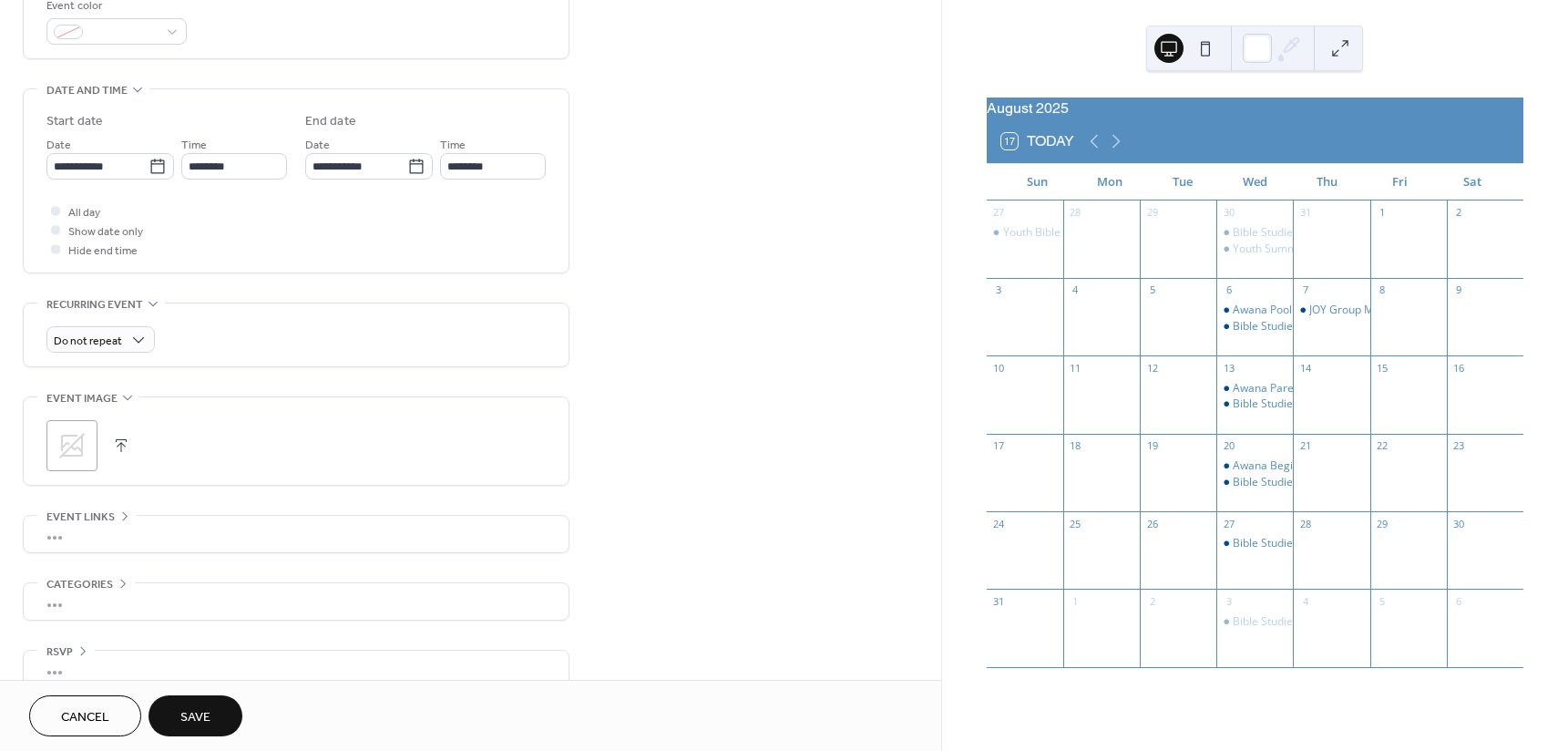 scroll, scrollTop: 531, scrollLeft: 0, axis: vertical 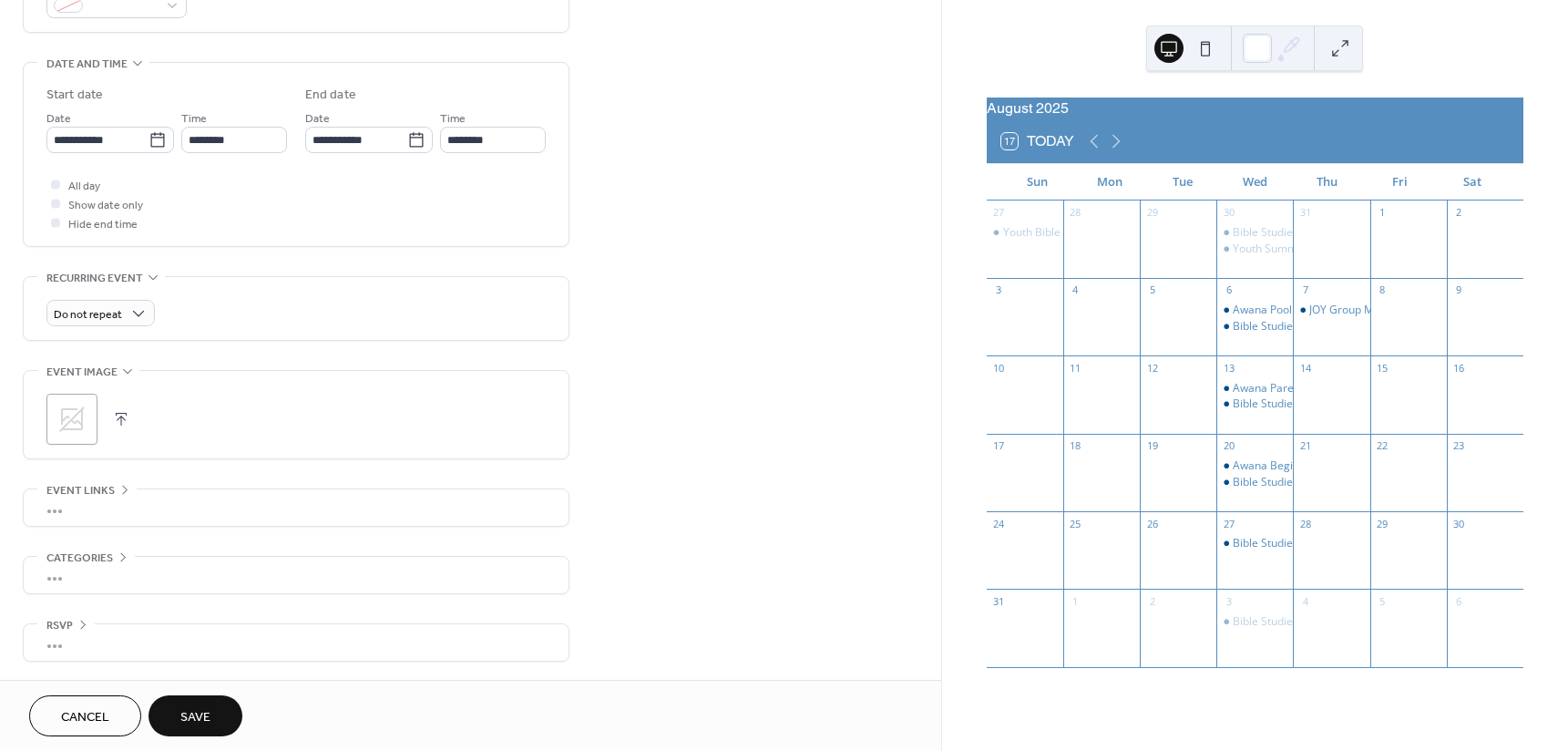 click on "Save" at bounding box center [195, 717] 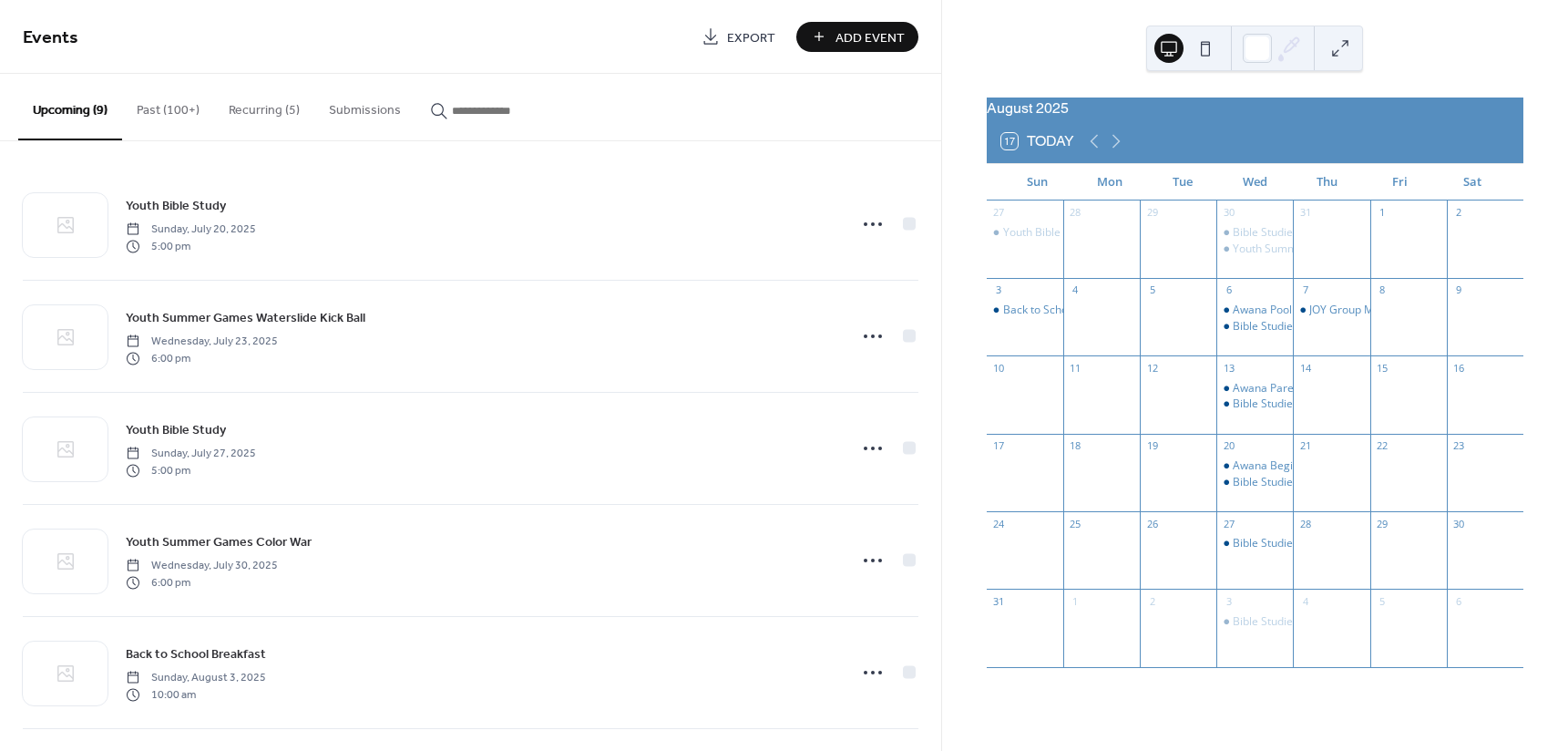 click on "Add Event" at bounding box center [857, 36] 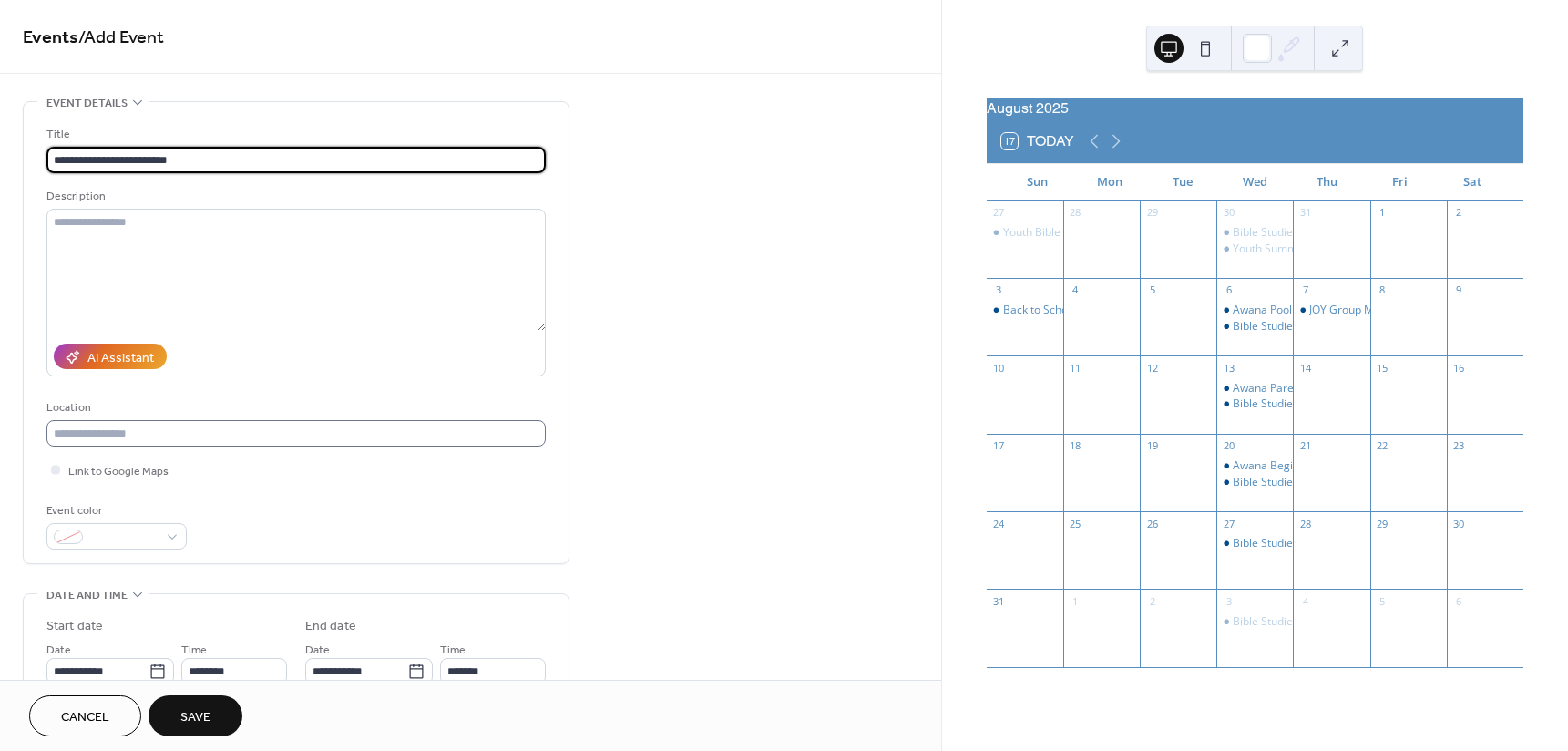 type on "**********" 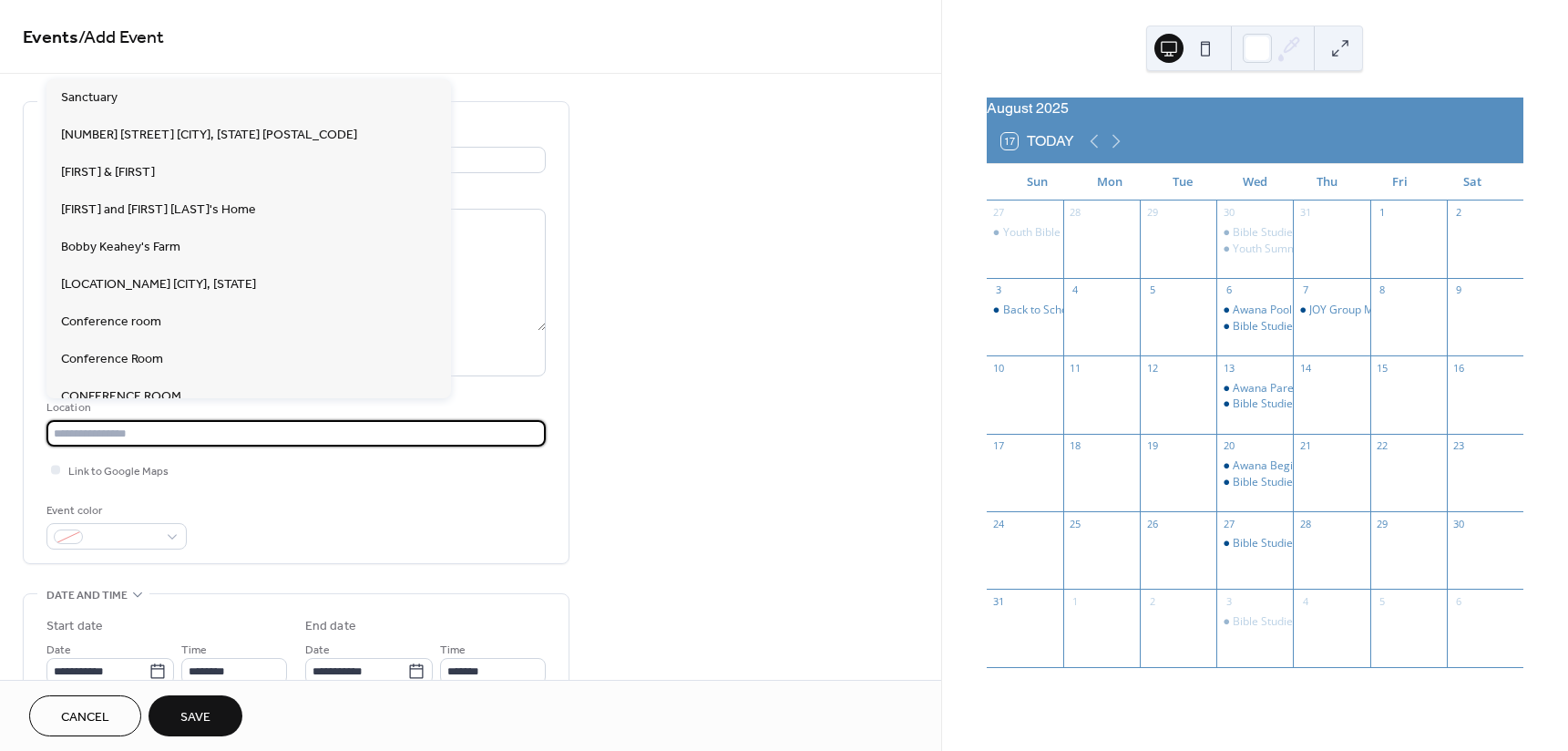 click at bounding box center [296, 433] 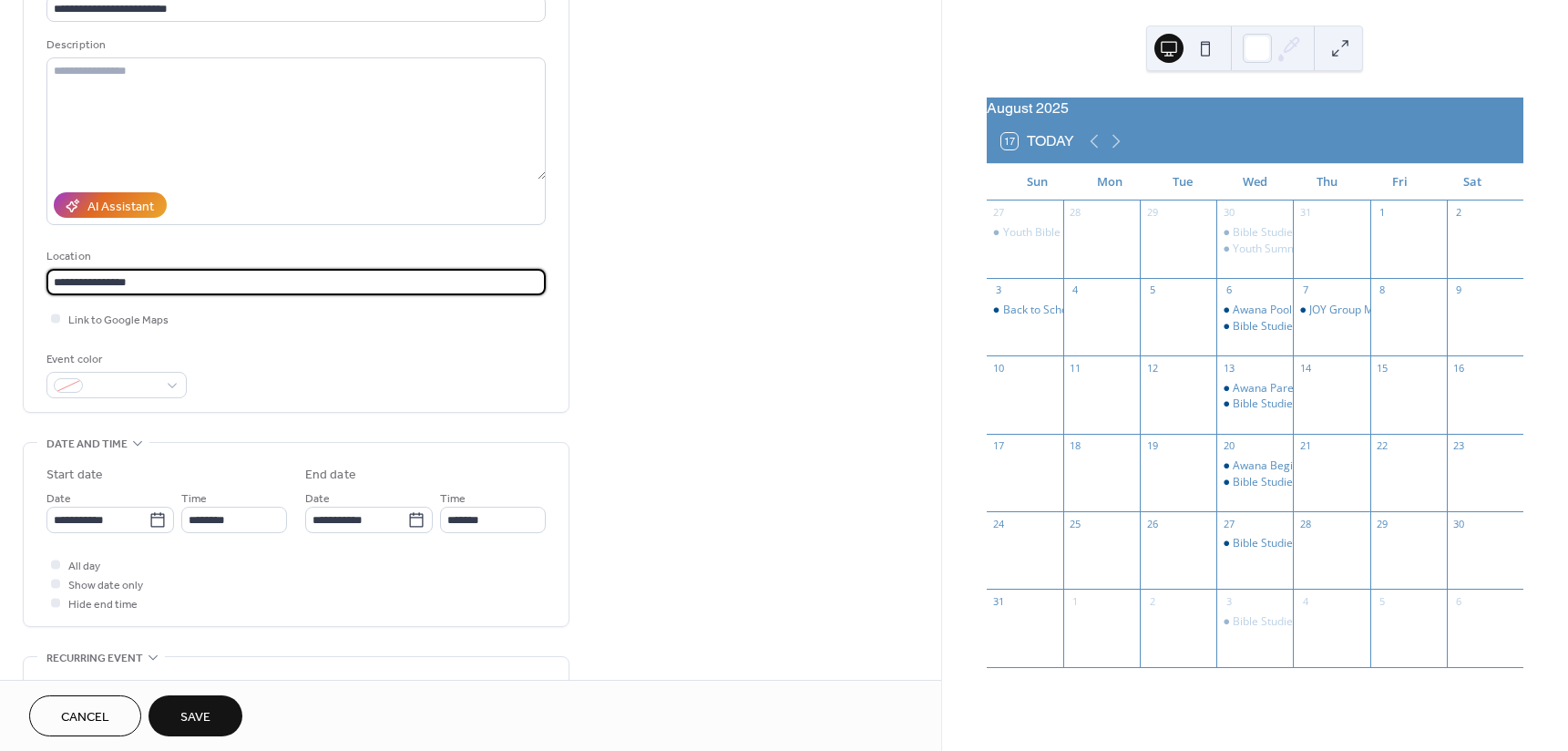scroll, scrollTop: 182, scrollLeft: 0, axis: vertical 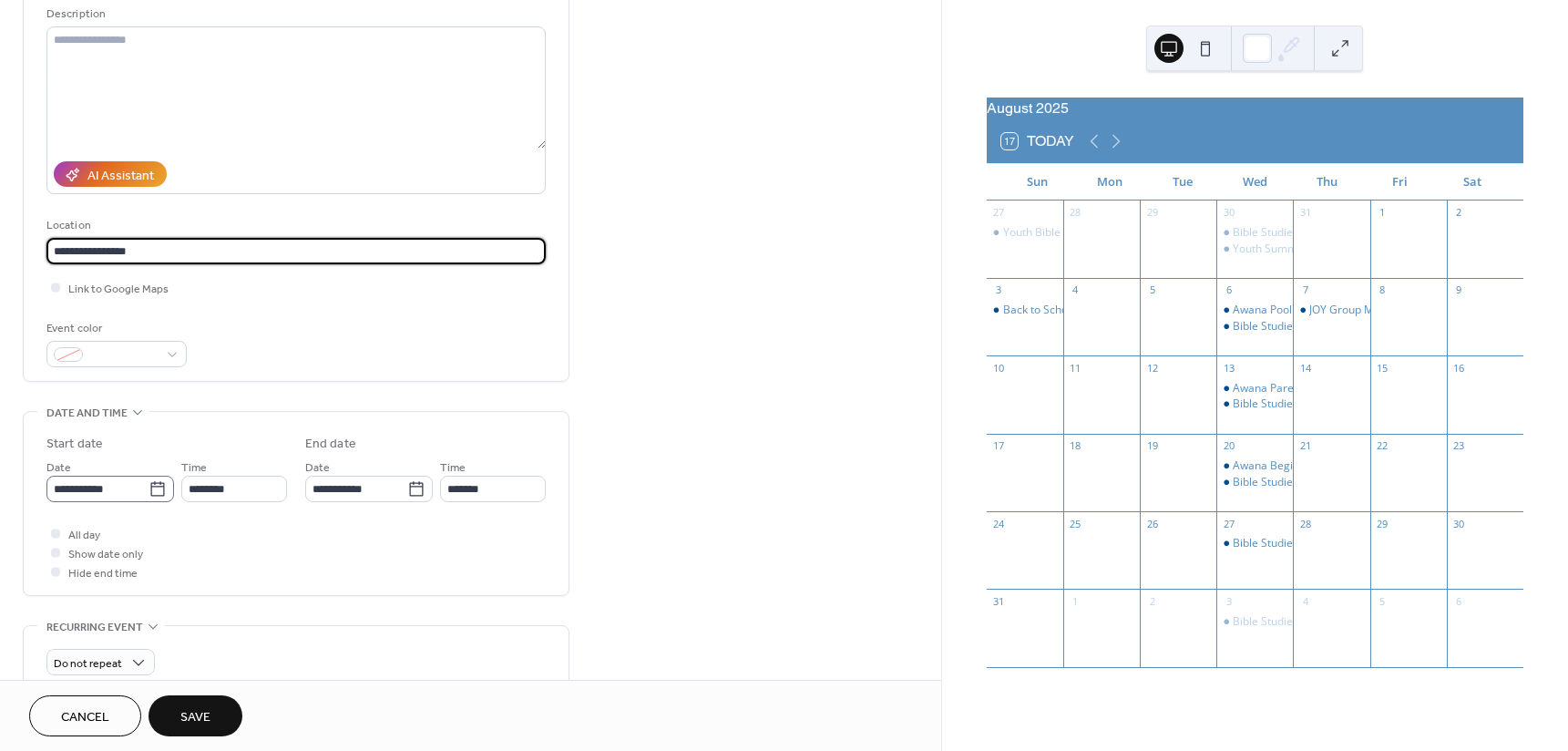 type on "**********" 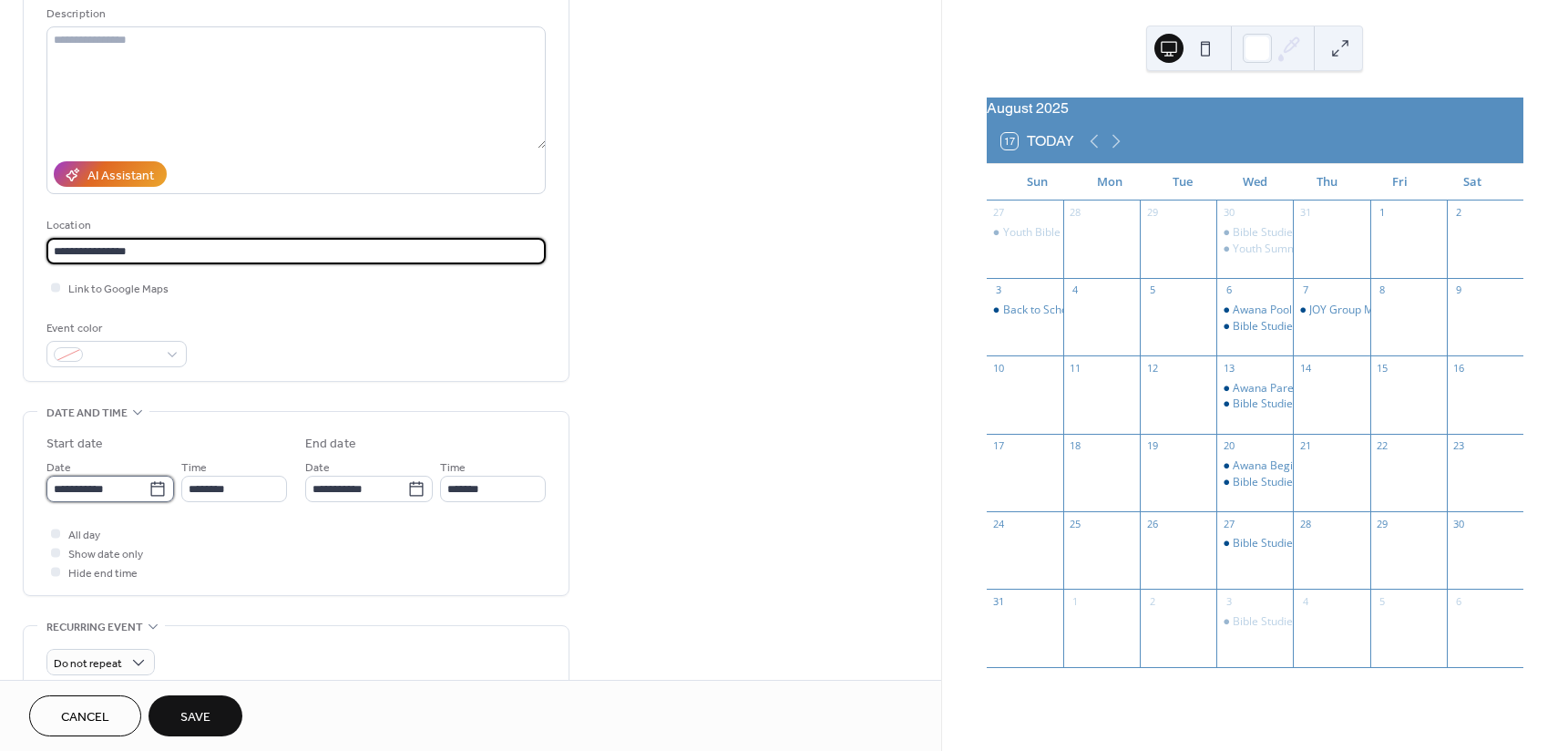 click on "**********" at bounding box center (97, 489) 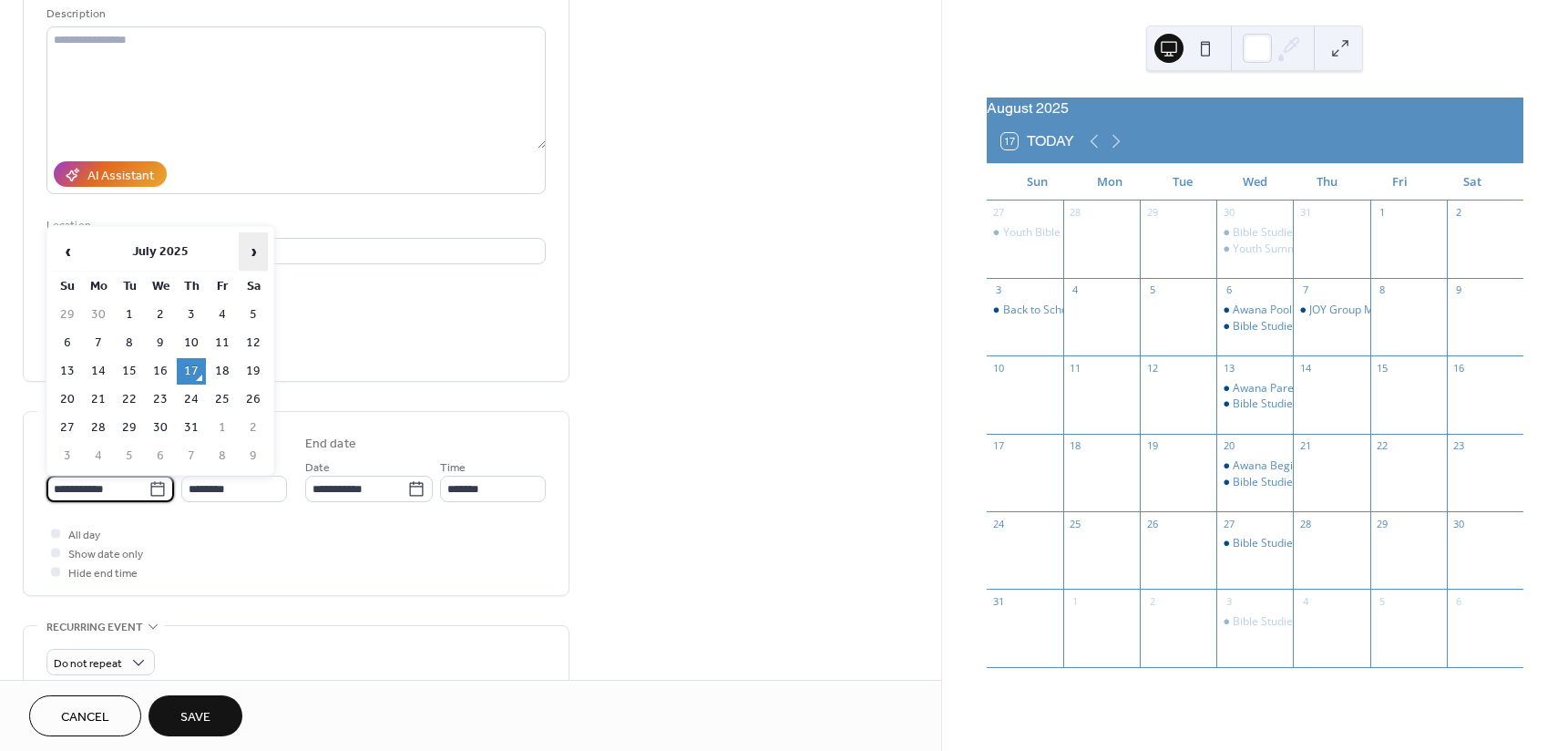 click on "›" at bounding box center (253, 252) 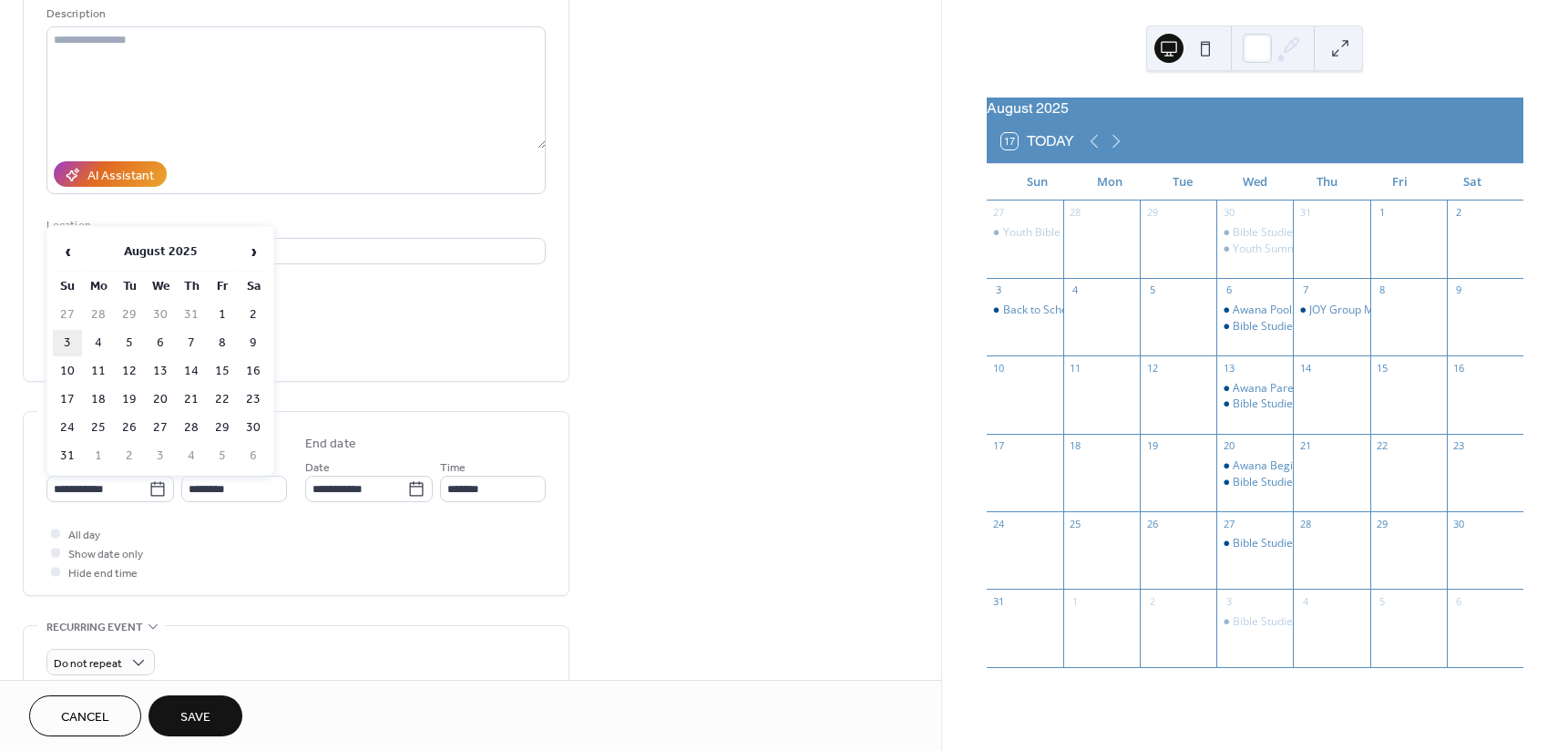 click on "3" at bounding box center [67, 343] 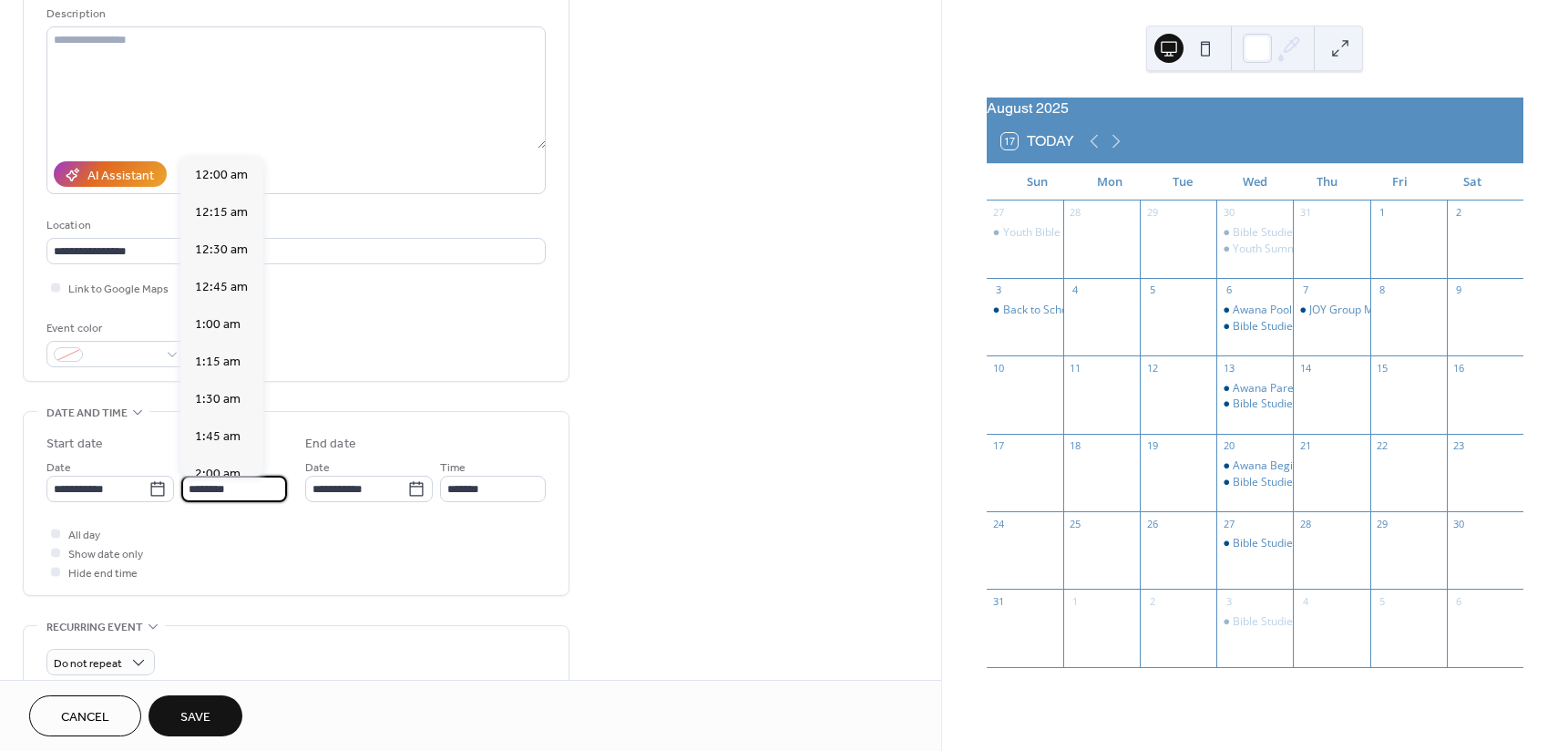 click on "********" at bounding box center (234, 489) 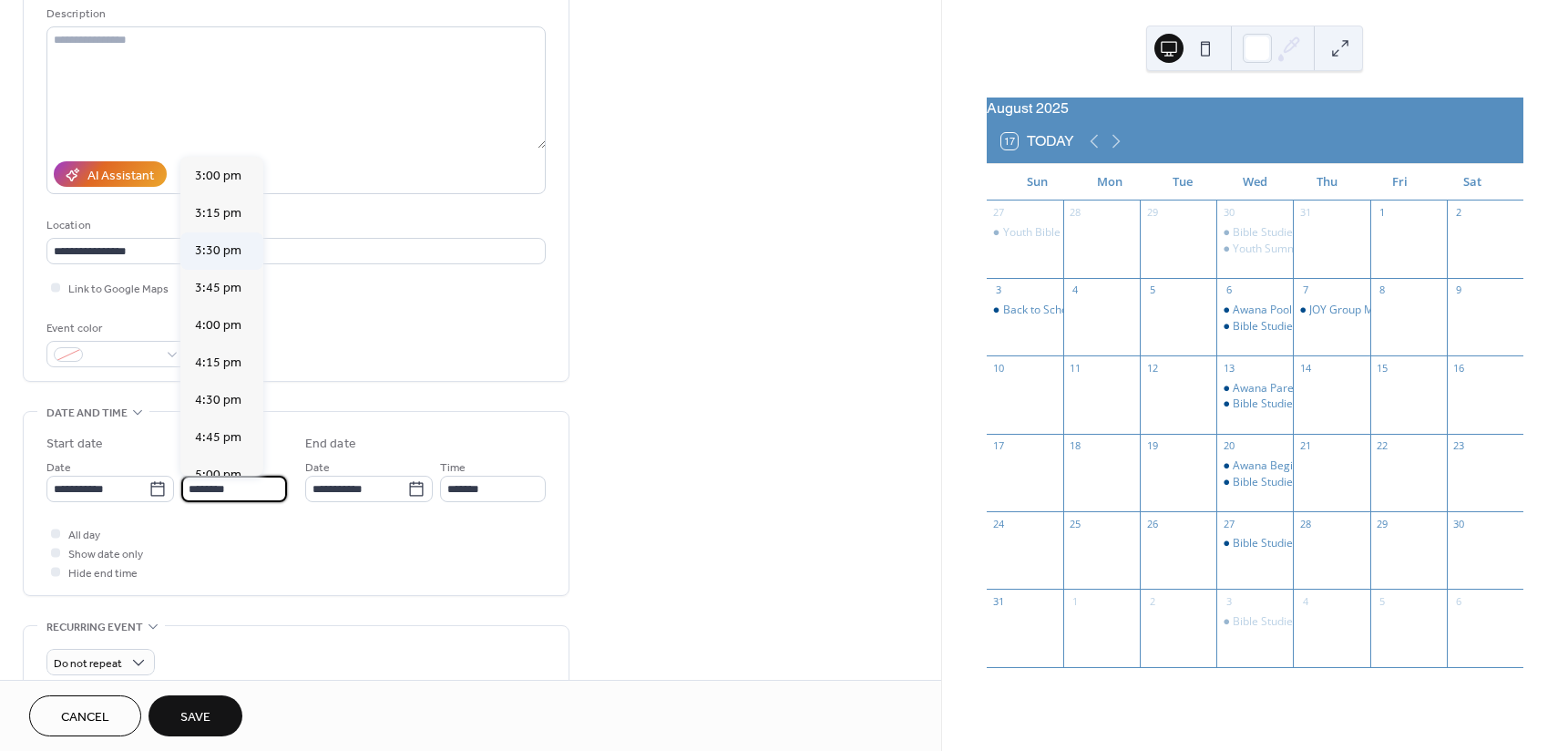 scroll, scrollTop: 2249, scrollLeft: 0, axis: vertical 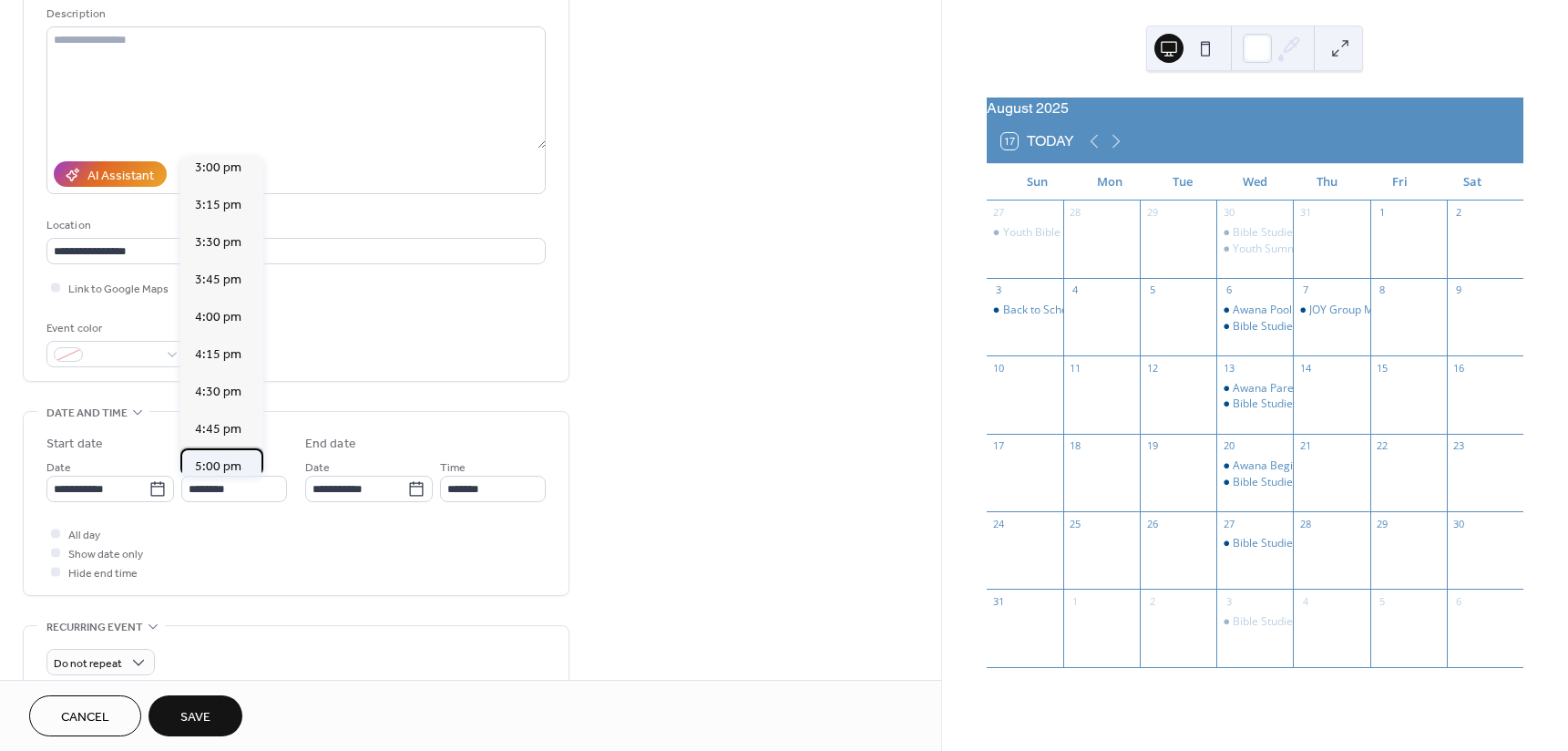 click on "5:00 pm" at bounding box center (218, 467) 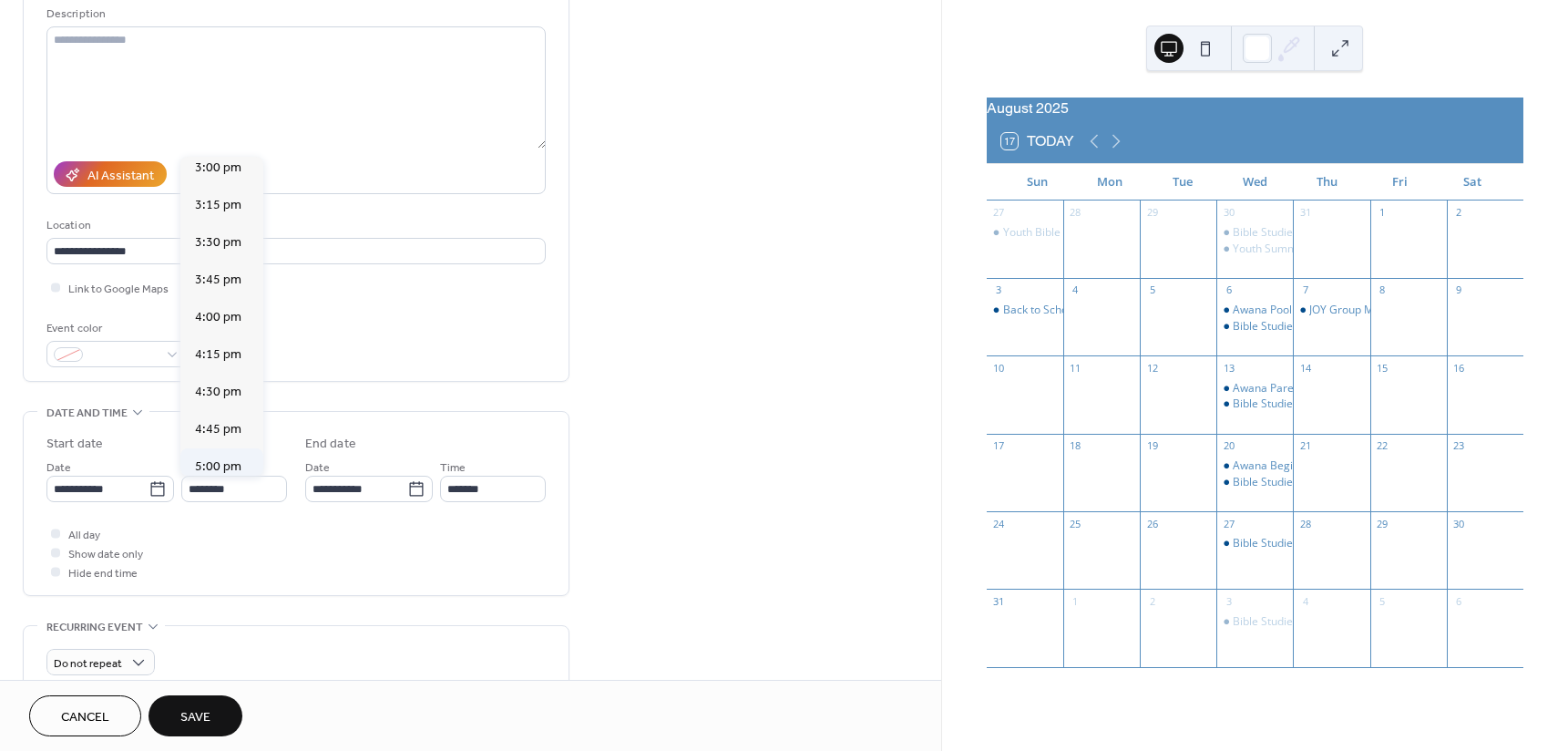 type on "*******" 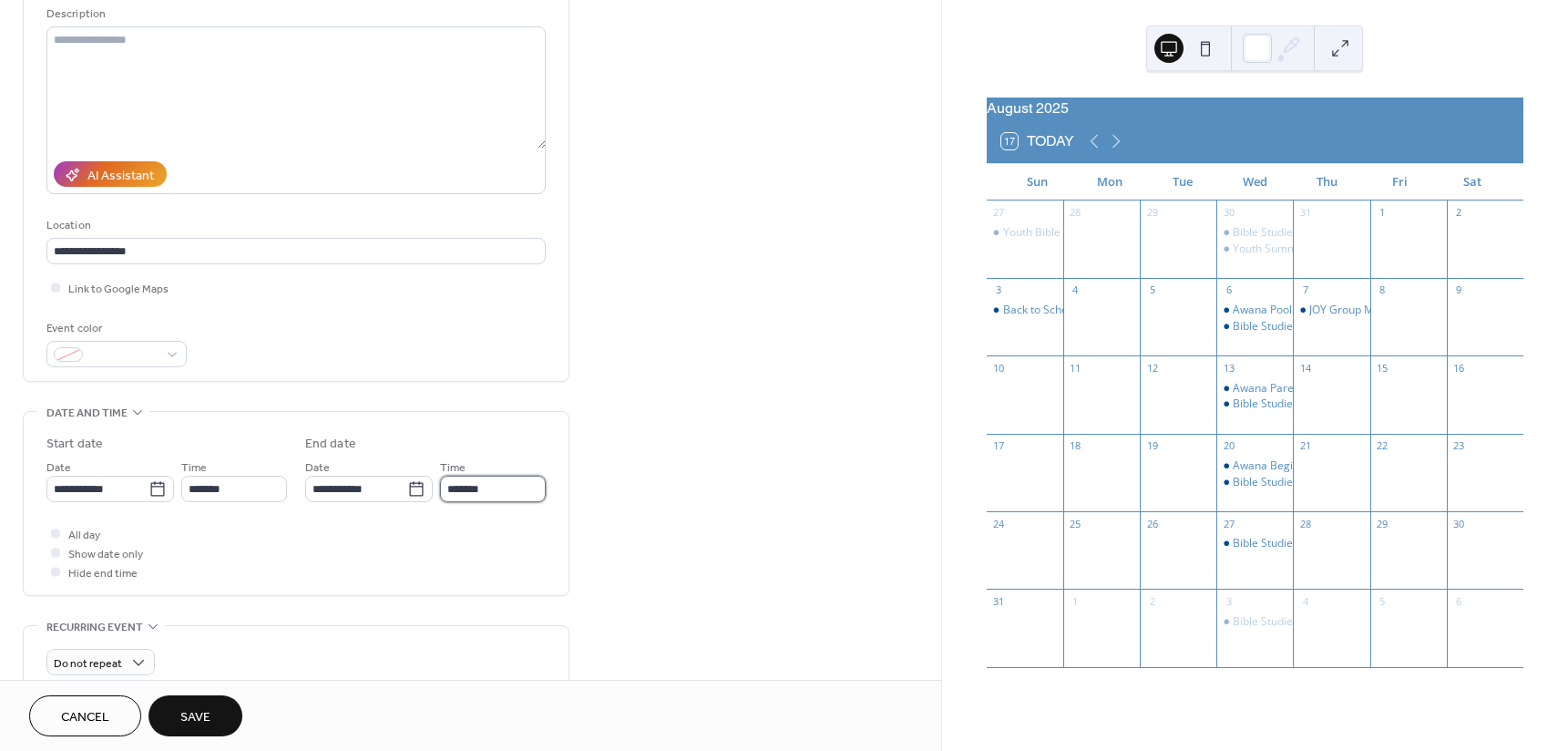 click on "*******" at bounding box center (493, 489) 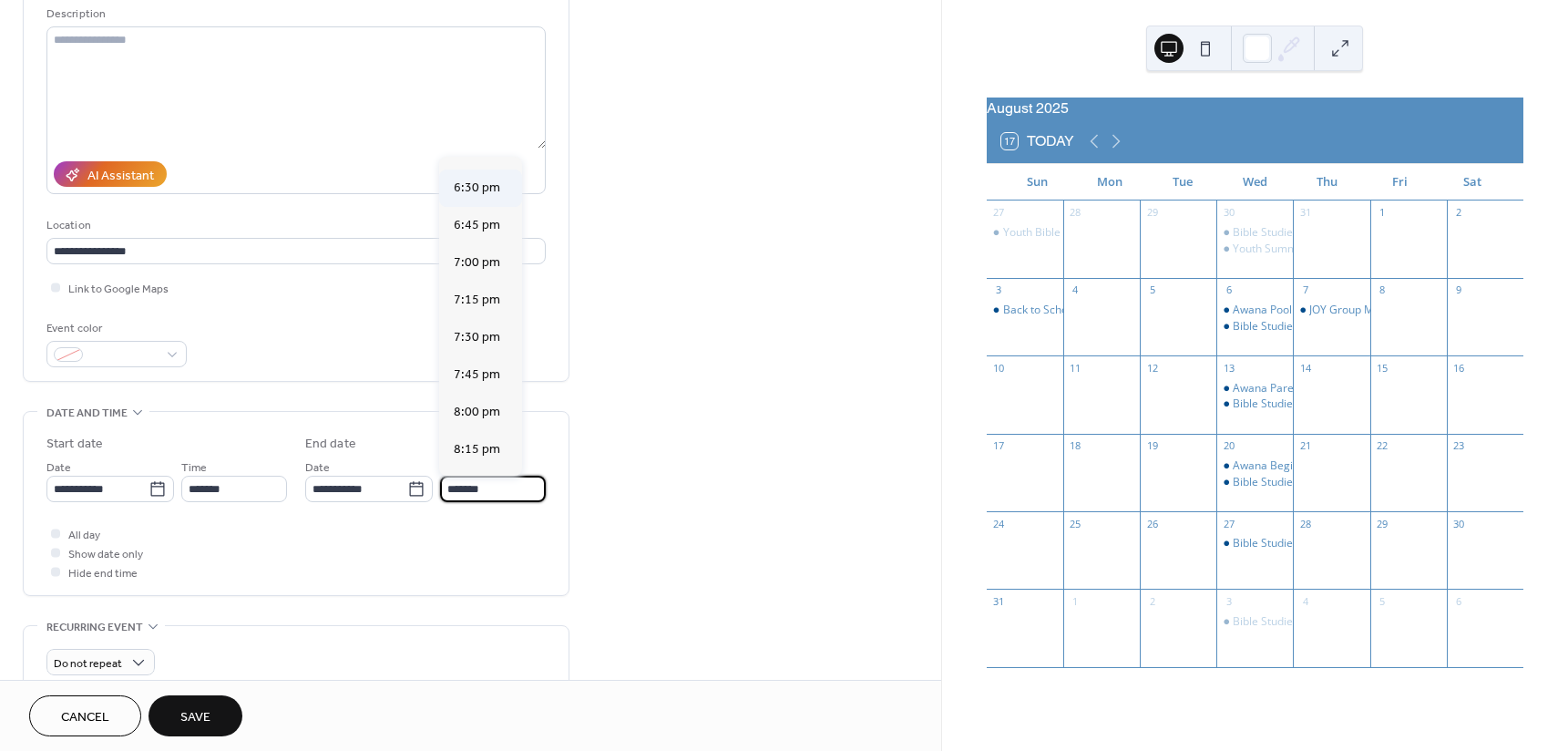 scroll, scrollTop: 182, scrollLeft: 0, axis: vertical 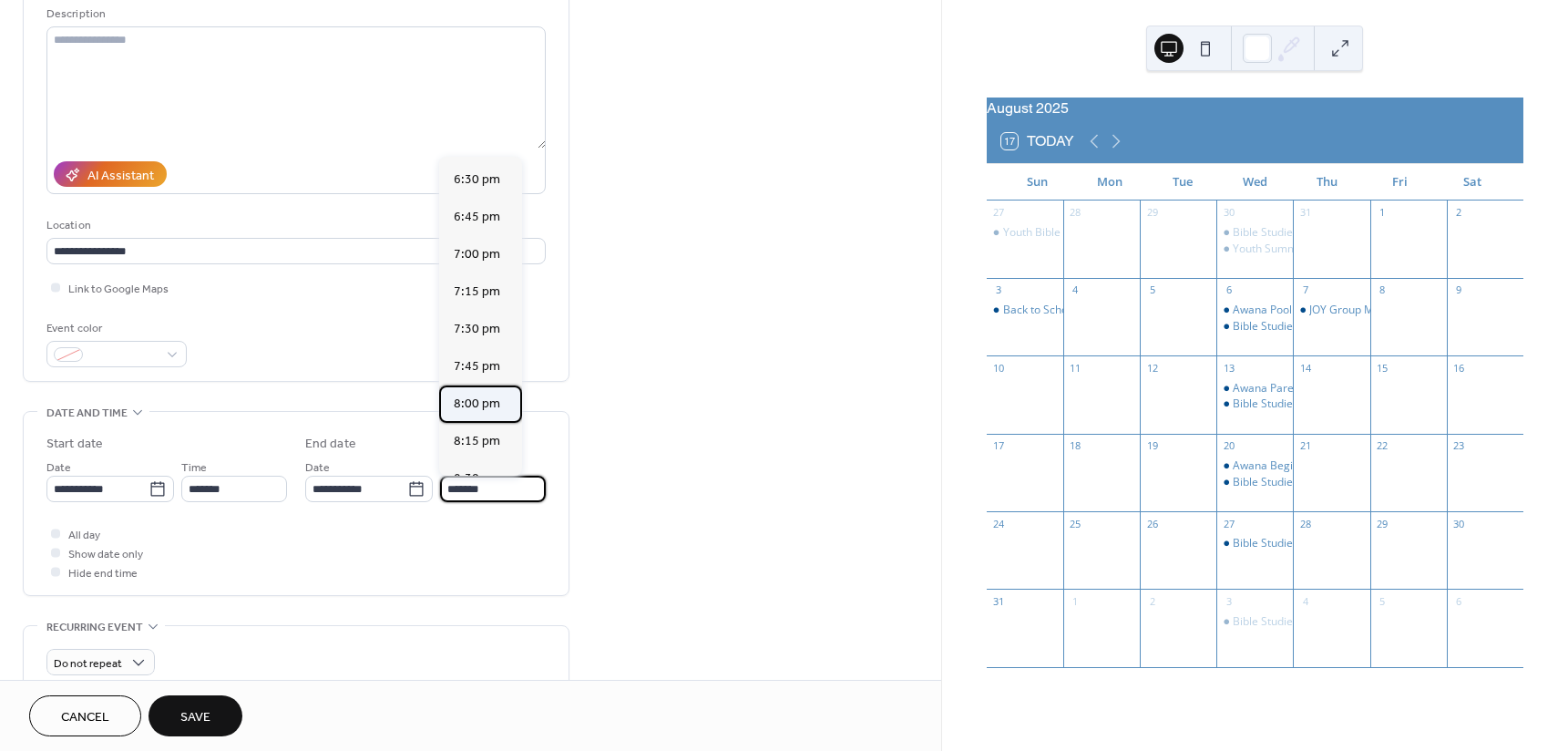 click on "8:00 pm" at bounding box center [477, 404] 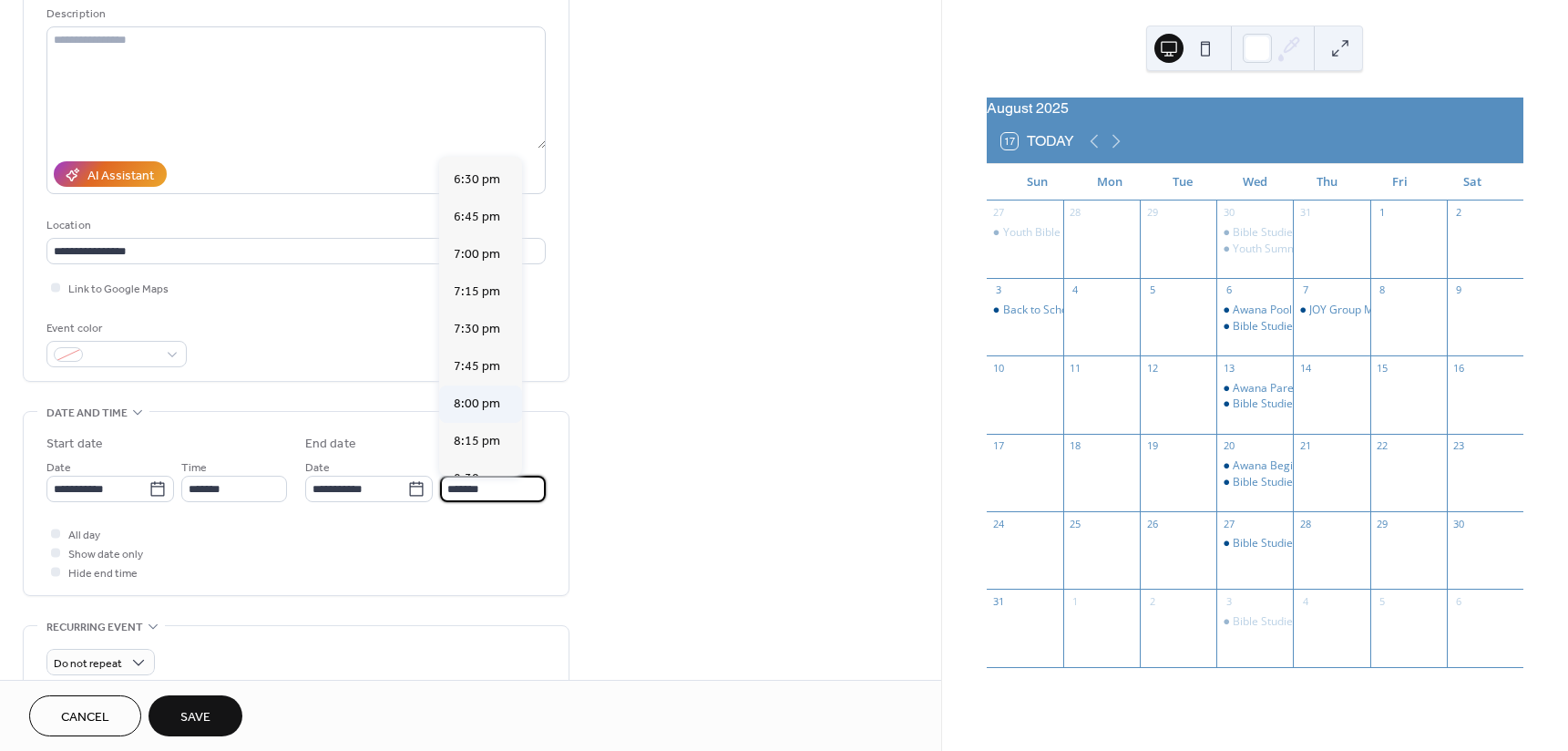 type on "*******" 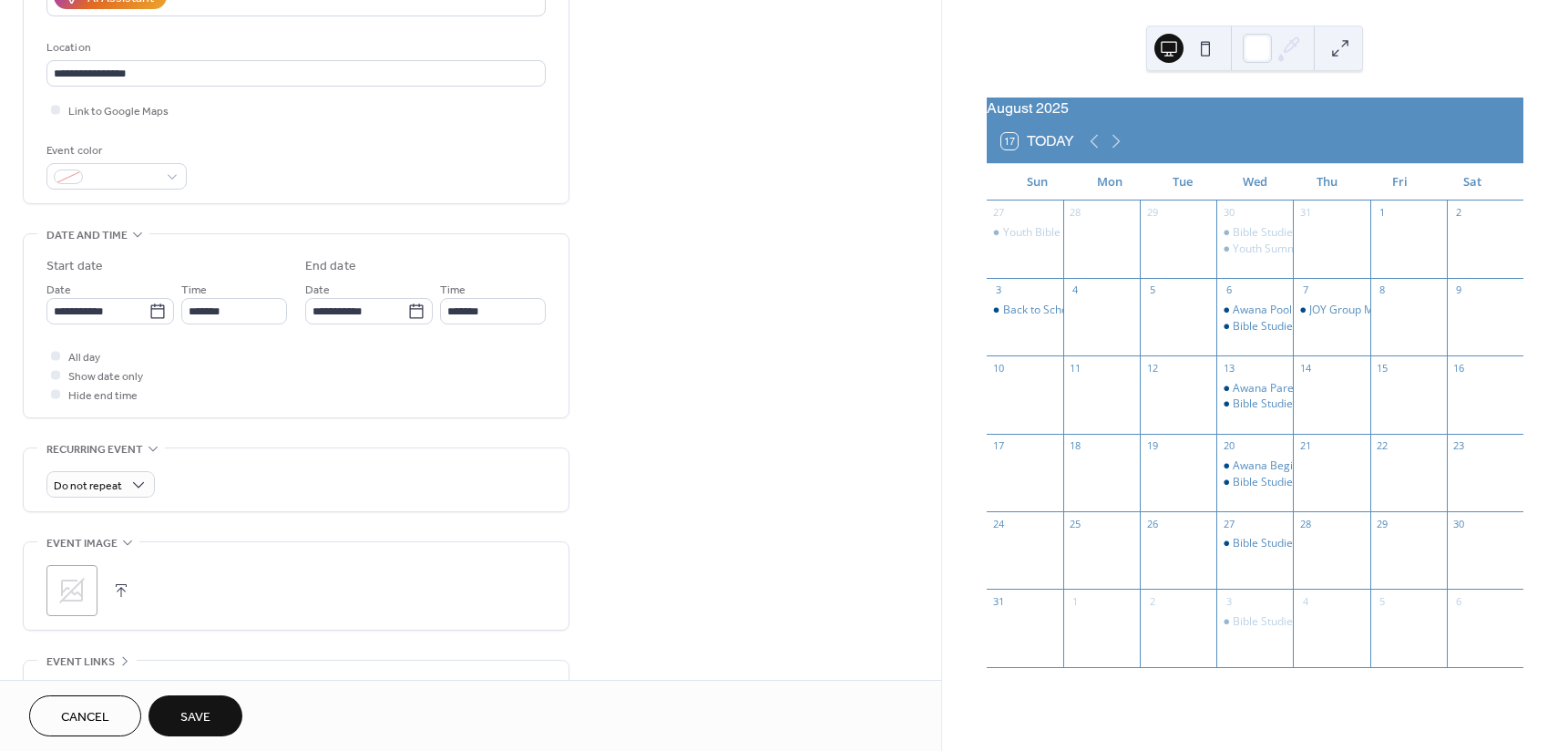 scroll, scrollTop: 365, scrollLeft: 0, axis: vertical 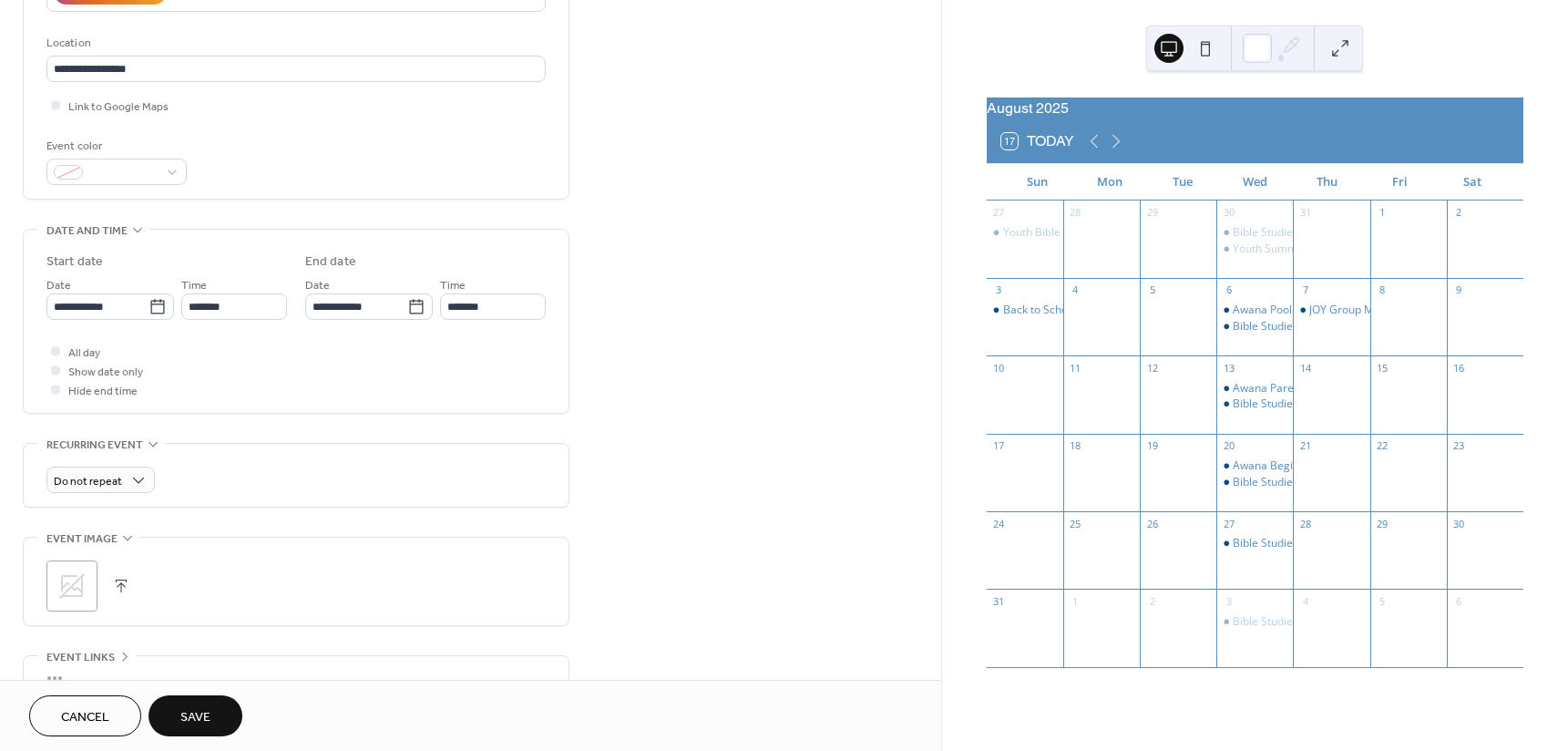 click on "Save" at bounding box center [195, 715] 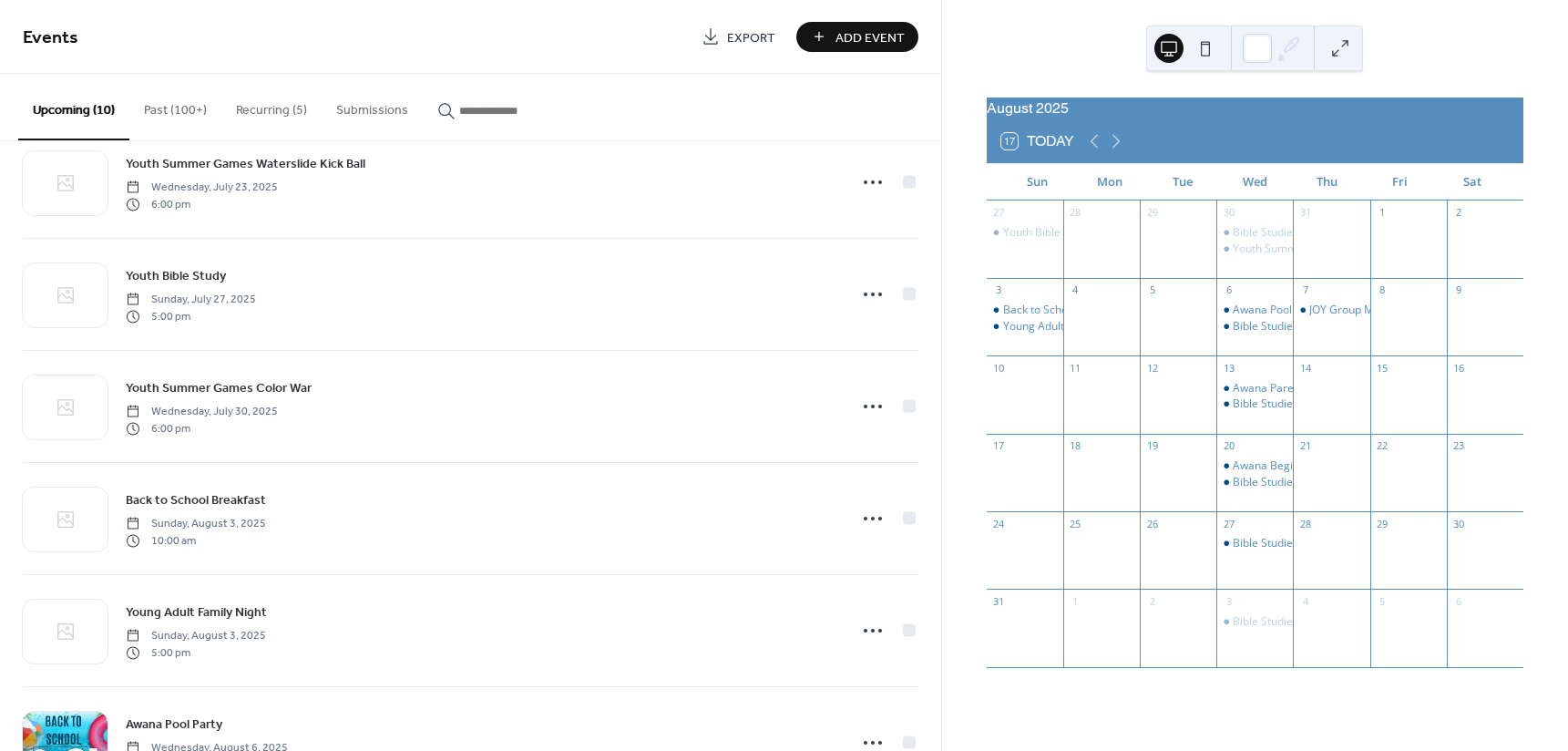 scroll, scrollTop: 182, scrollLeft: 0, axis: vertical 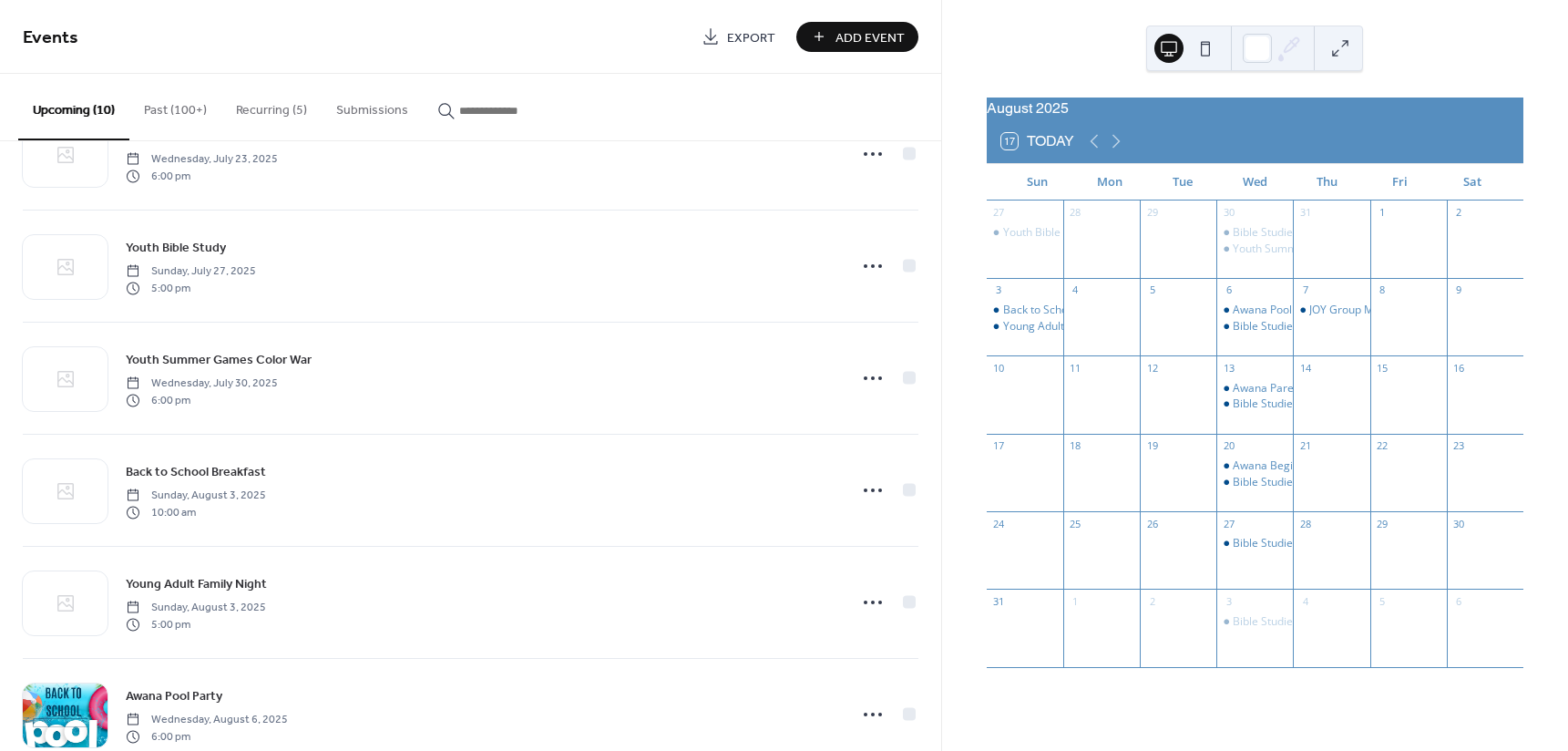 click on "Add Event" at bounding box center (870, 37) 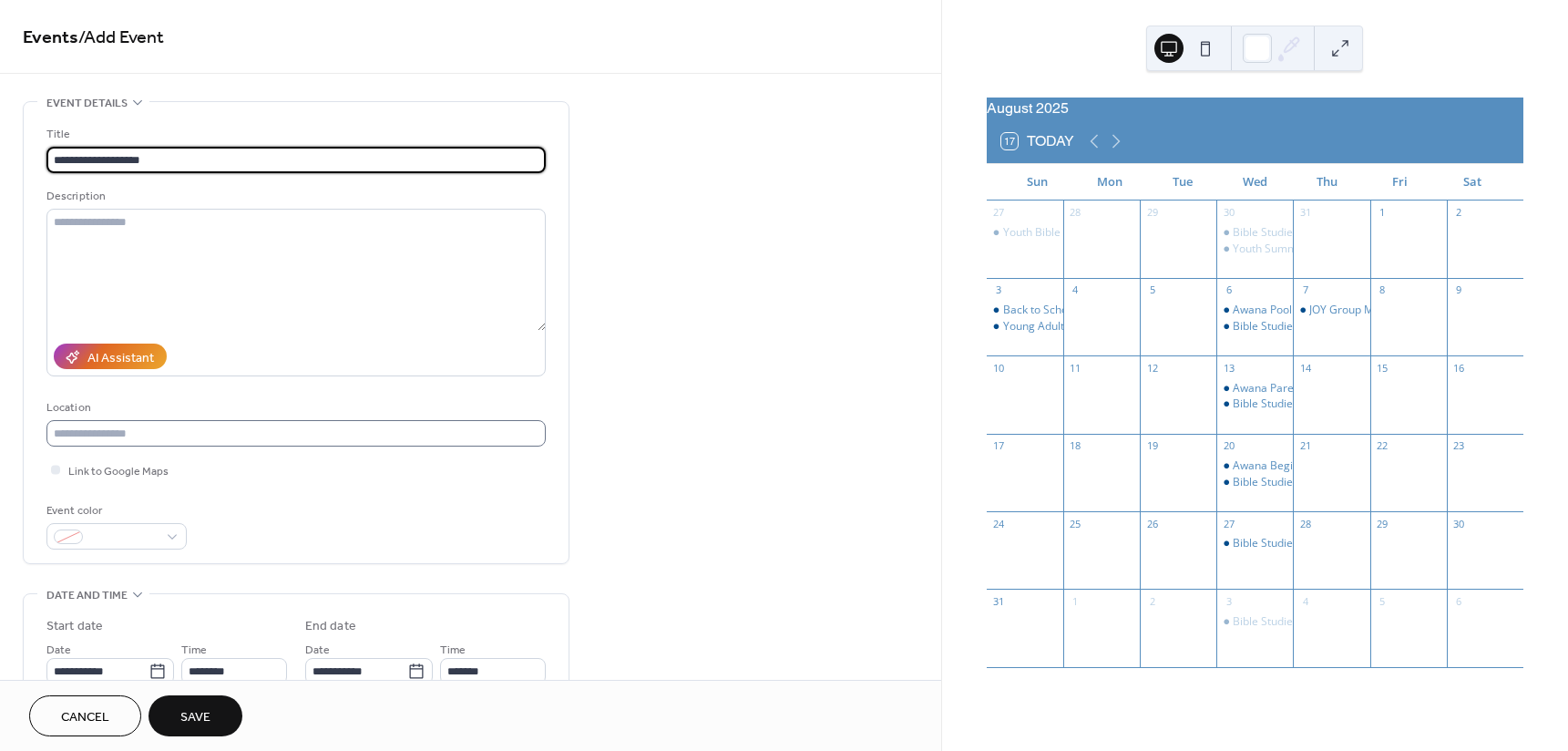 type on "**********" 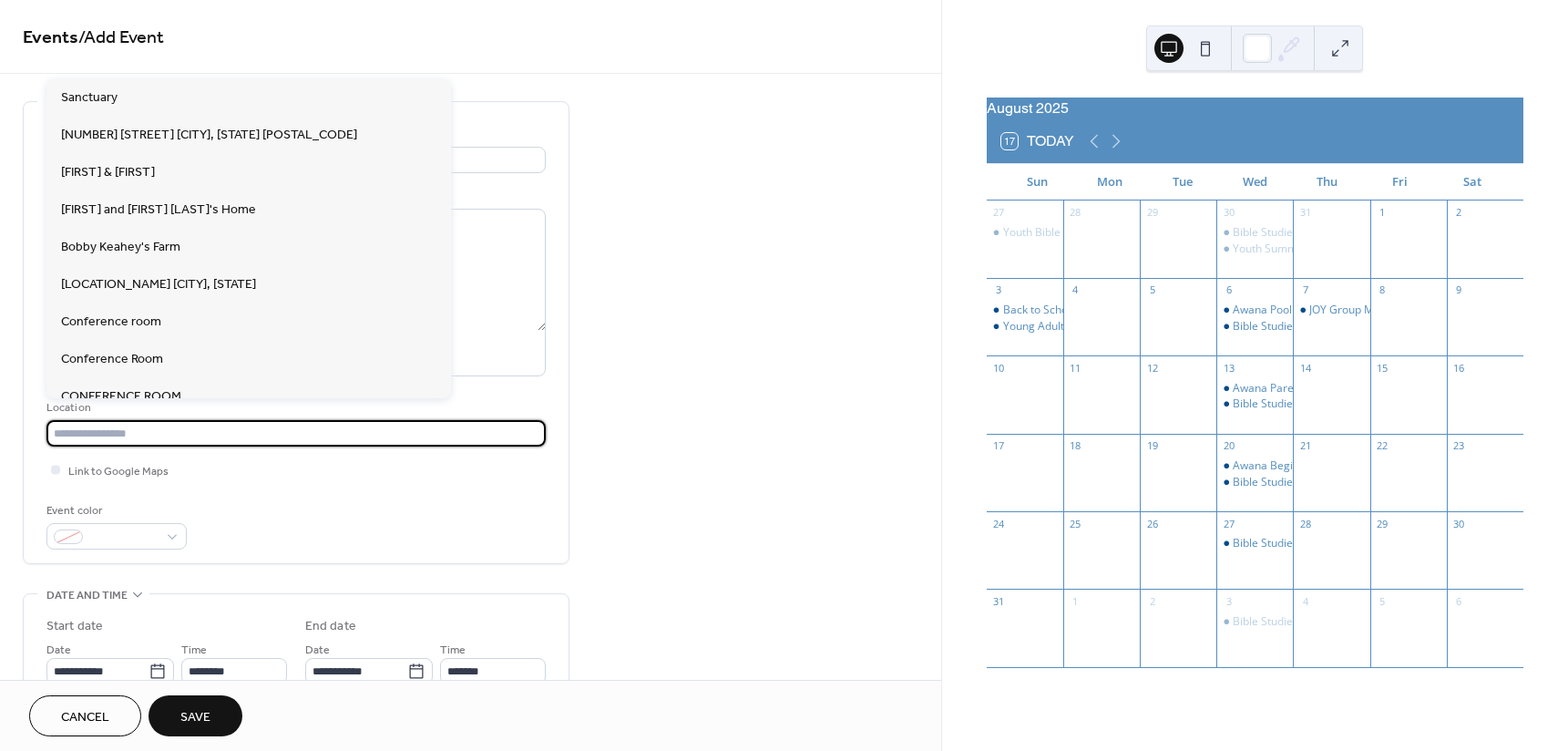 click at bounding box center (296, 433) 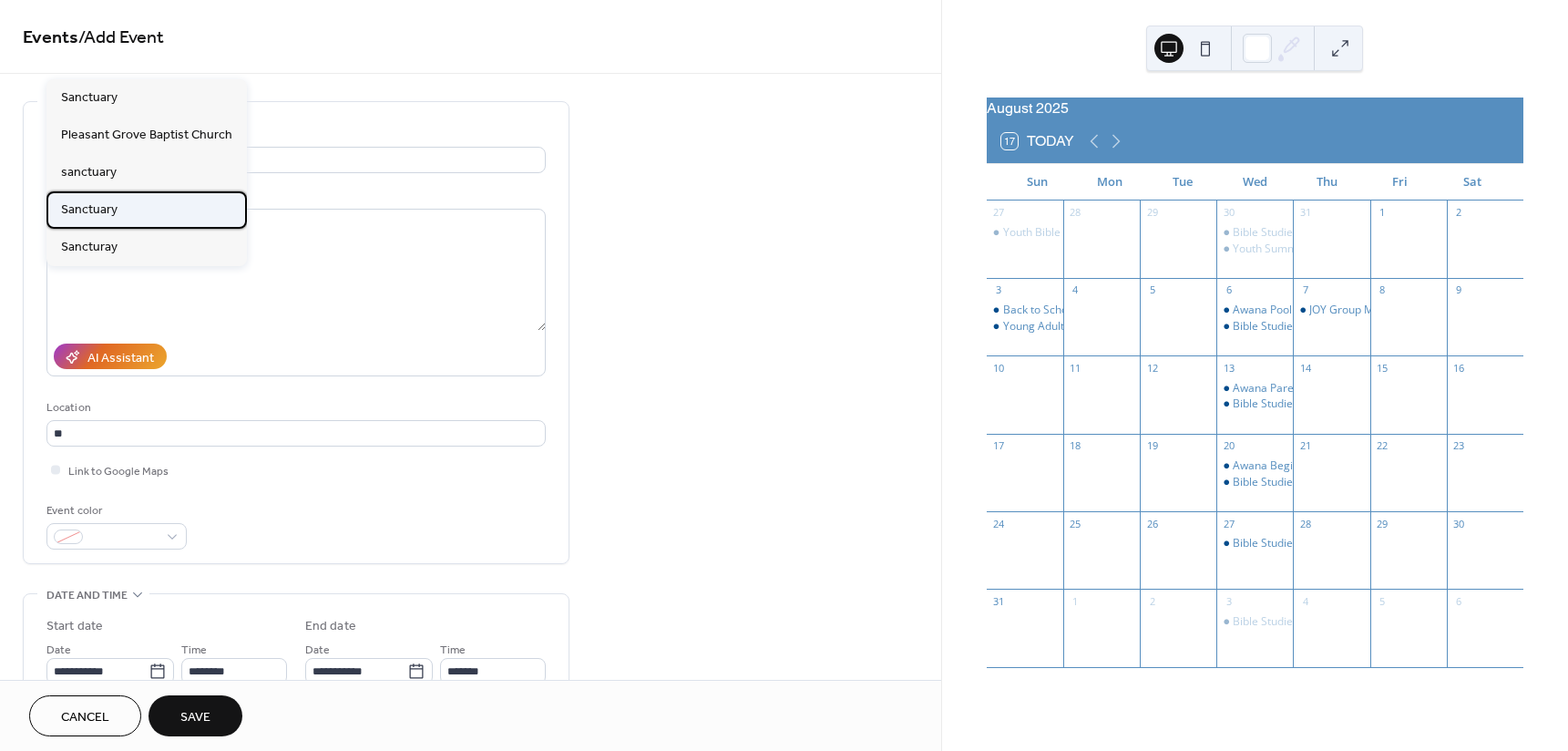 click on "Sanctuary" at bounding box center (147, 210) 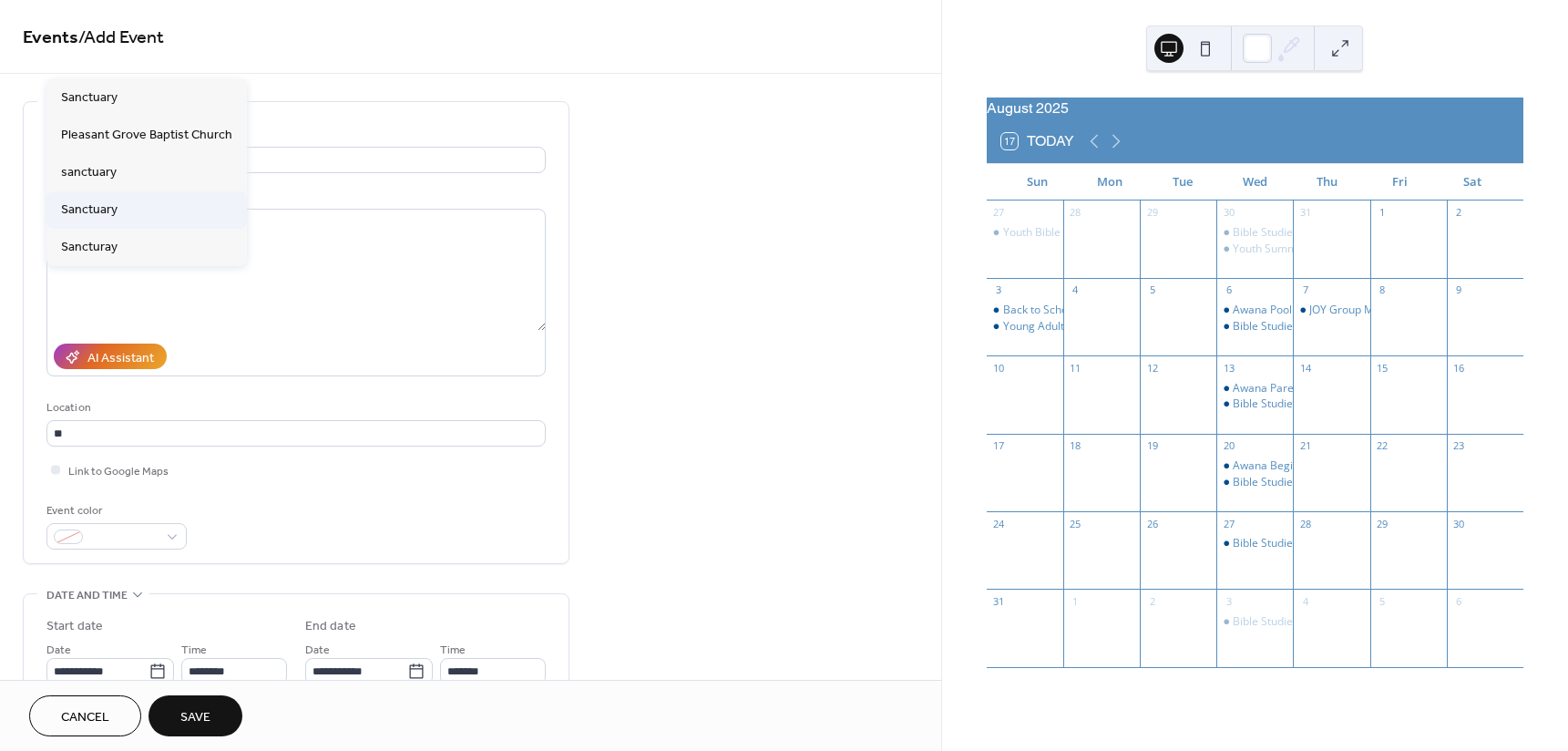 type on "*********" 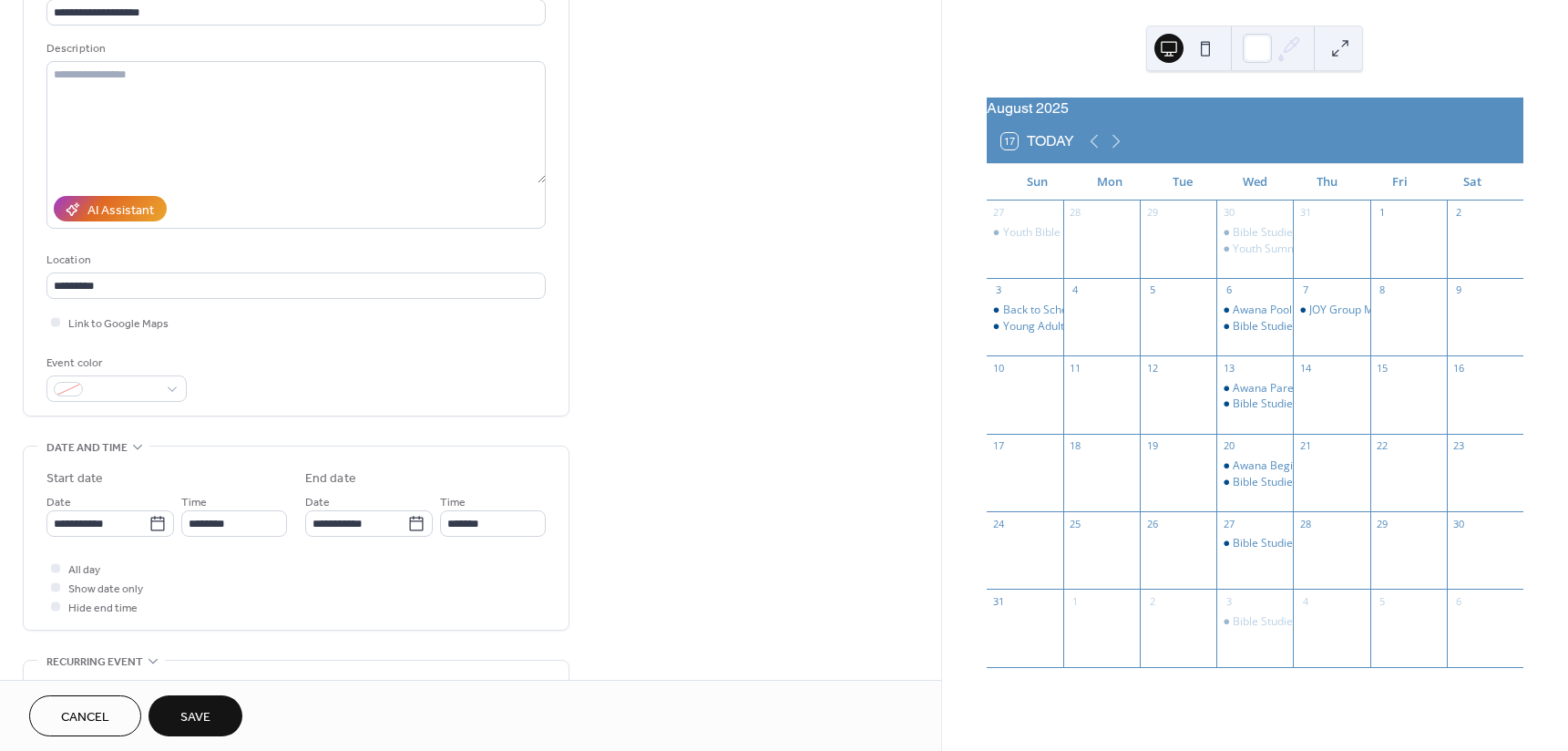 scroll, scrollTop: 182, scrollLeft: 0, axis: vertical 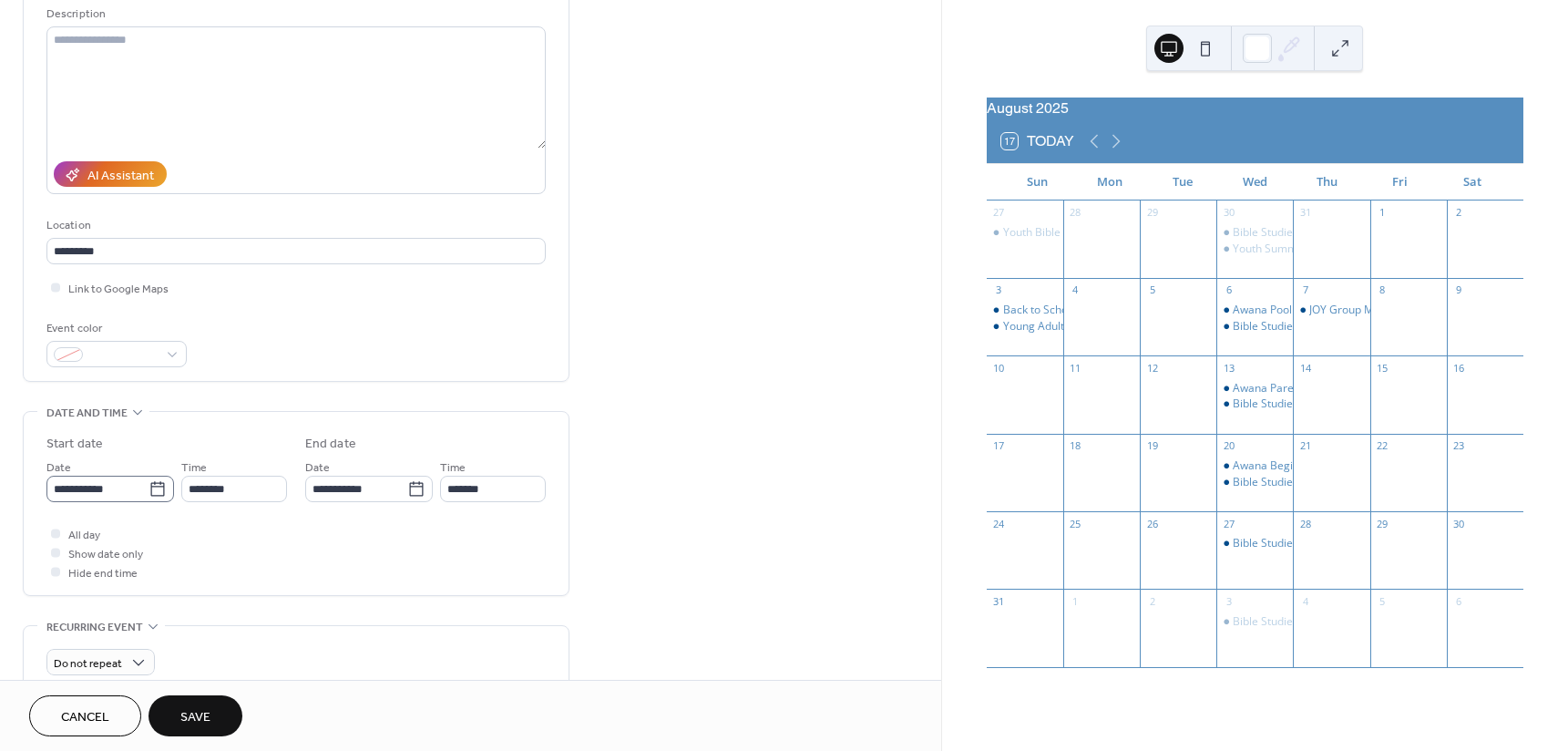click 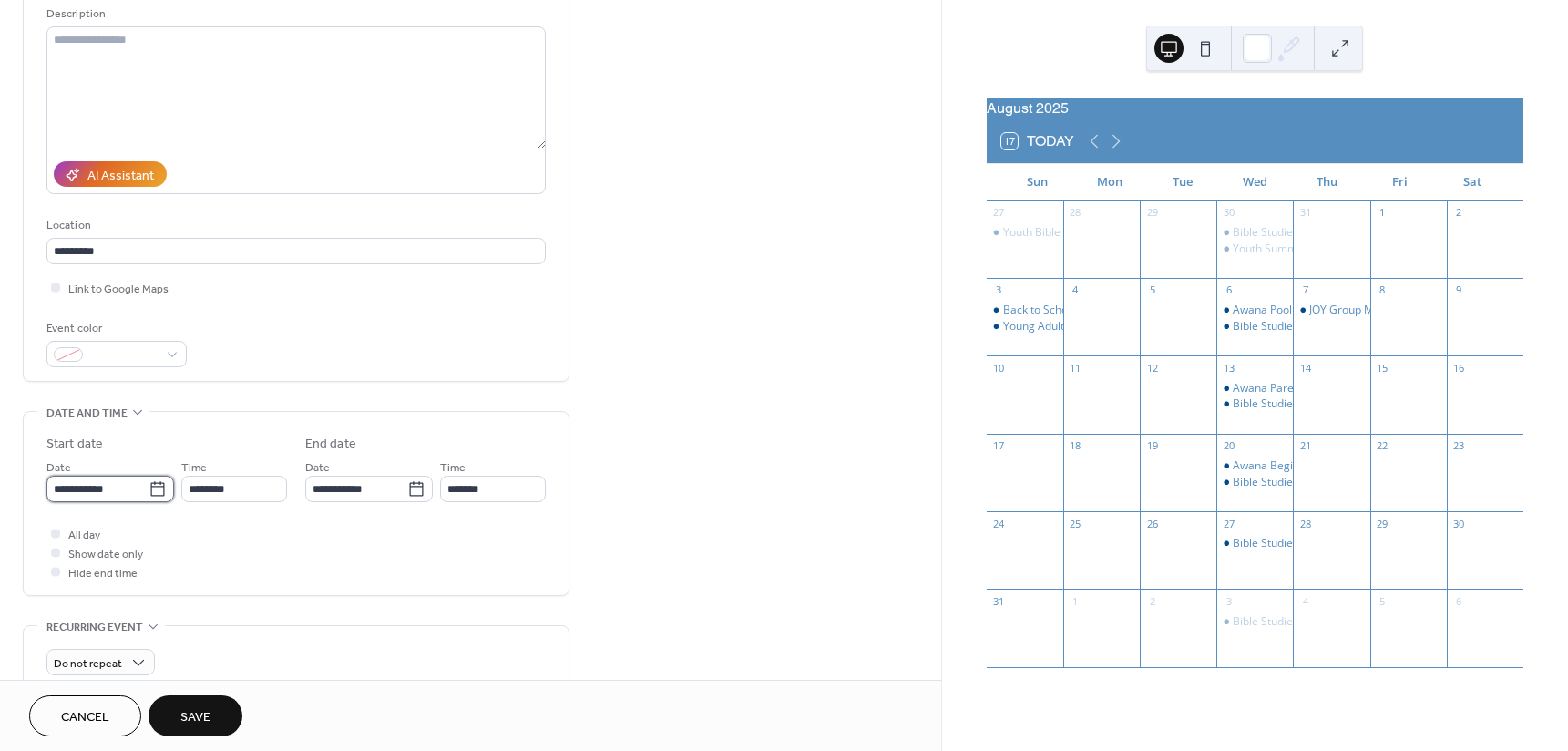 click on "**********" at bounding box center (97, 489) 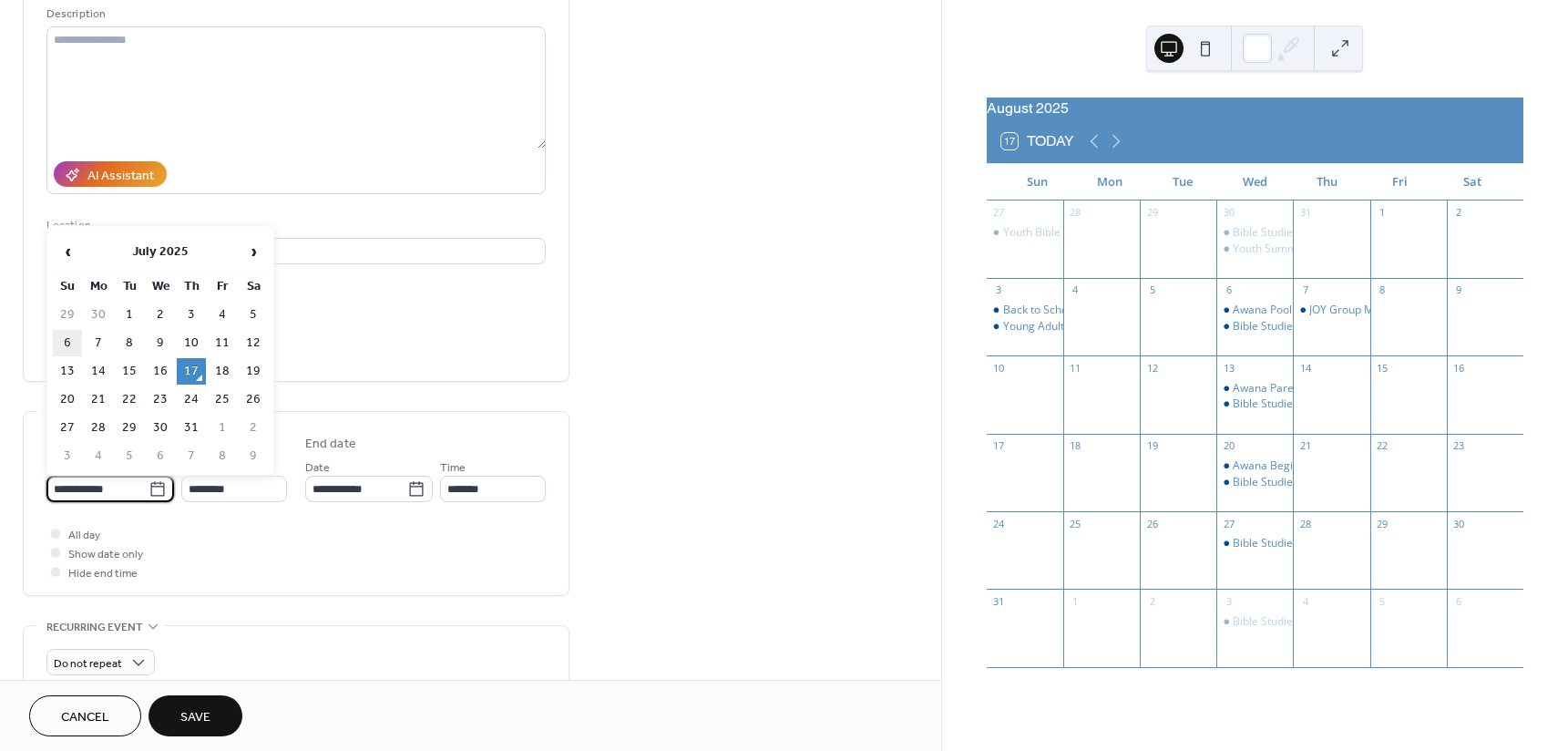 click on "6" at bounding box center [67, 343] 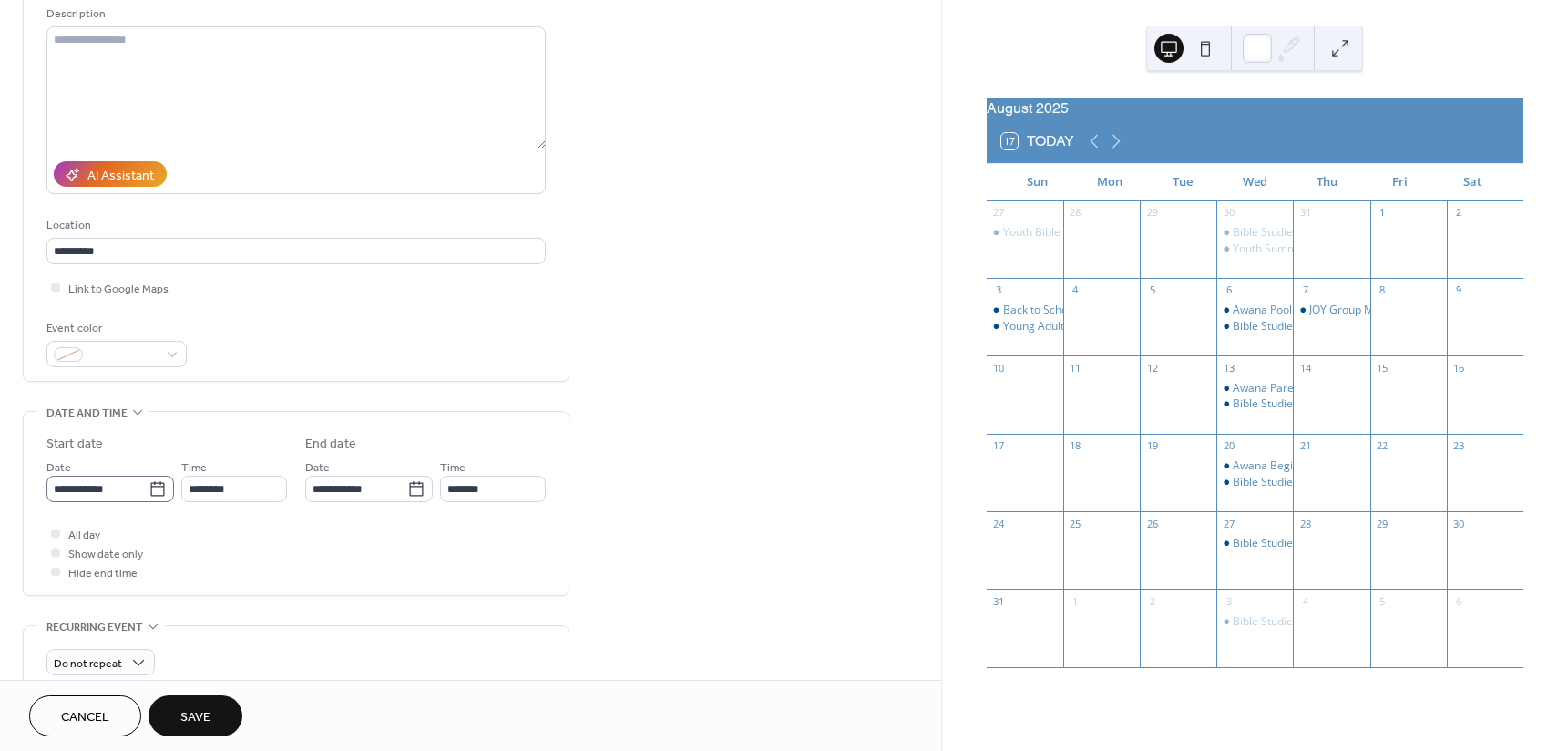 click 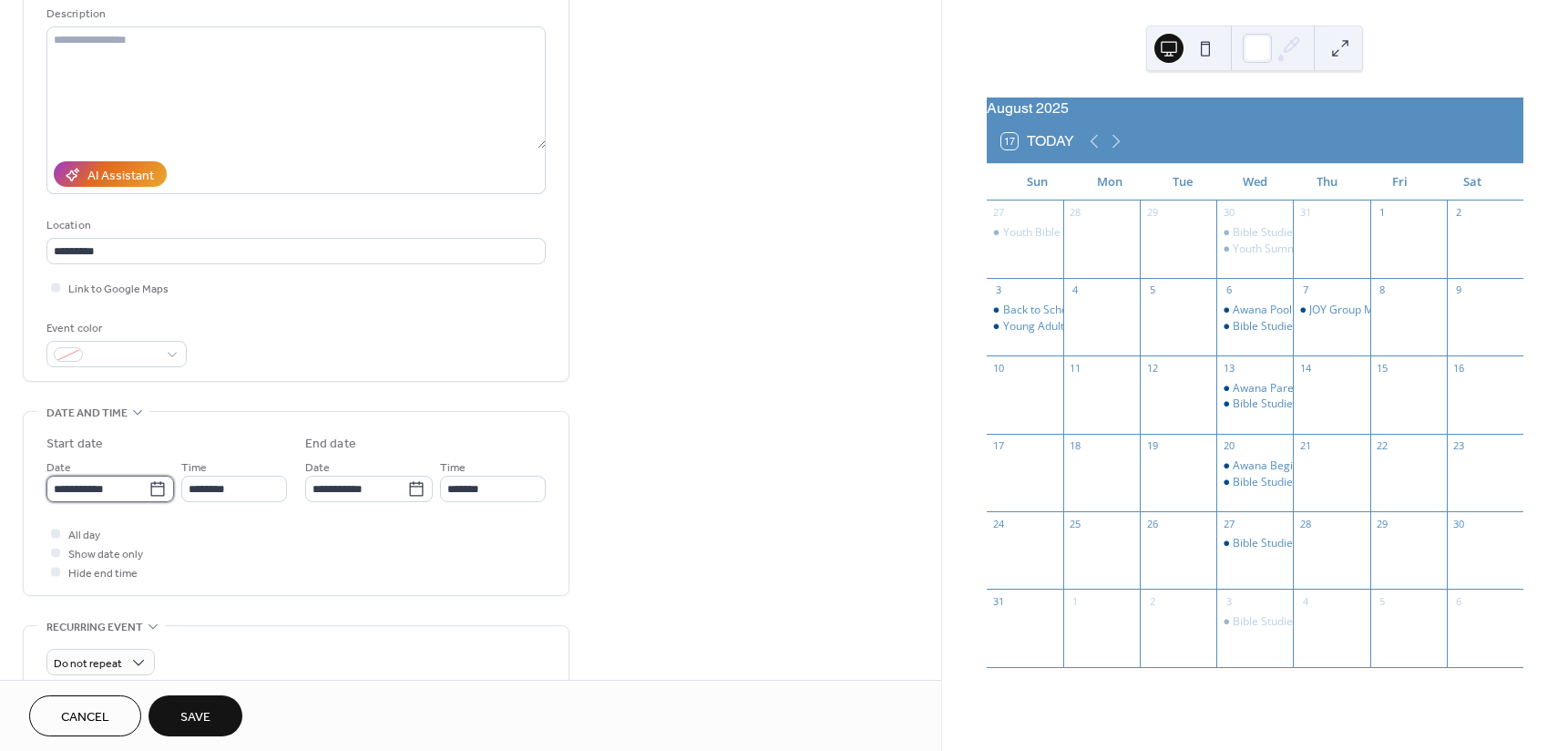 click on "**********" at bounding box center [97, 489] 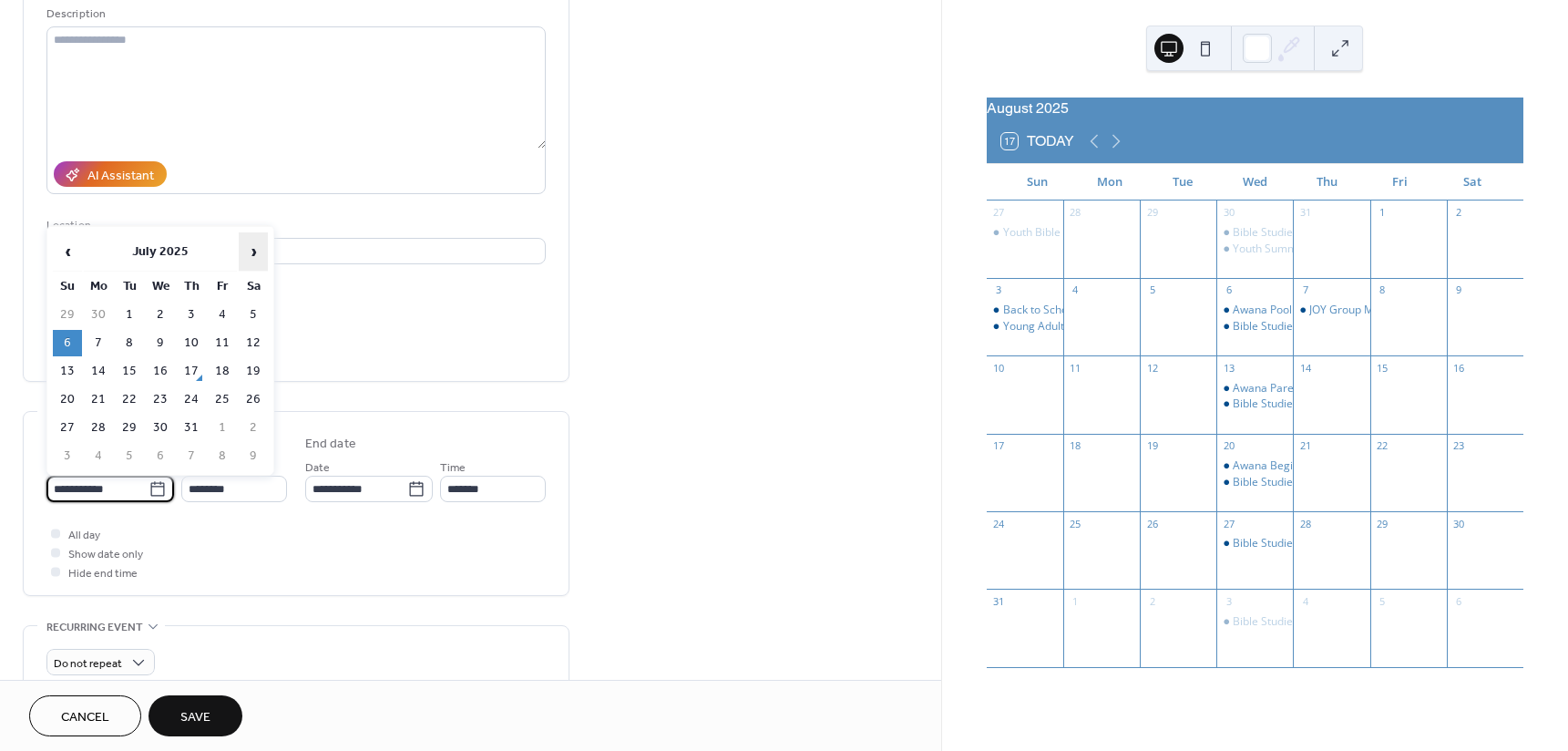 click on "›" at bounding box center [253, 252] 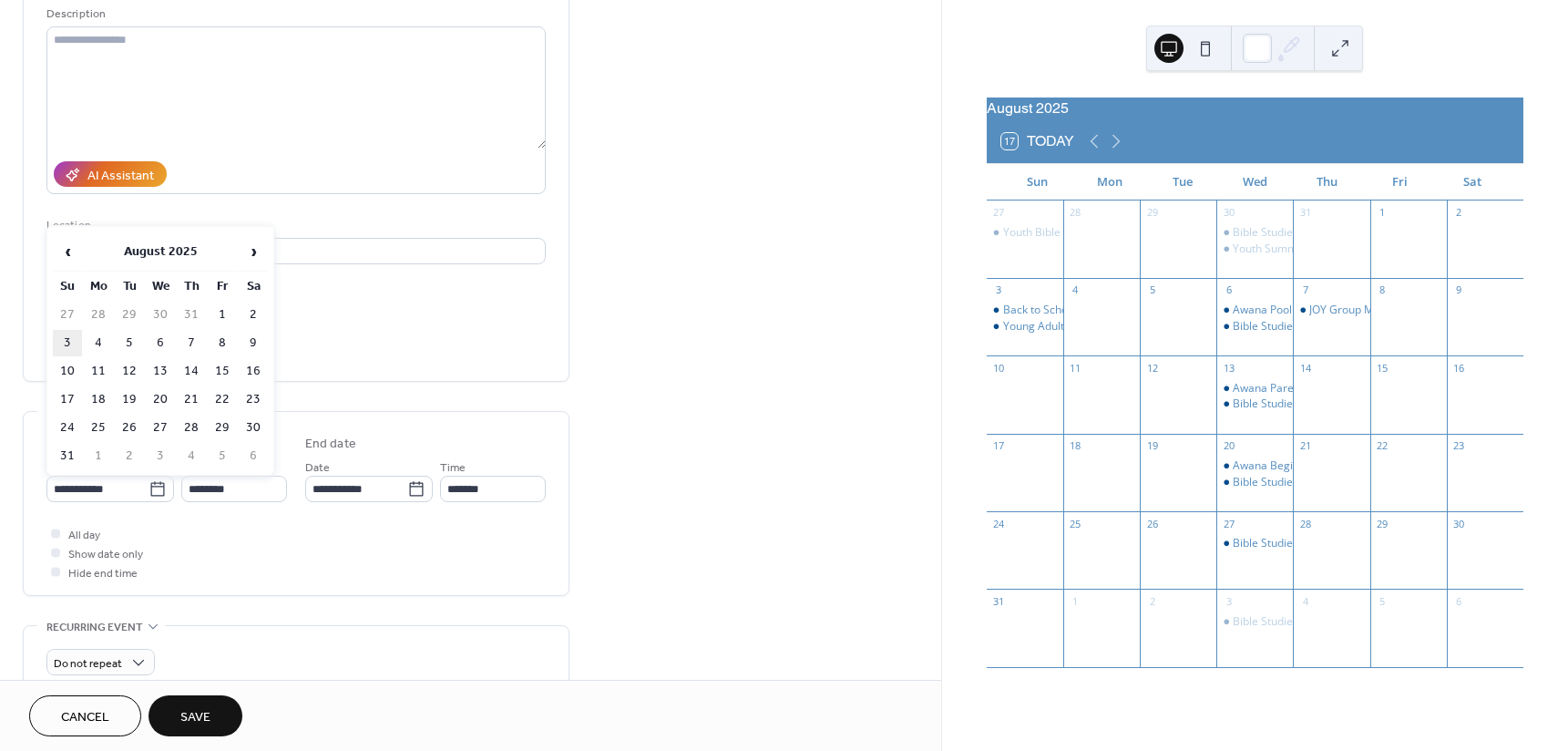 click on "3" at bounding box center (67, 343) 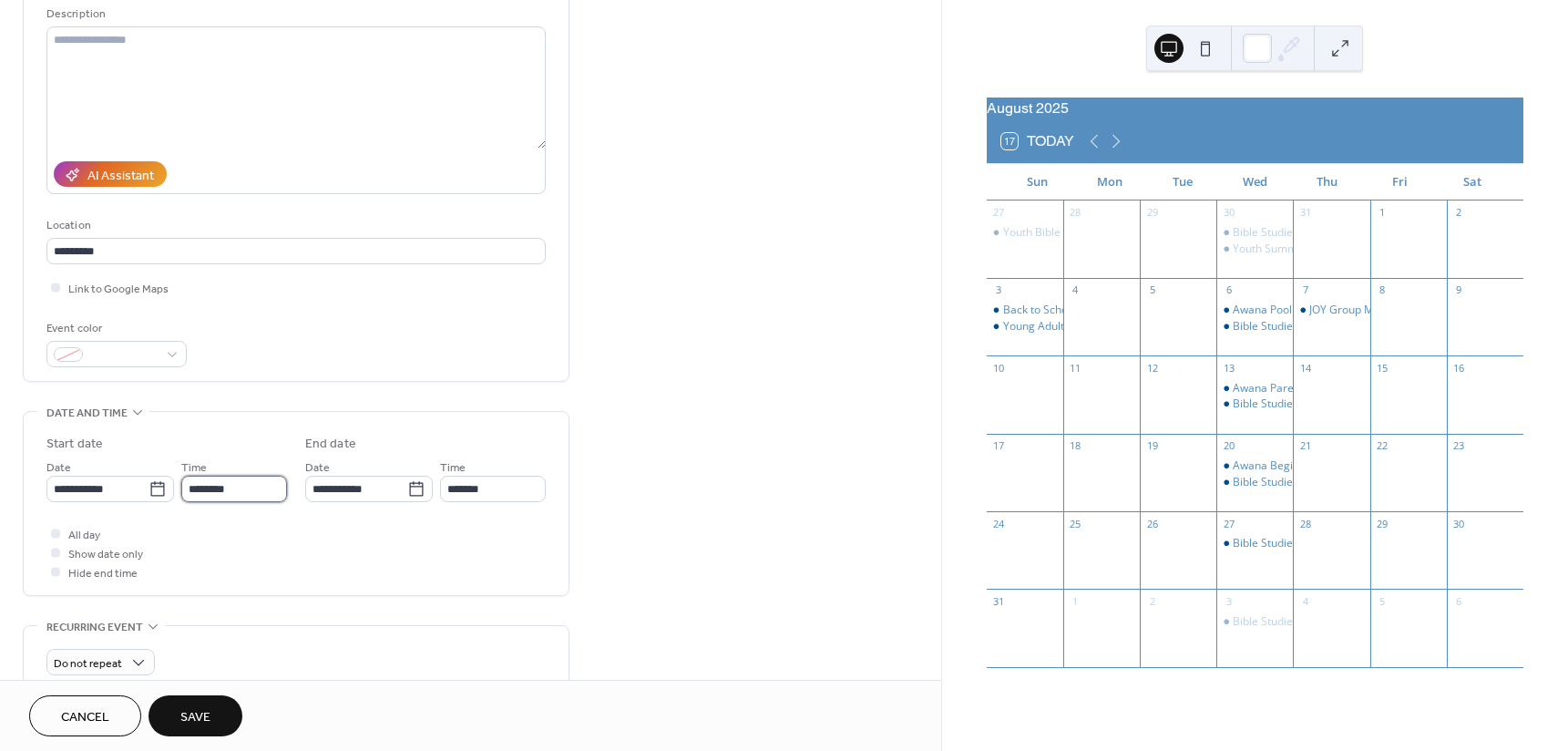 click on "********" at bounding box center [234, 489] 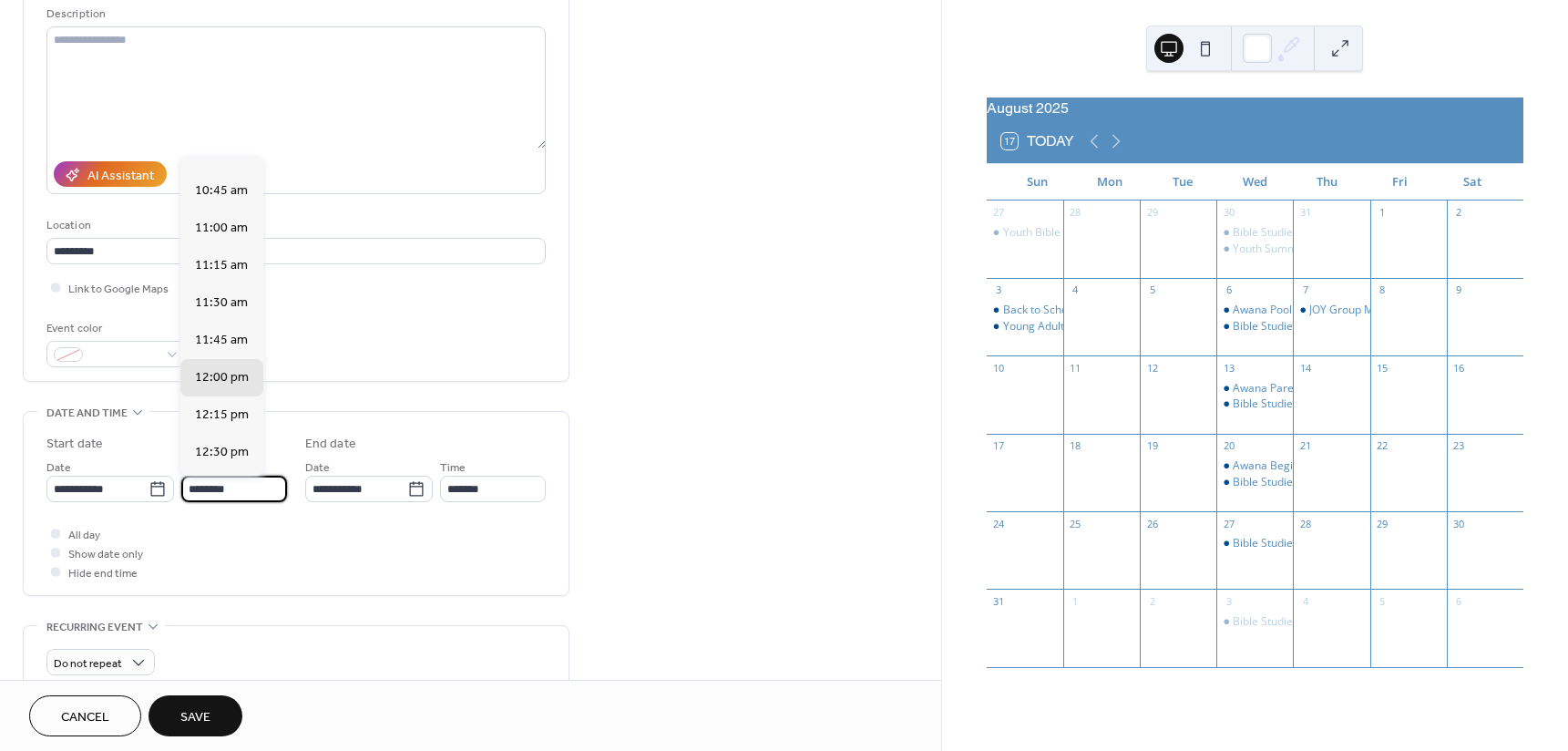 scroll, scrollTop: 1520, scrollLeft: 0, axis: vertical 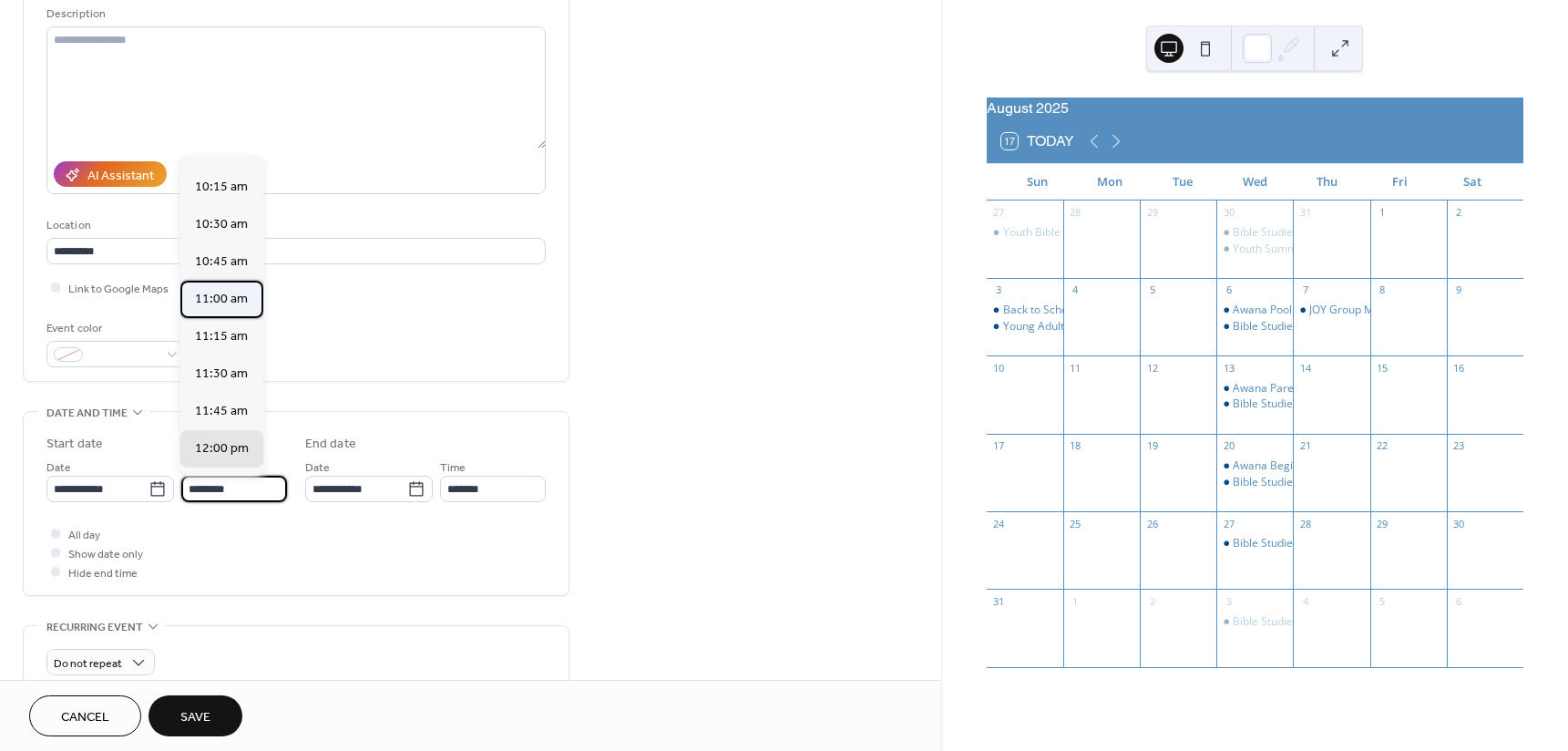 click on "11:00 am" at bounding box center [221, 299] 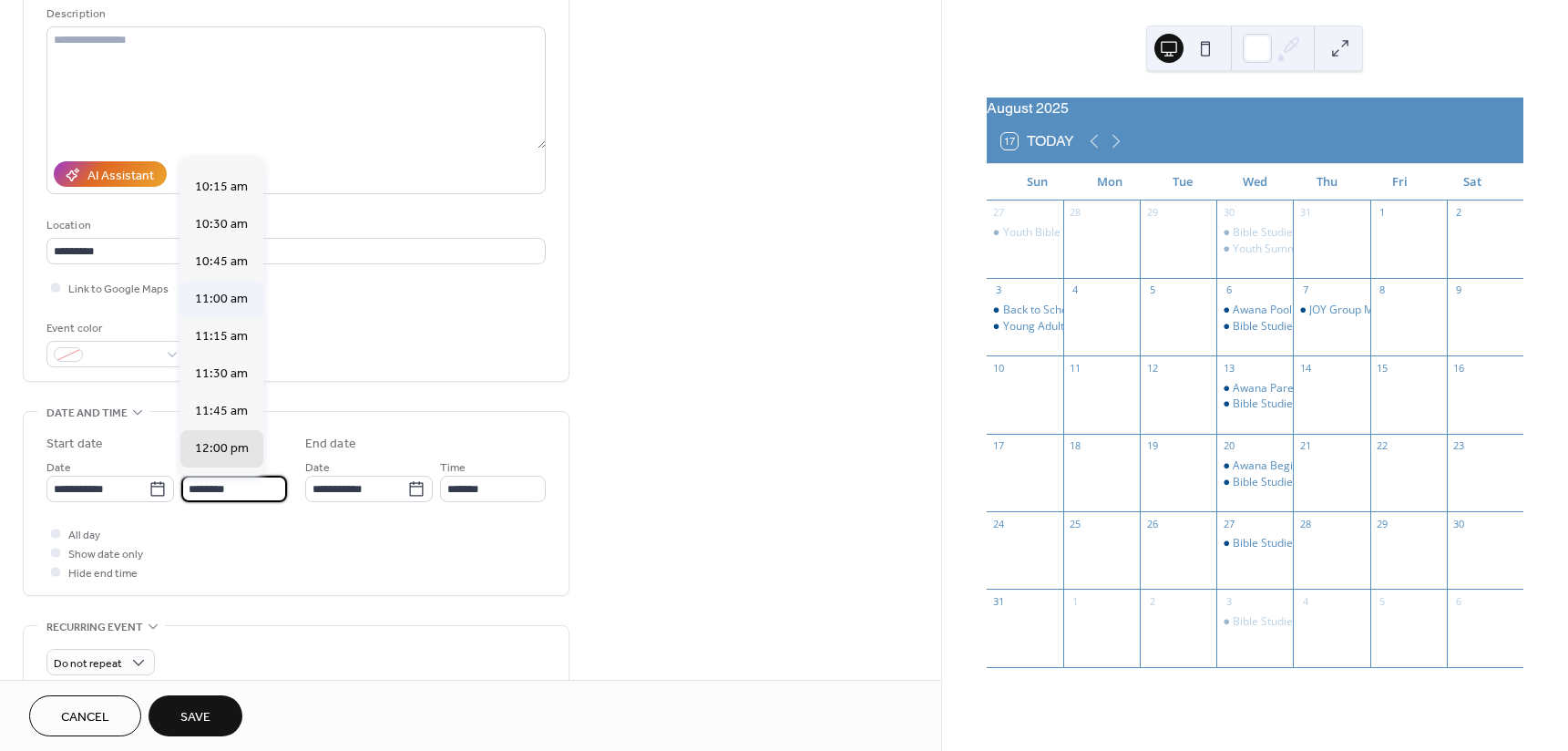 type on "********" 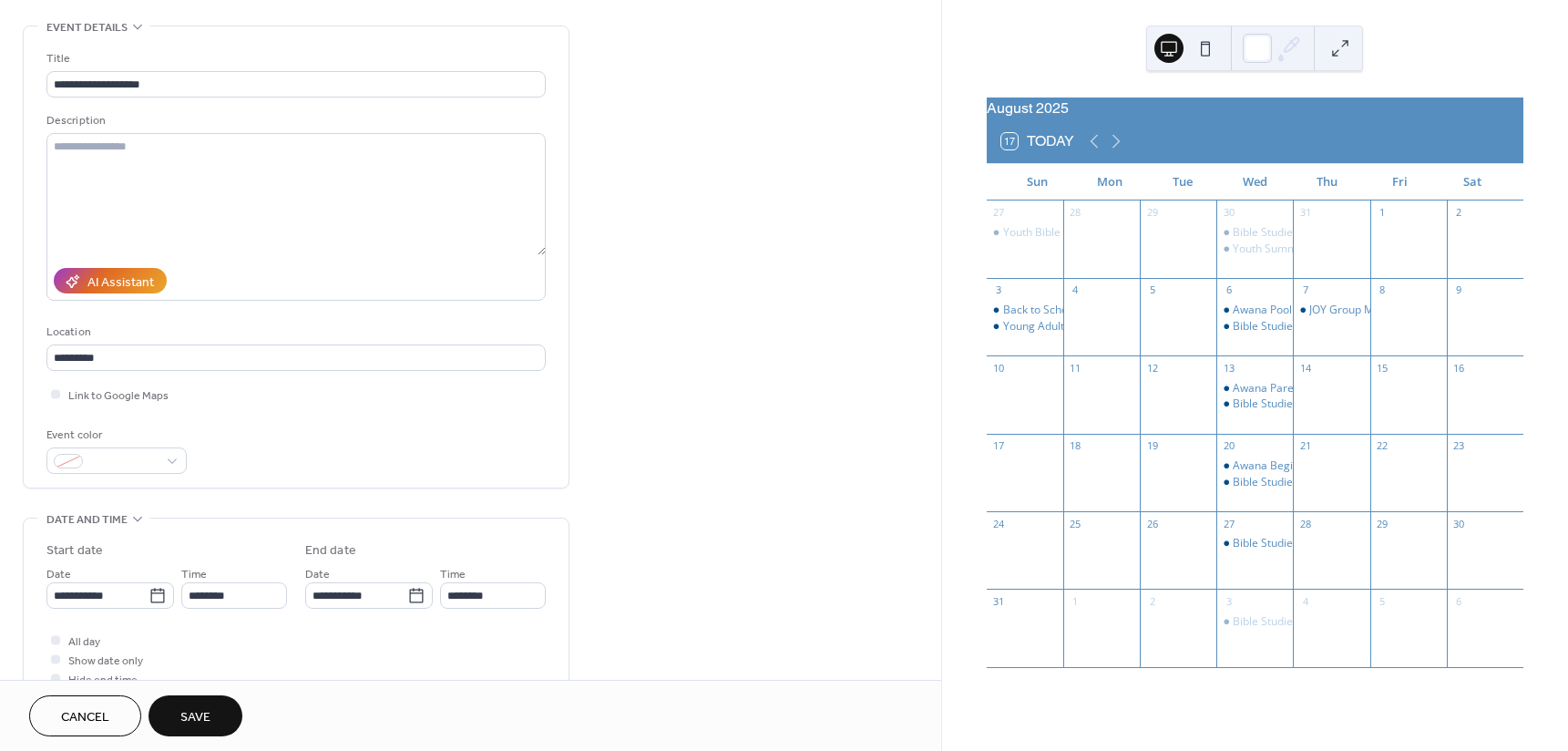 scroll, scrollTop: 0, scrollLeft: 0, axis: both 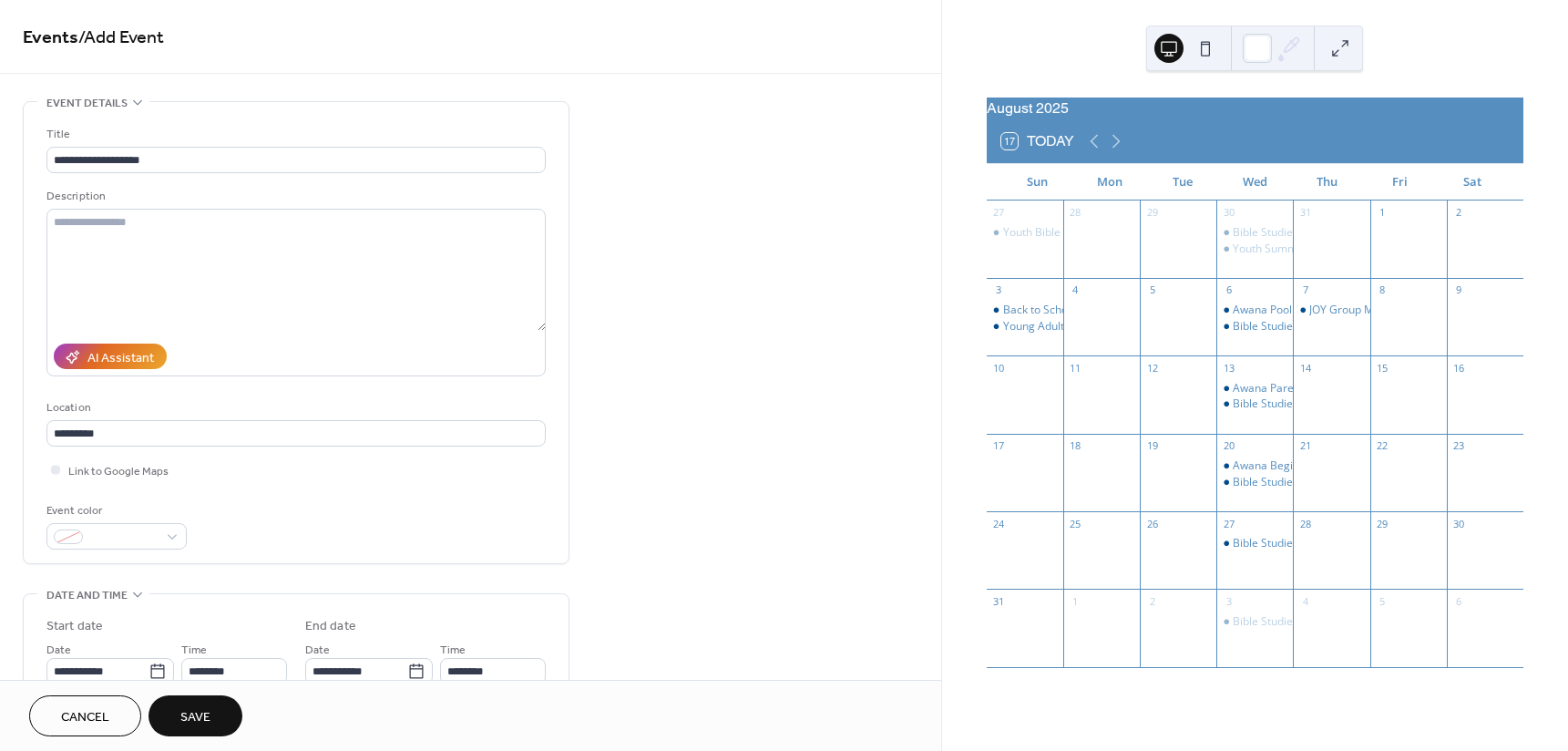 click on "Save" at bounding box center [195, 715] 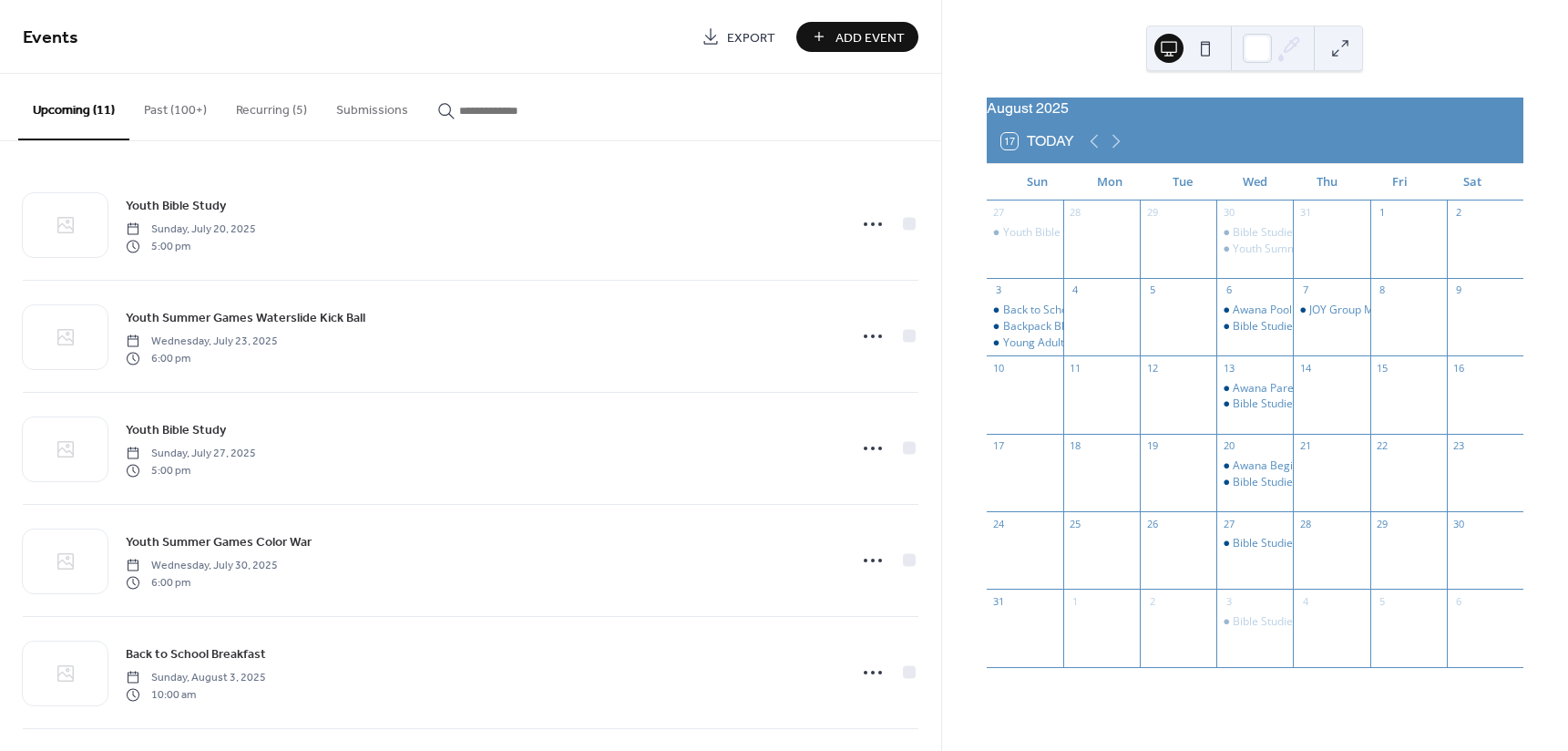 click on "Add Event" at bounding box center (870, 37) 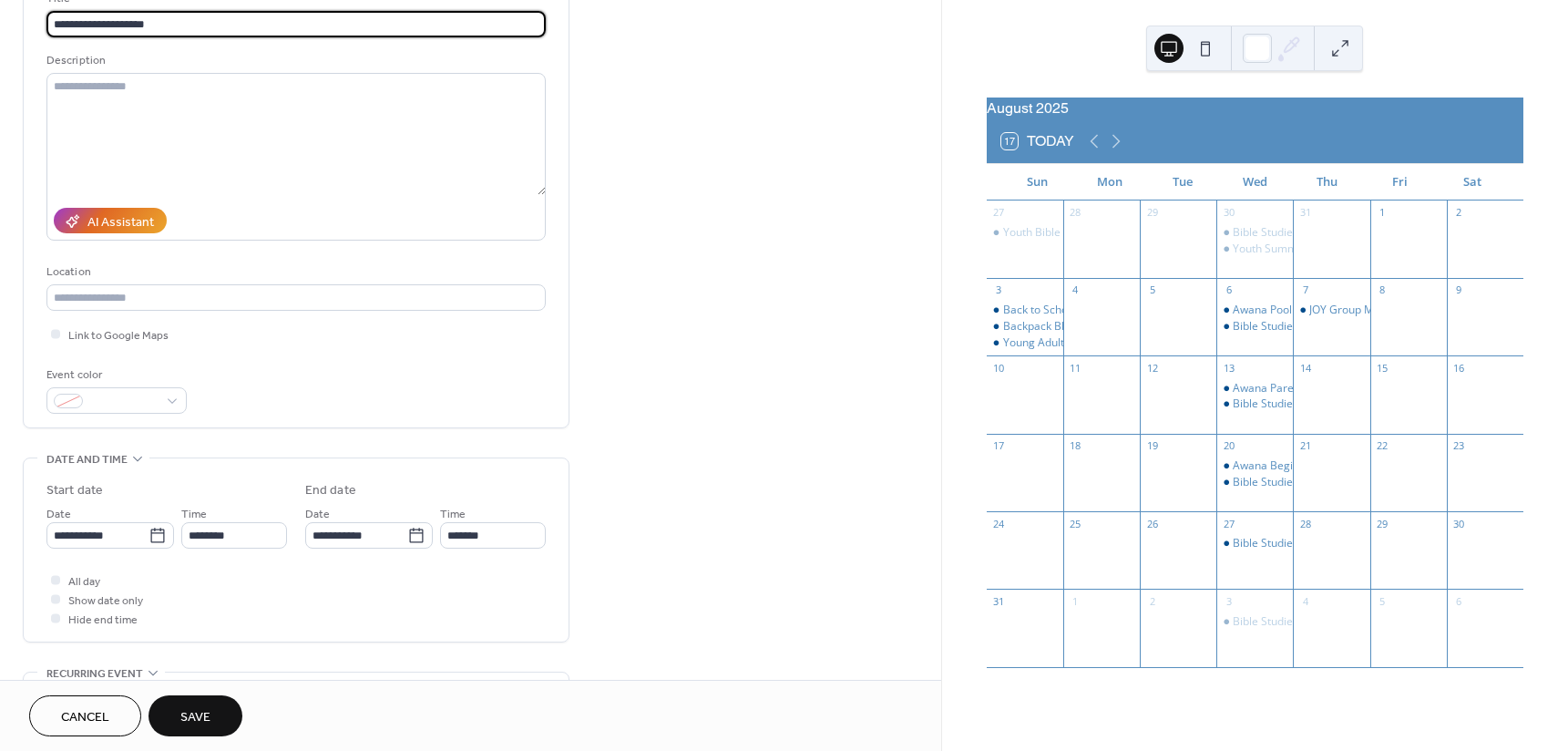 scroll, scrollTop: 182, scrollLeft: 0, axis: vertical 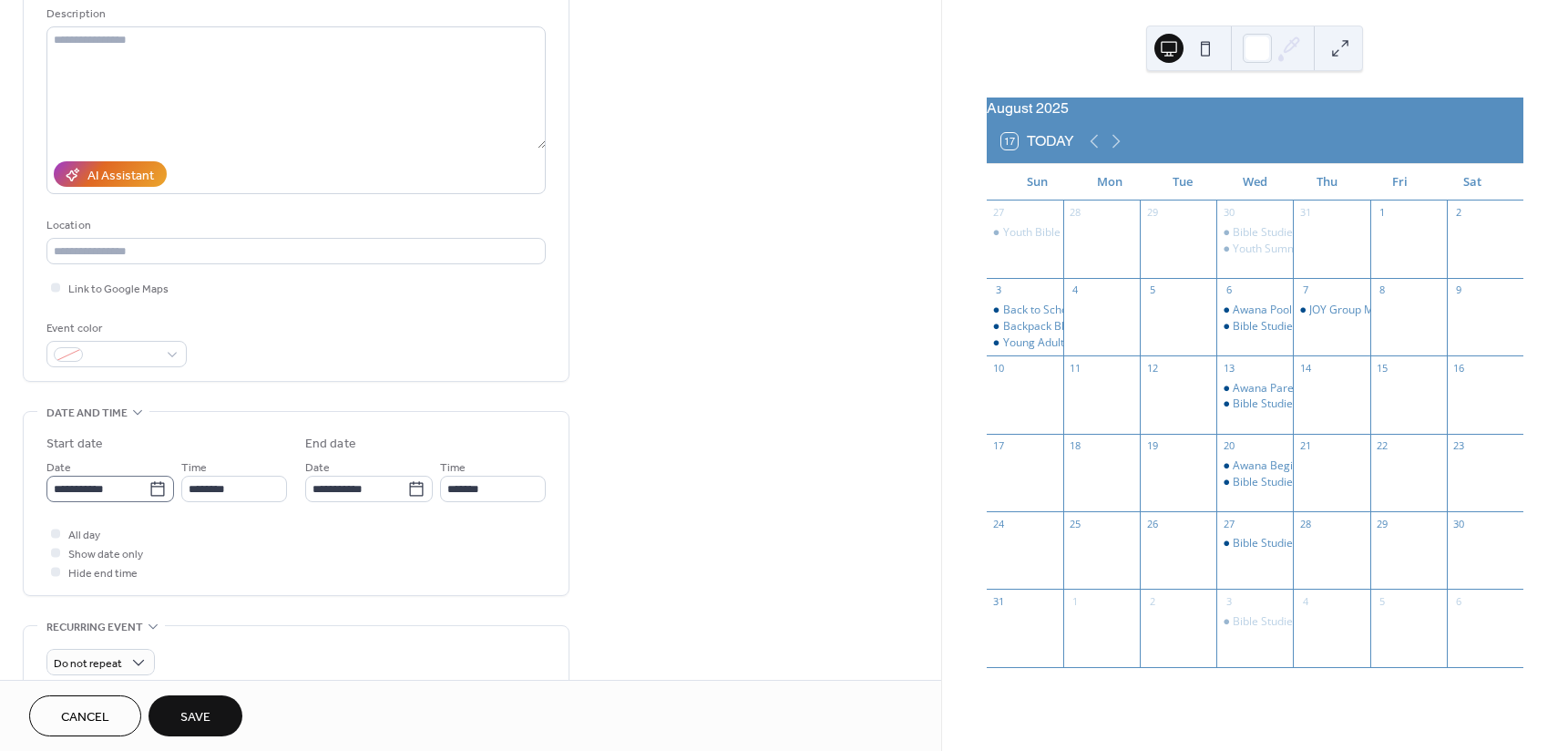 type on "**********" 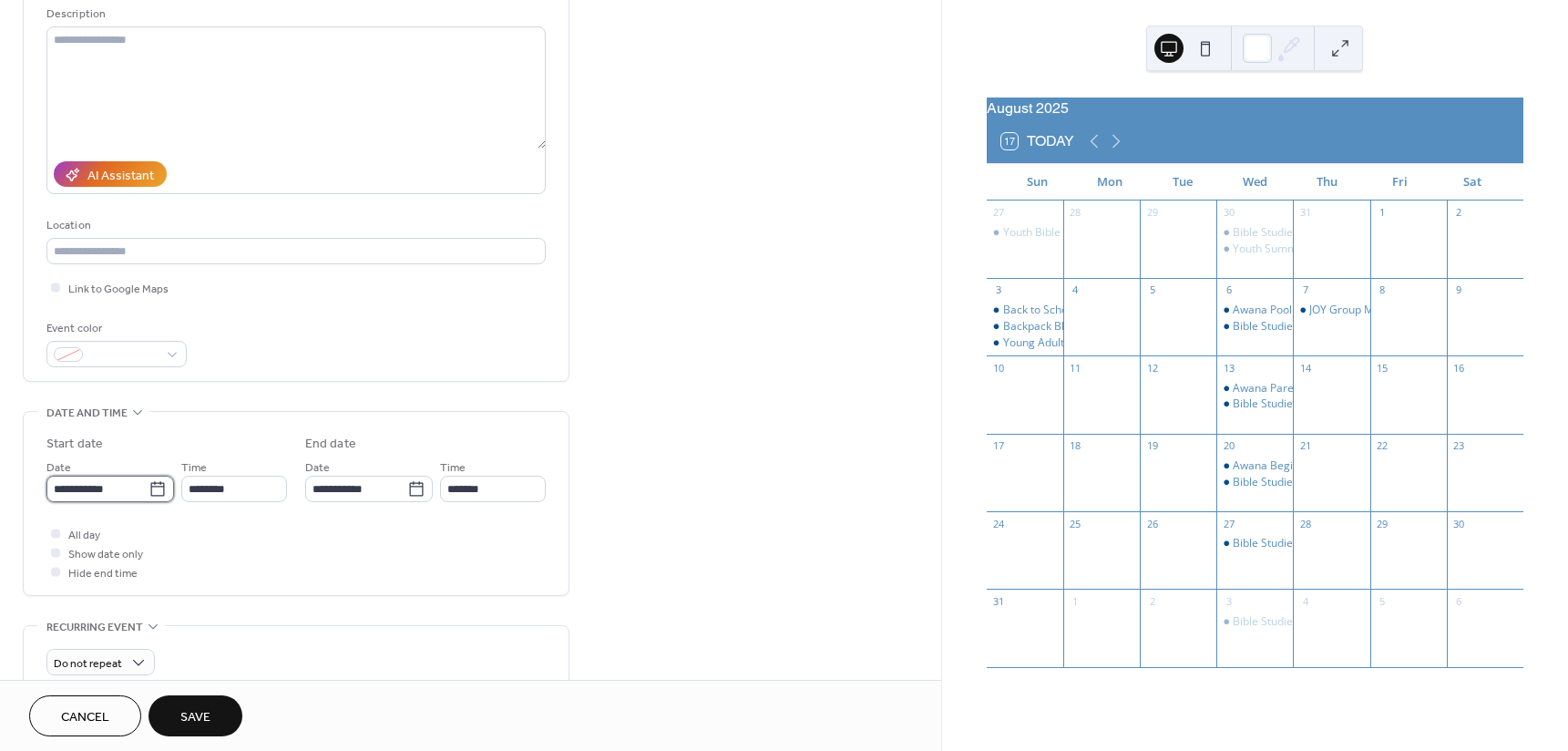 click on "**********" at bounding box center (97, 489) 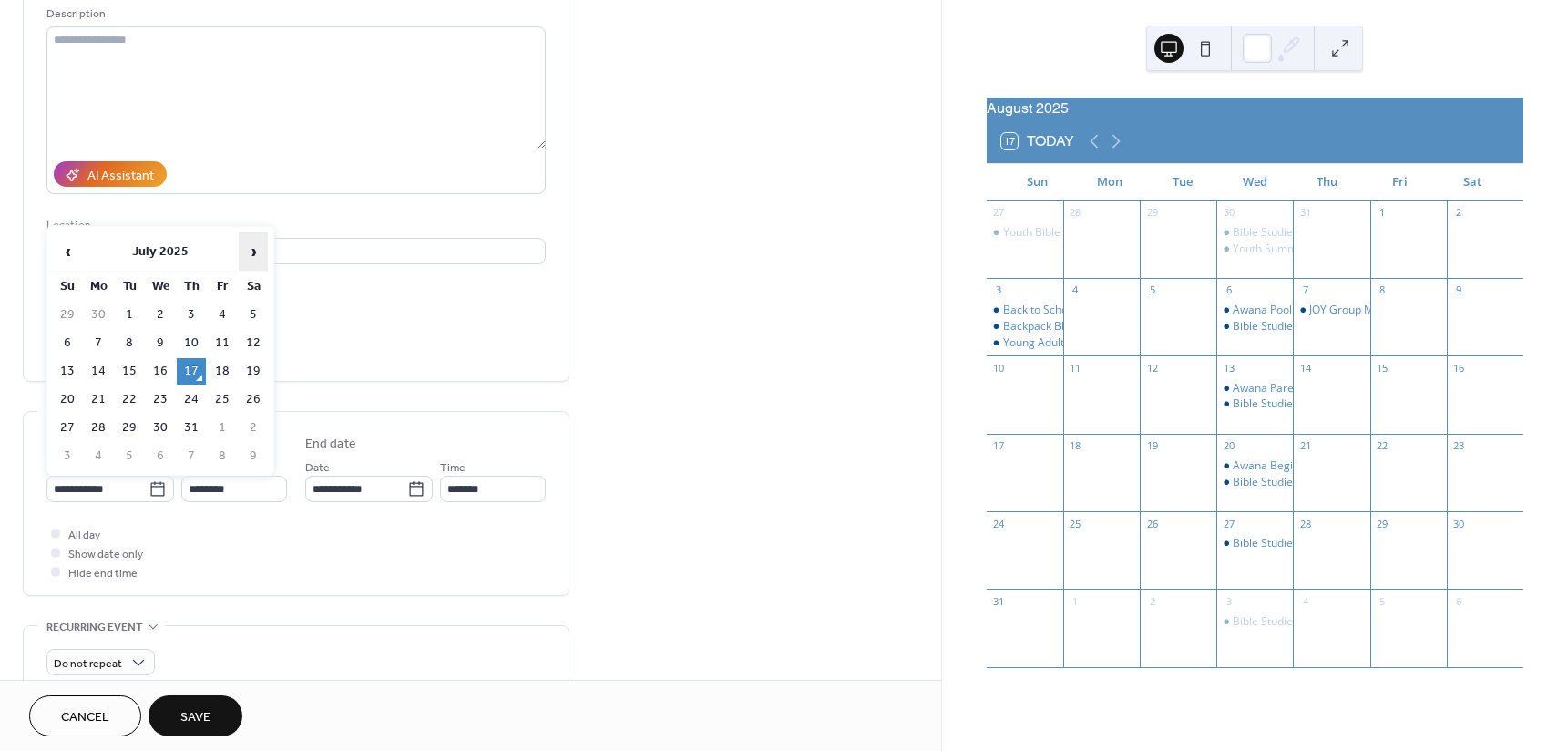 click on "›" at bounding box center (253, 252) 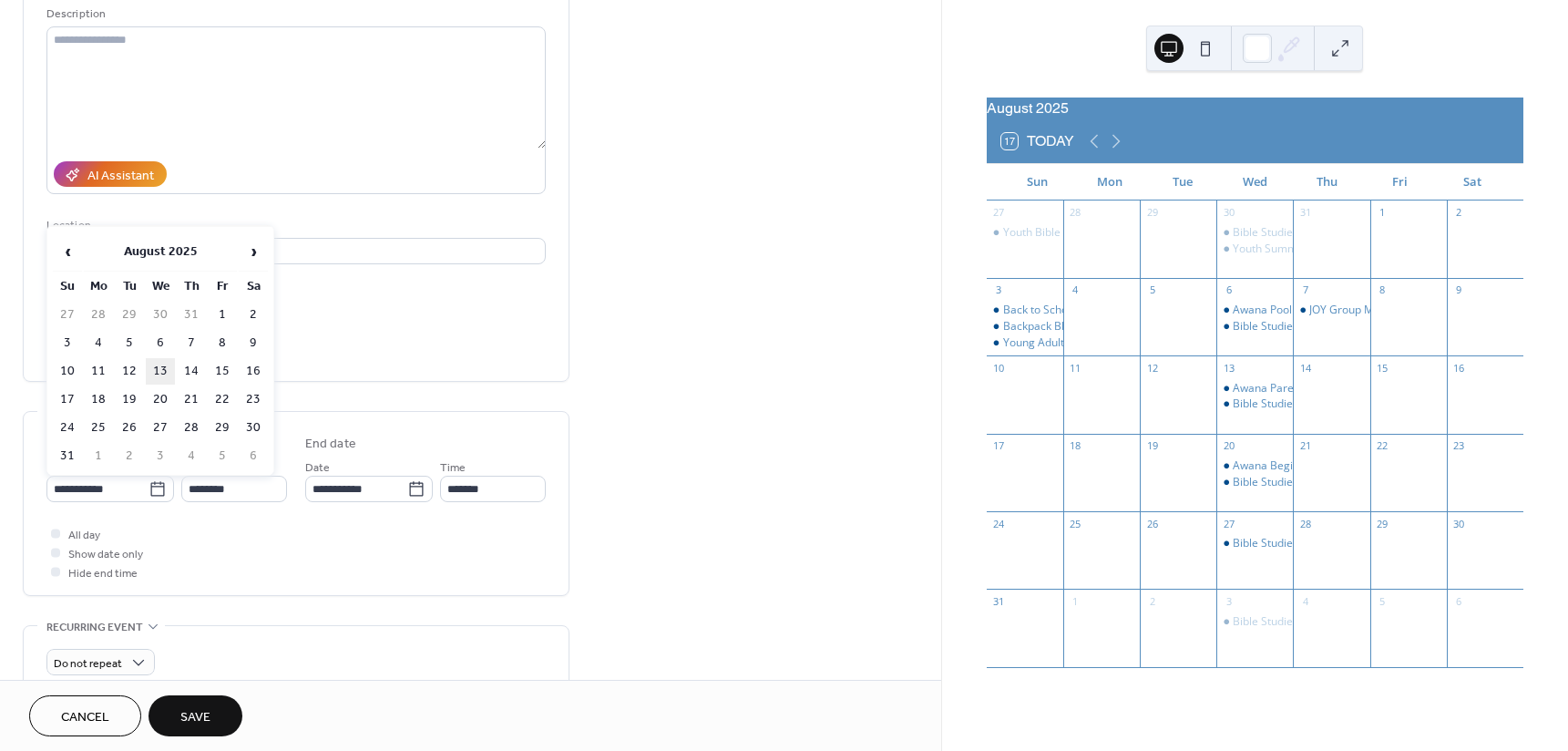 click on "13" at bounding box center (160, 371) 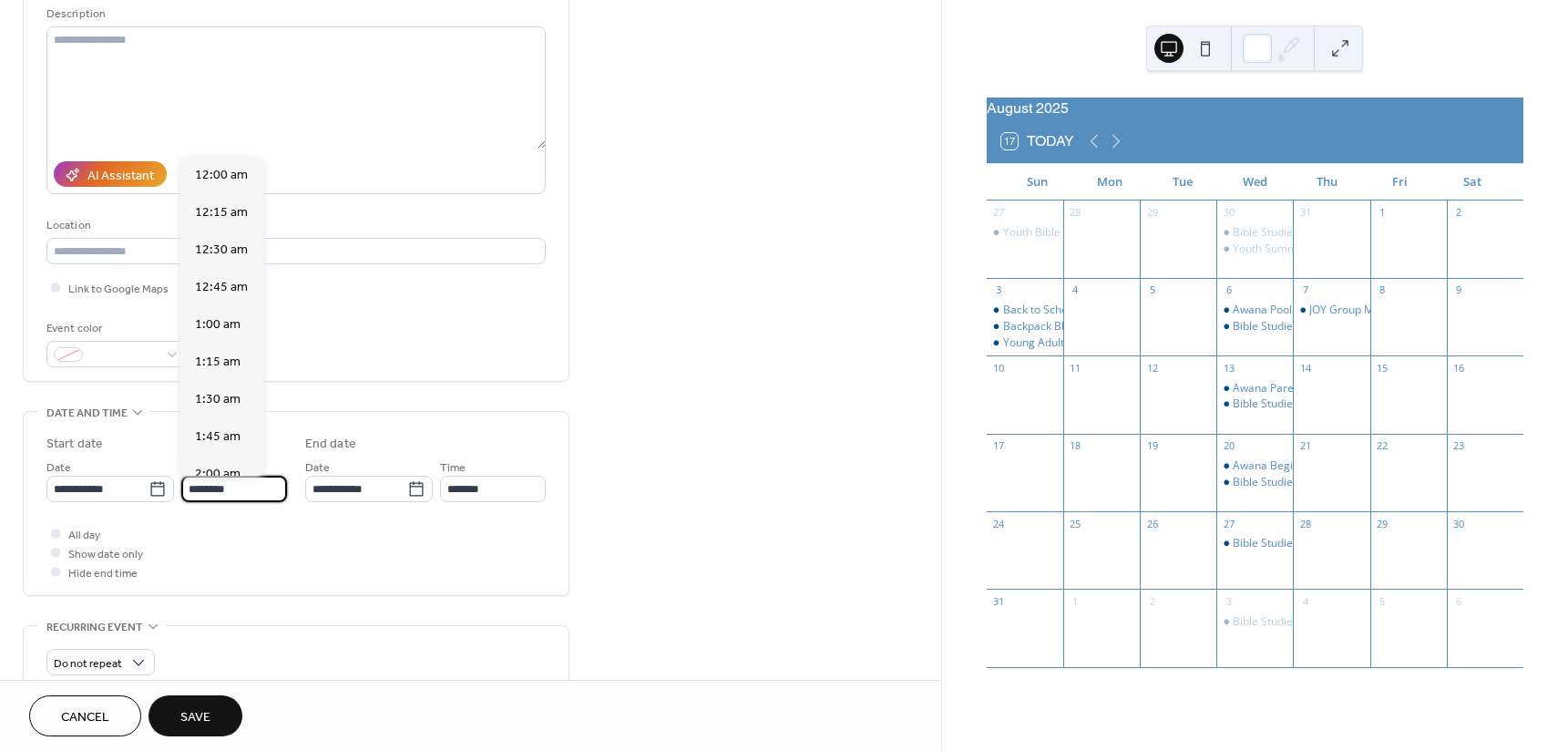 click on "********" at bounding box center [234, 489] 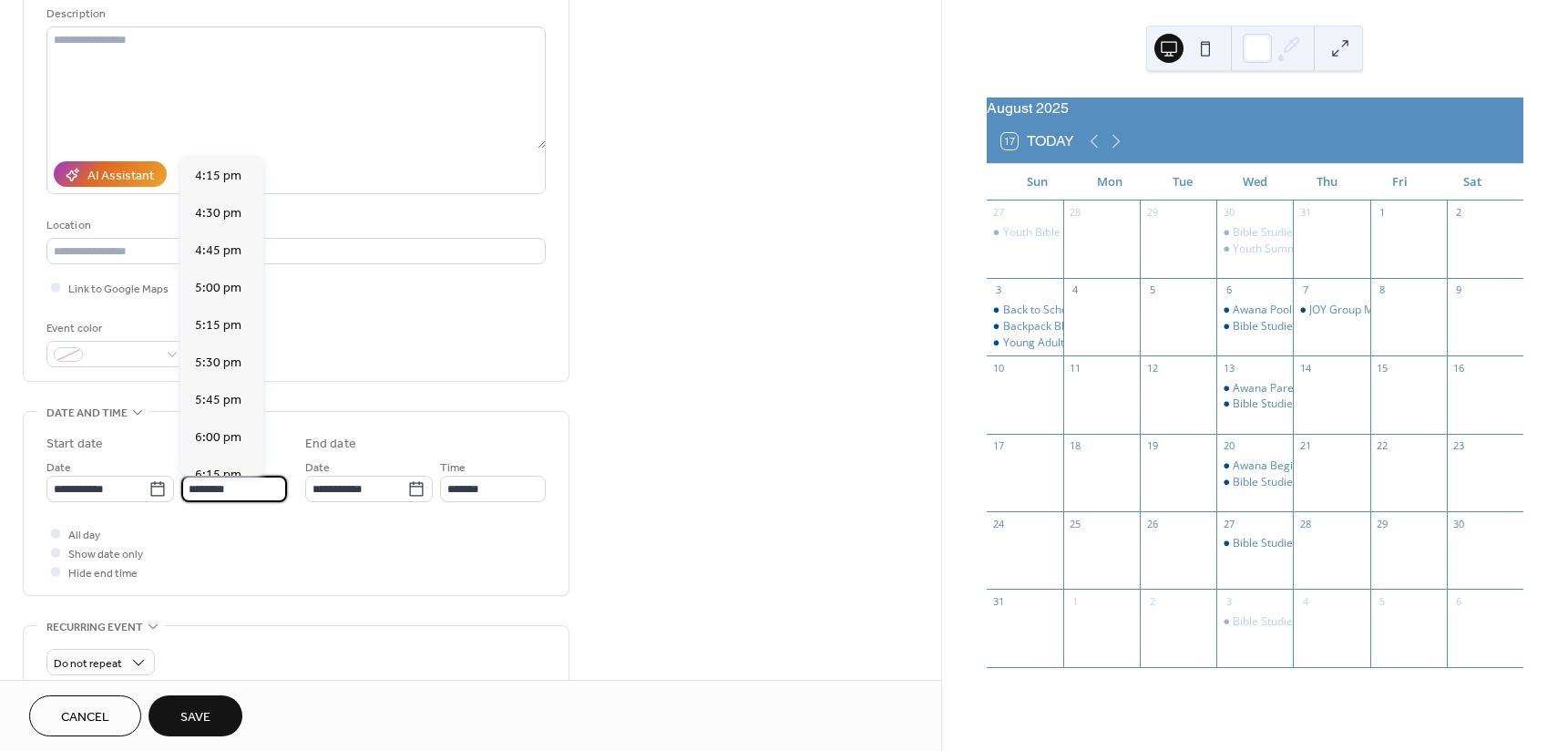 scroll, scrollTop: 2432, scrollLeft: 0, axis: vertical 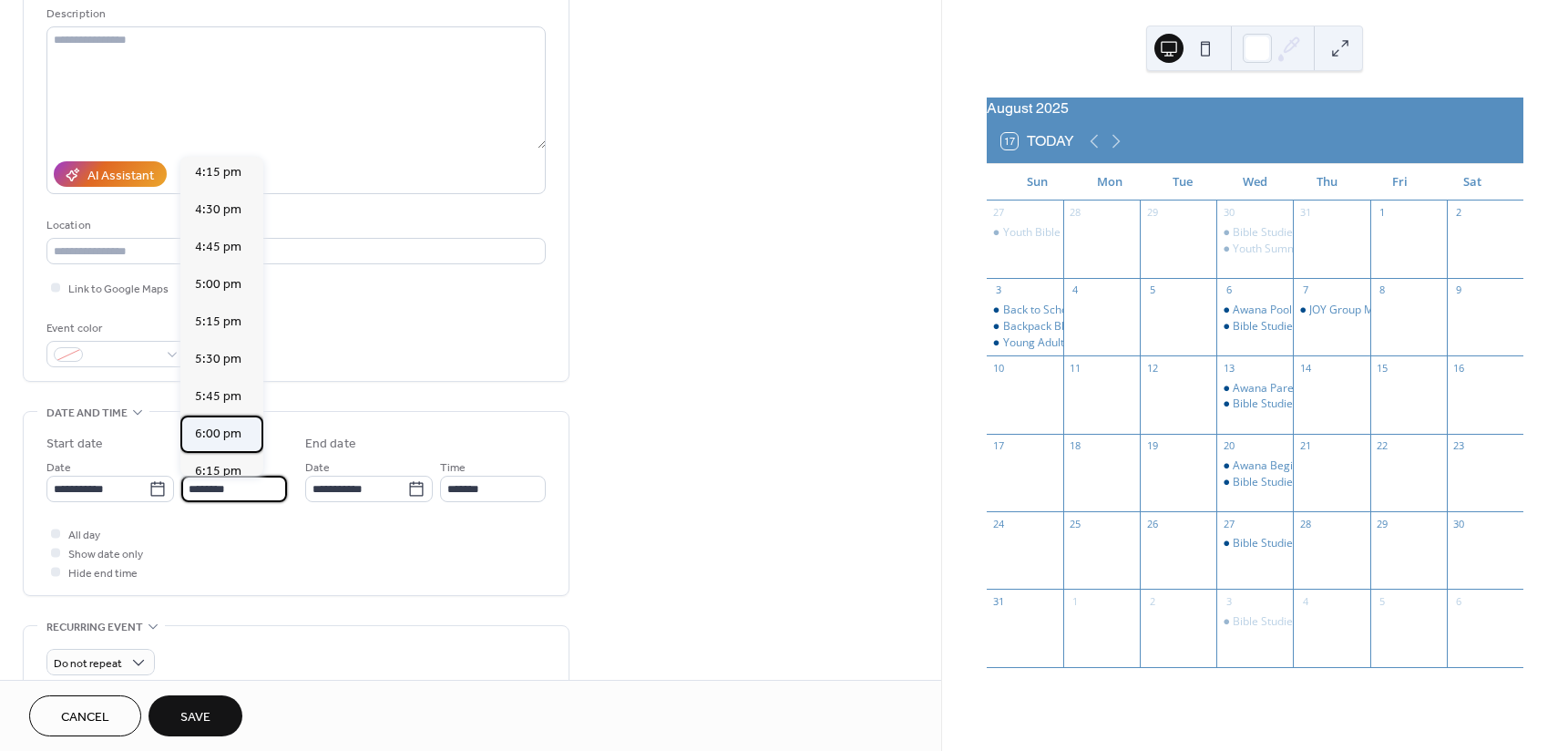 click on "6:00 pm" at bounding box center [218, 434] 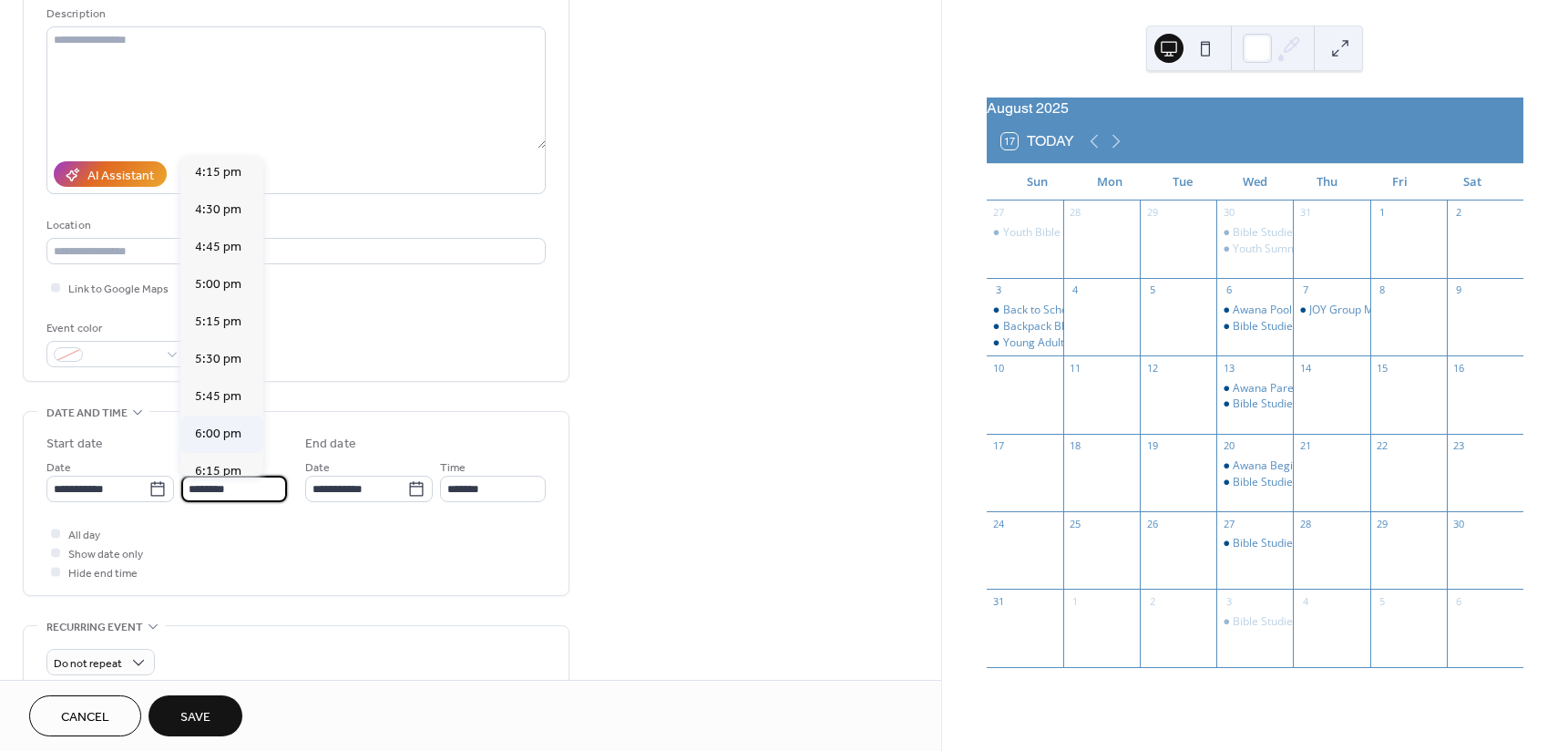 type on "*******" 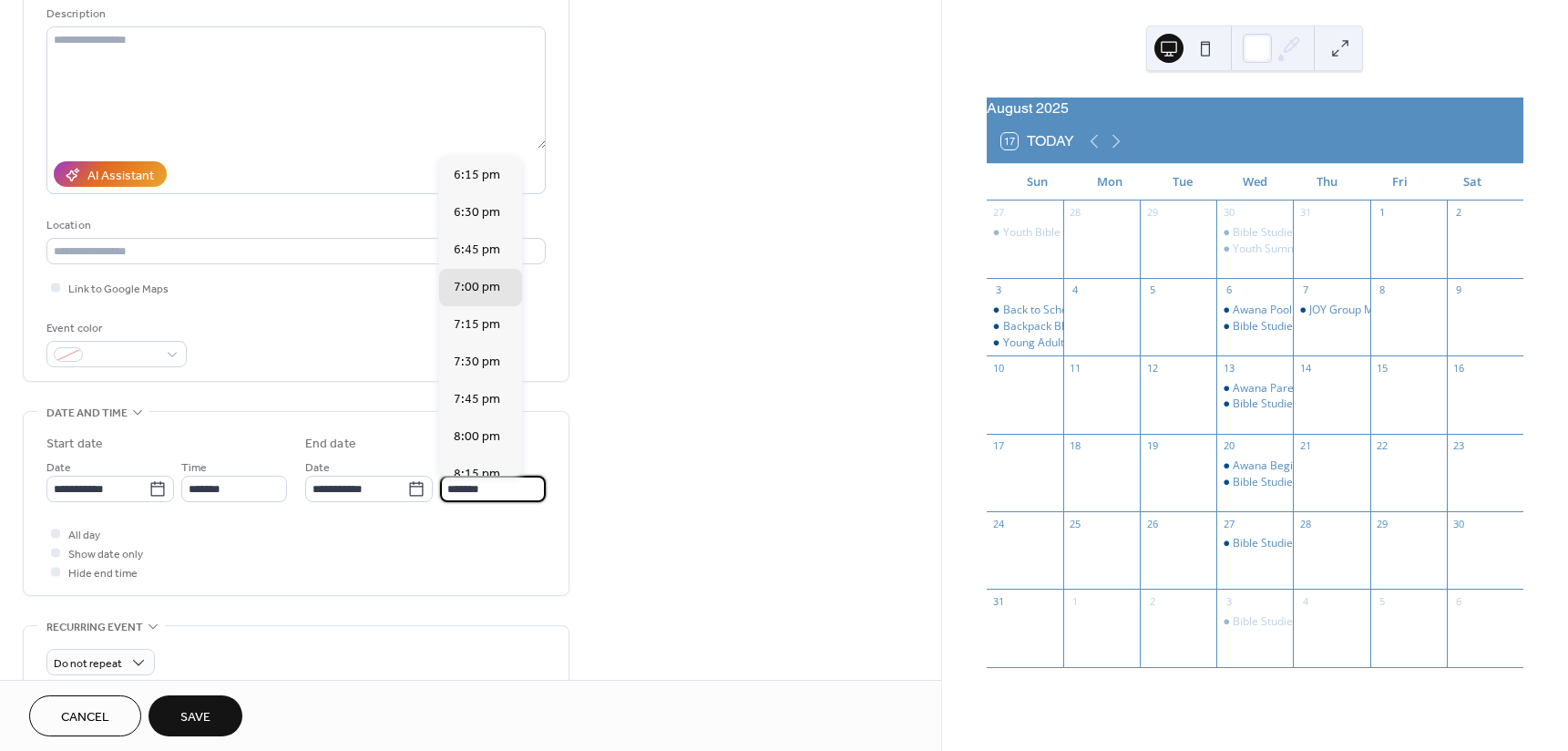 click on "*******" at bounding box center (493, 489) 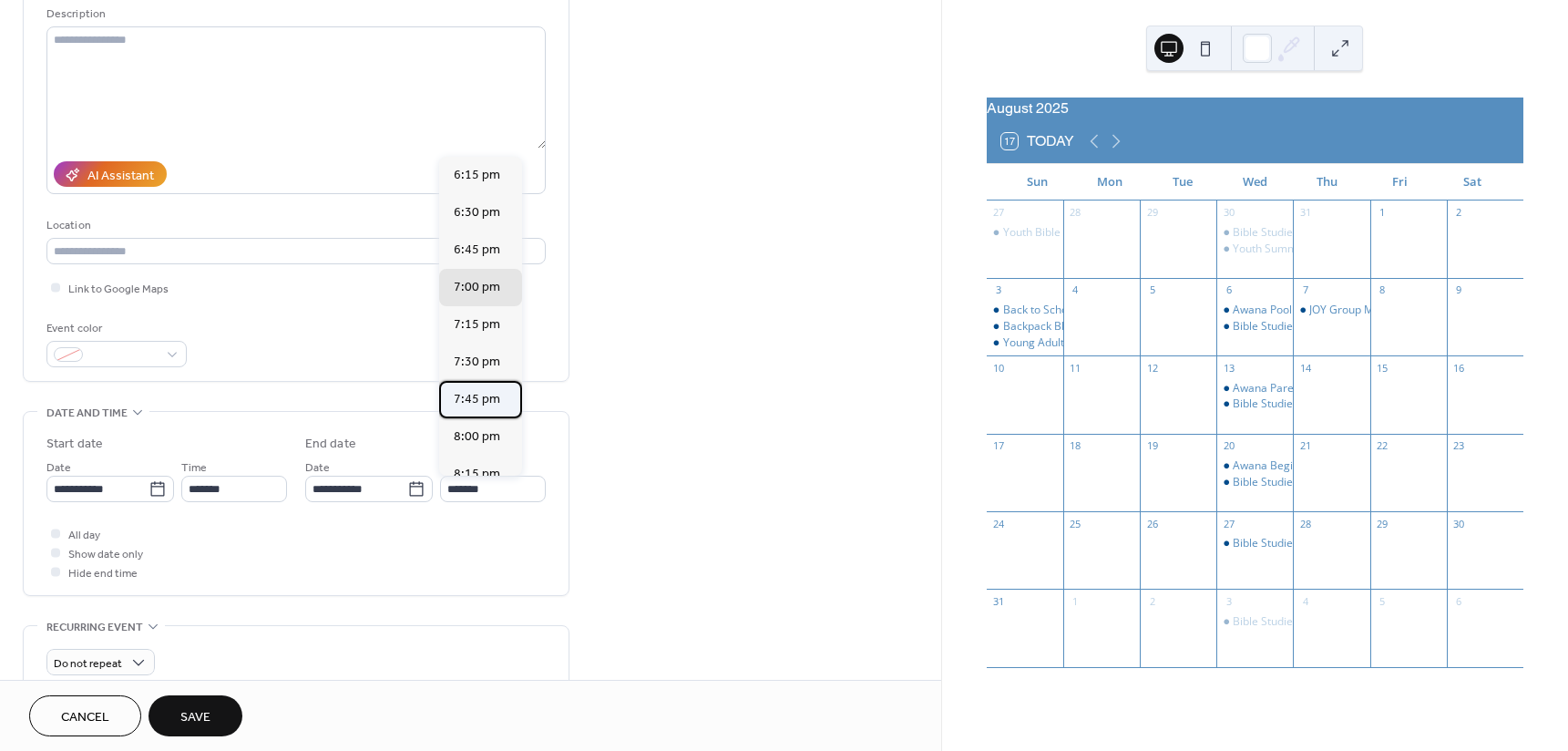 click on "7:45 pm" at bounding box center (477, 399) 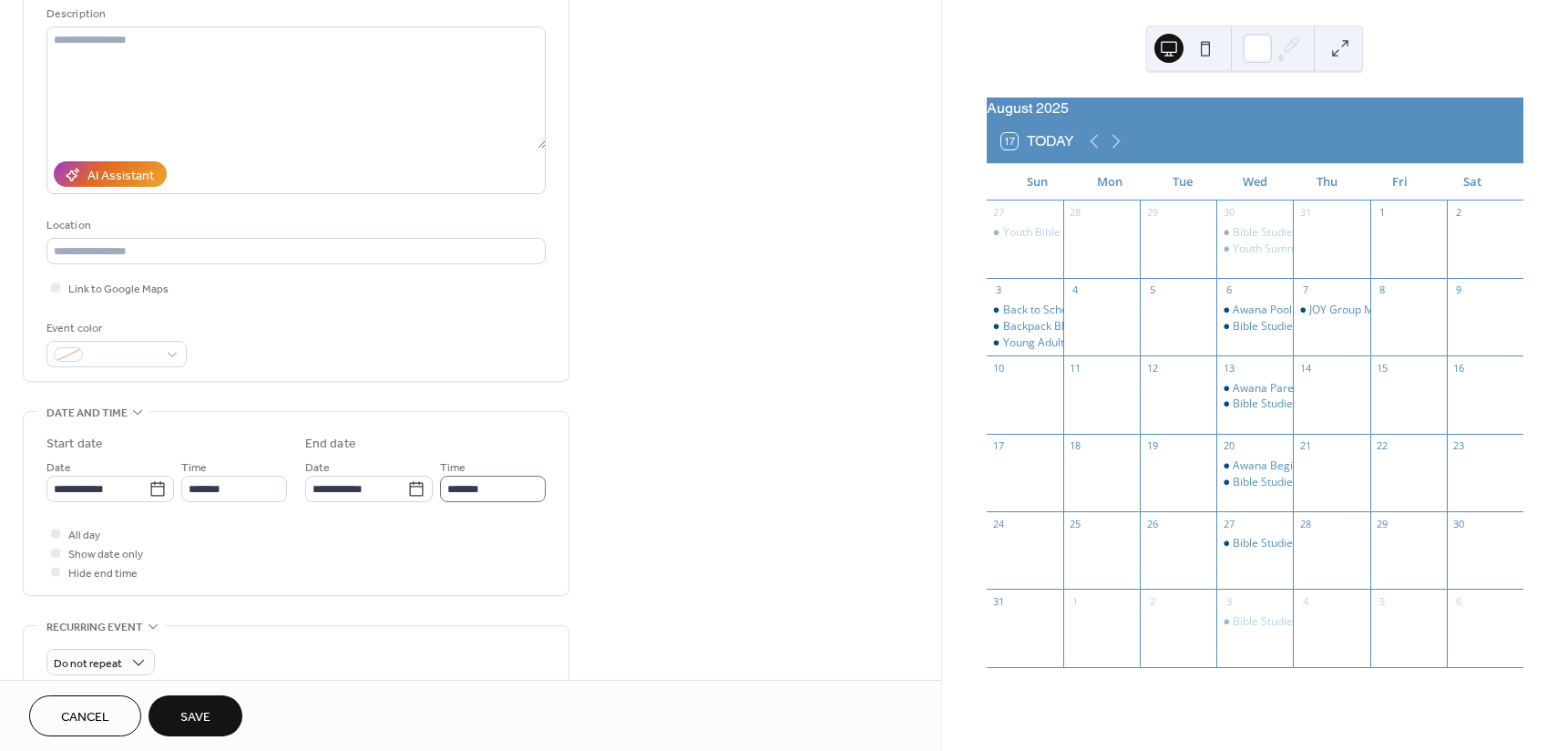 scroll, scrollTop: 1, scrollLeft: 0, axis: vertical 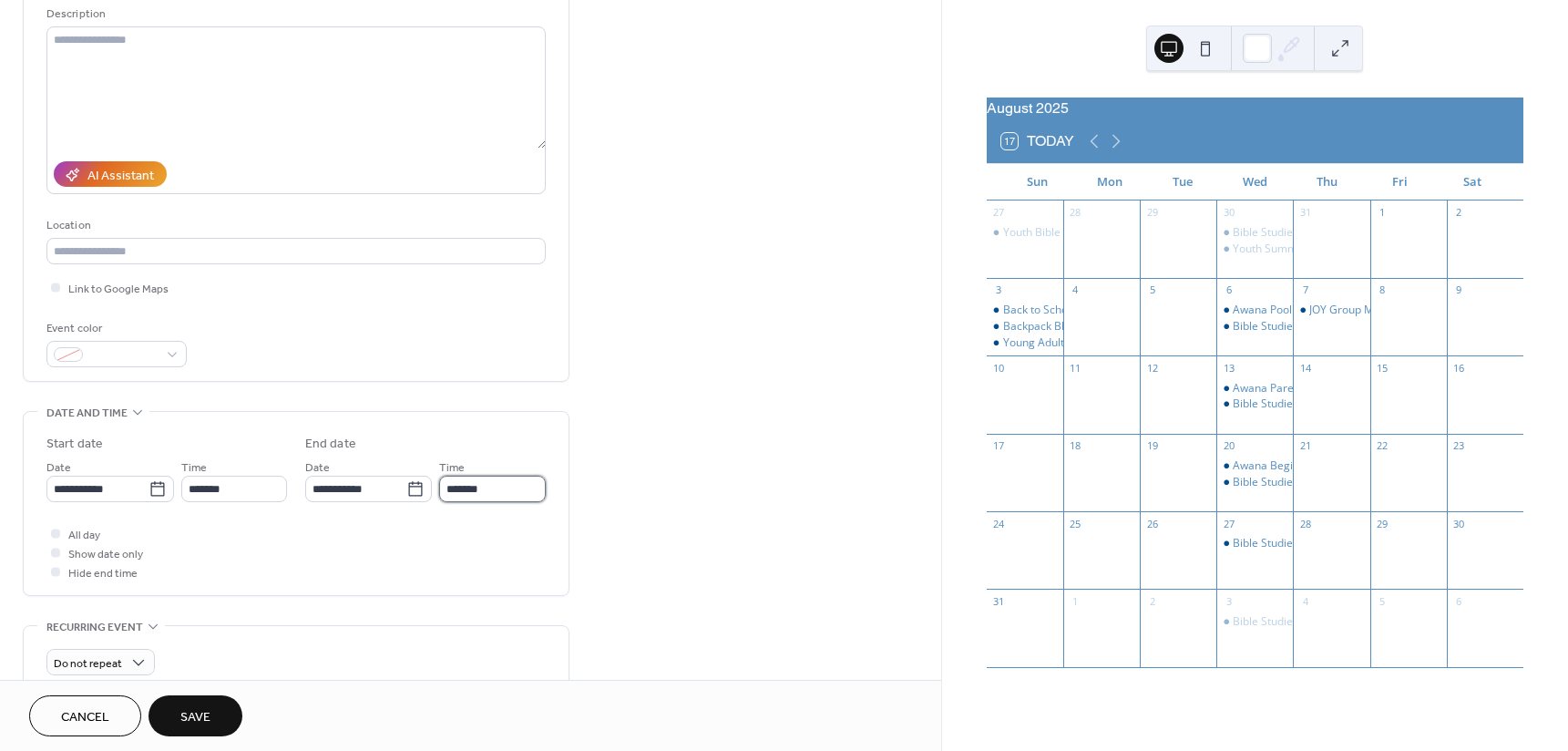 click on "*******" at bounding box center (492, 489) 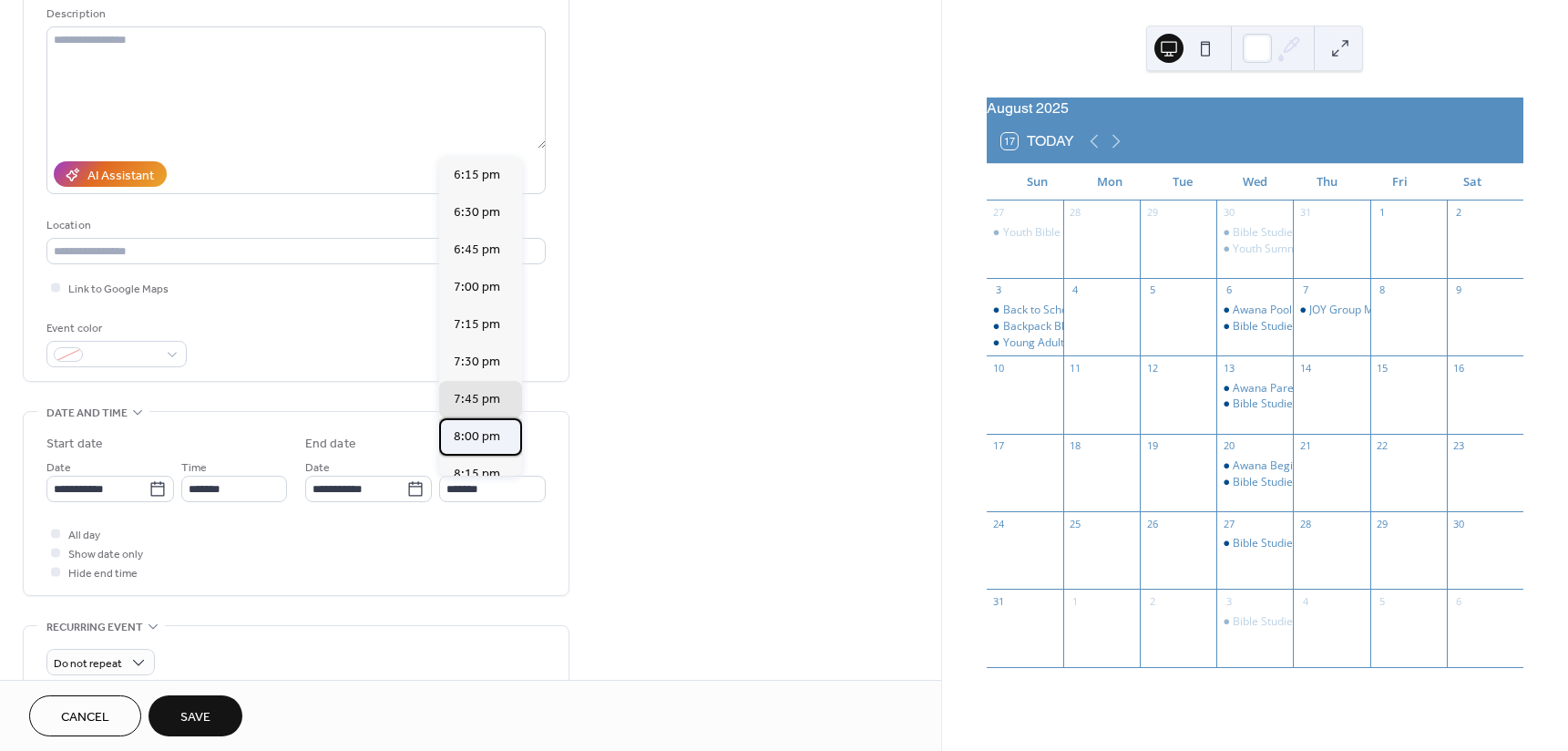 scroll, scrollTop: 0, scrollLeft: 0, axis: both 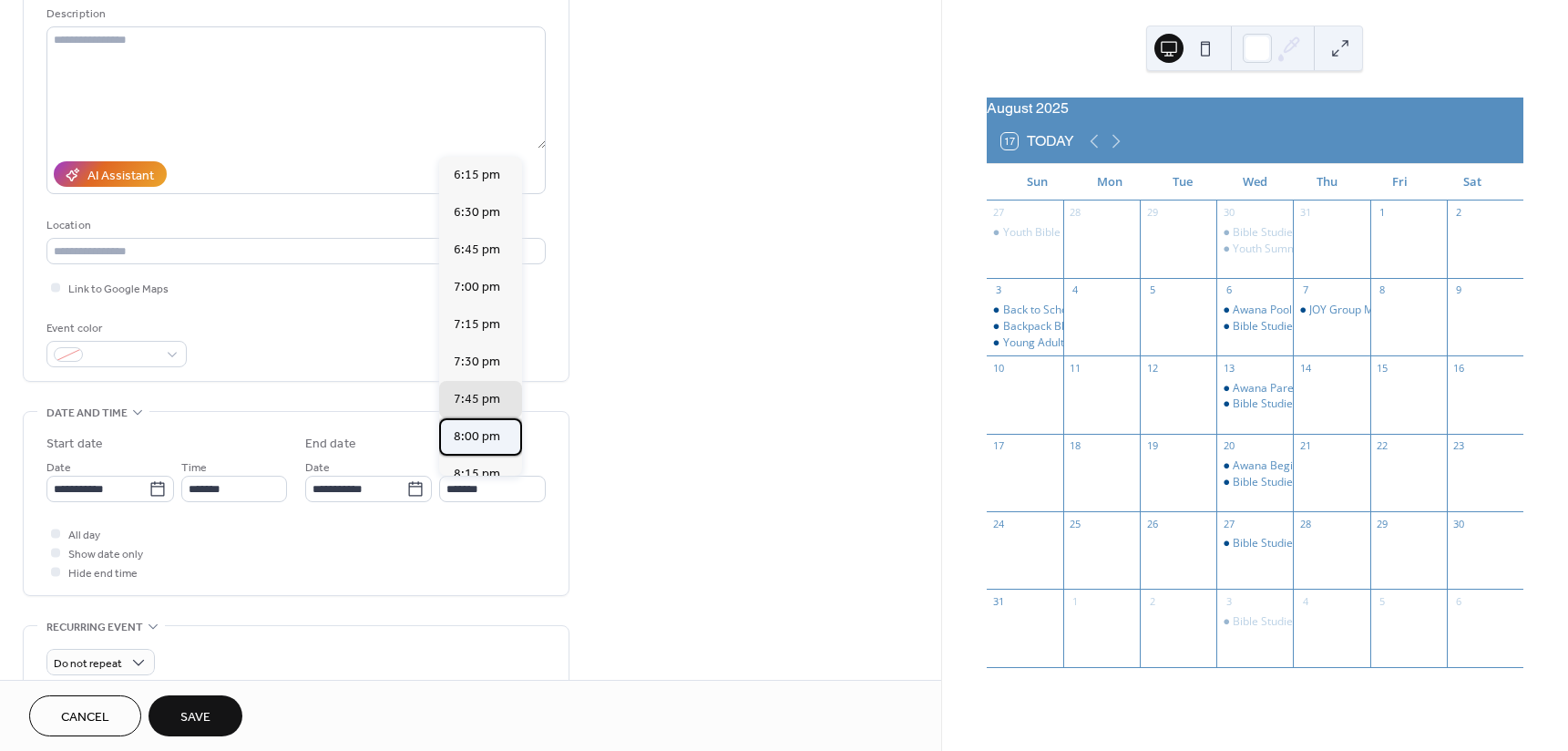 click on "8:00 pm" at bounding box center (477, 437) 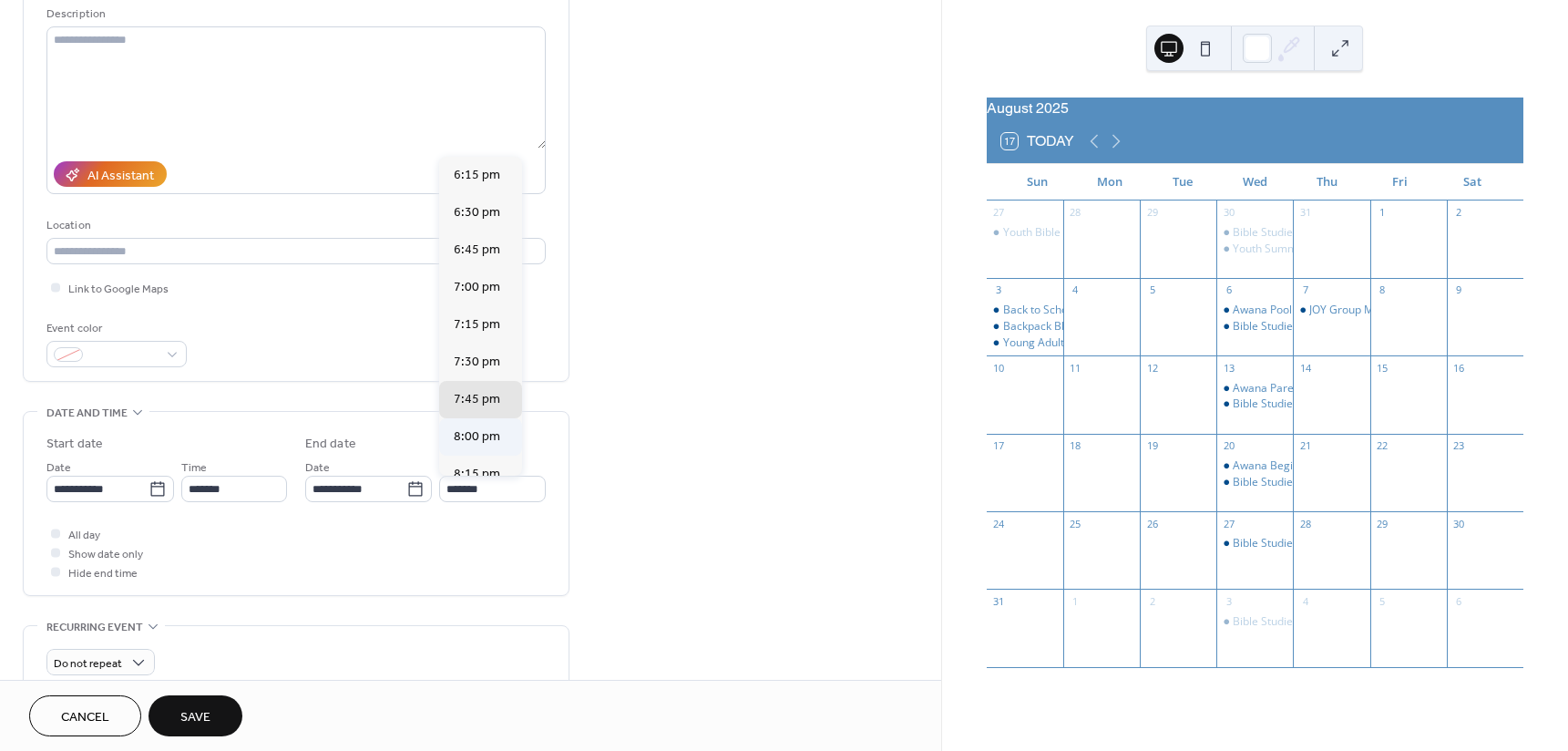type on "*******" 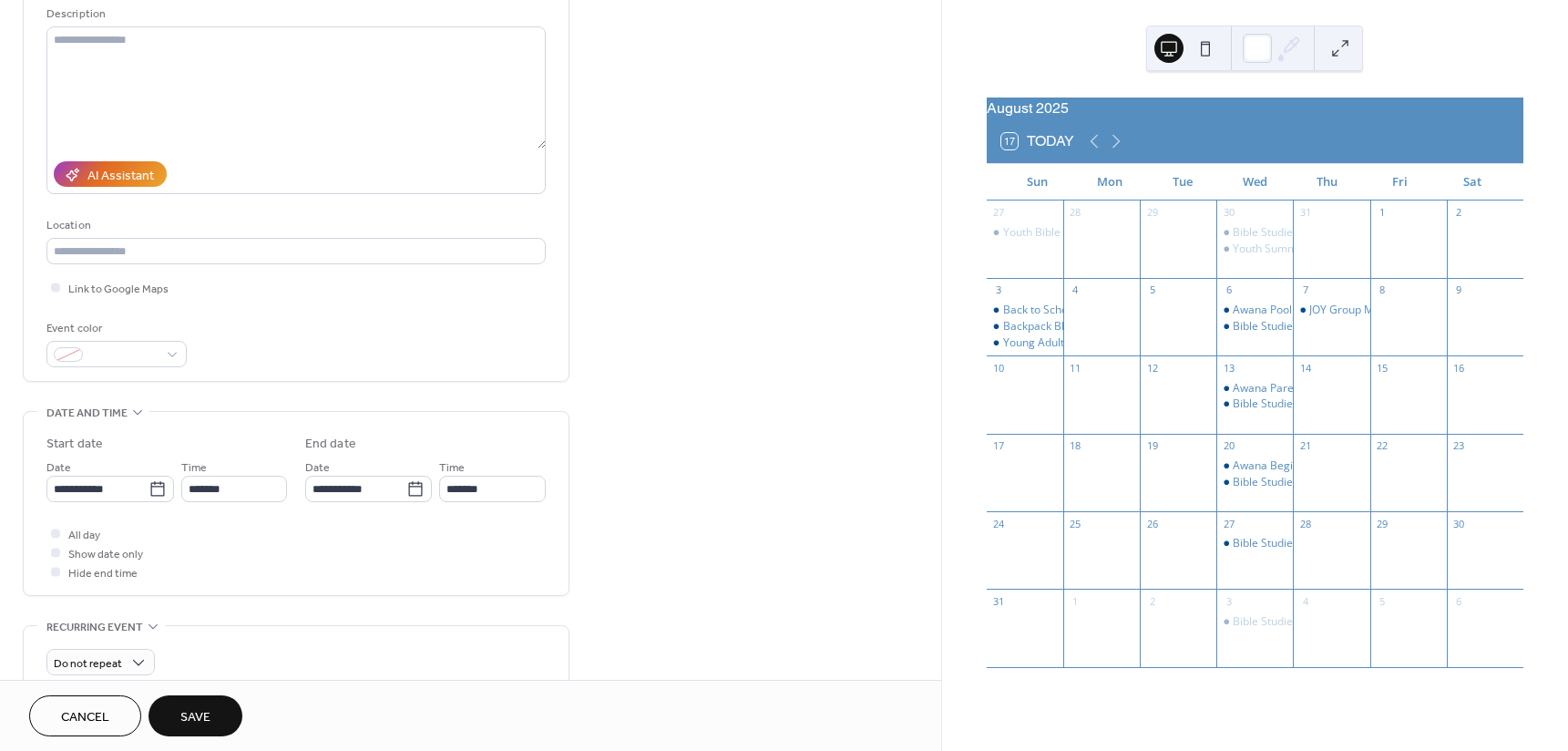 click on "Save" at bounding box center [195, 715] 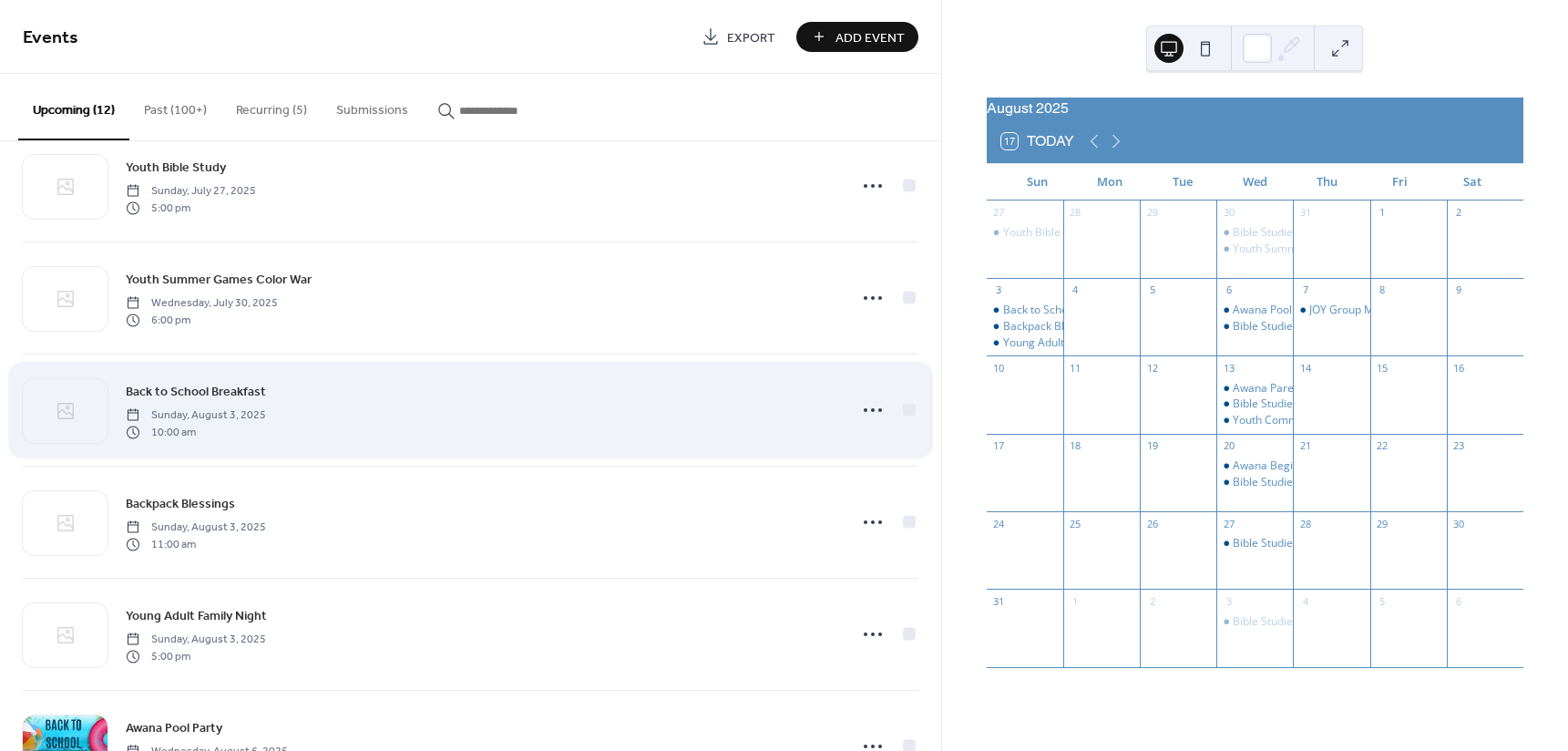 scroll, scrollTop: 273, scrollLeft: 0, axis: vertical 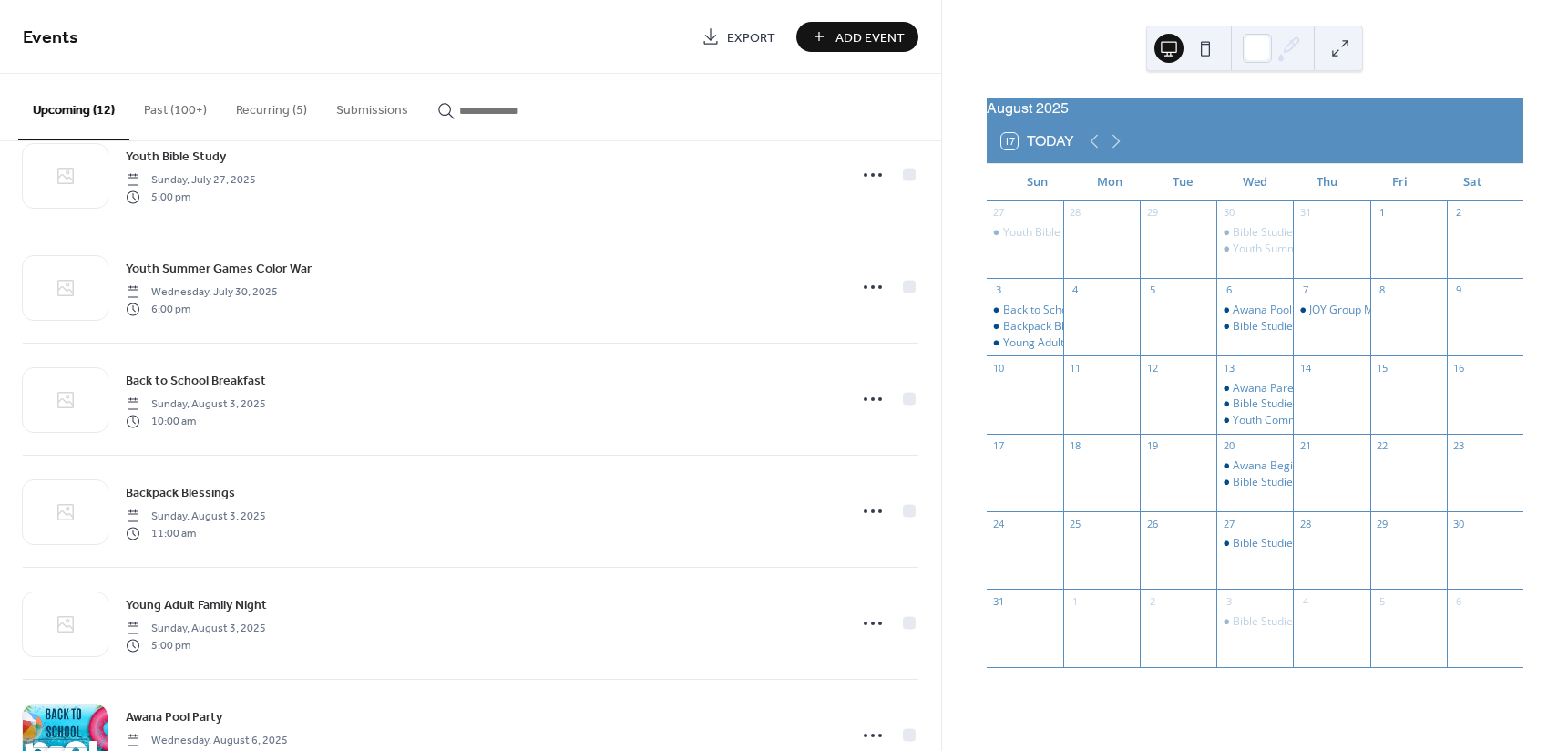 click on "Add Event" at bounding box center [857, 36] 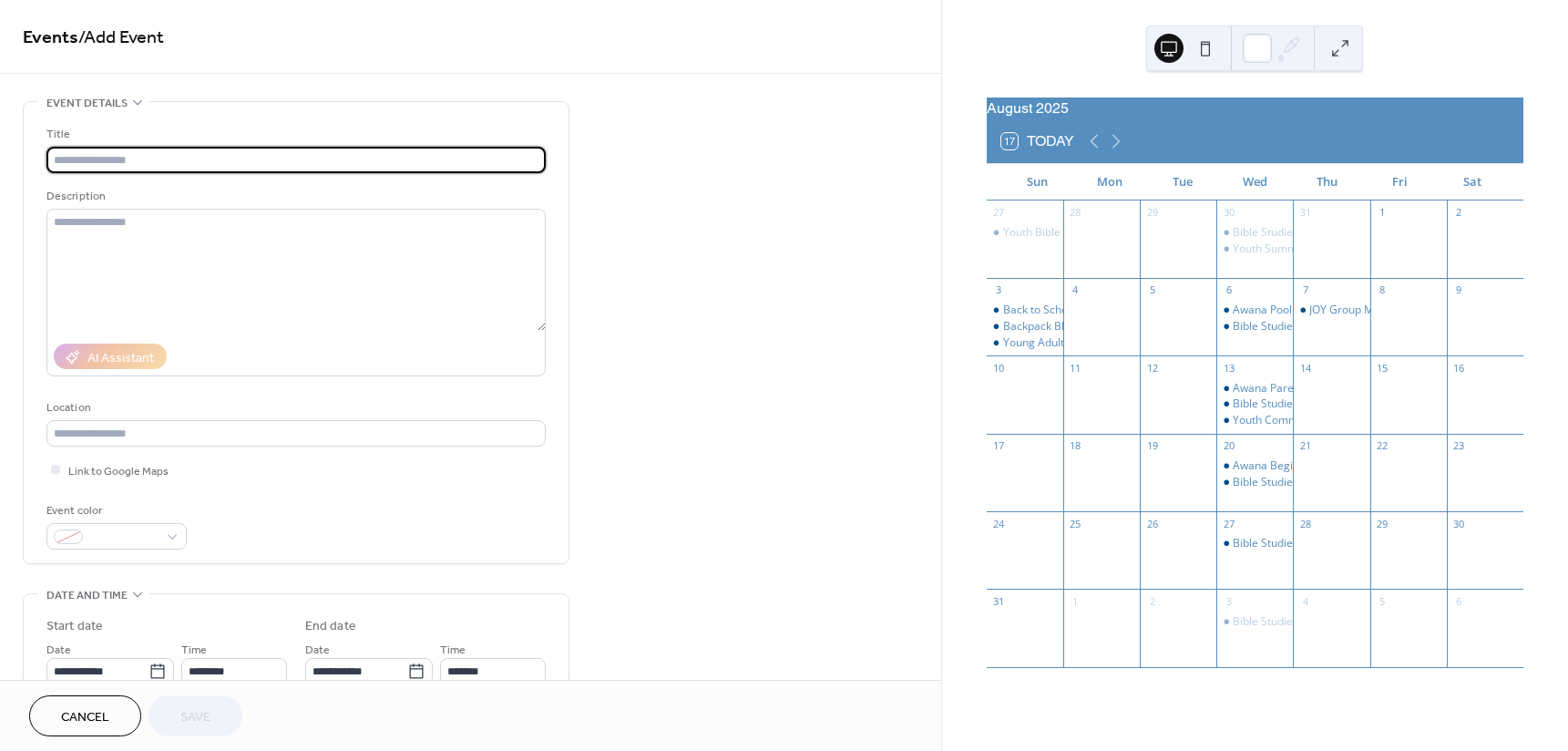 click at bounding box center [296, 159] 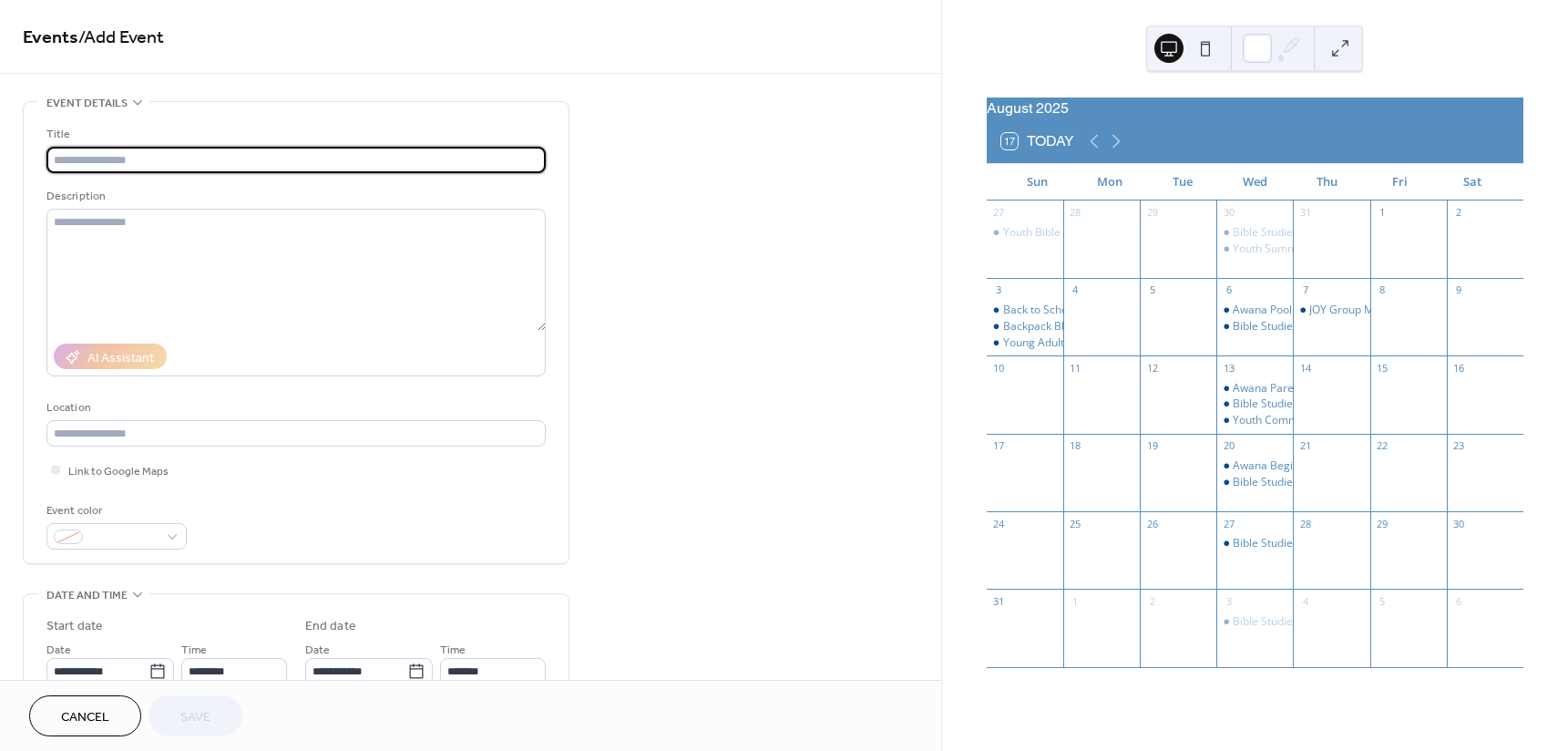 type on "*" 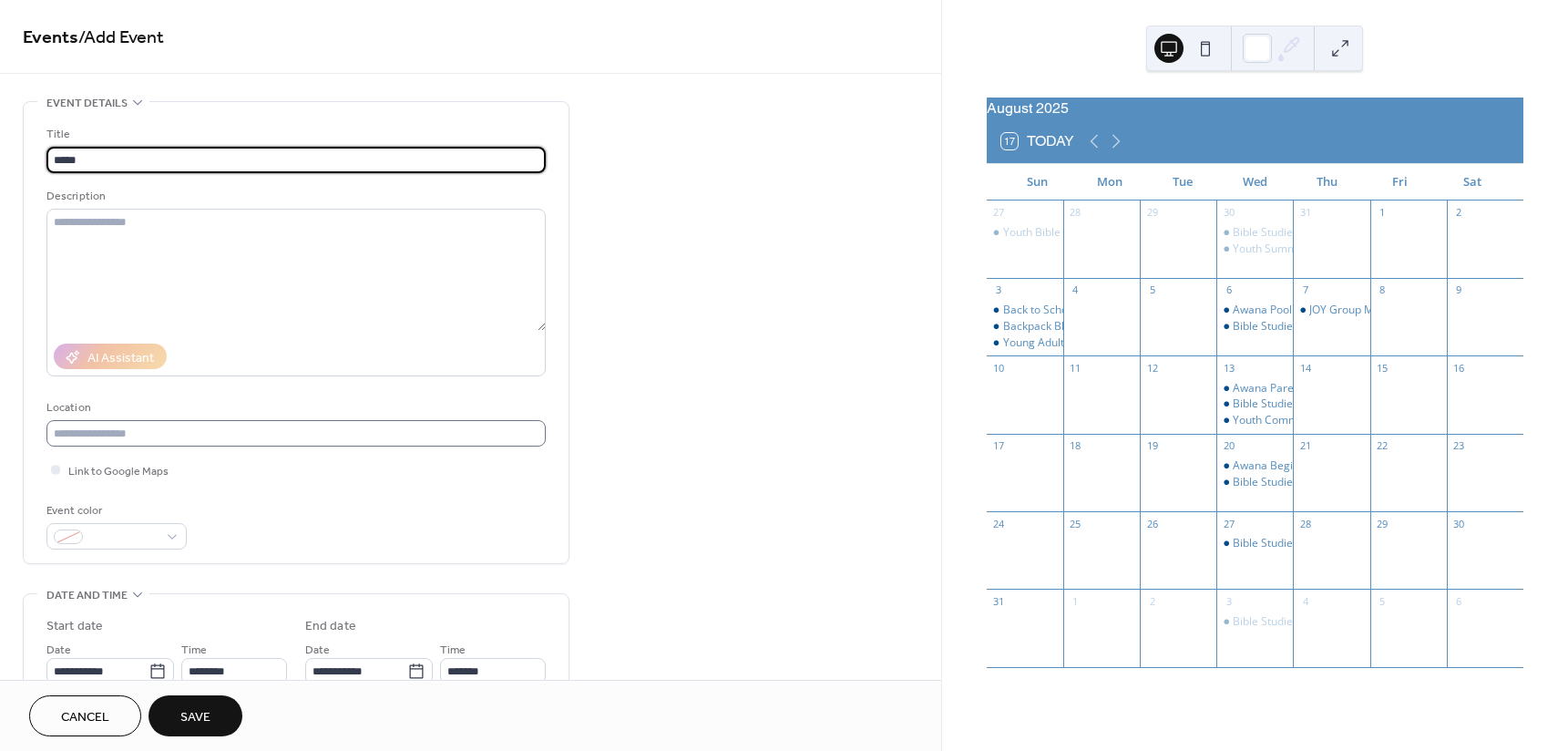 type on "*****" 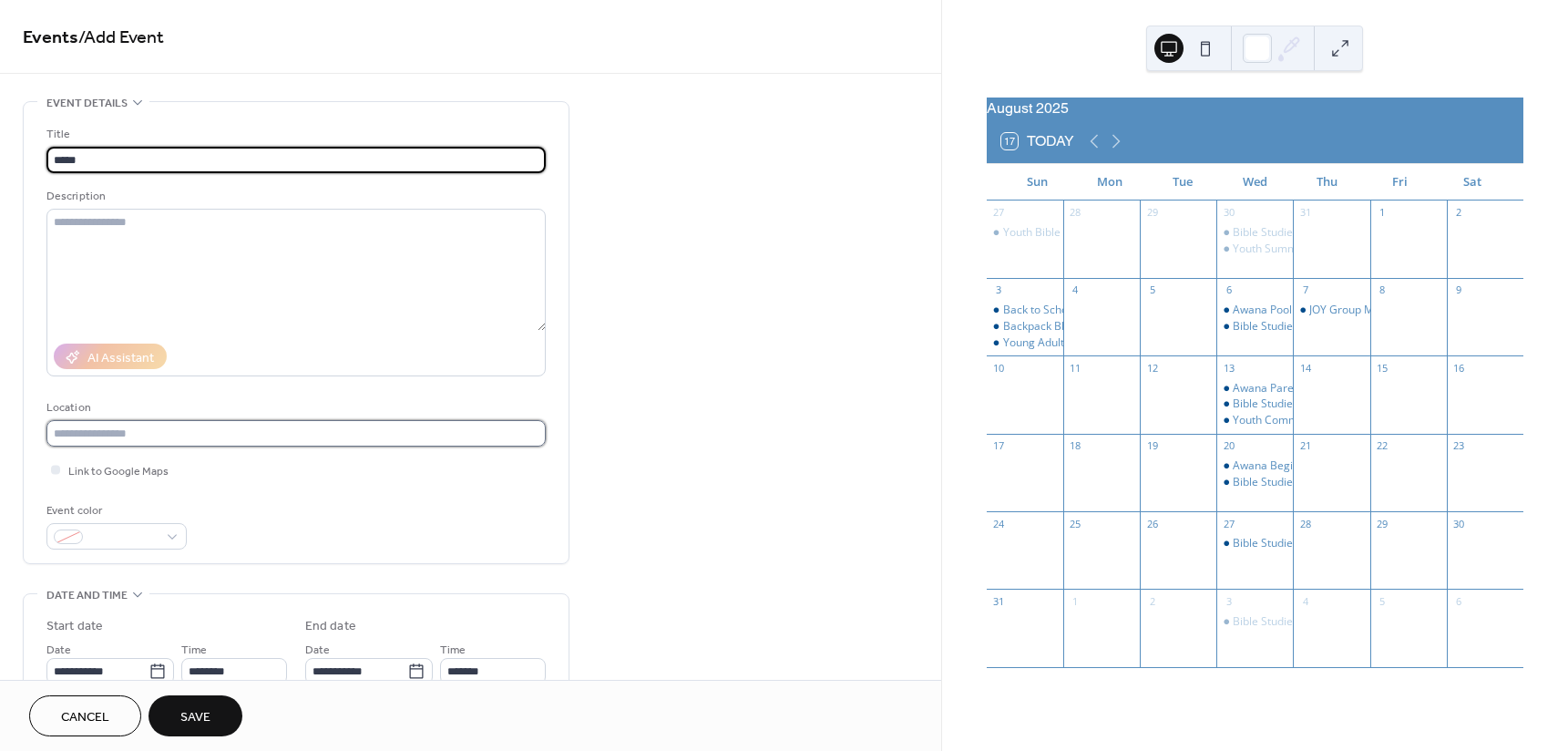 click at bounding box center (296, 433) 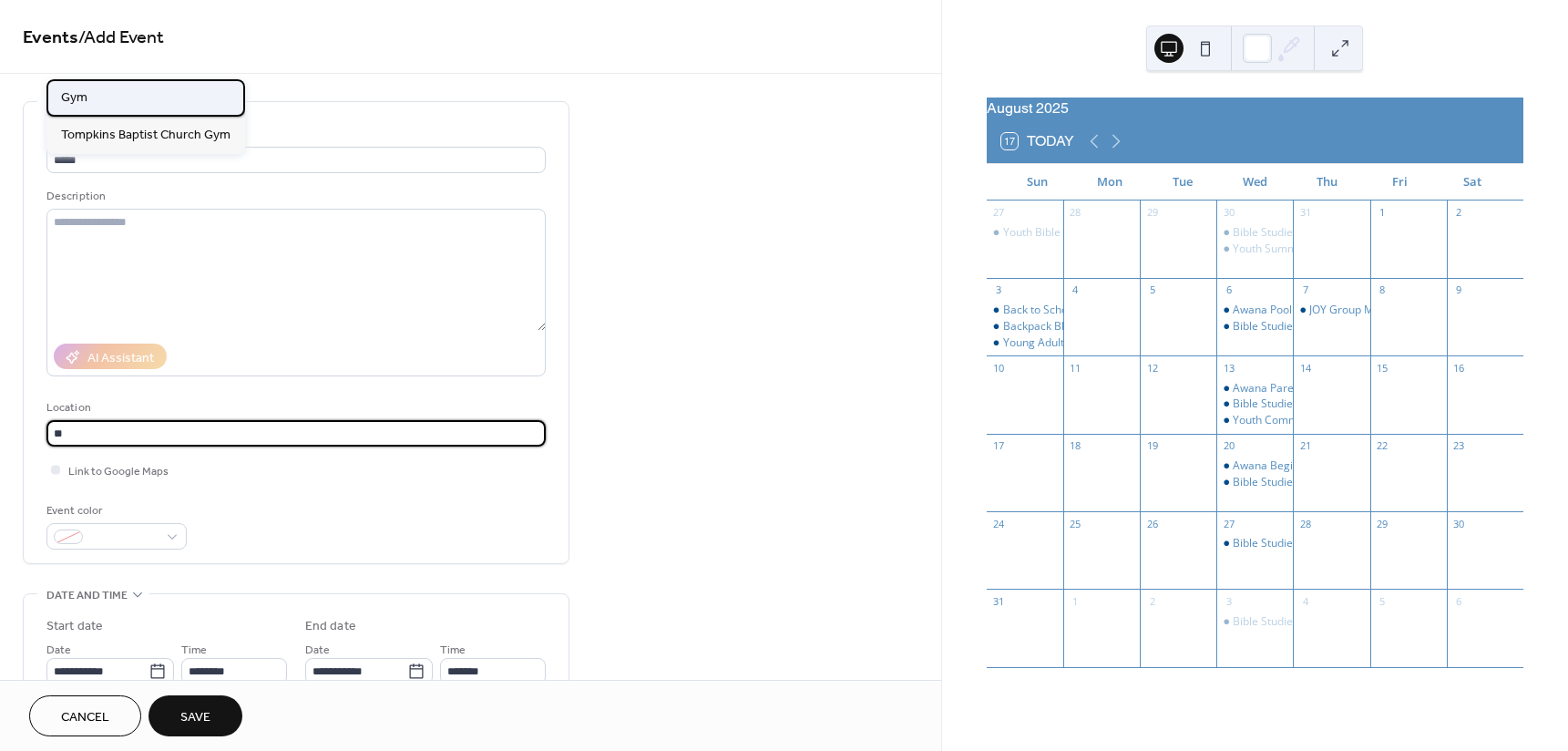 click on "Gym" at bounding box center [146, 98] 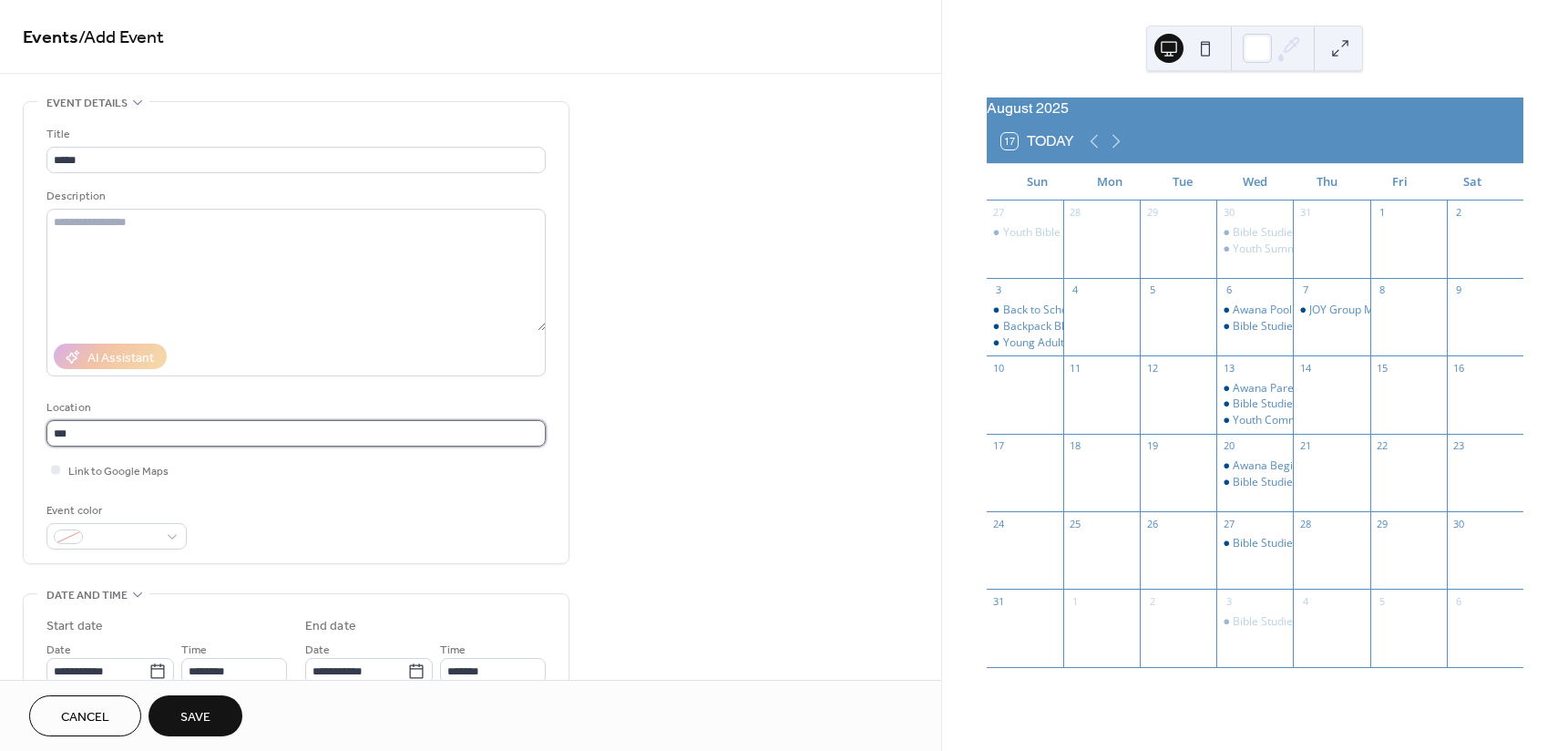 click on "***" at bounding box center (296, 433) 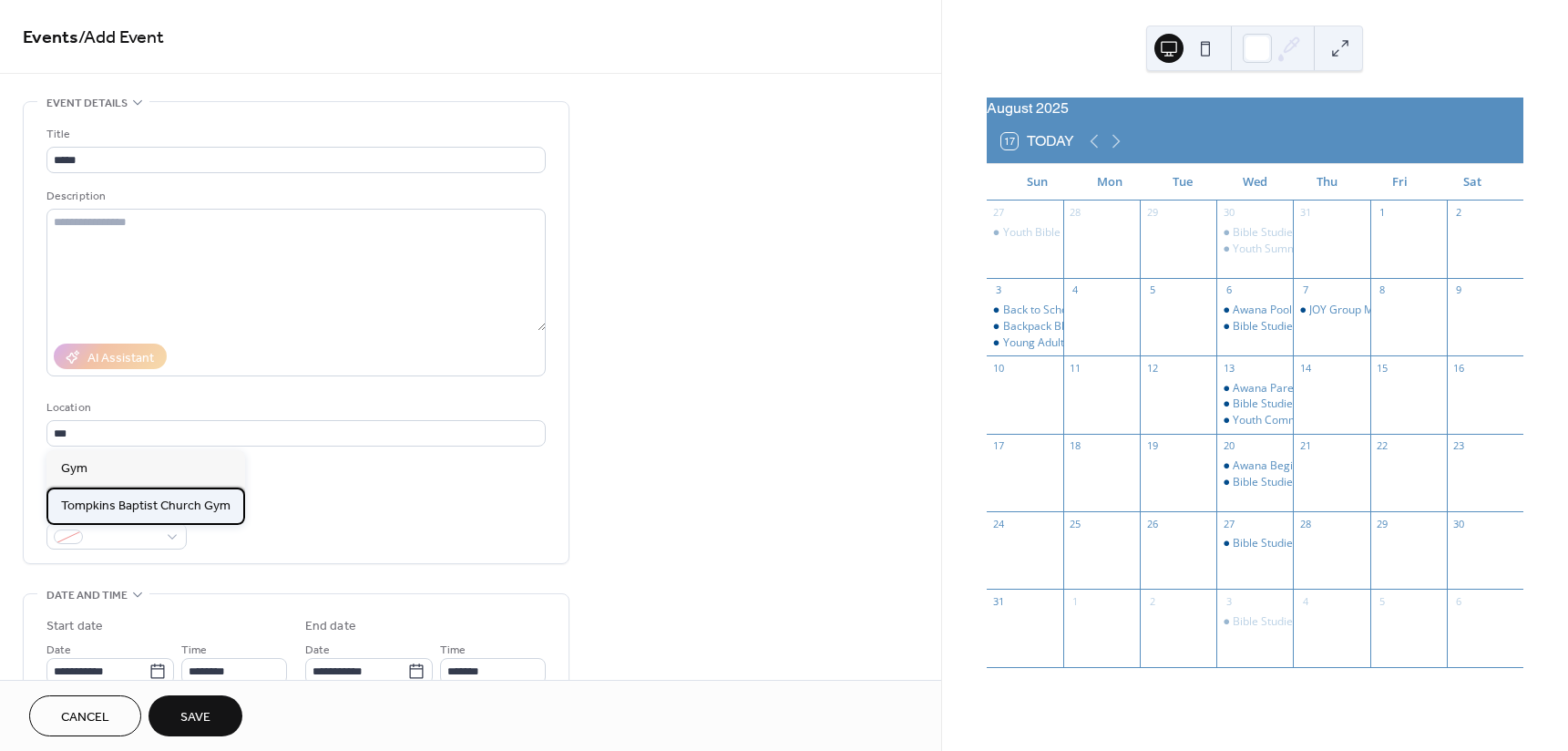 click on "Tompkins Baptist Church Gym" at bounding box center [146, 506] 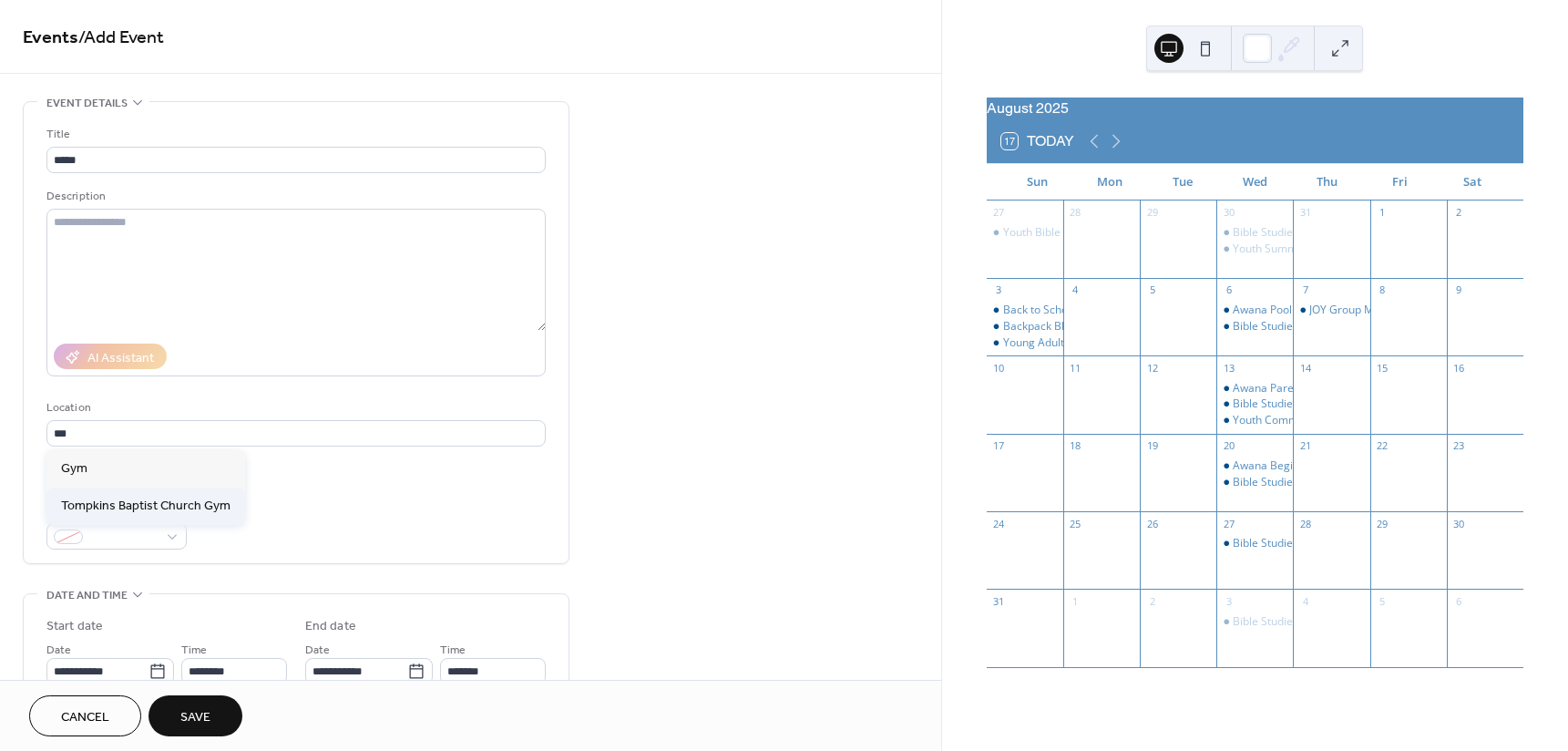 type on "**********" 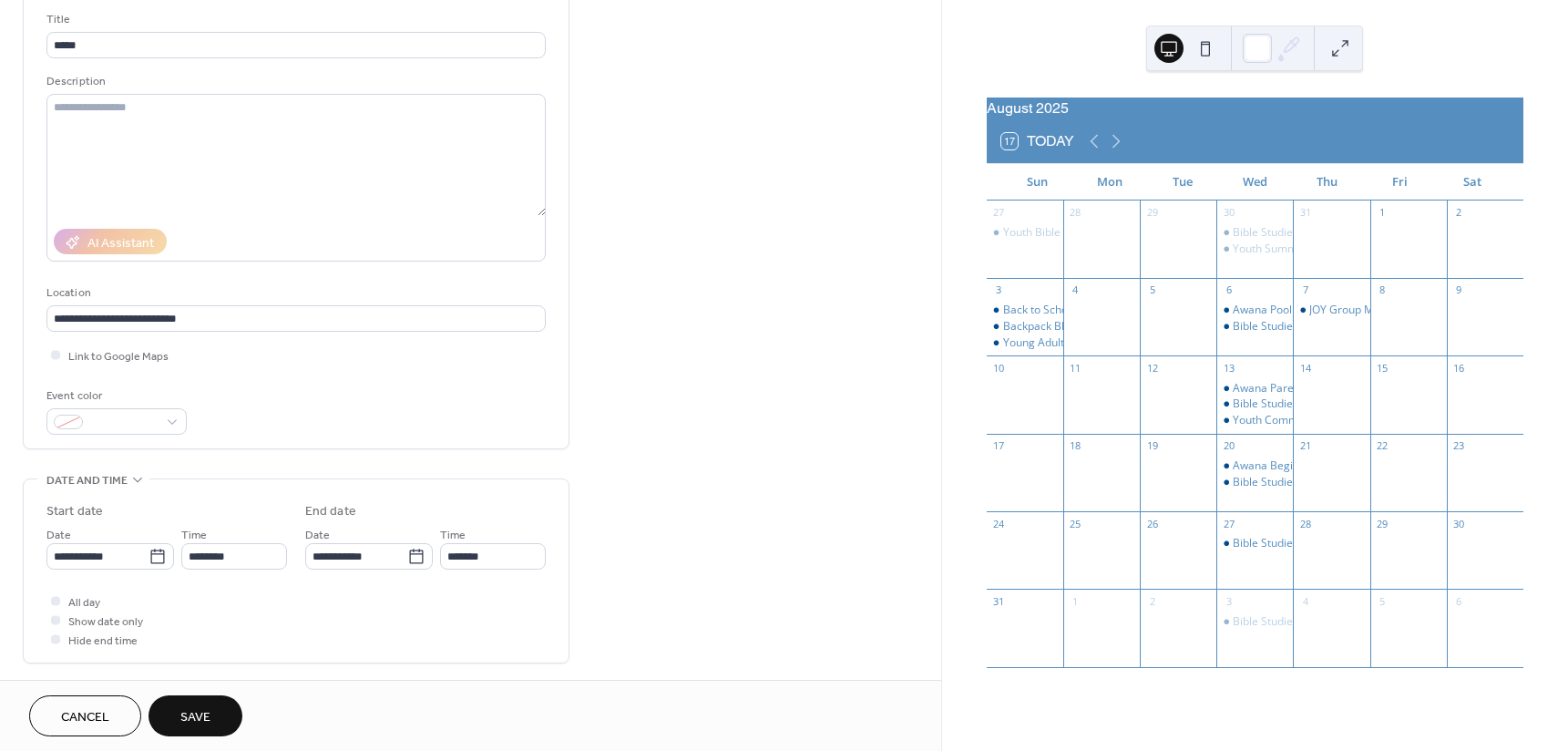 scroll, scrollTop: 182, scrollLeft: 0, axis: vertical 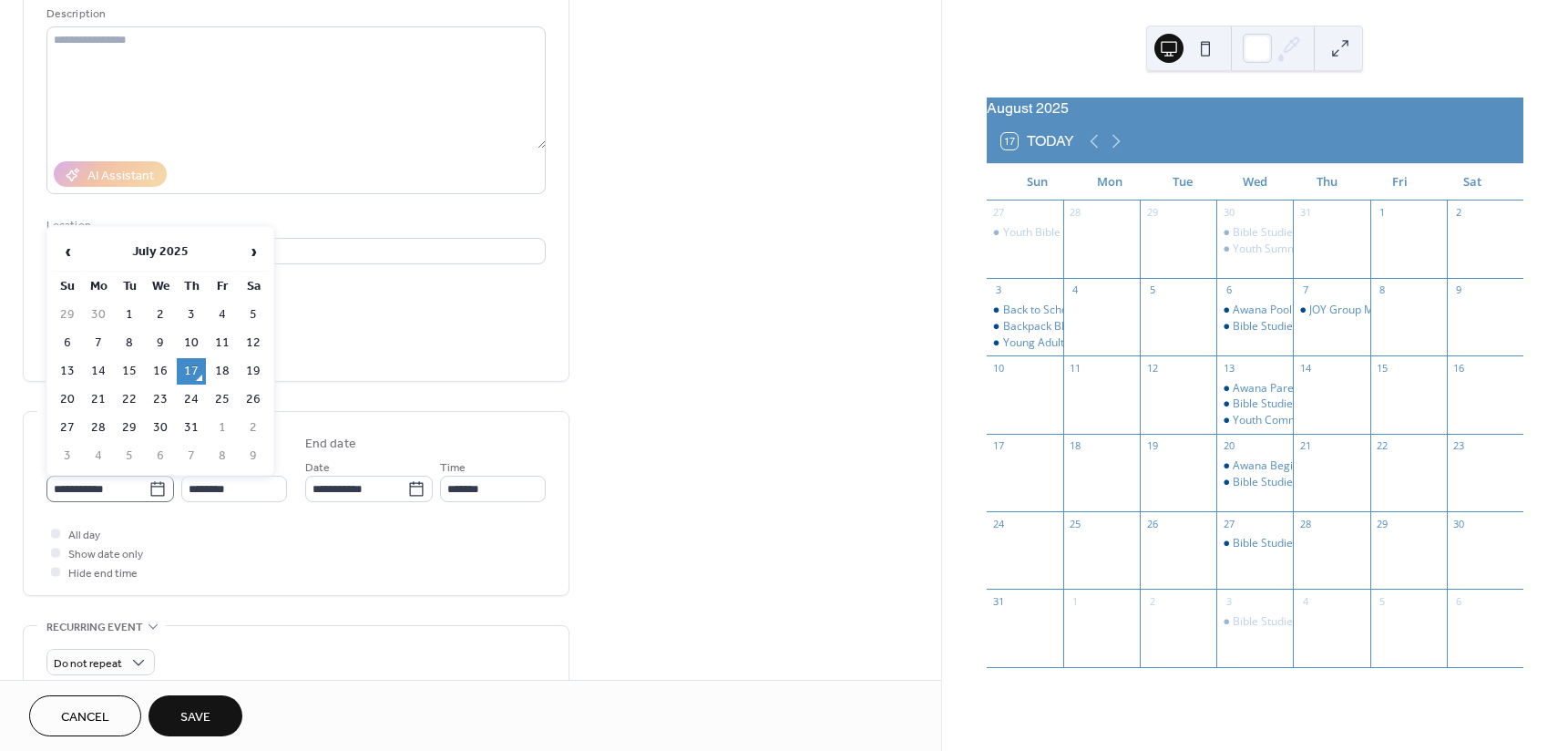 click 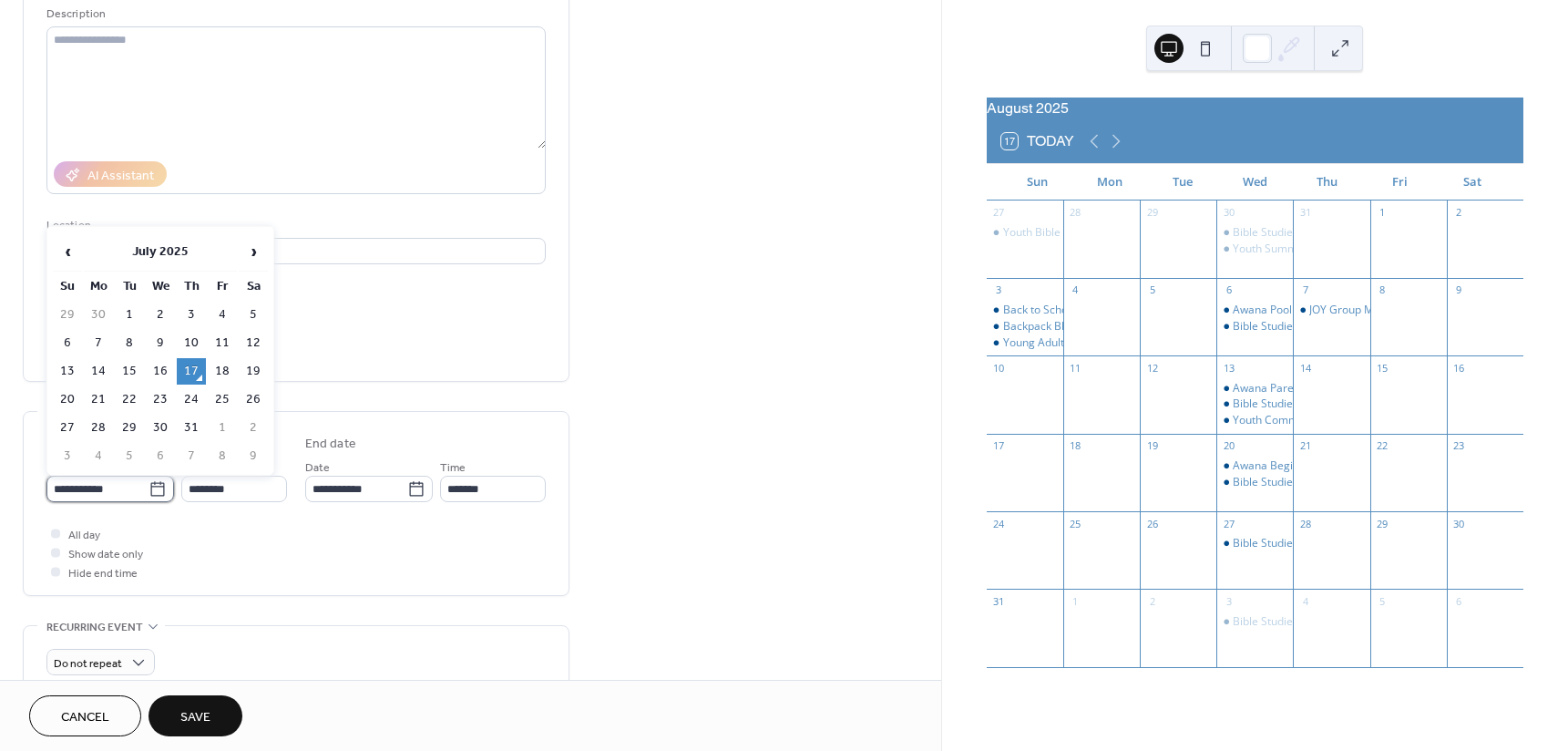 click on "**********" at bounding box center [97, 489] 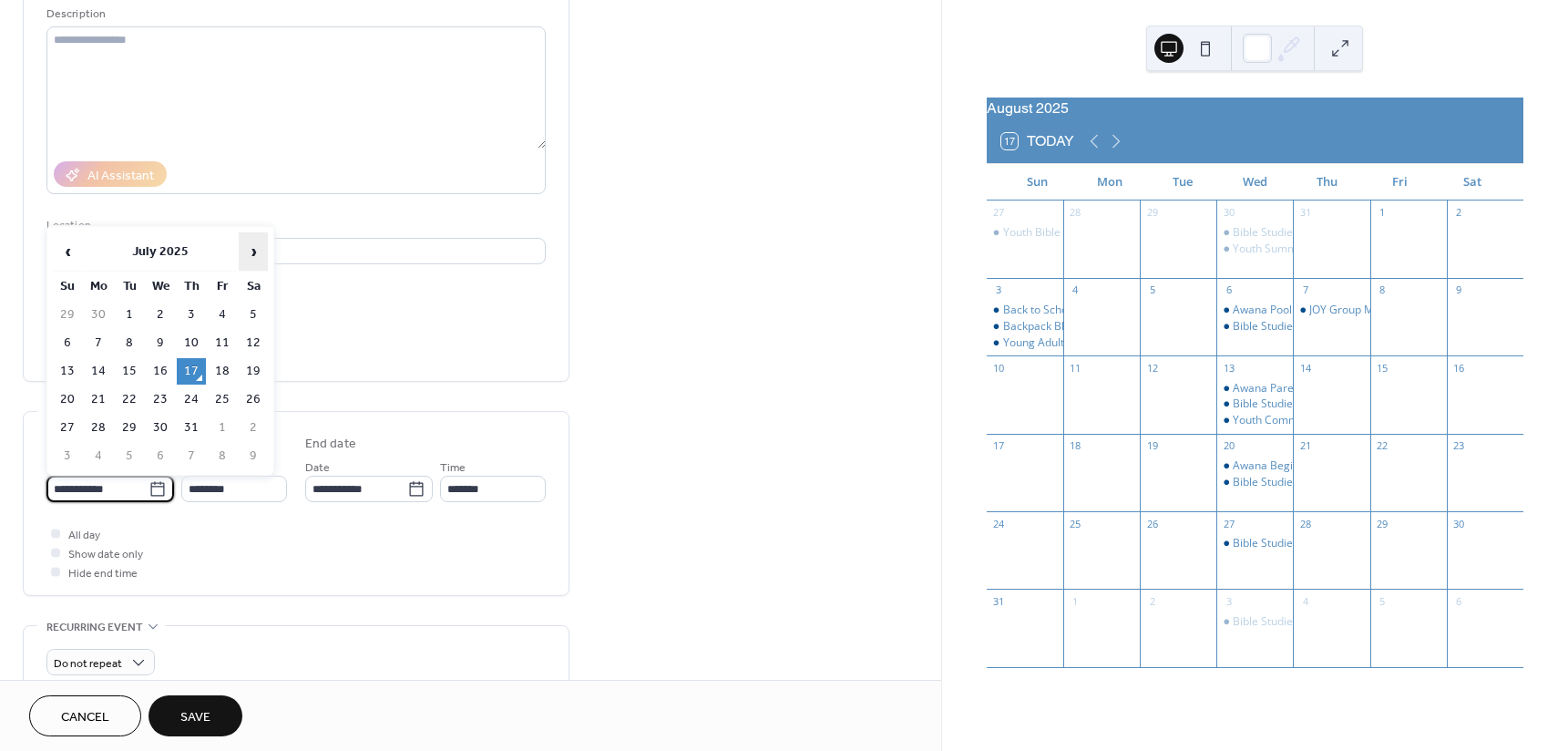 click on "›" at bounding box center [253, 252] 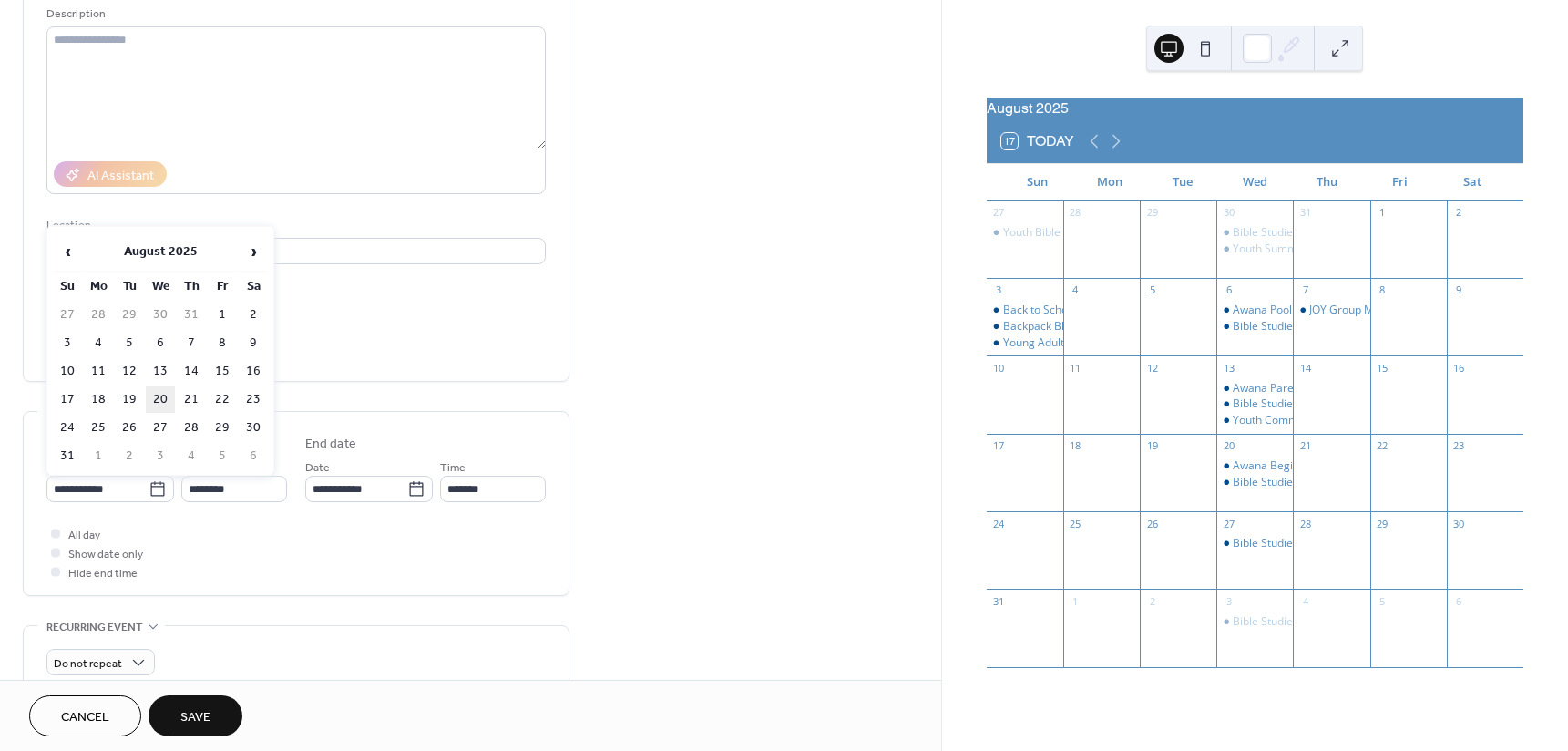 click on "20" at bounding box center [160, 399] 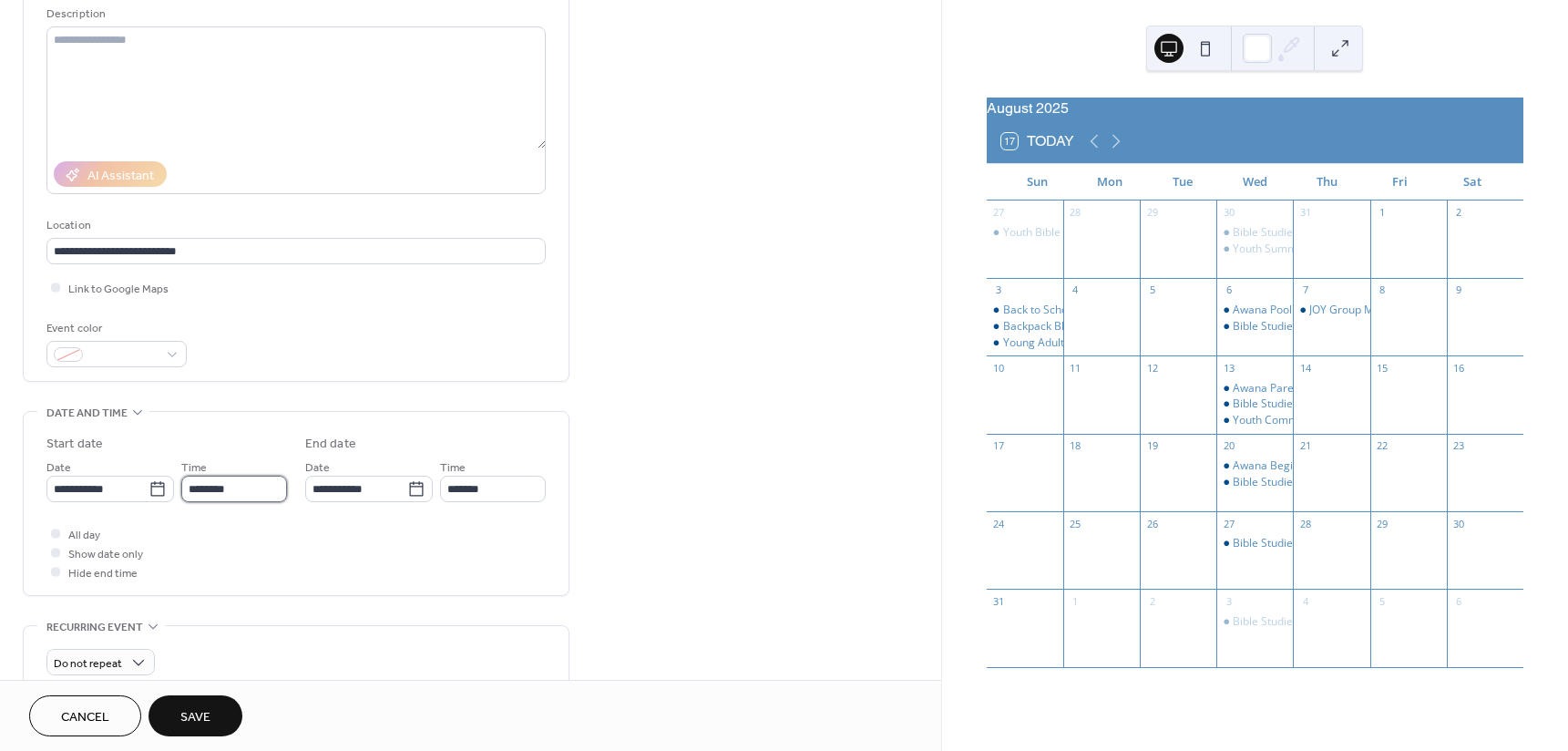 click on "********" at bounding box center [234, 489] 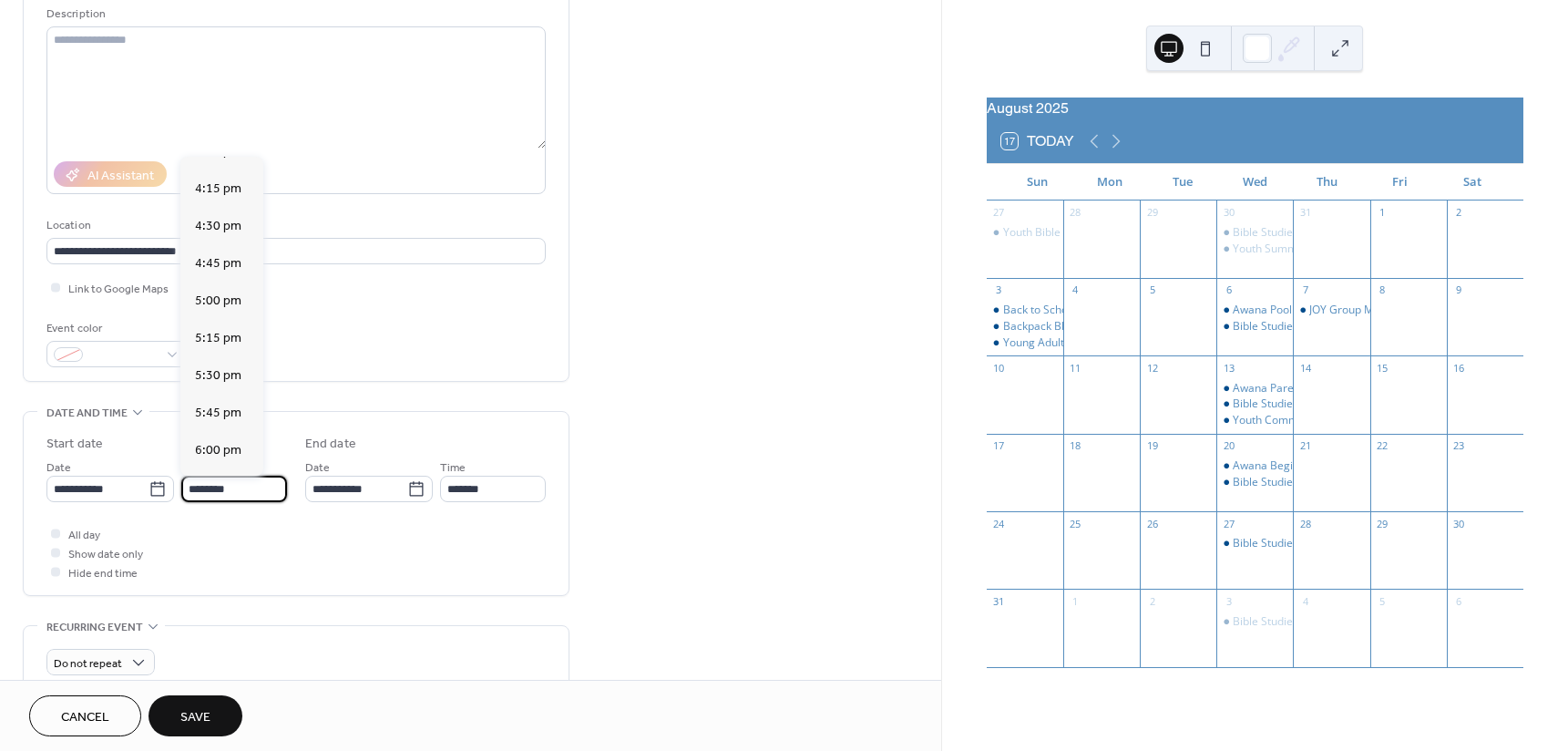 scroll, scrollTop: 2432, scrollLeft: 0, axis: vertical 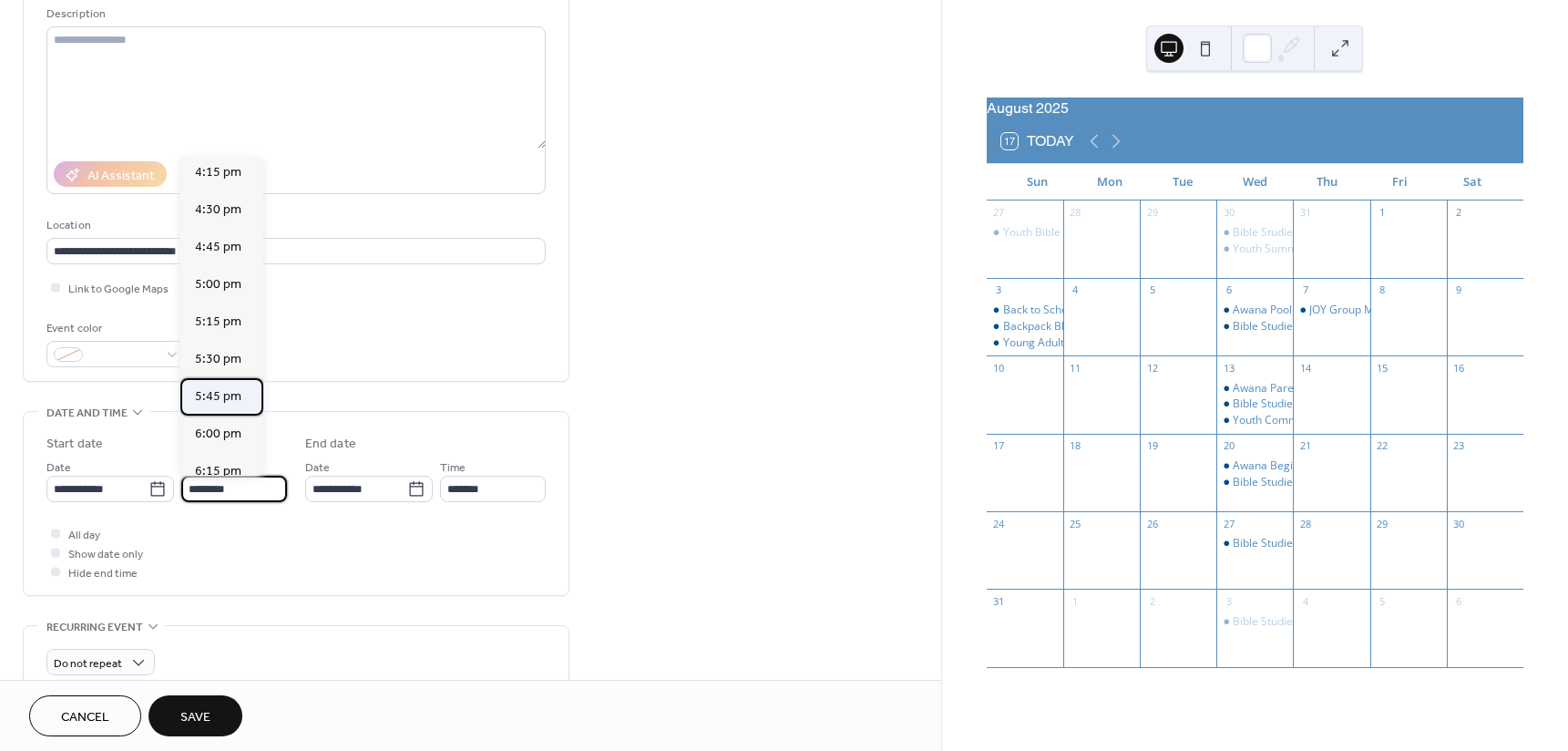 click on "5:45 pm" at bounding box center (218, 396) 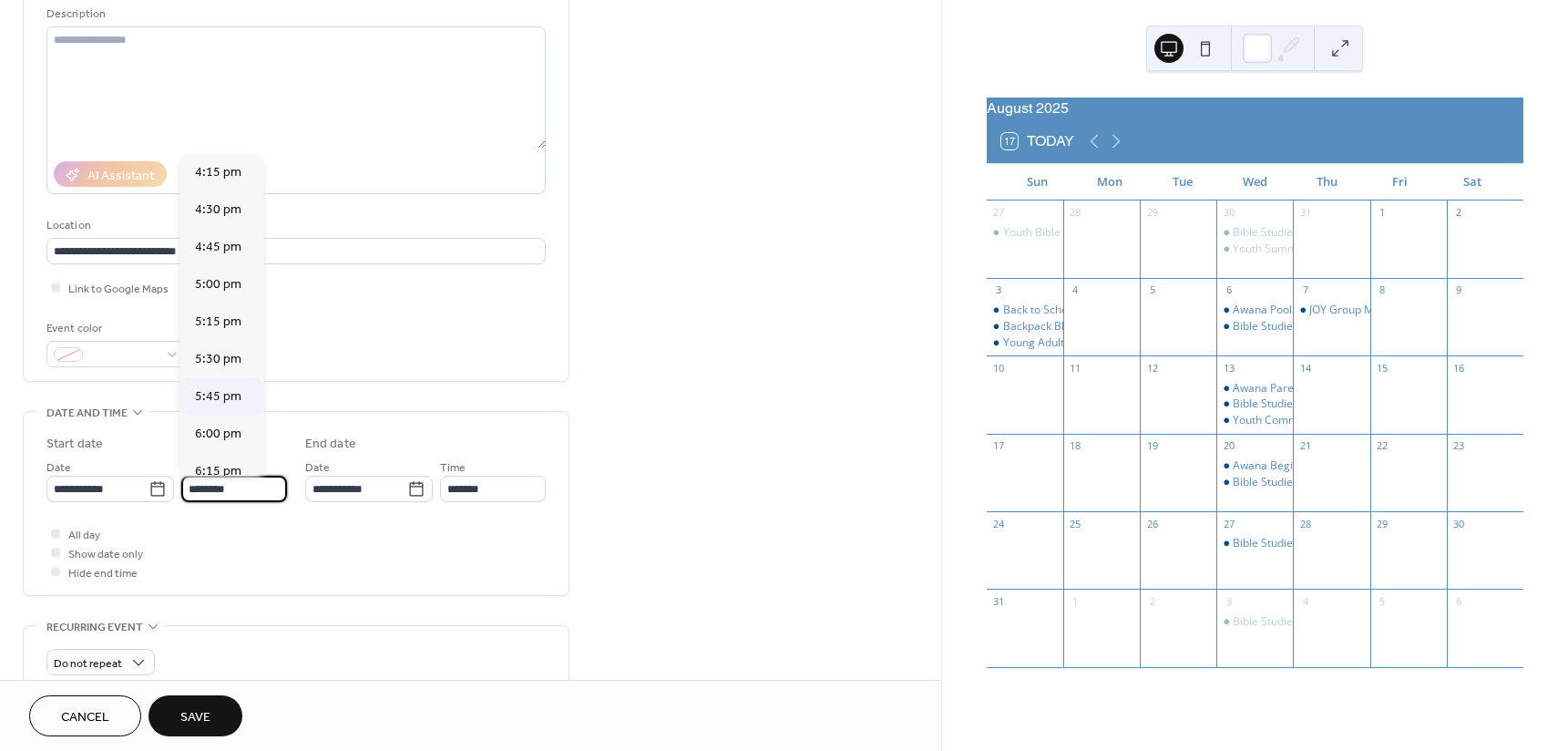 type on "*******" 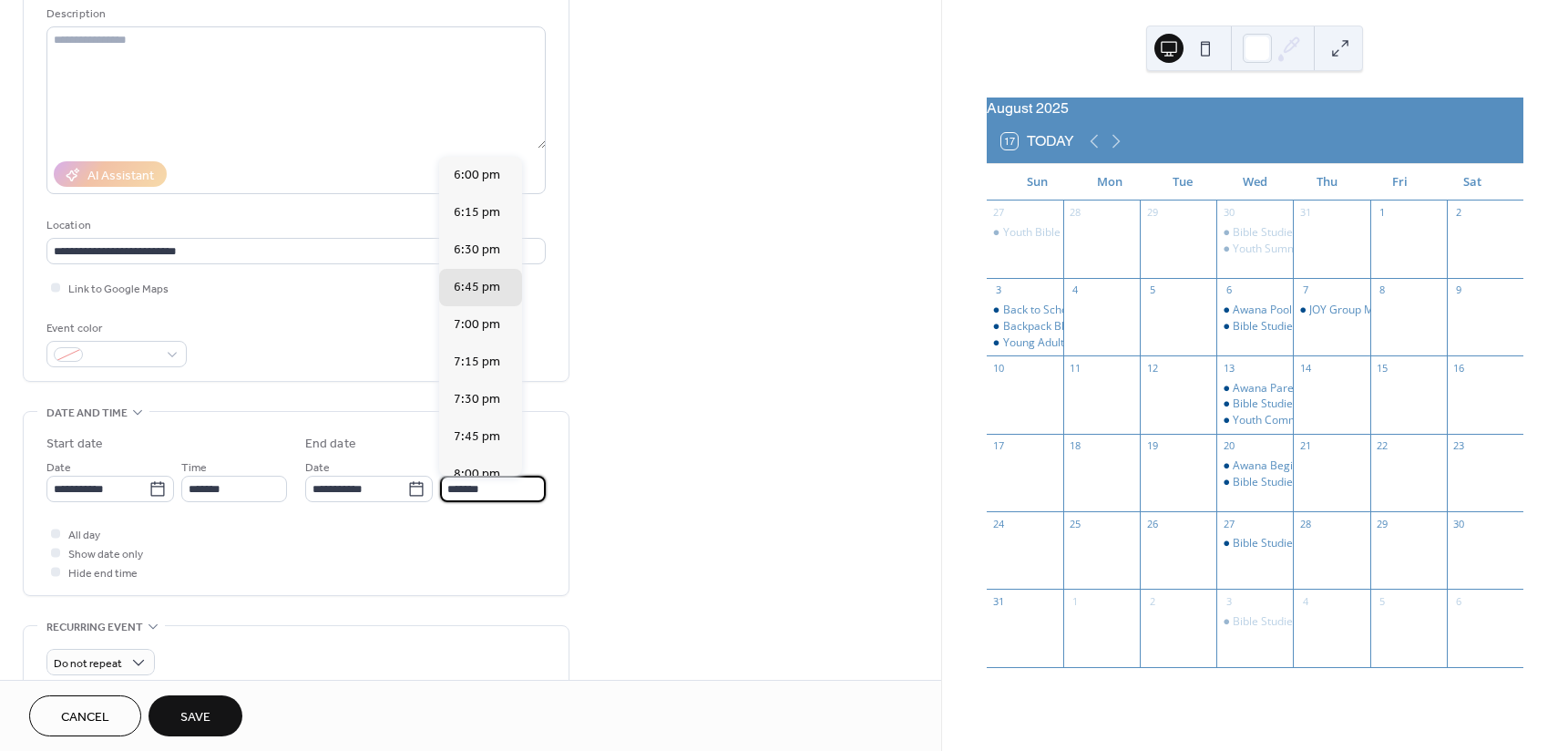 click on "*******" at bounding box center (493, 489) 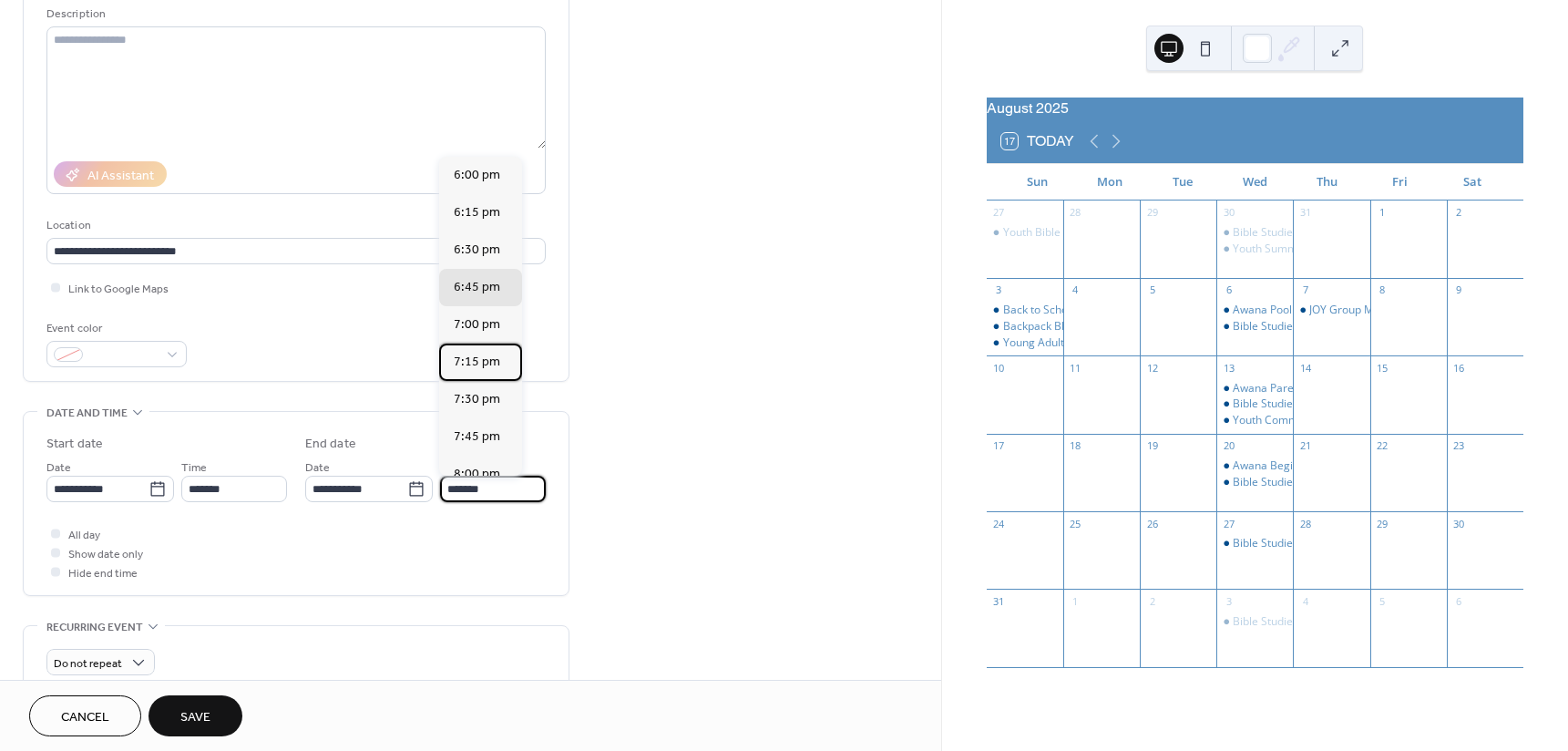 click on "7:15 pm" at bounding box center [477, 362] 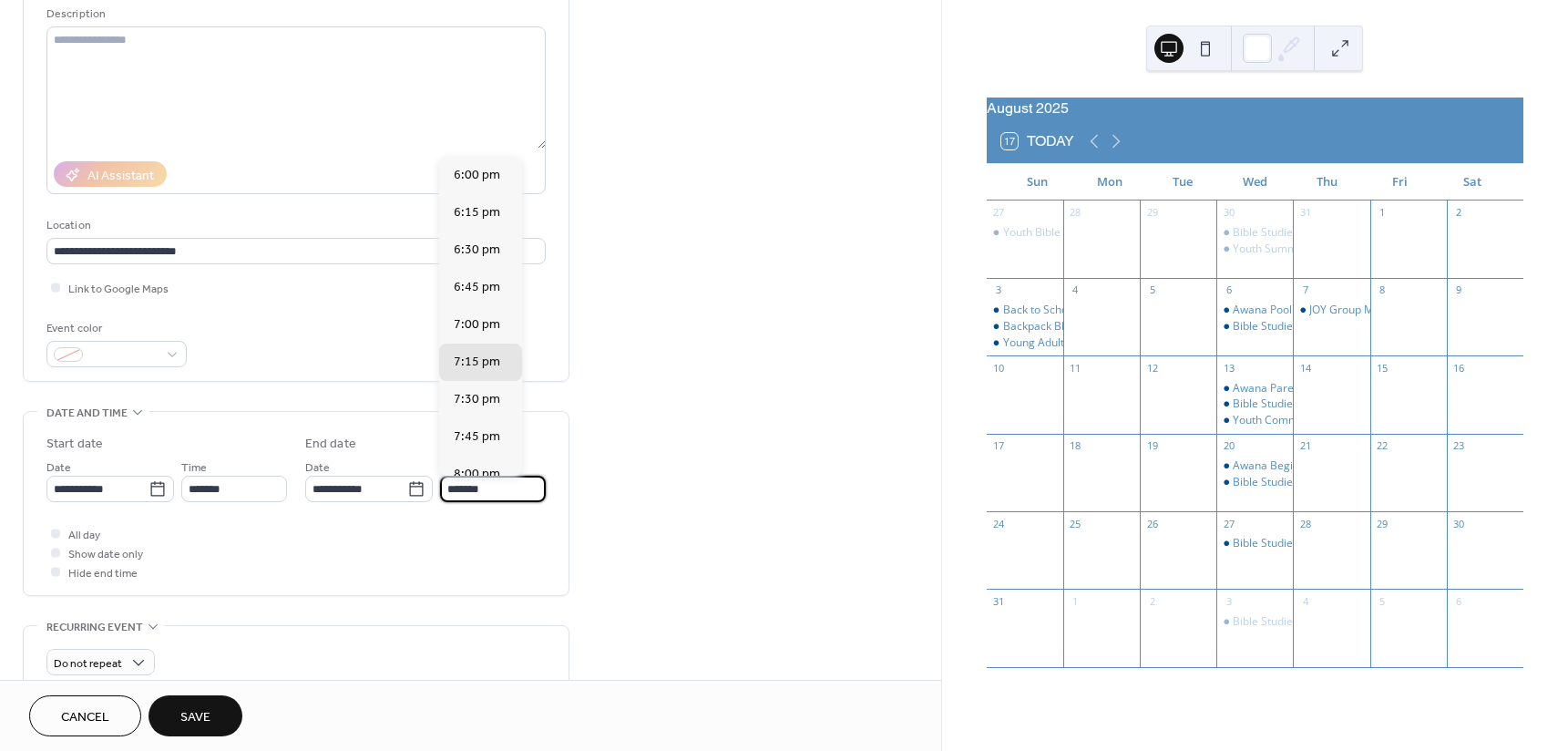 click on "*******" at bounding box center (493, 489) 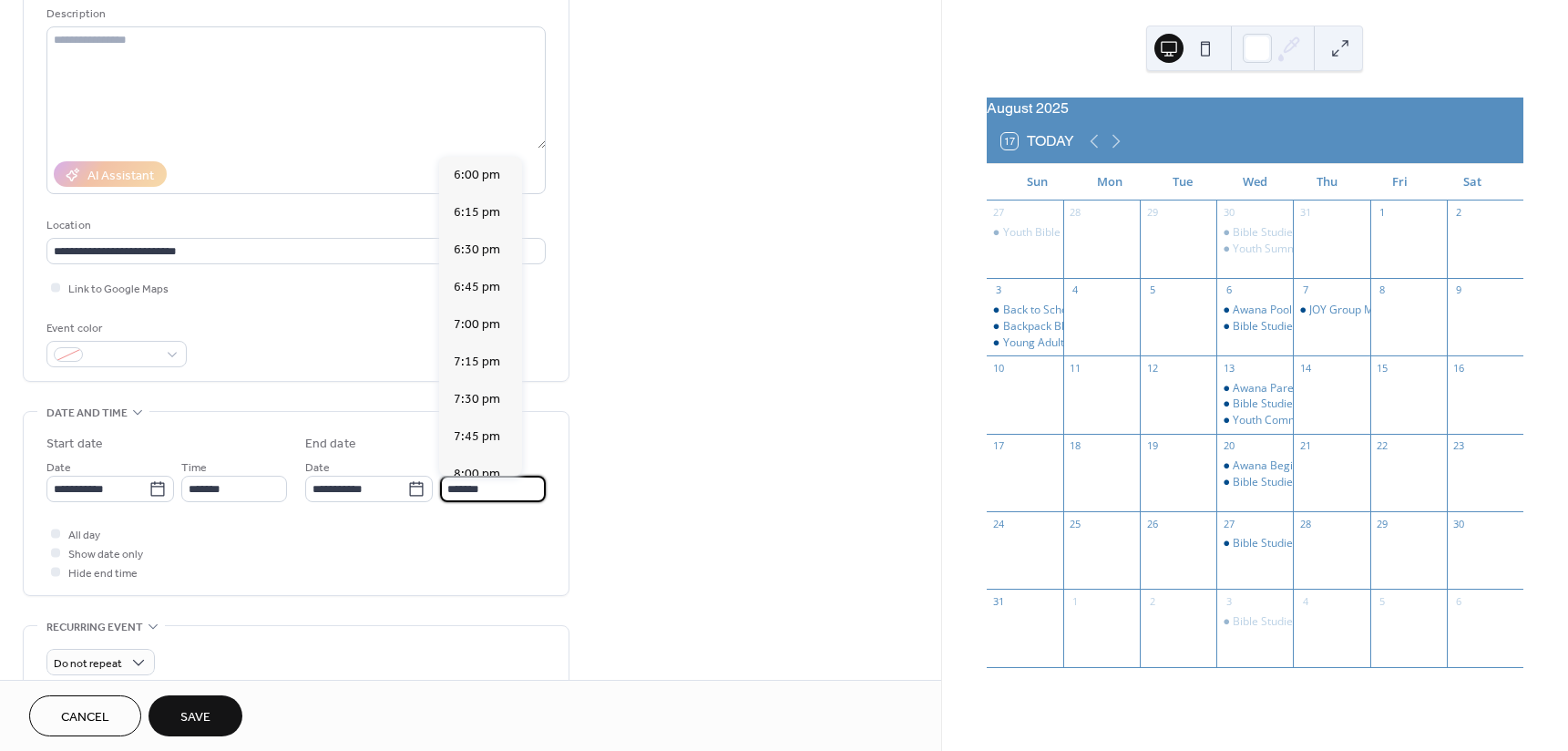 type on "*******" 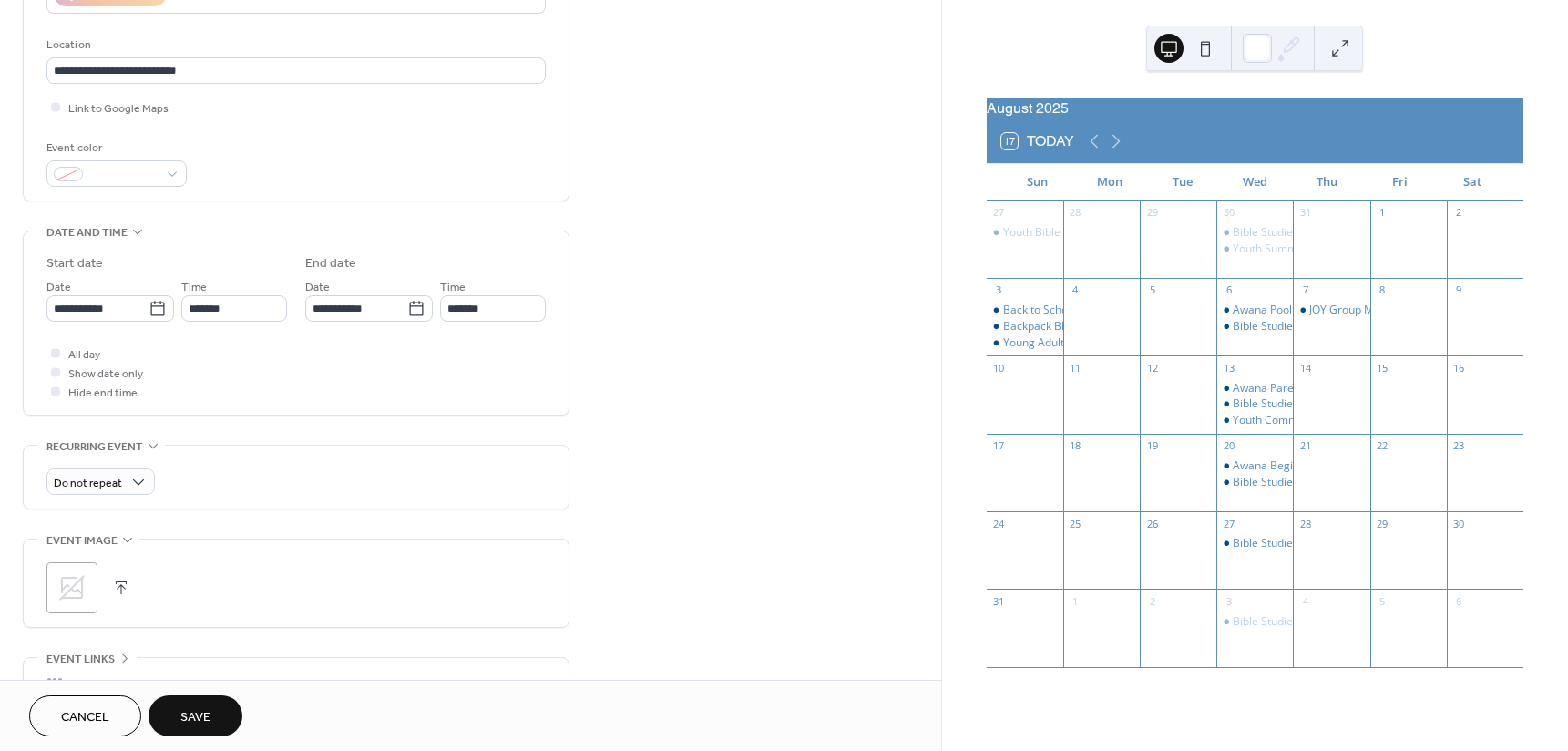 scroll, scrollTop: 365, scrollLeft: 0, axis: vertical 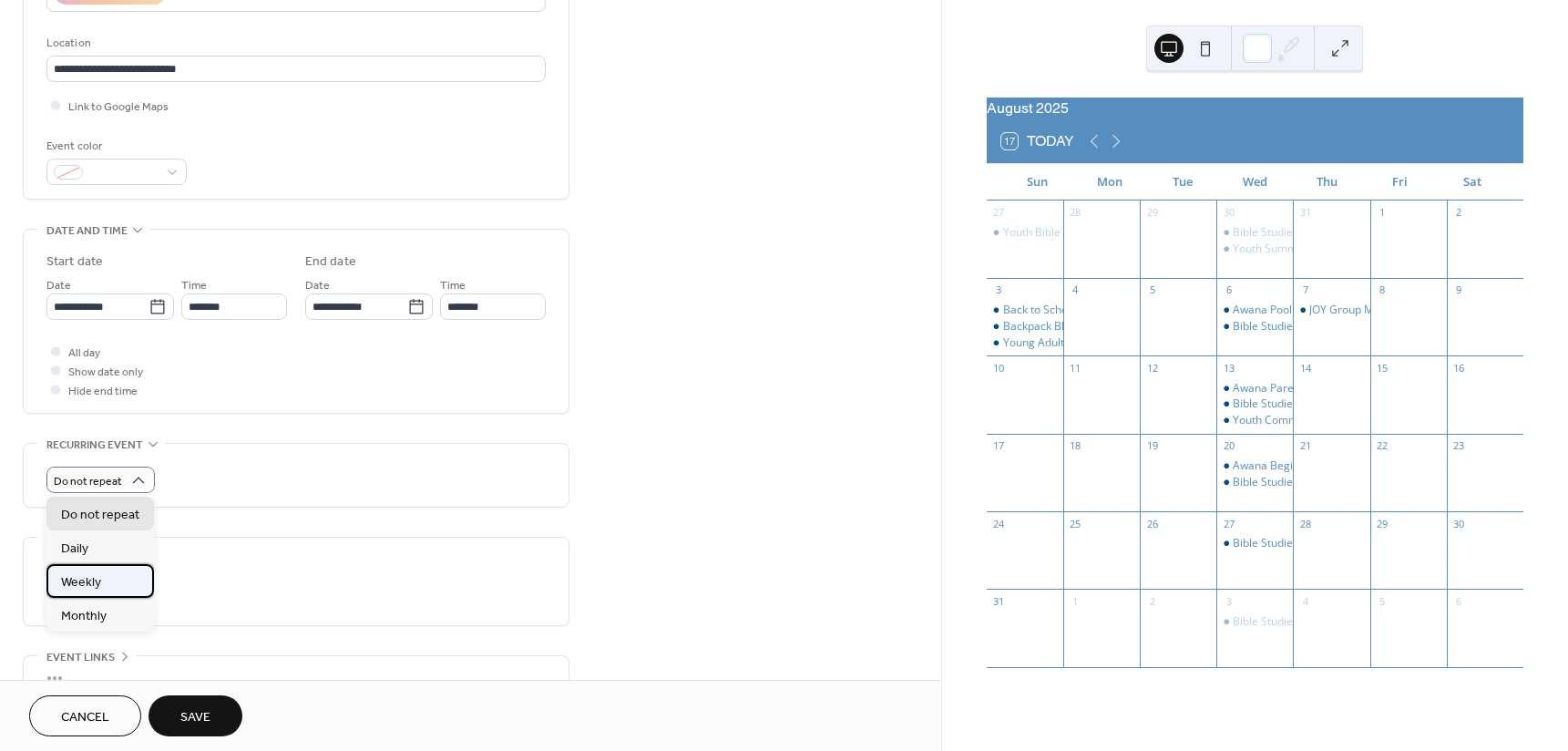 click on "Weekly" at bounding box center [100, 581] 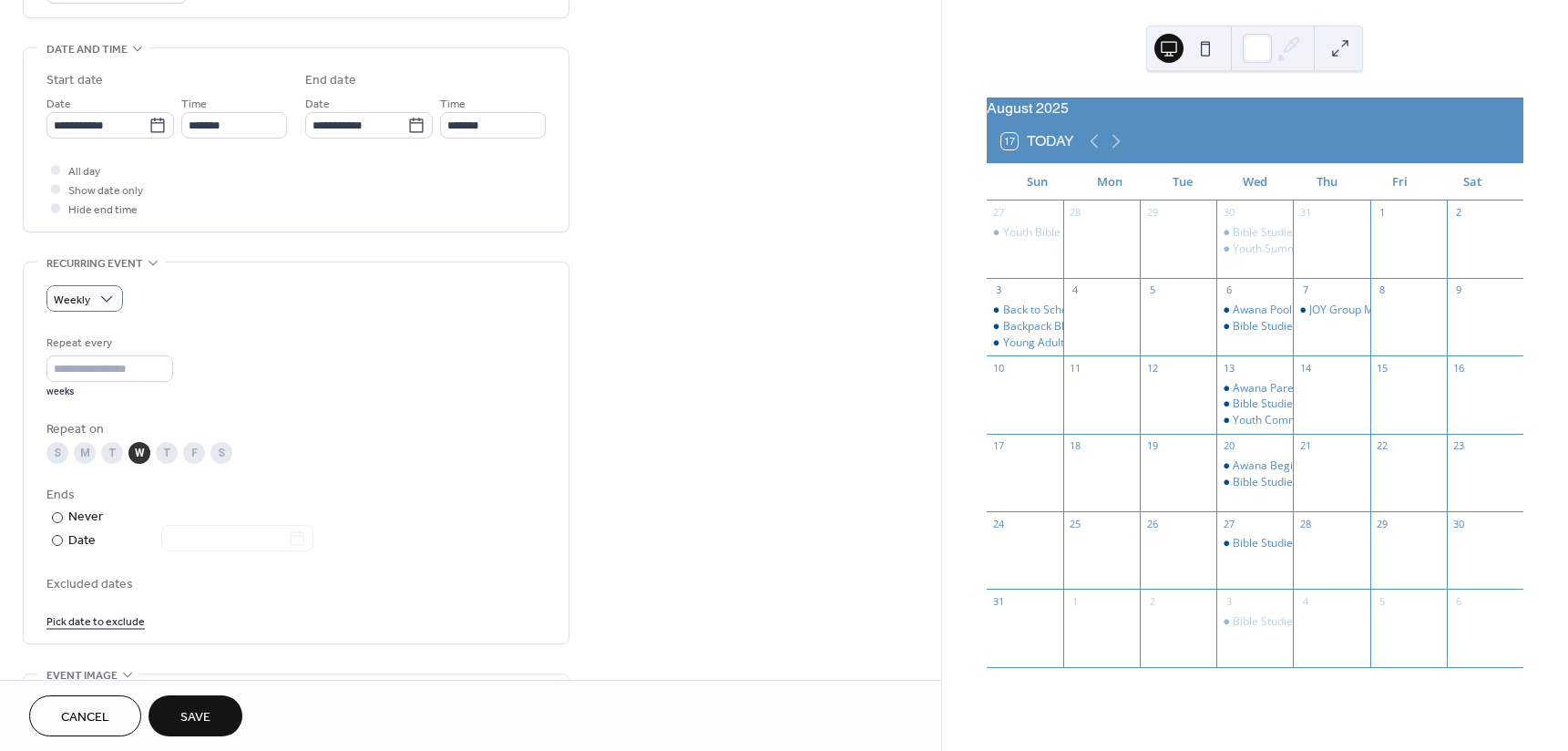 scroll, scrollTop: 547, scrollLeft: 0, axis: vertical 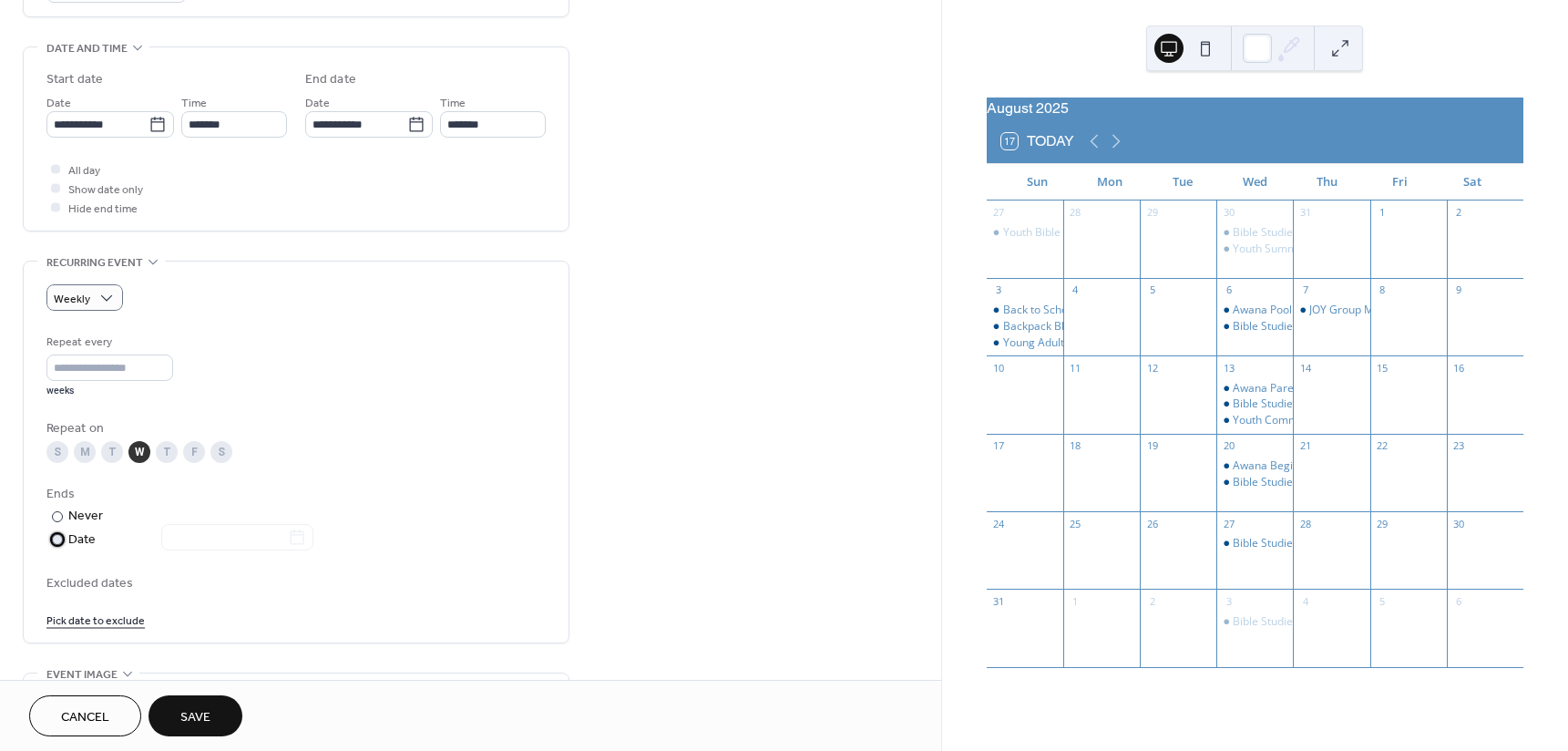 click at bounding box center [57, 540] 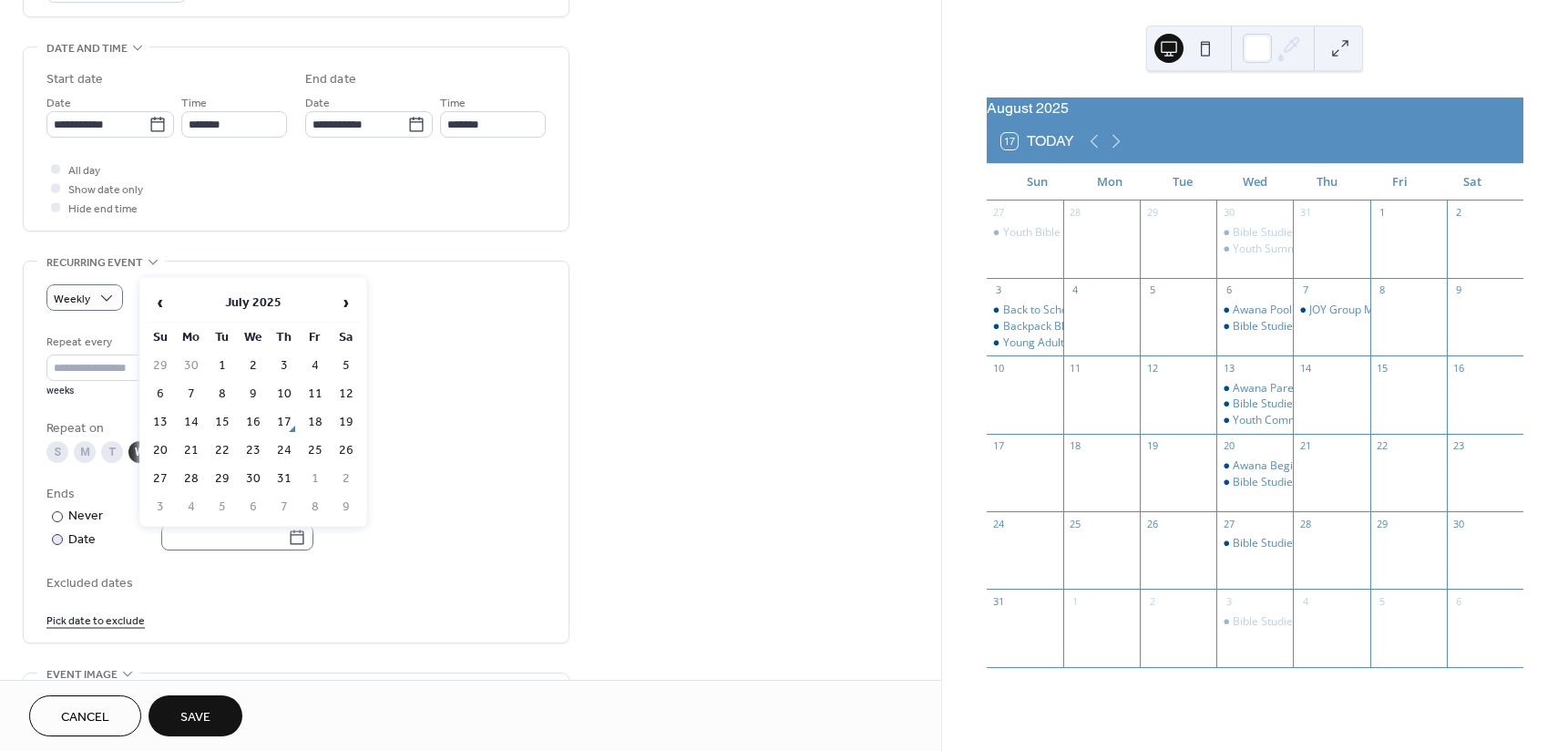 click 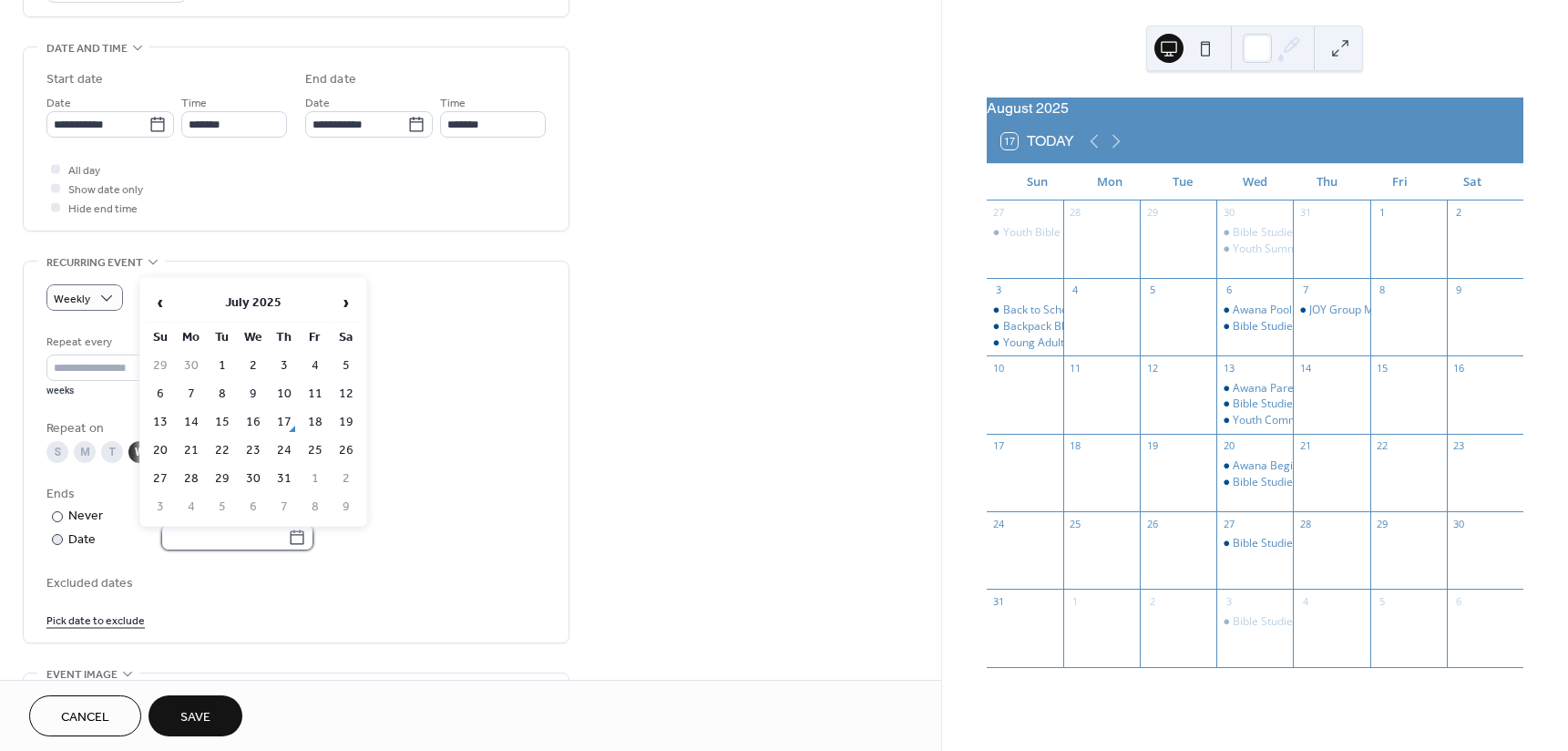 click at bounding box center (224, 537) 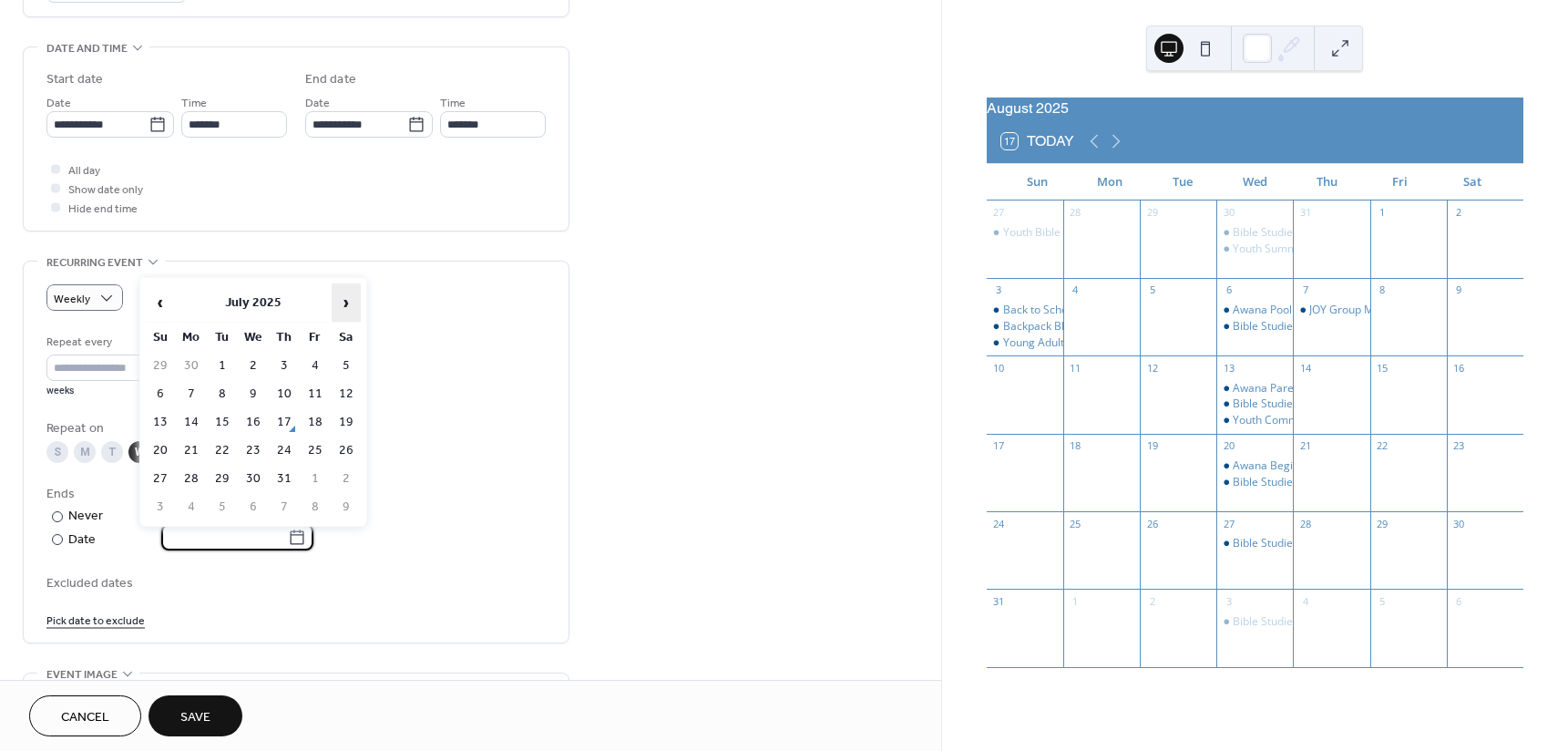 click on "›" at bounding box center [346, 303] 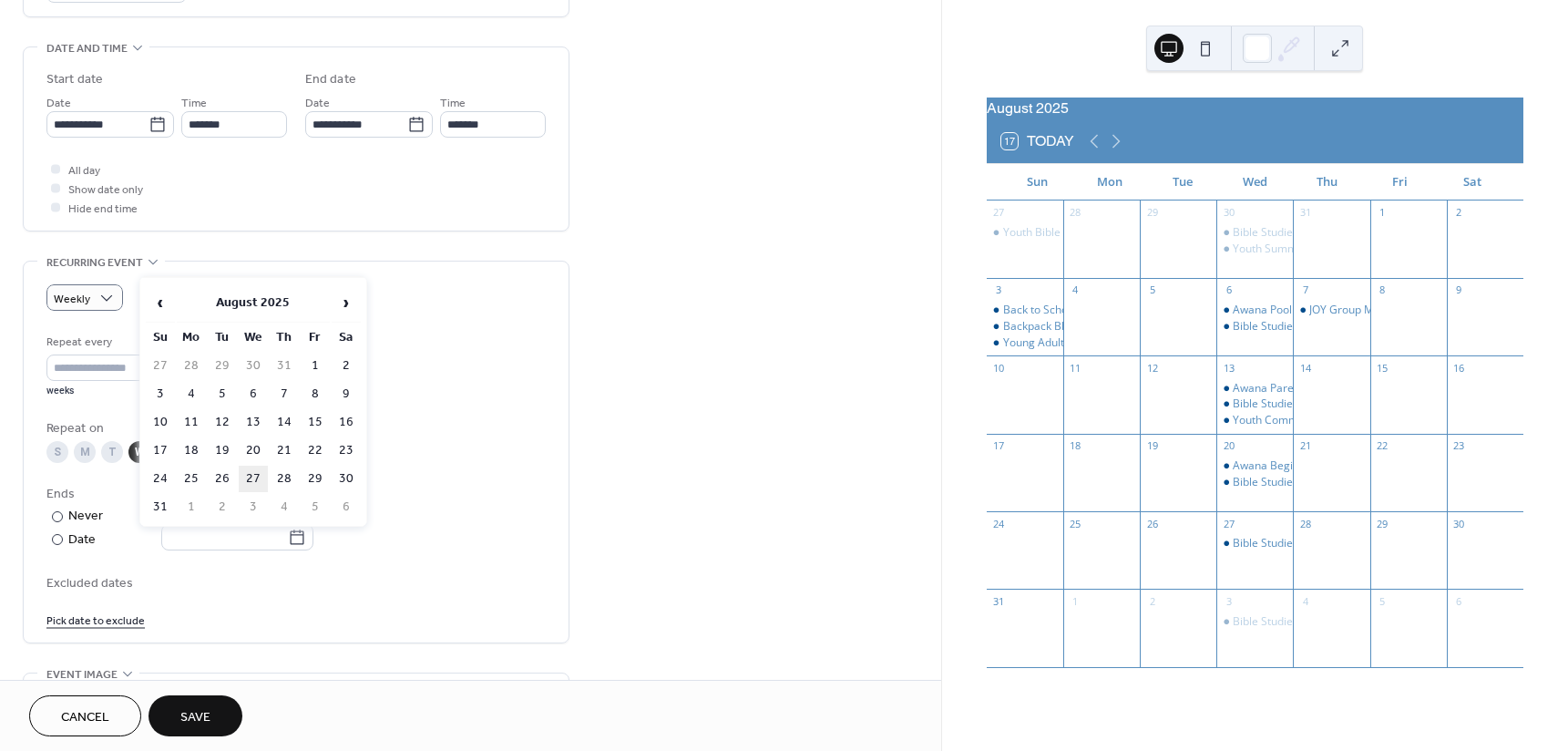 click on "27" at bounding box center (253, 478) 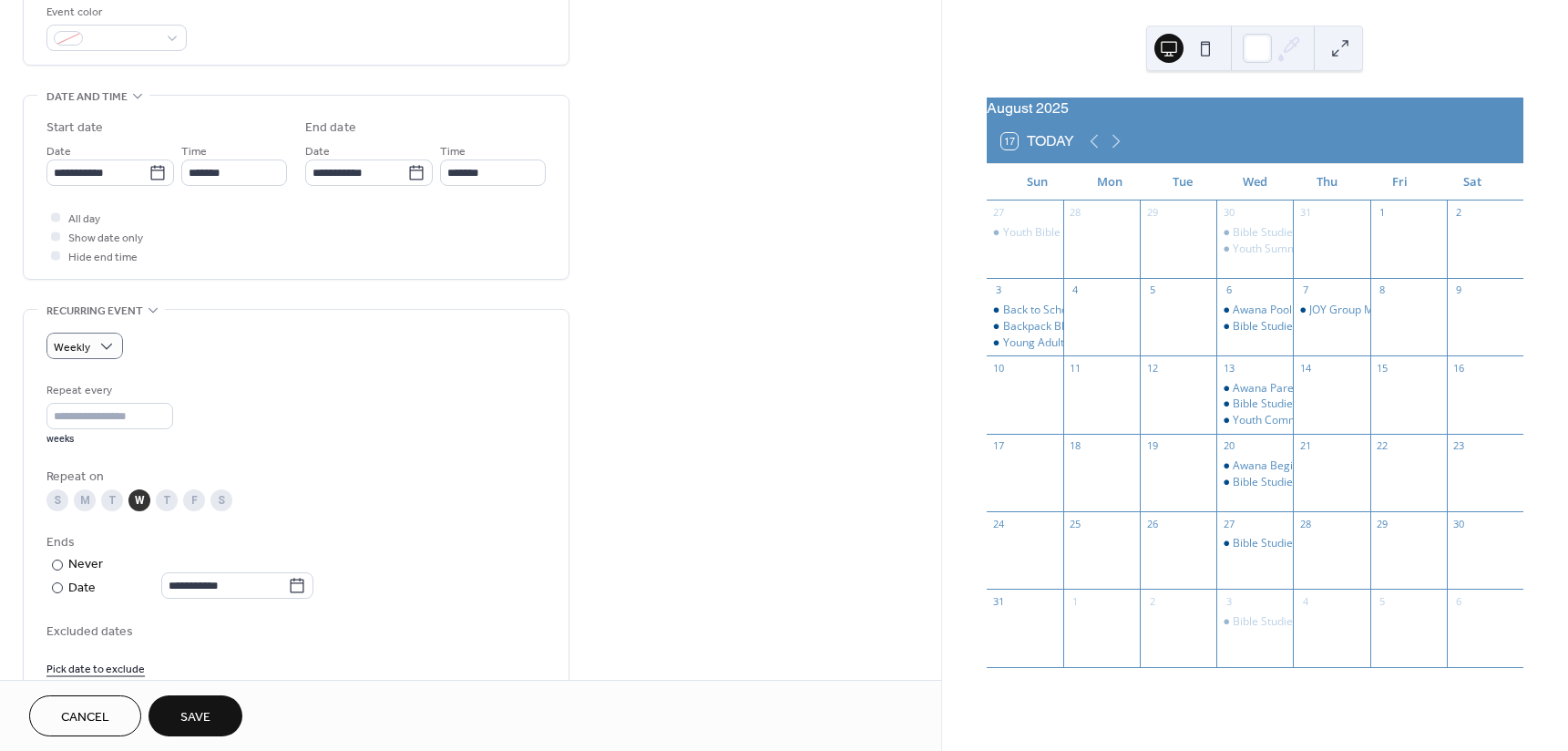 scroll, scrollTop: 365, scrollLeft: 0, axis: vertical 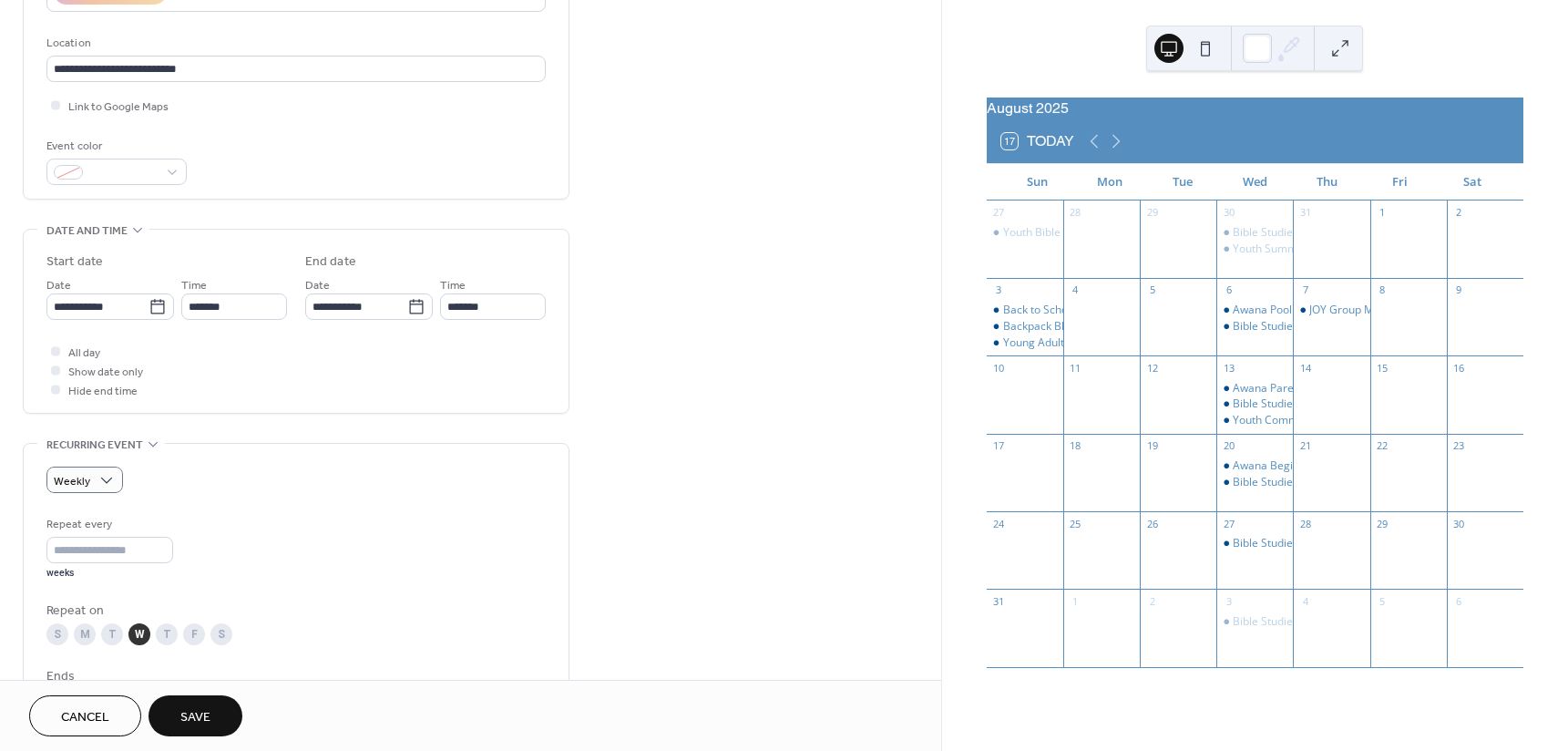 click on "Save" at bounding box center (195, 715) 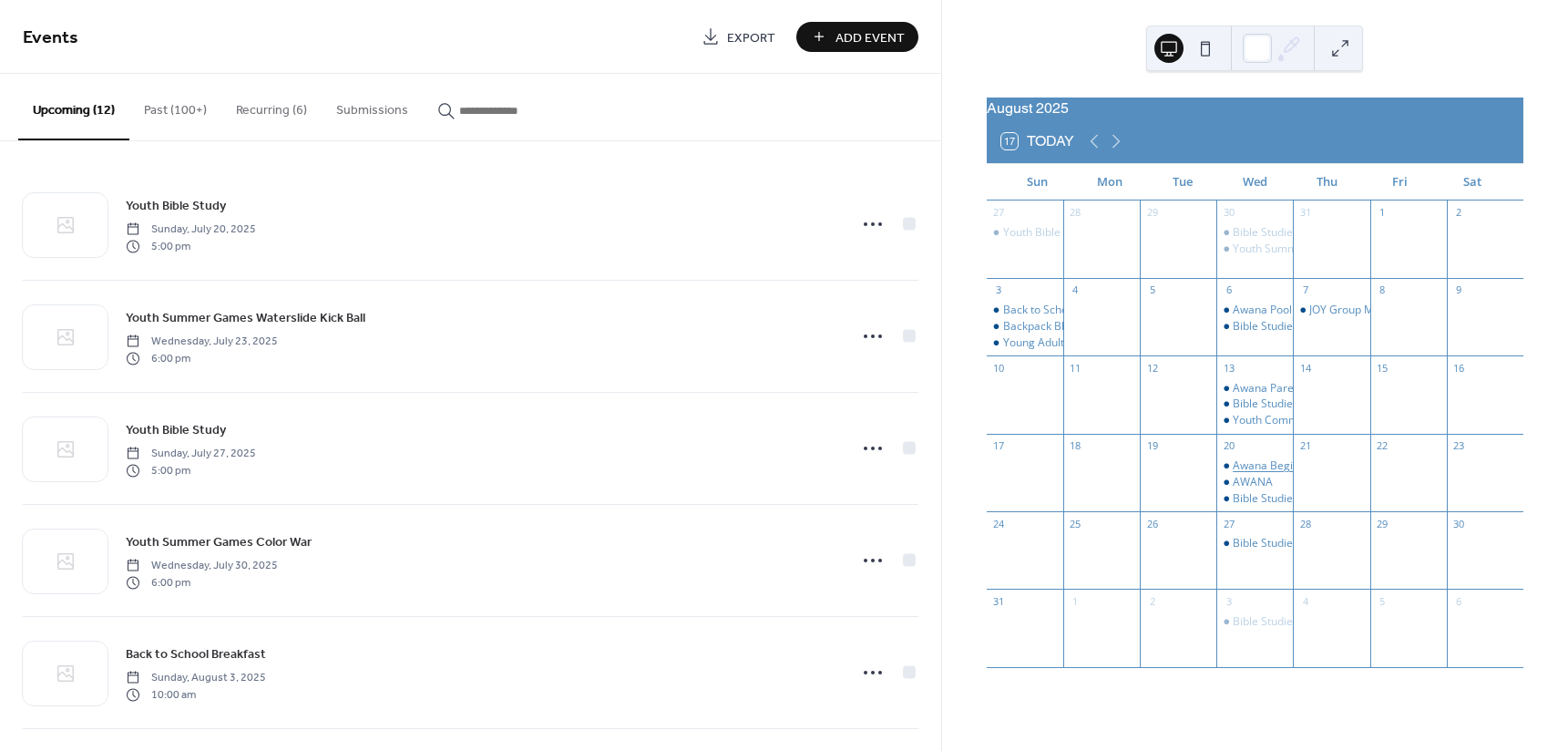 click on "Awana Begins!!!" at bounding box center (1273, 466) 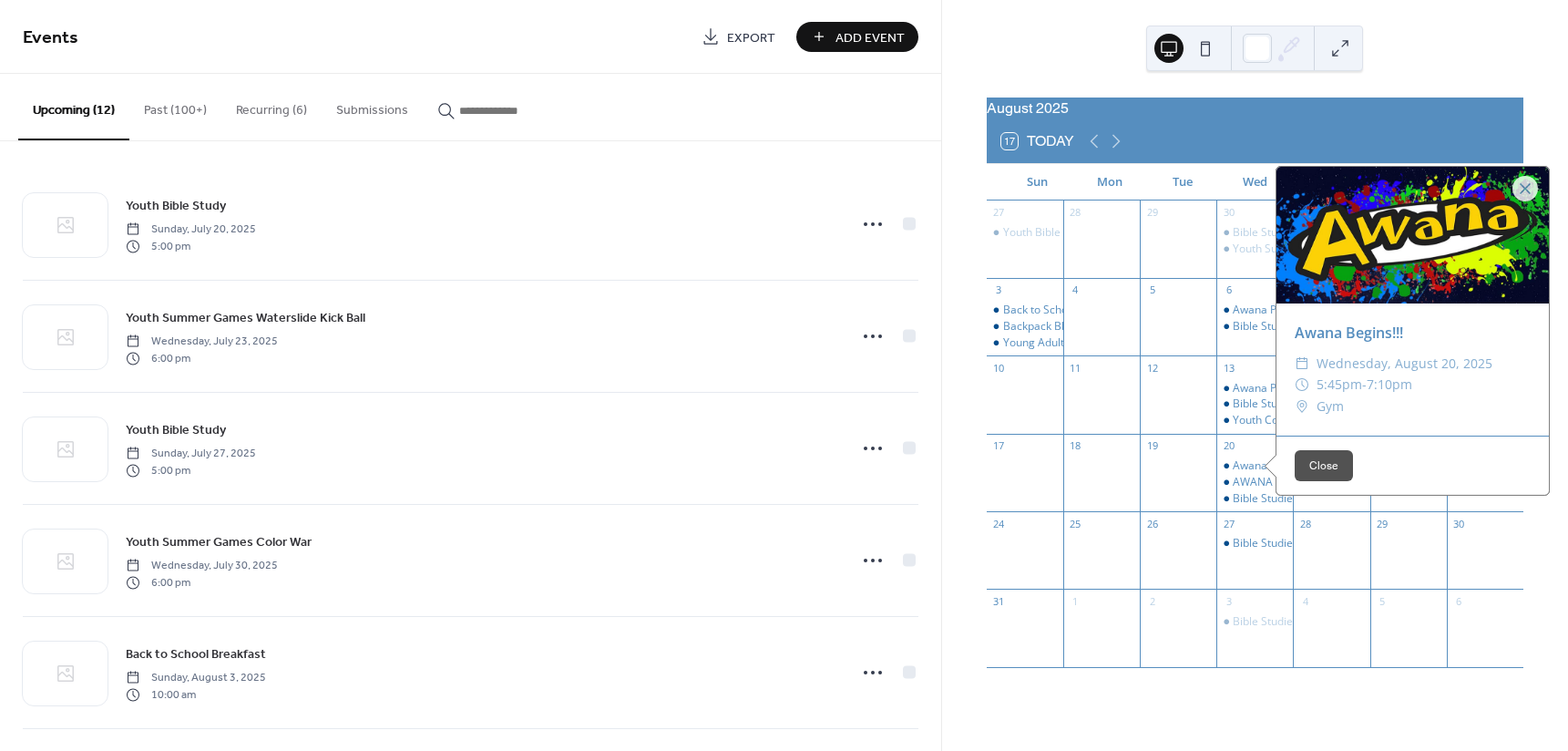 click on "Close" at bounding box center [1324, 466] 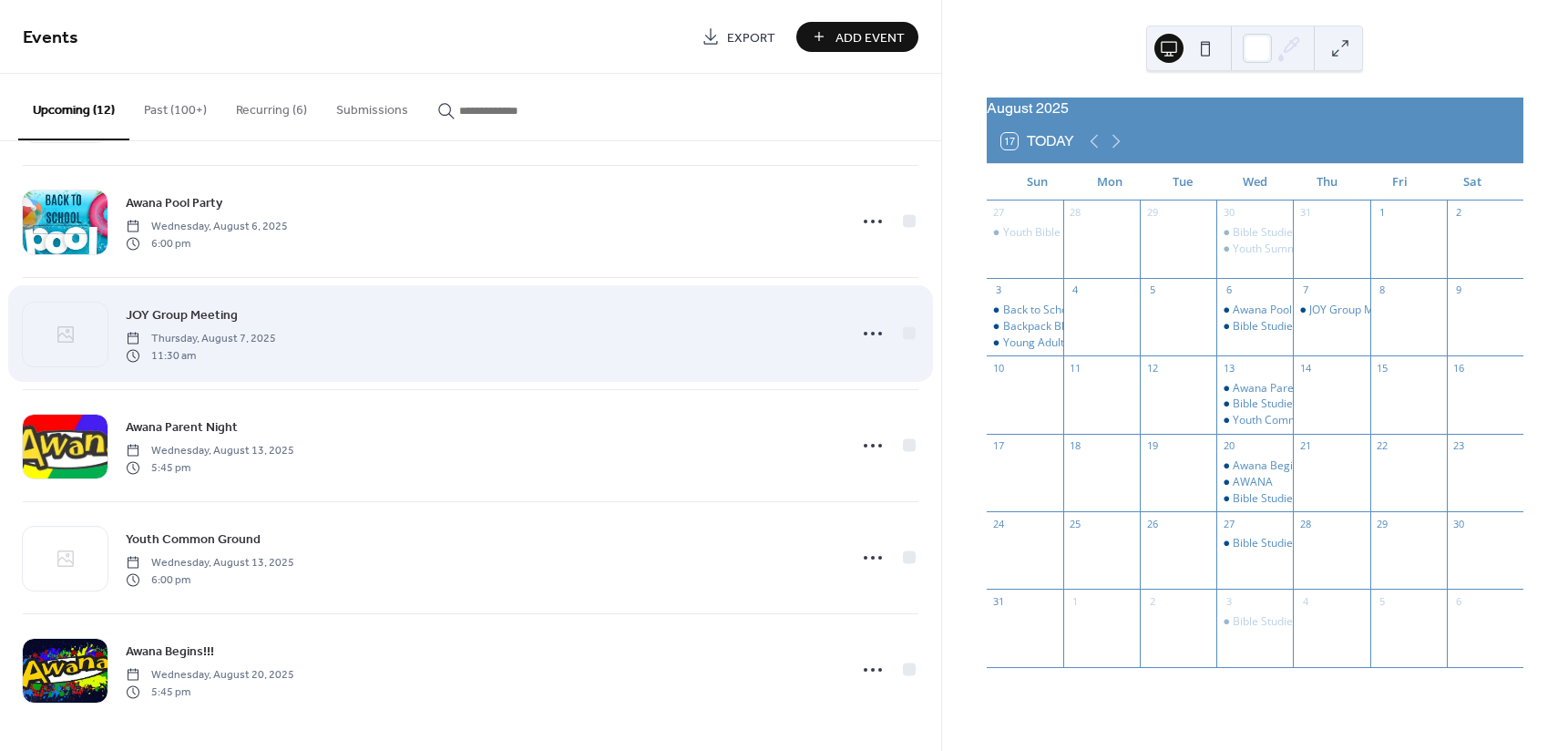 scroll, scrollTop: 789, scrollLeft: 0, axis: vertical 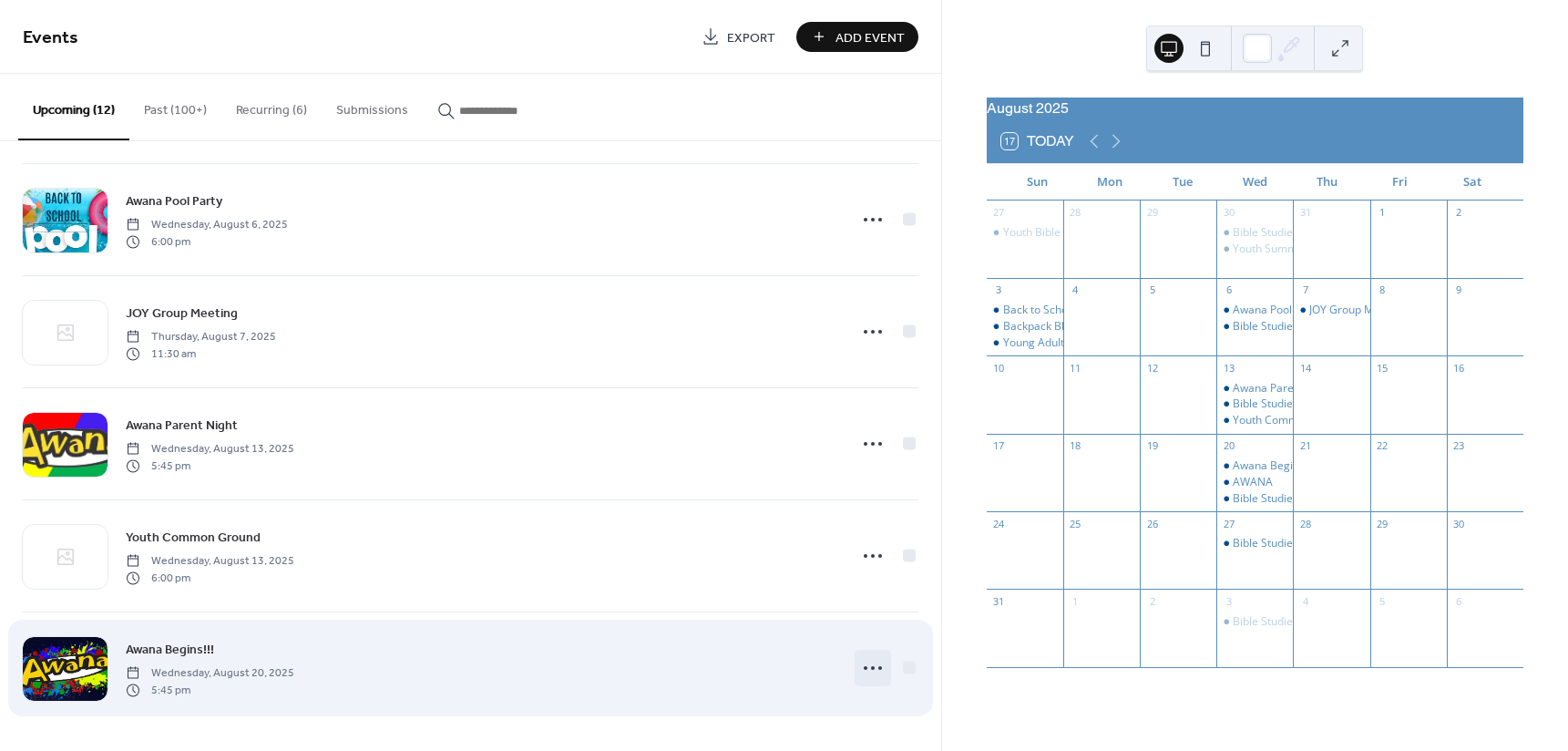 click 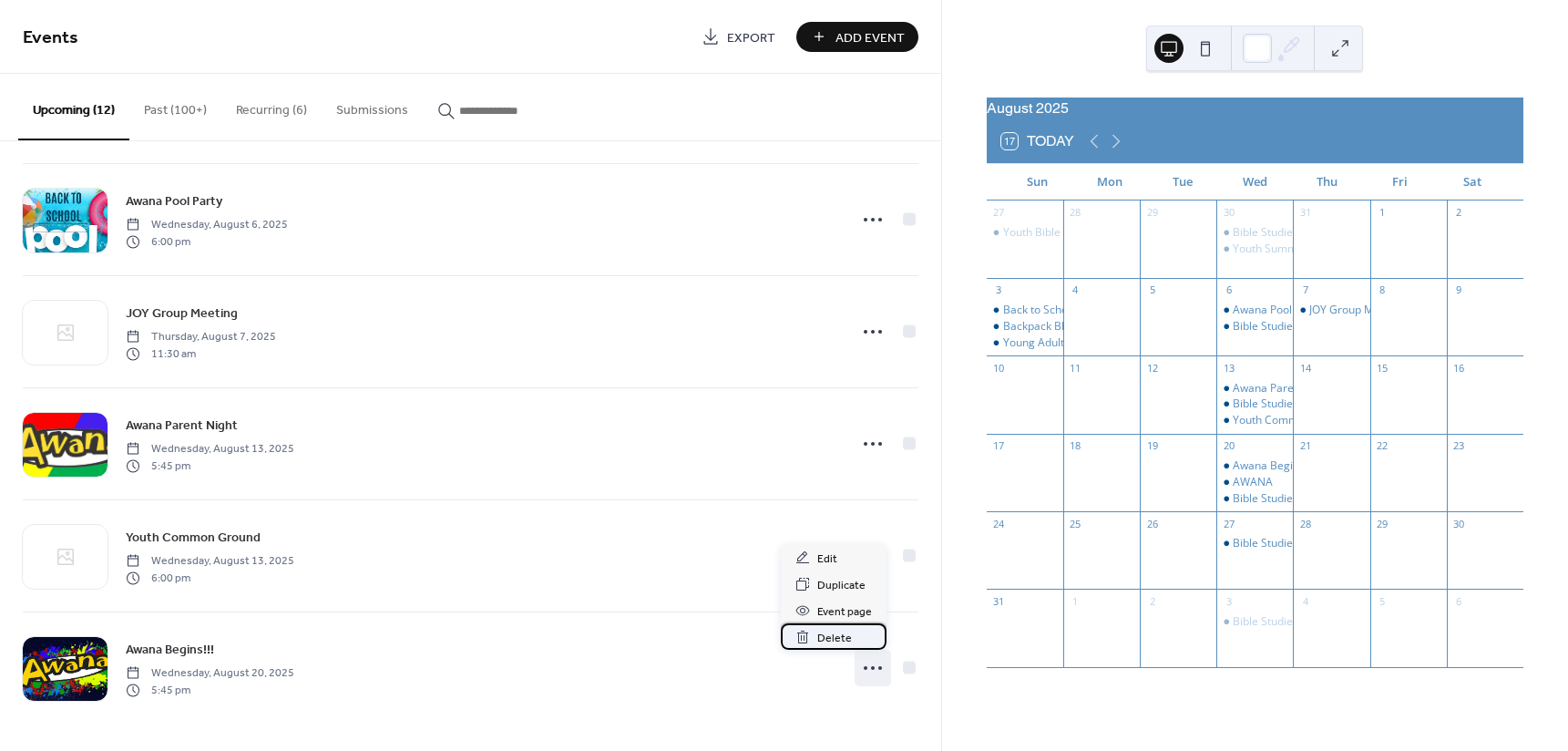 click on "Delete" at bounding box center (835, 638) 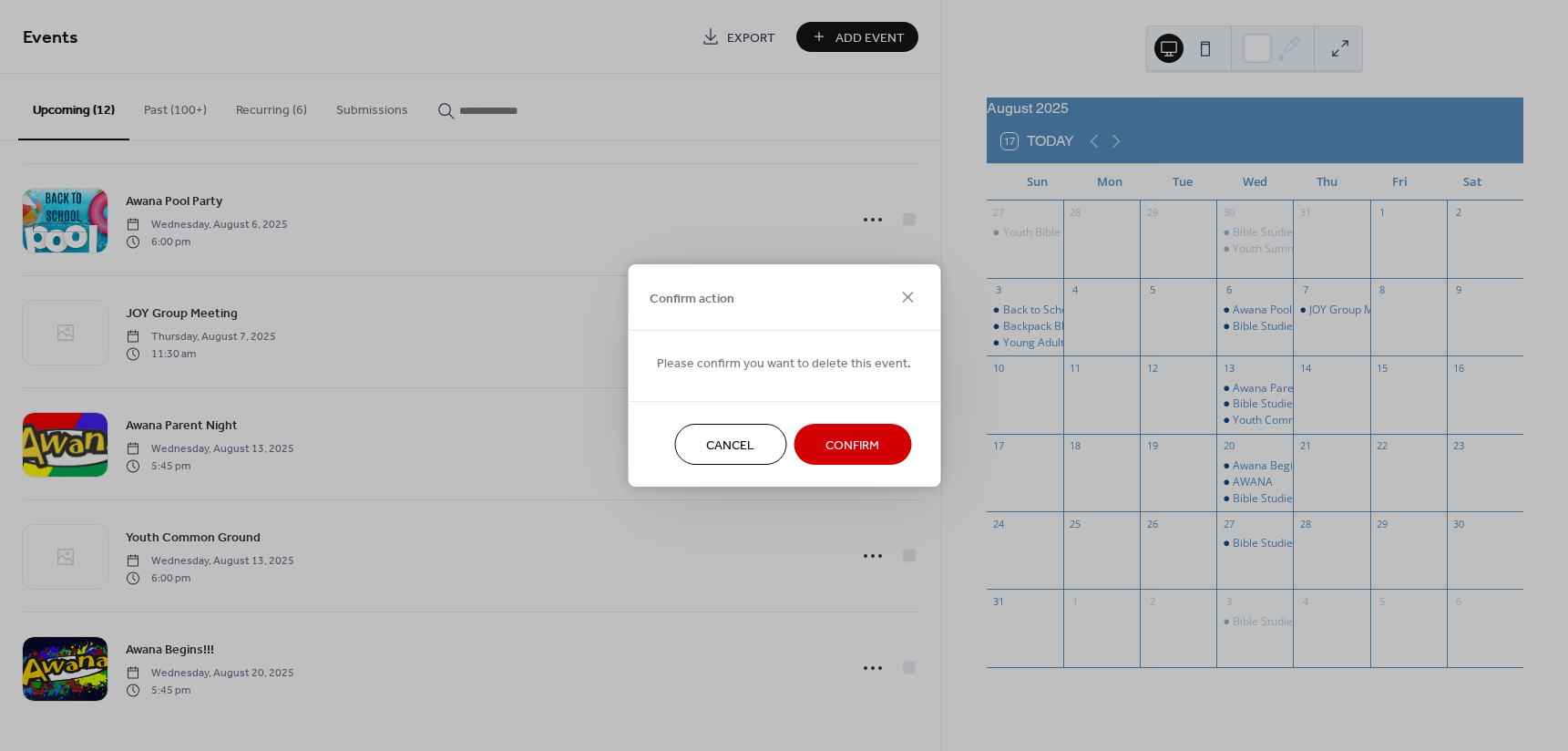 click on "Confirm" at bounding box center (852, 446) 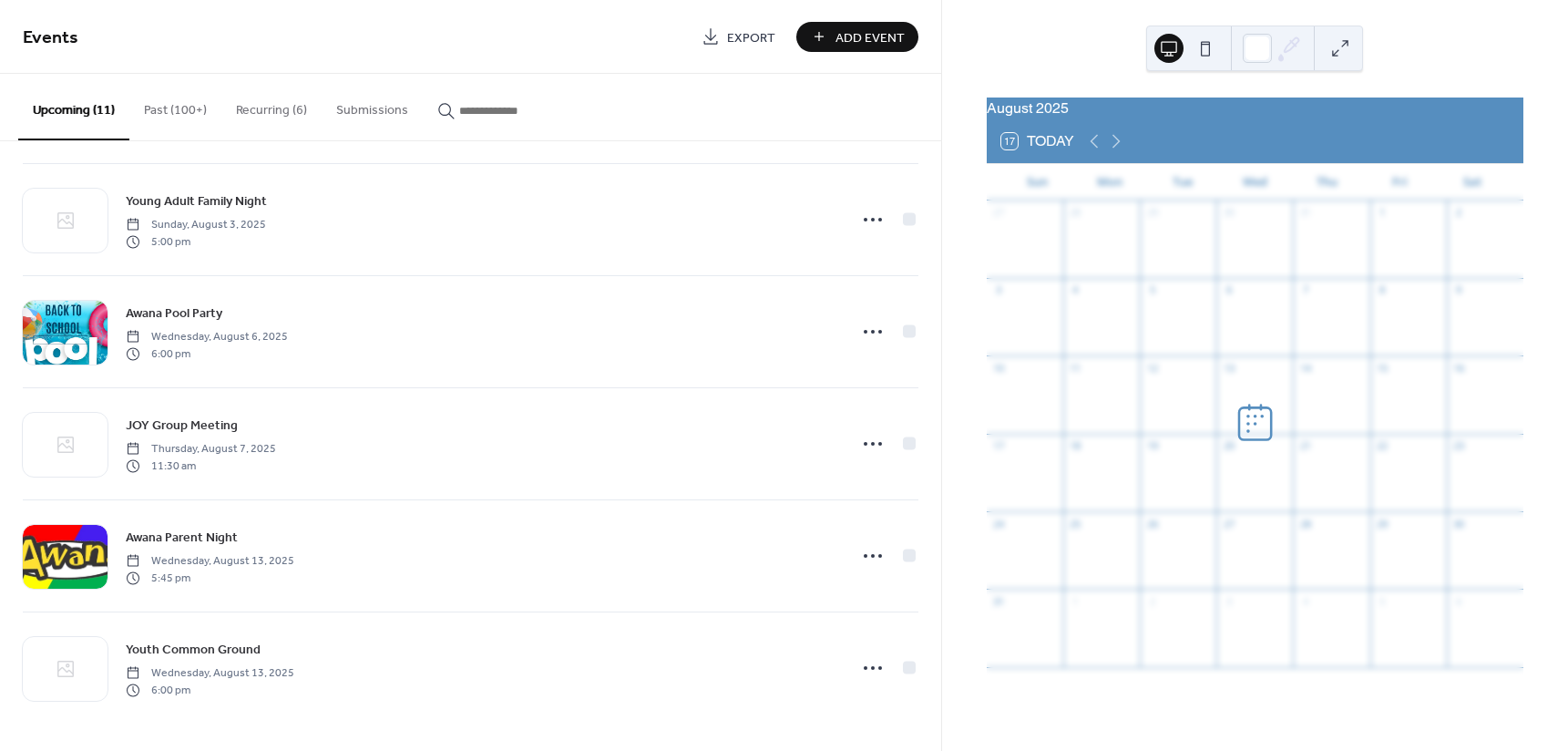 scroll, scrollTop: 677, scrollLeft: 0, axis: vertical 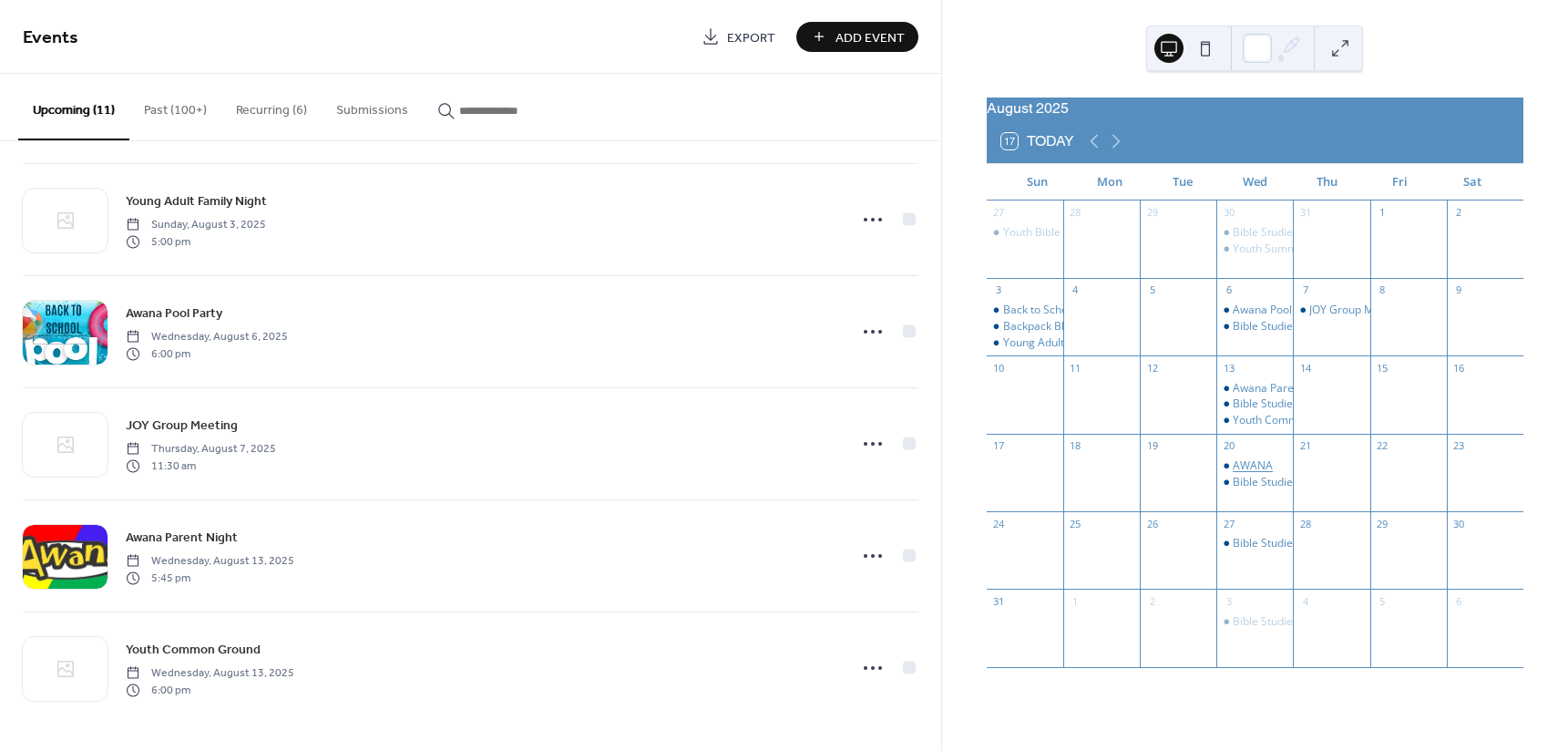 click on "AWANA" at bounding box center (1253, 466) 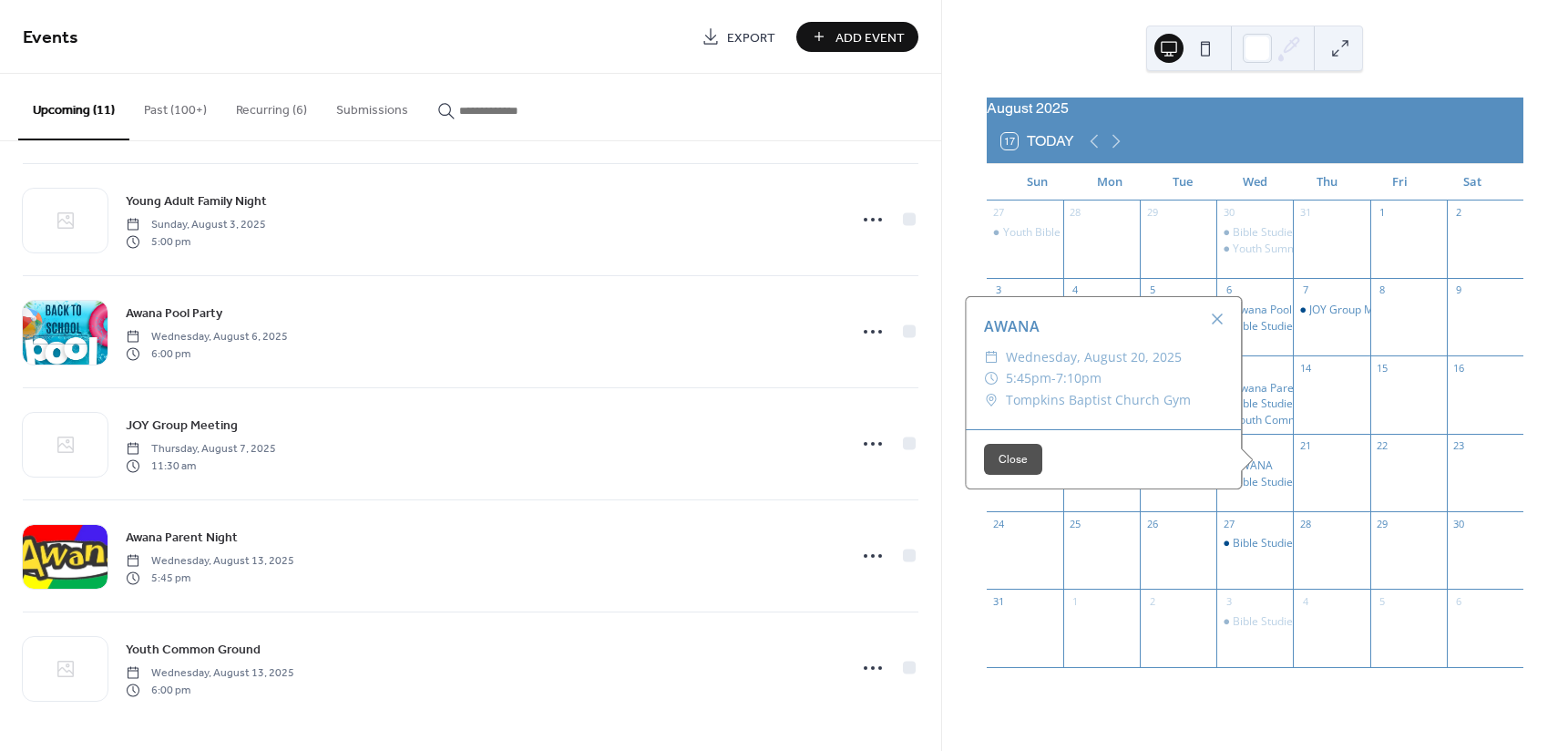 click on "Close" at bounding box center (1013, 459) 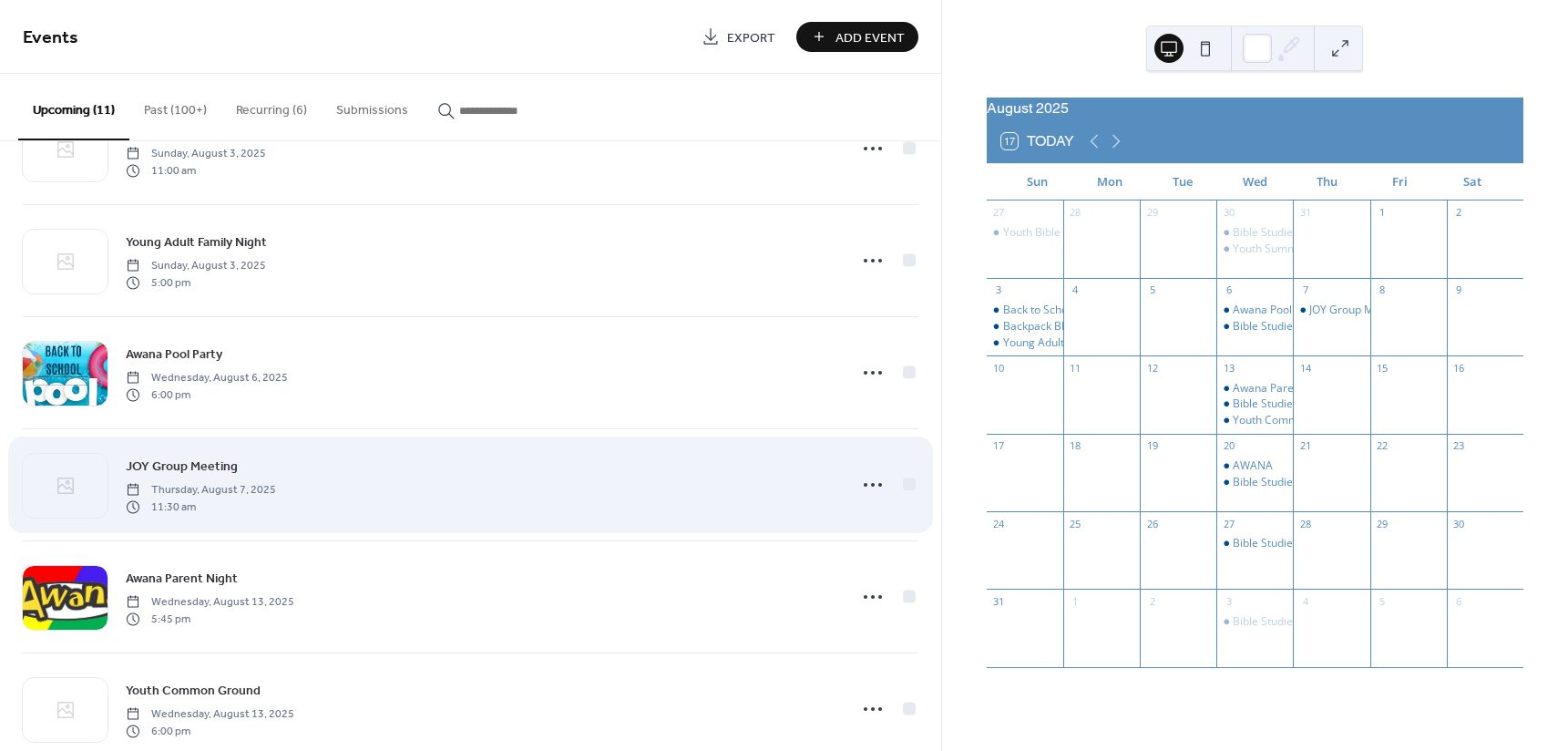 scroll, scrollTop: 677, scrollLeft: 0, axis: vertical 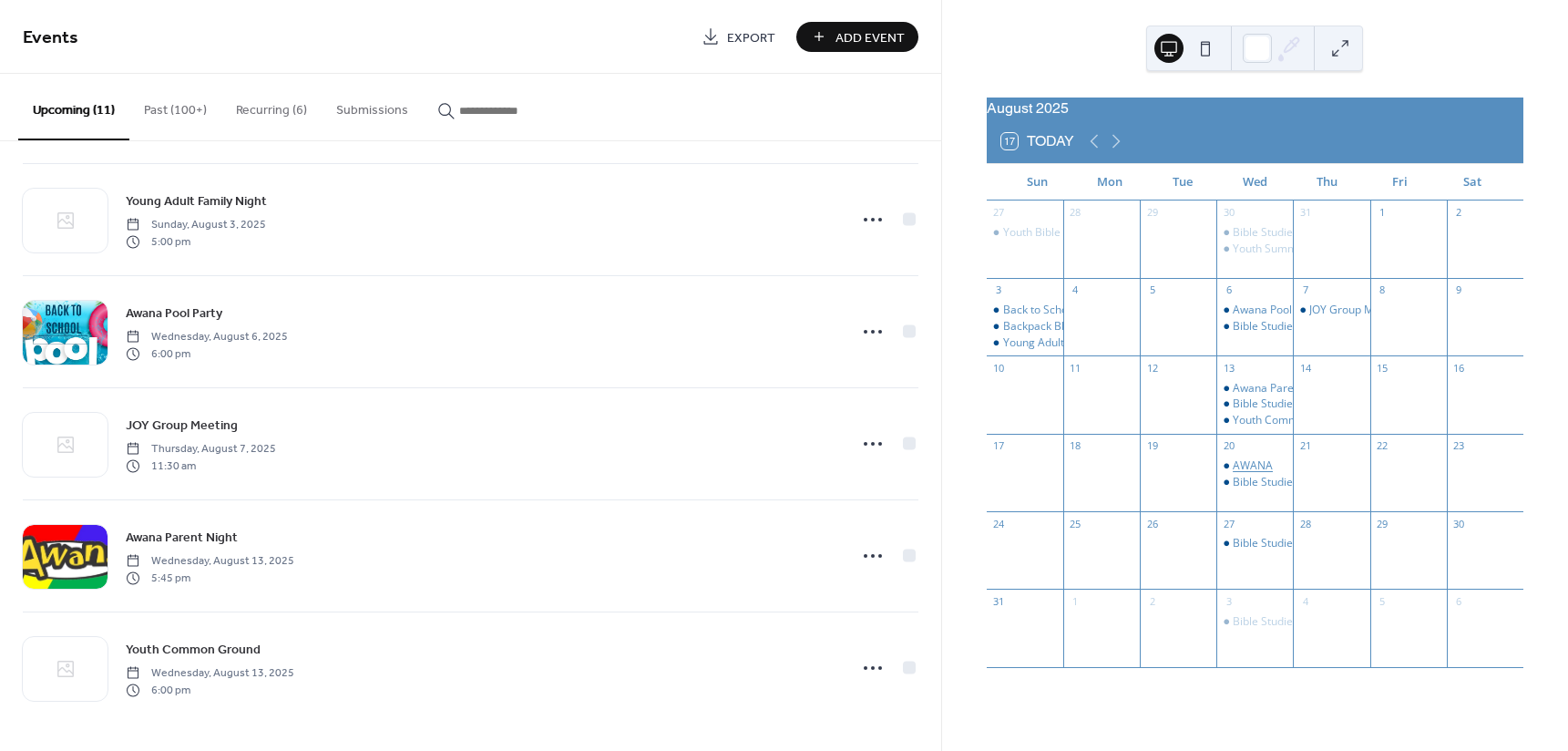 click on "AWANA" at bounding box center [1253, 466] 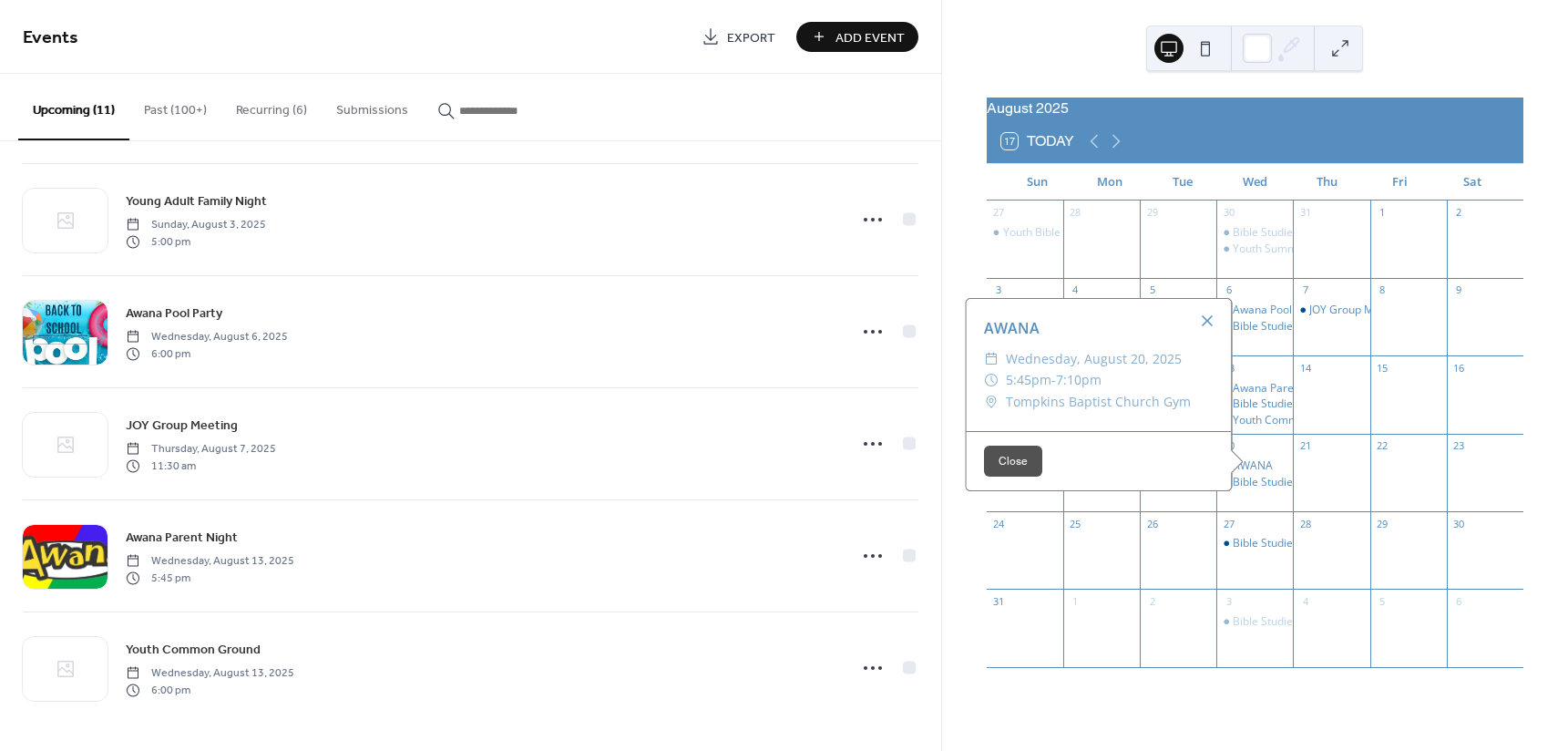 click at bounding box center [1207, 321] 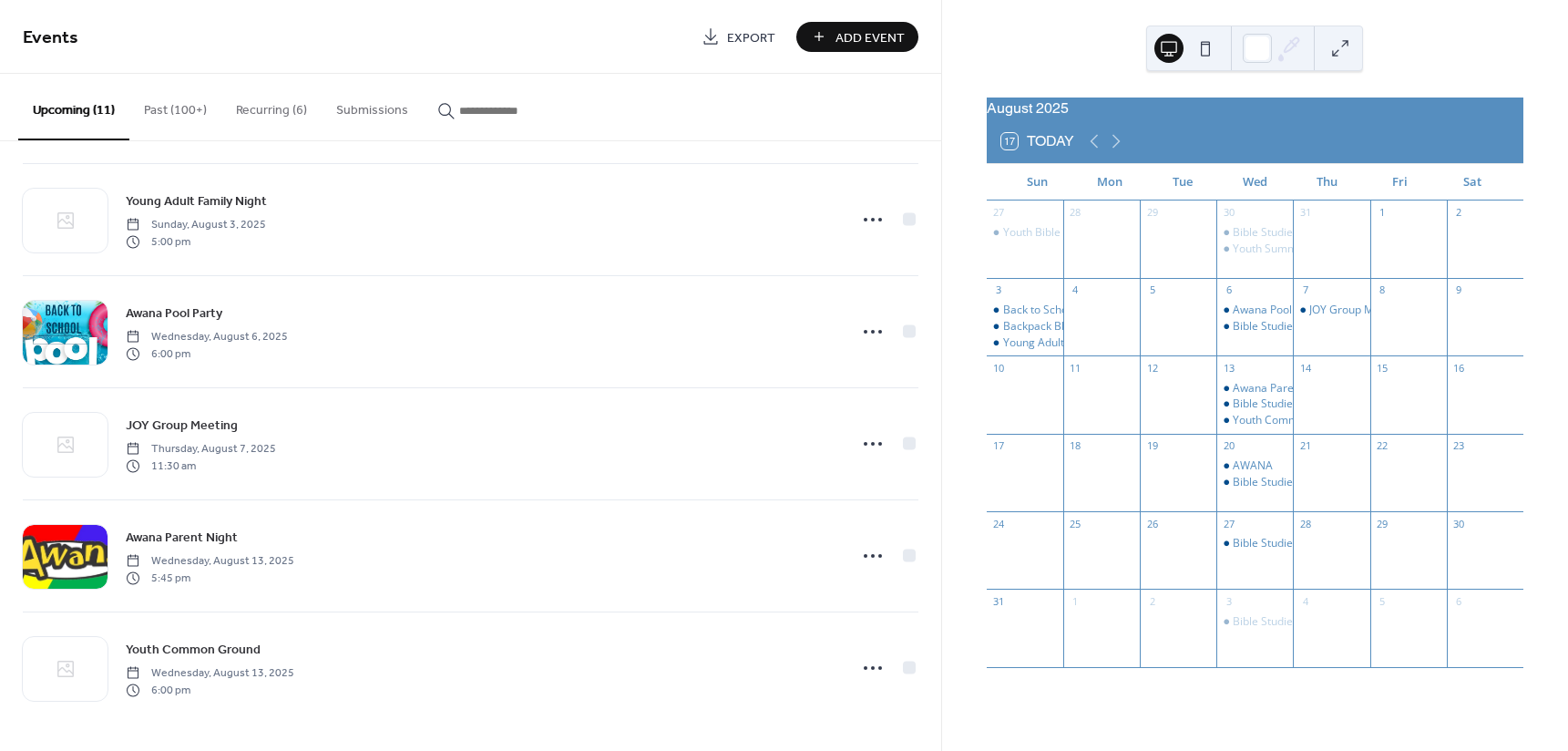 click on "Add Event" at bounding box center [870, 37] 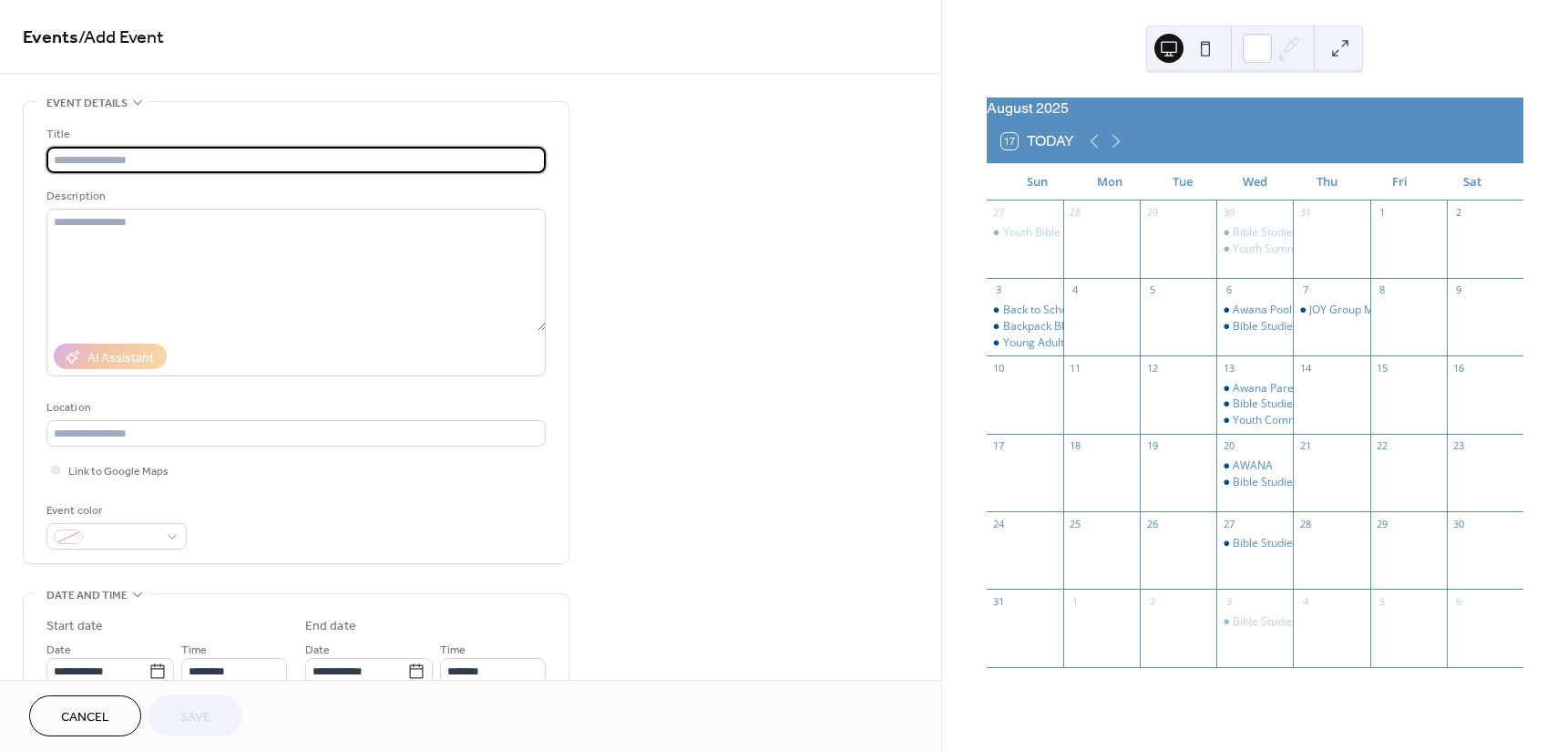 click on "**********" at bounding box center [470, 656] 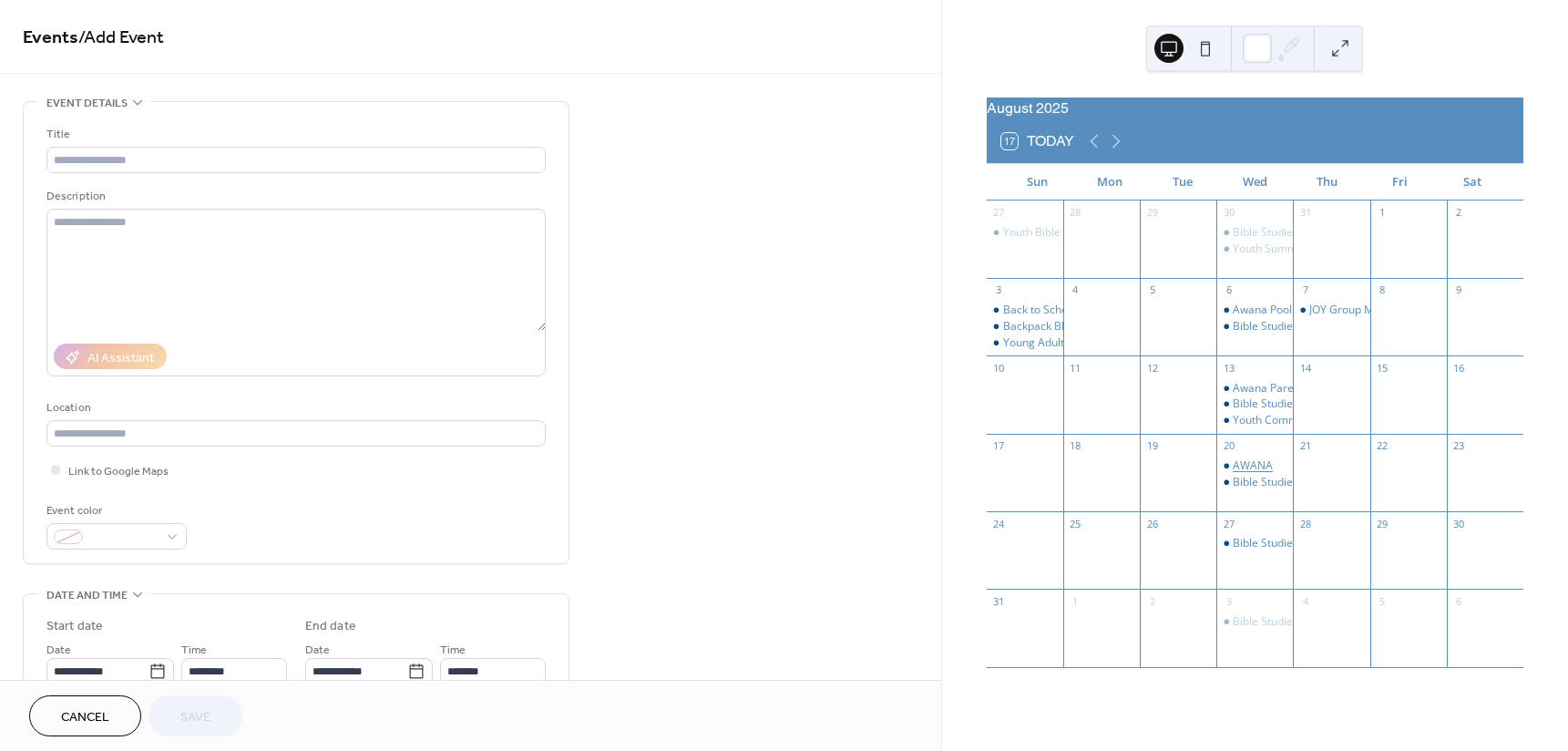 click on "AWANA" at bounding box center (1253, 466) 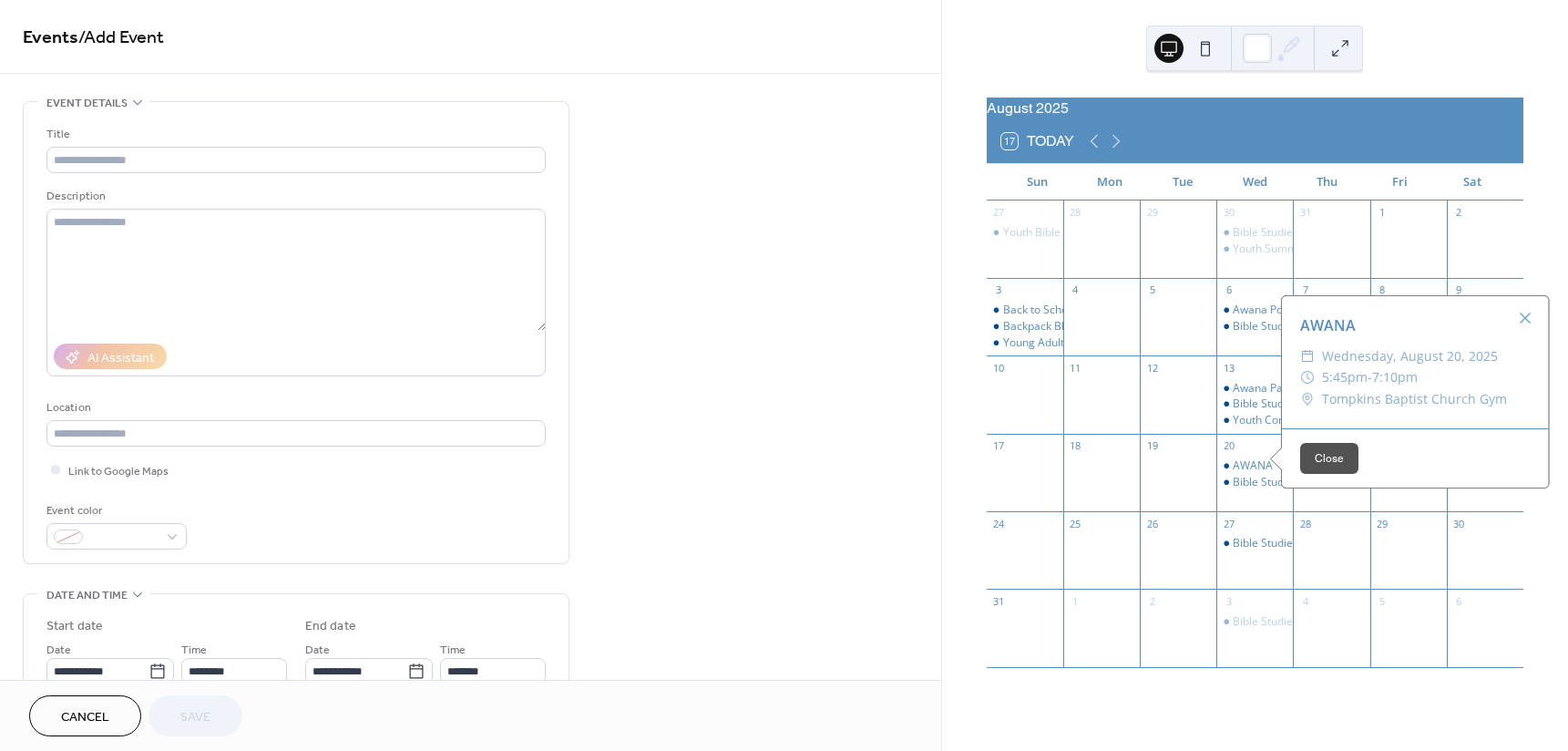 click on "Wednesday, August 20, 2025" at bounding box center (1409, 356) 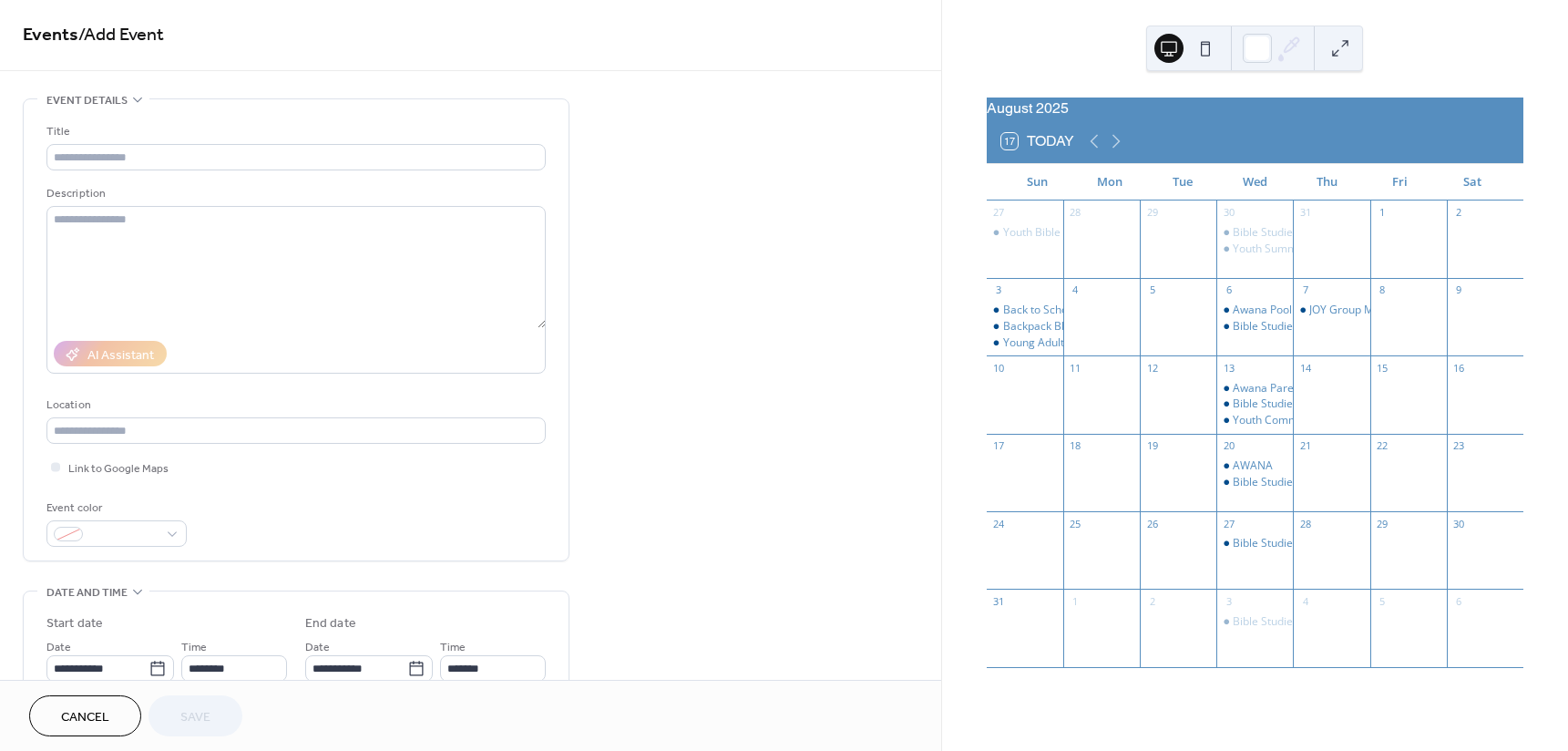scroll, scrollTop: 0, scrollLeft: 0, axis: both 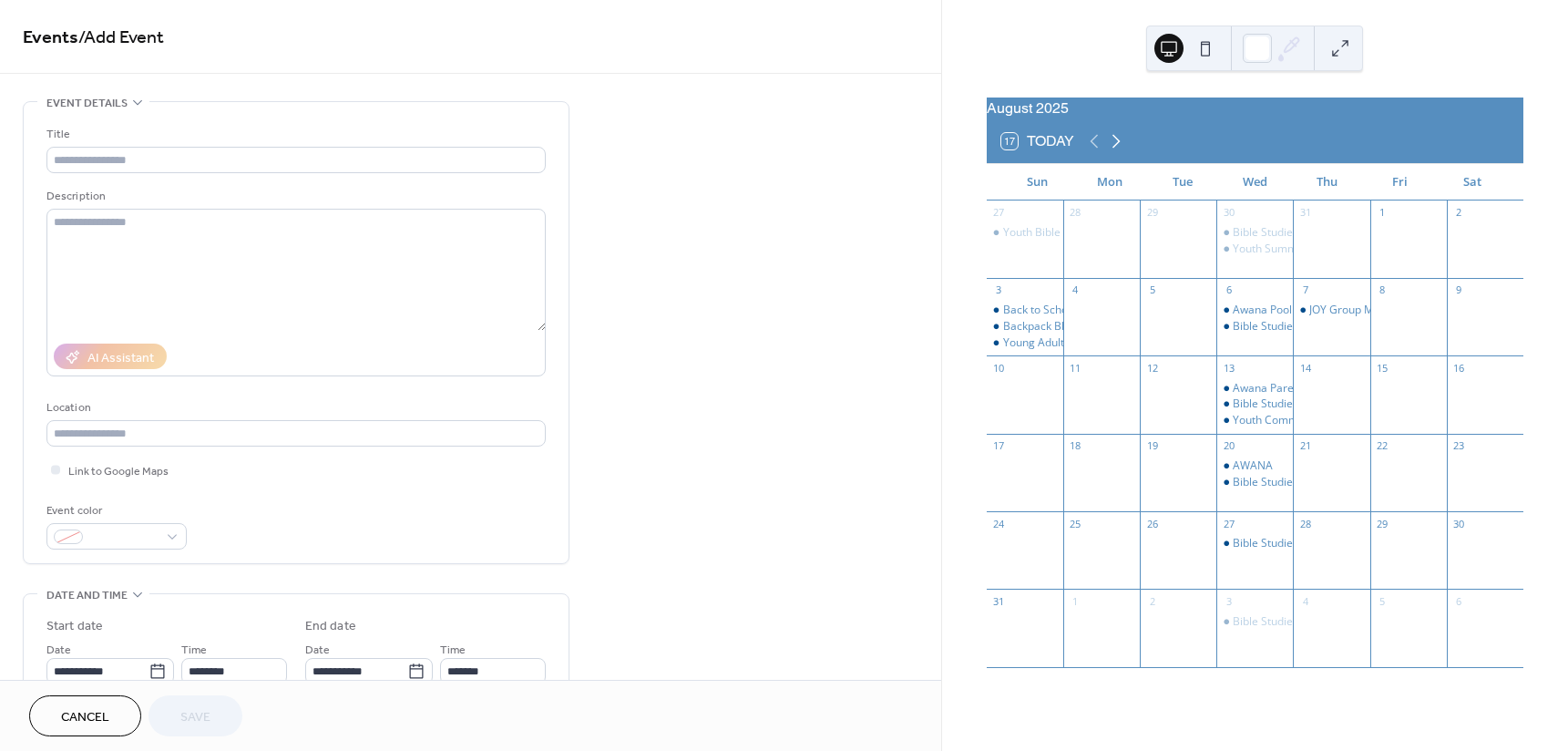 click 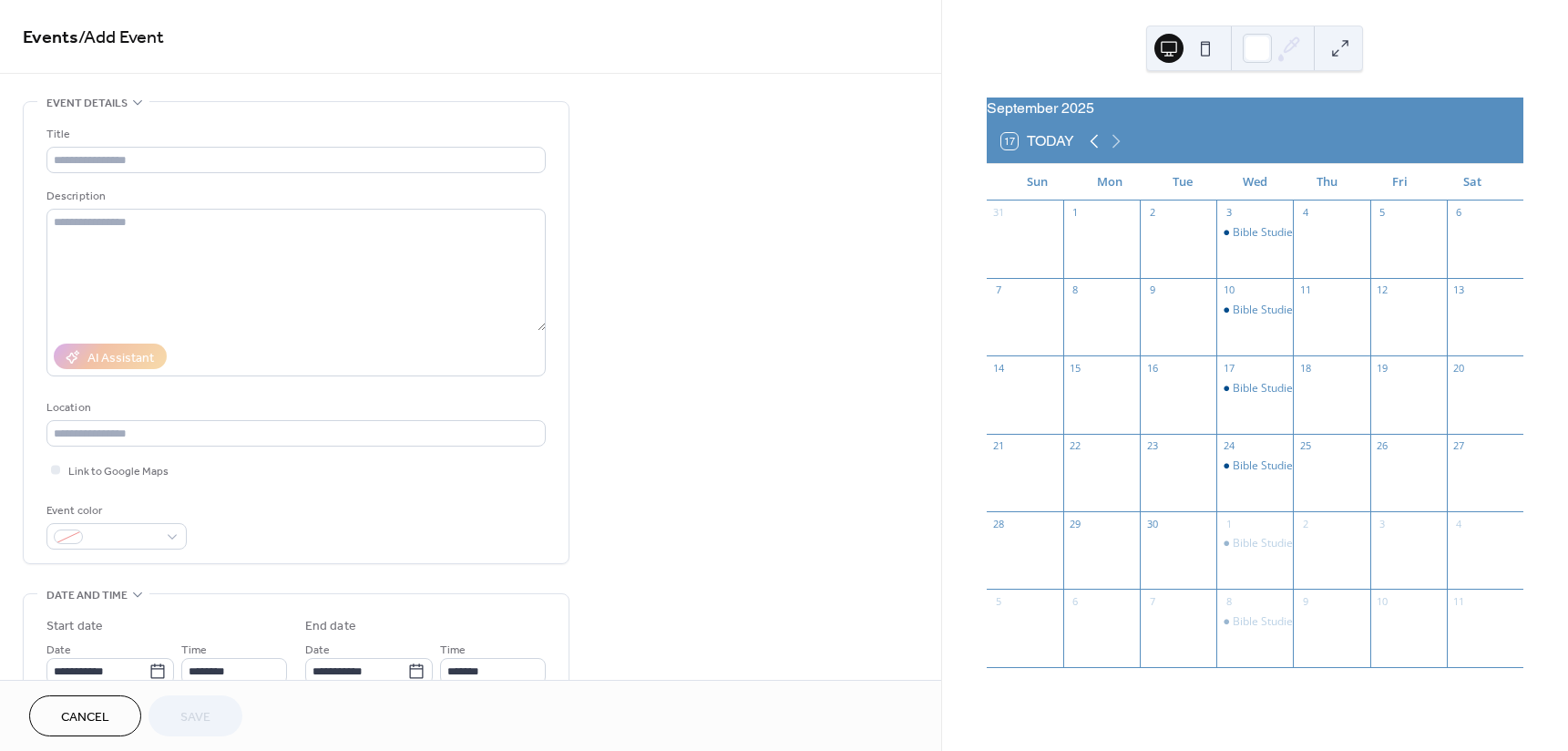 click 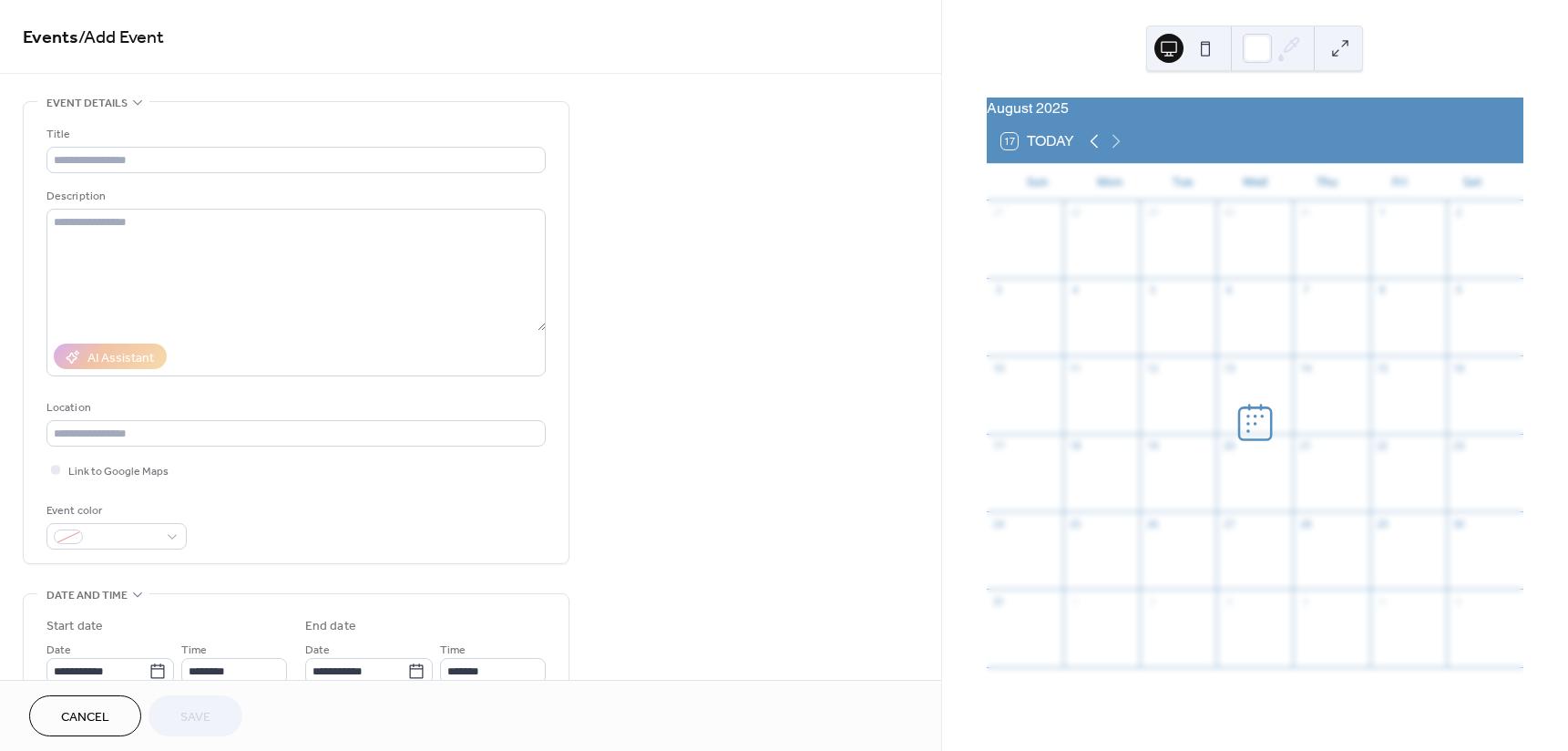 click 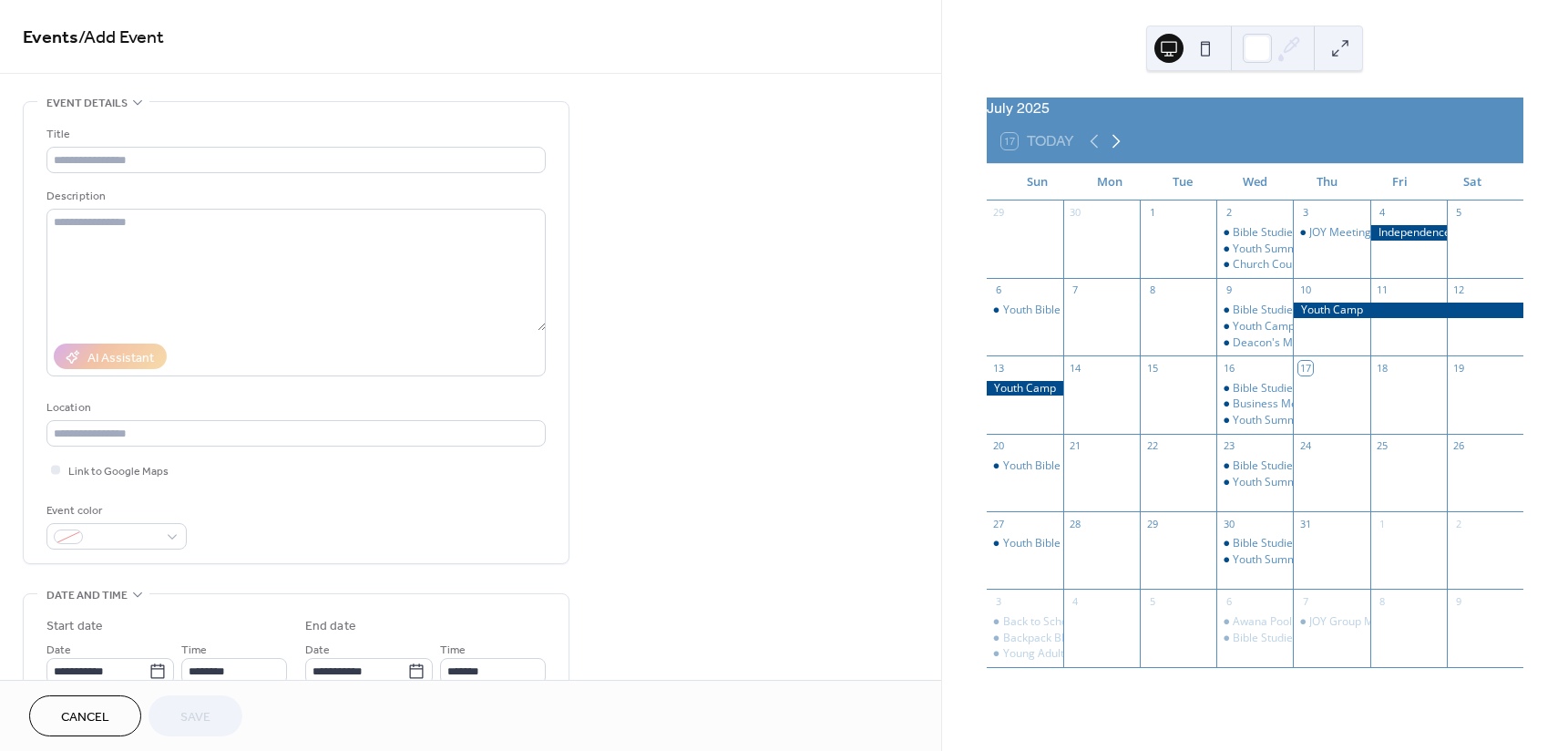 click 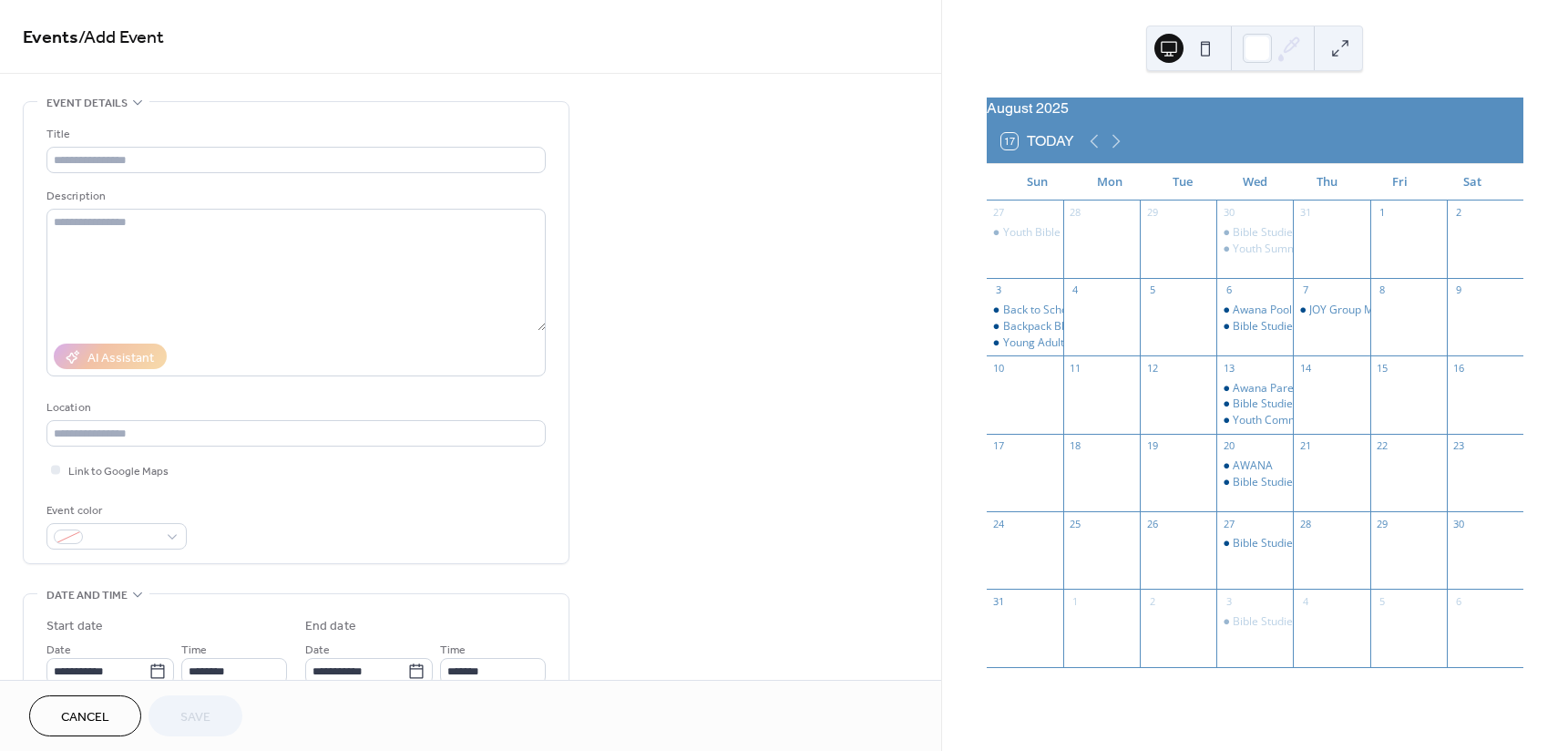 click on "**********" at bounding box center [470, 656] 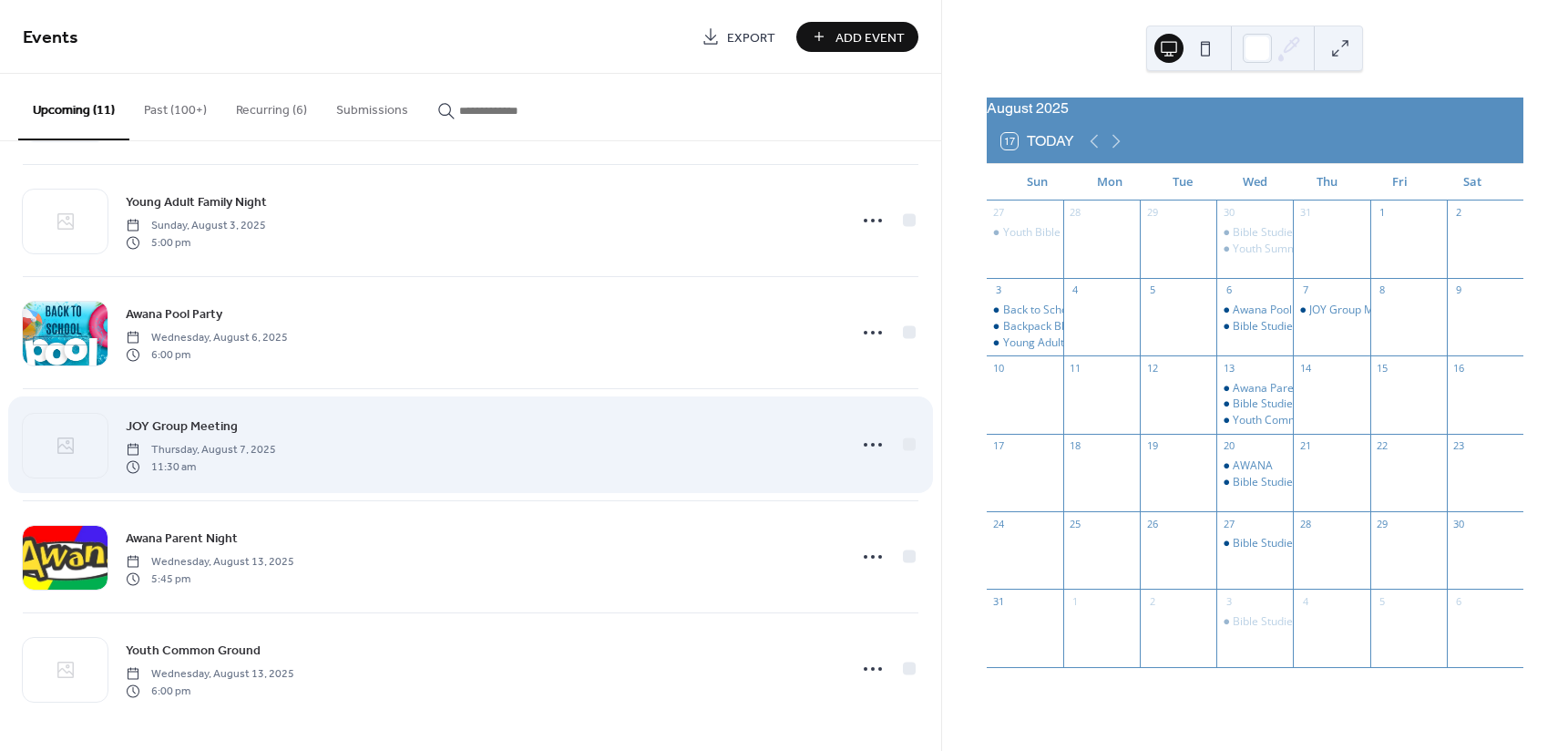 scroll, scrollTop: 677, scrollLeft: 0, axis: vertical 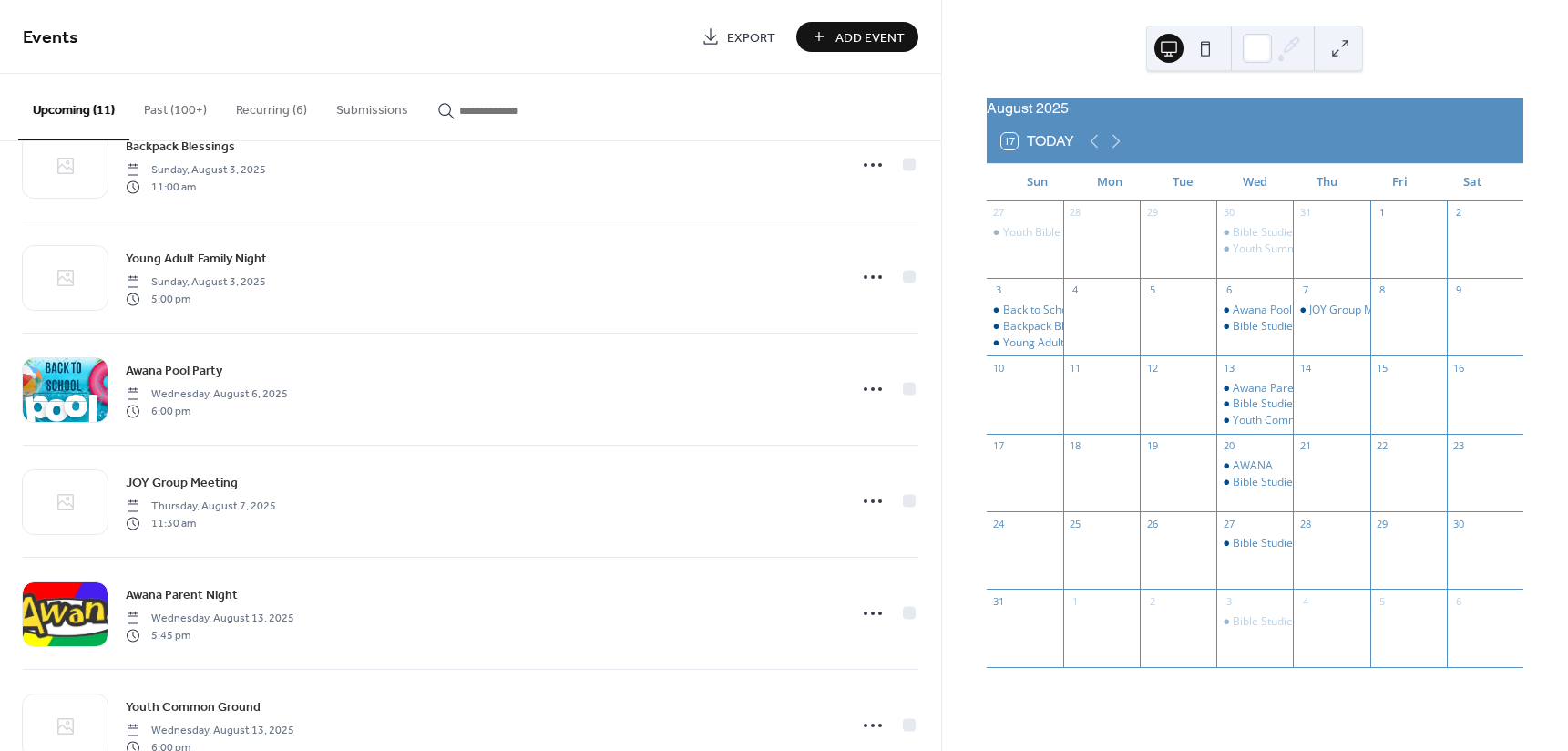 click on "Recurring (6)" at bounding box center (272, 106) 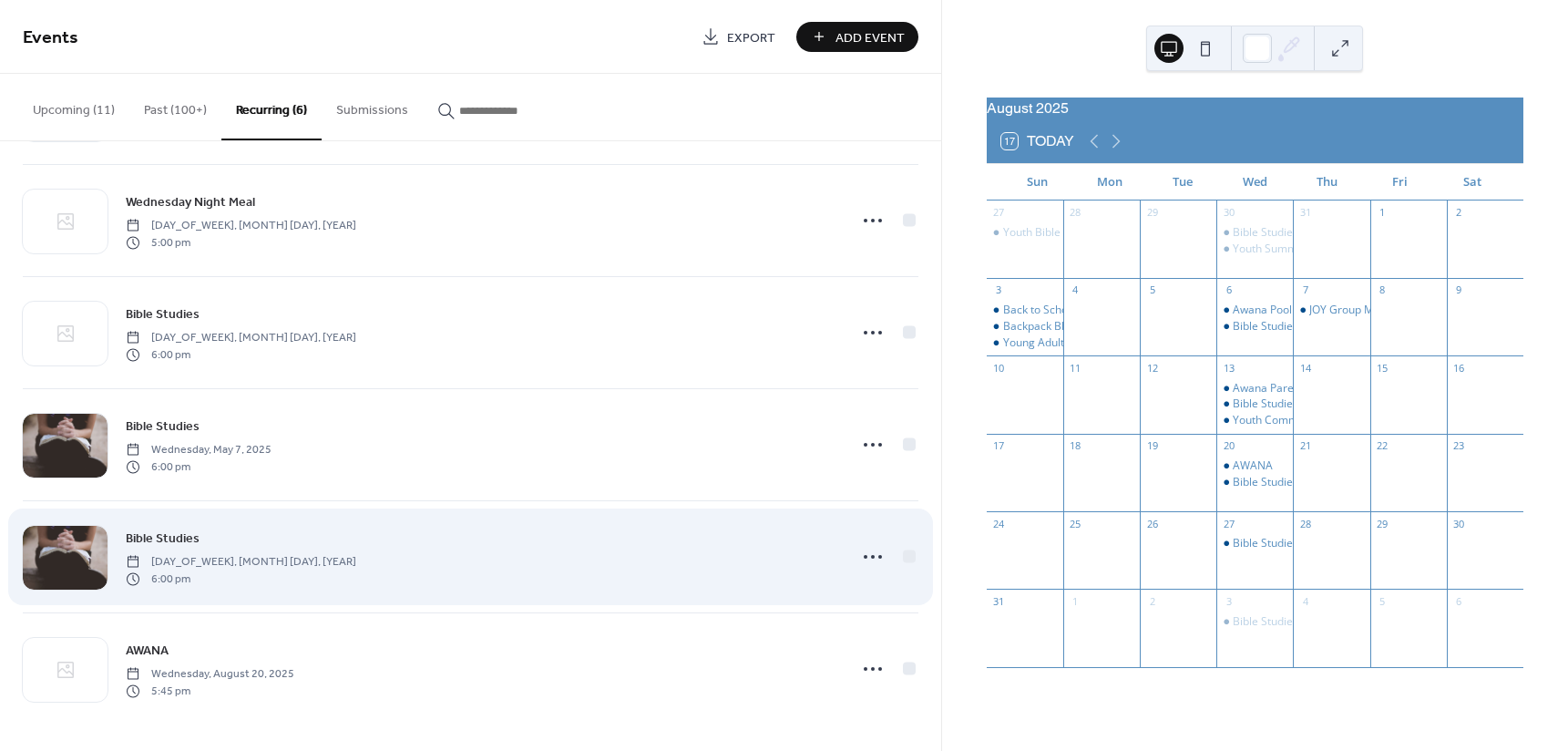 scroll, scrollTop: 117, scrollLeft: 0, axis: vertical 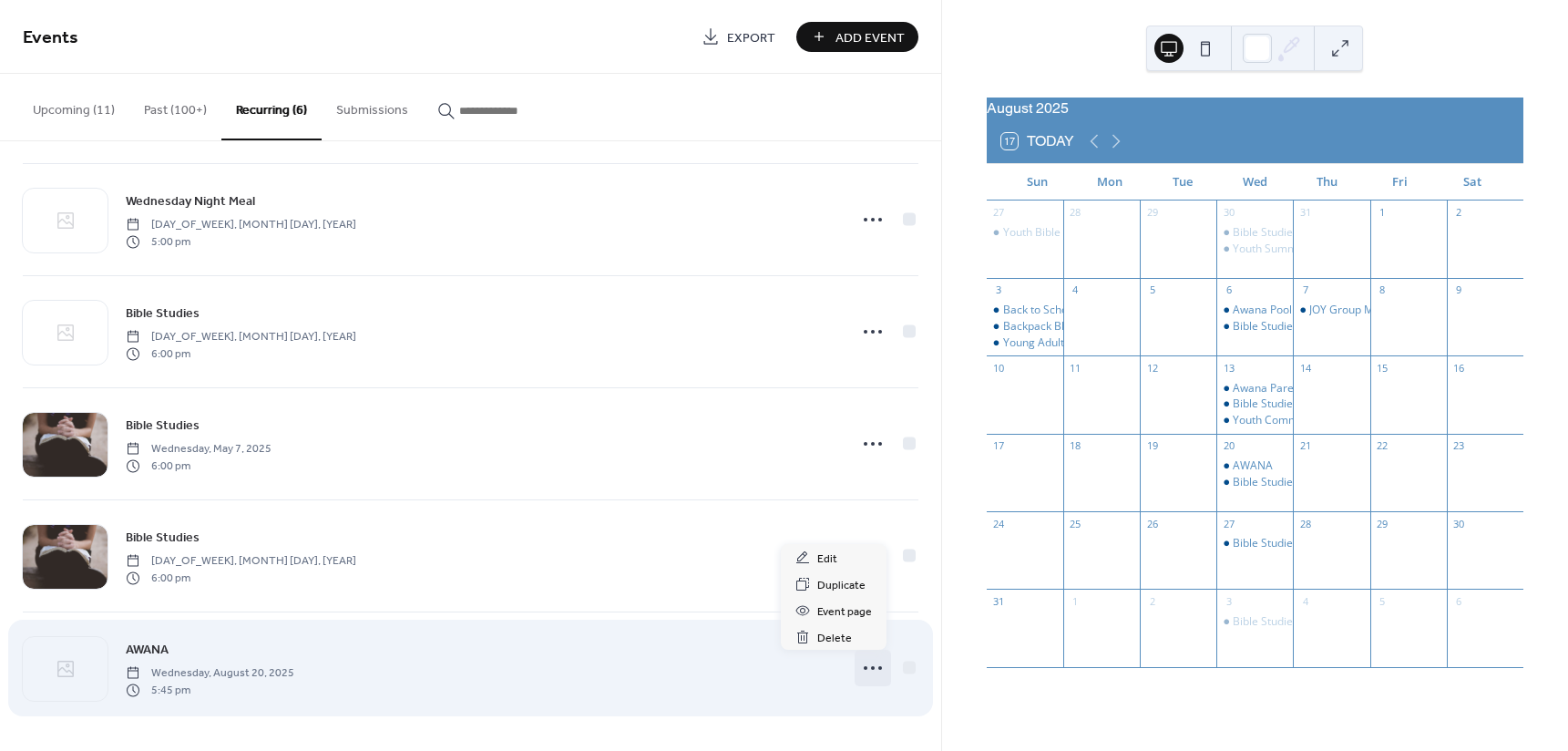 click 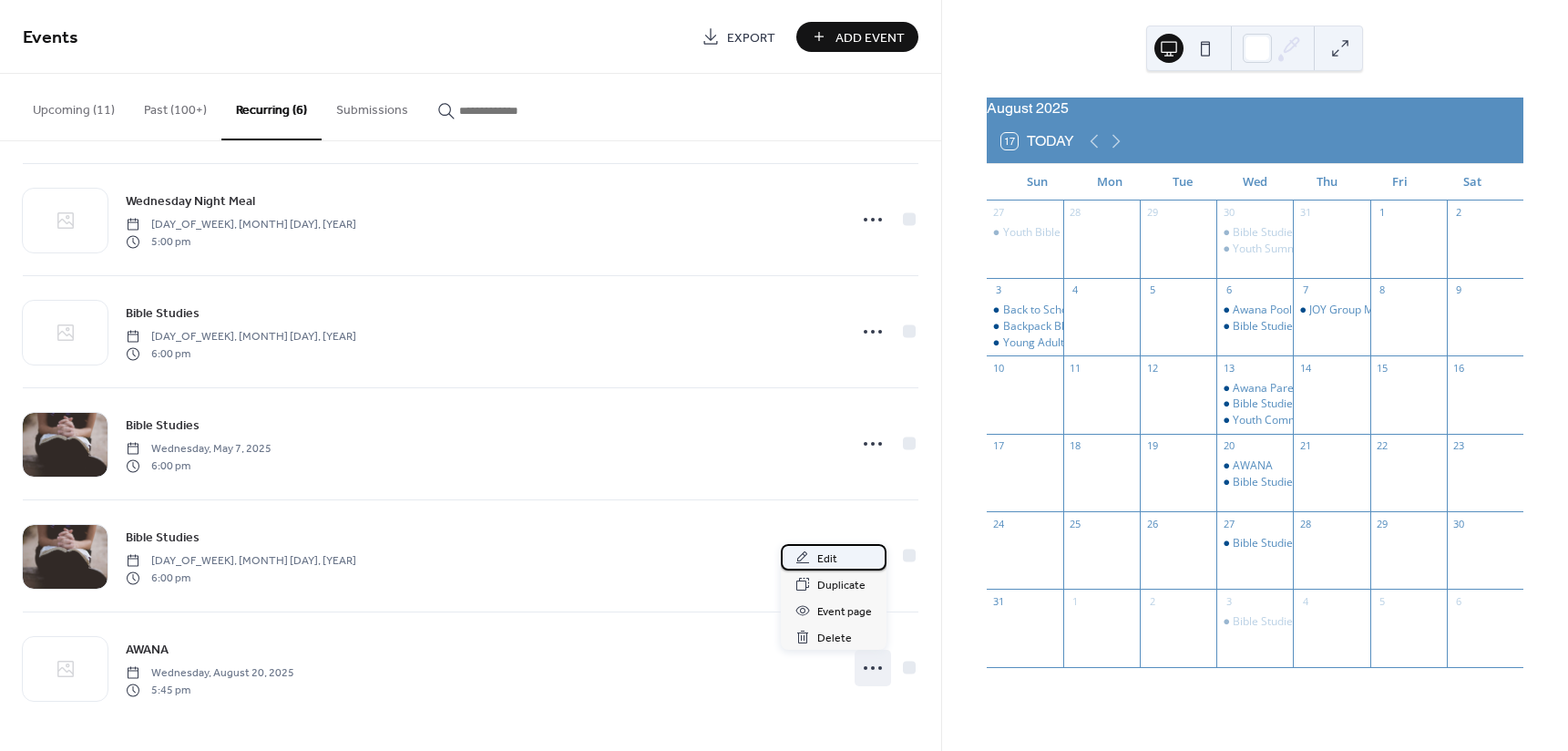 click on "Edit" at bounding box center (827, 559) 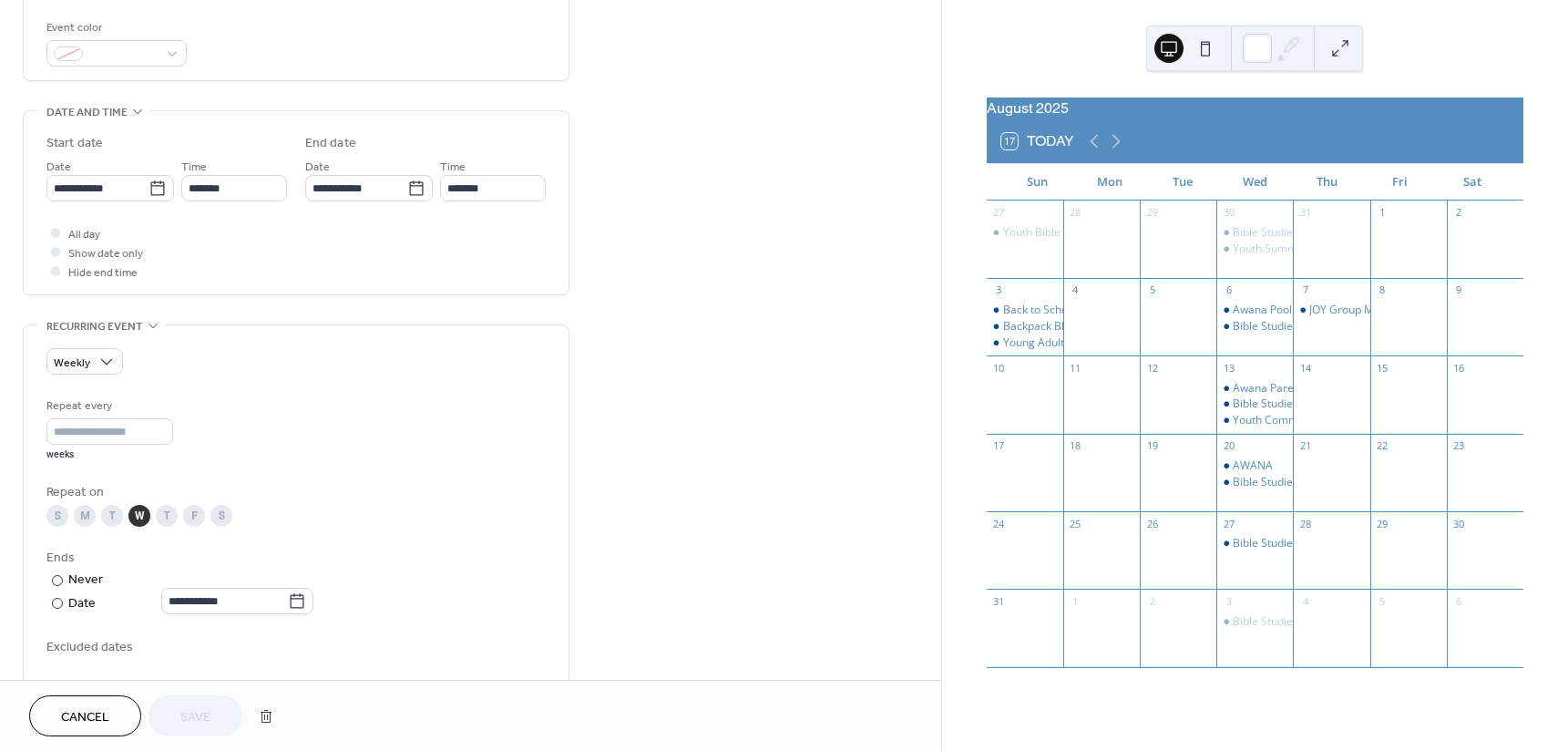 scroll, scrollTop: 485, scrollLeft: 0, axis: vertical 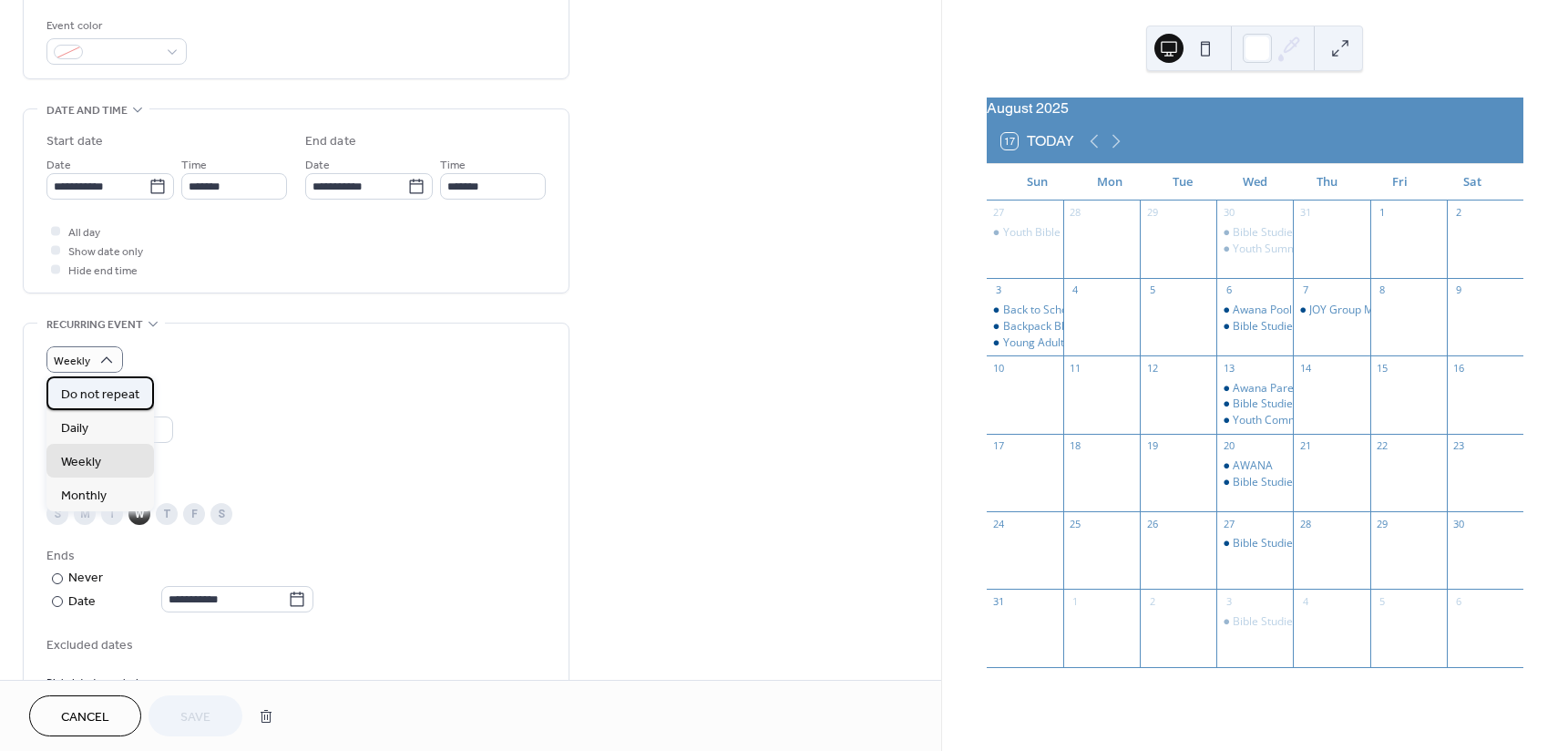 click on "Do not repeat" at bounding box center (100, 395) 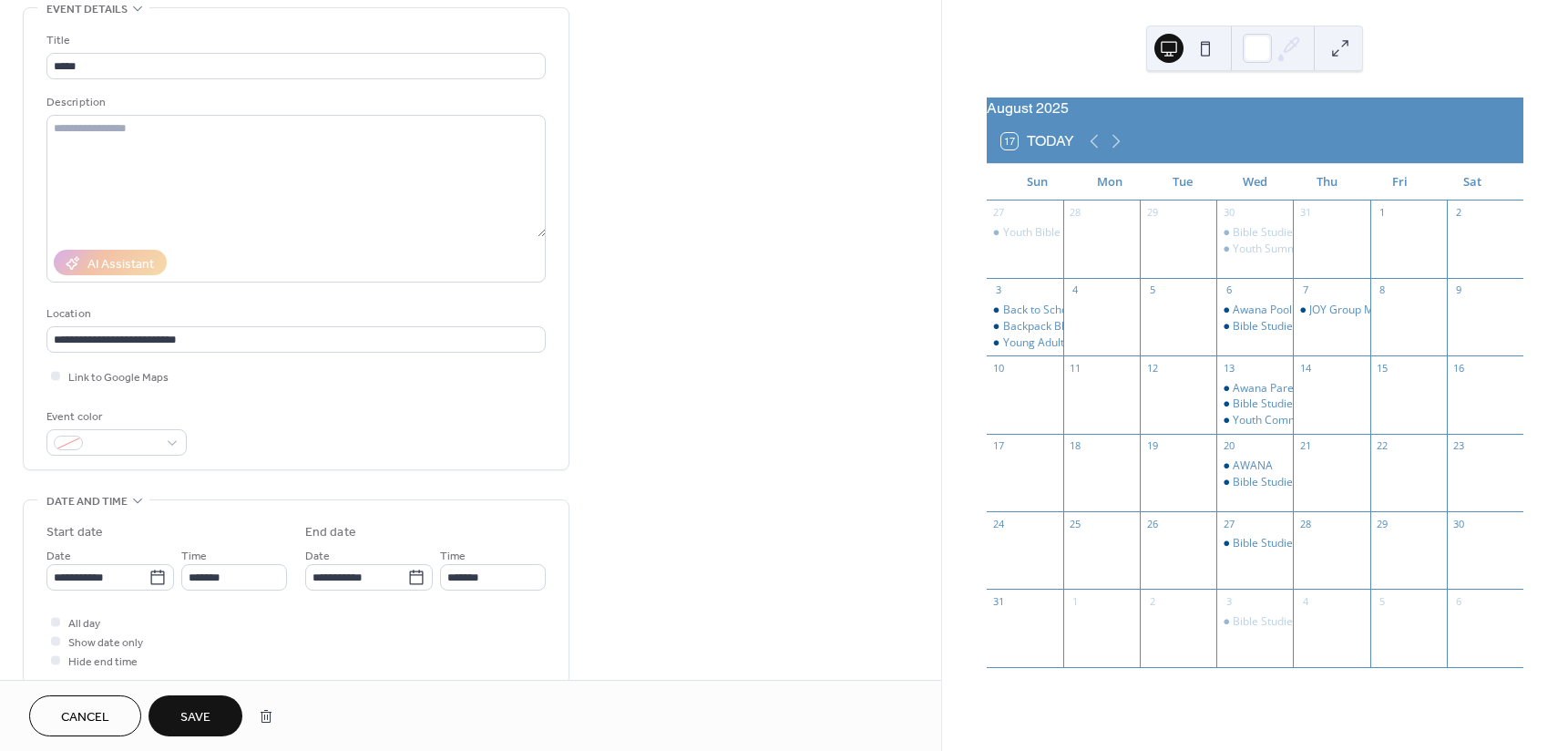 scroll, scrollTop: 76, scrollLeft: 0, axis: vertical 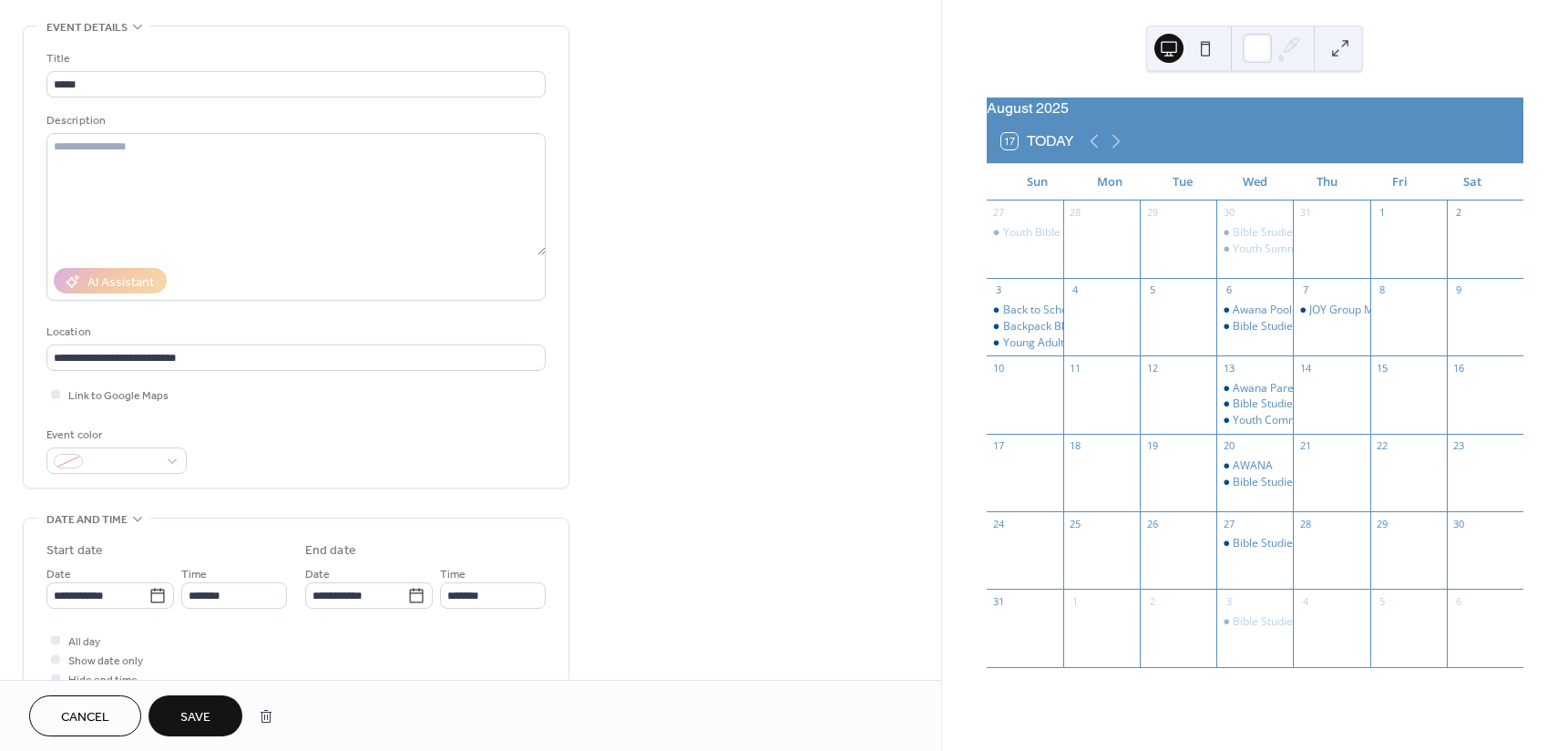 click on "Save" at bounding box center [195, 715] 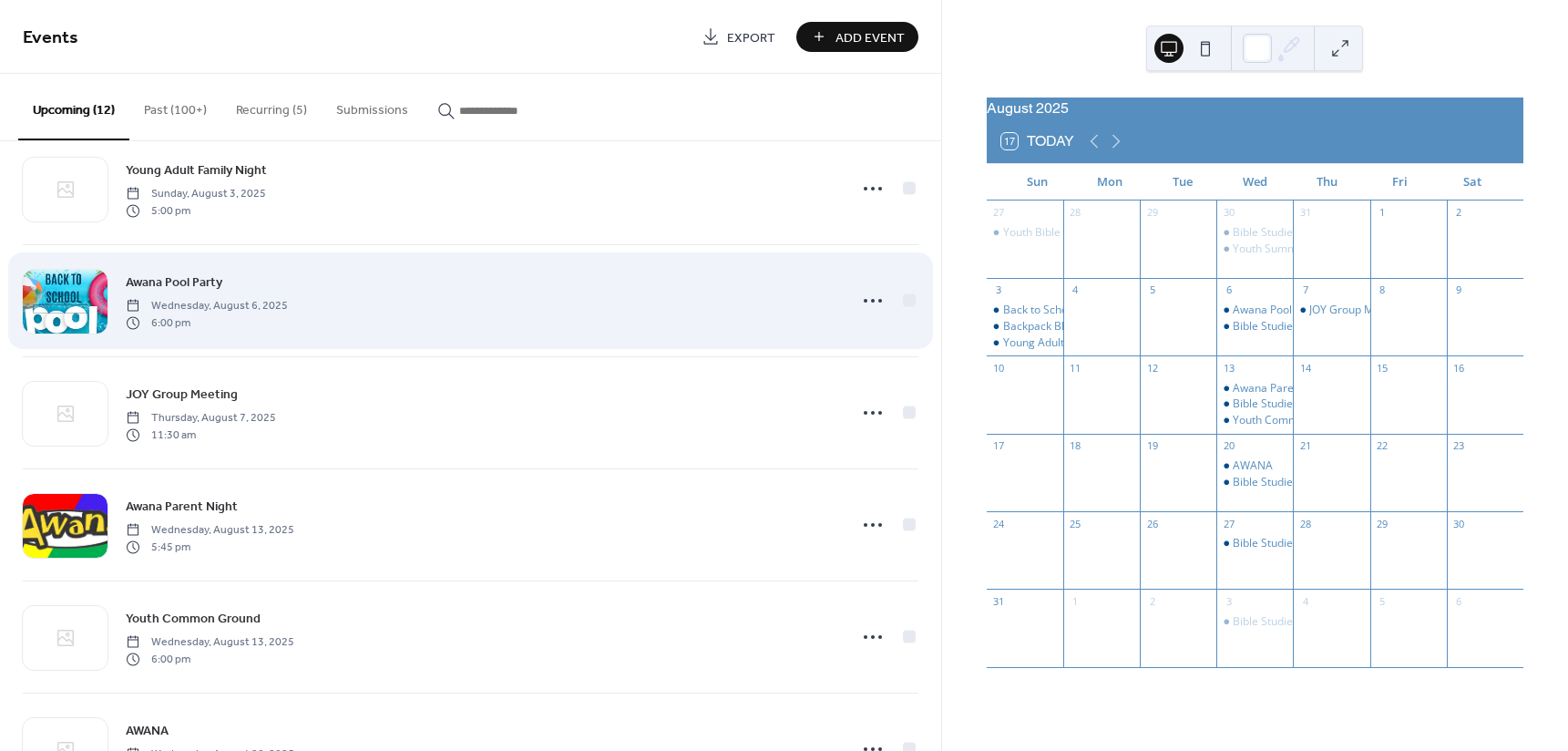 scroll, scrollTop: 789, scrollLeft: 0, axis: vertical 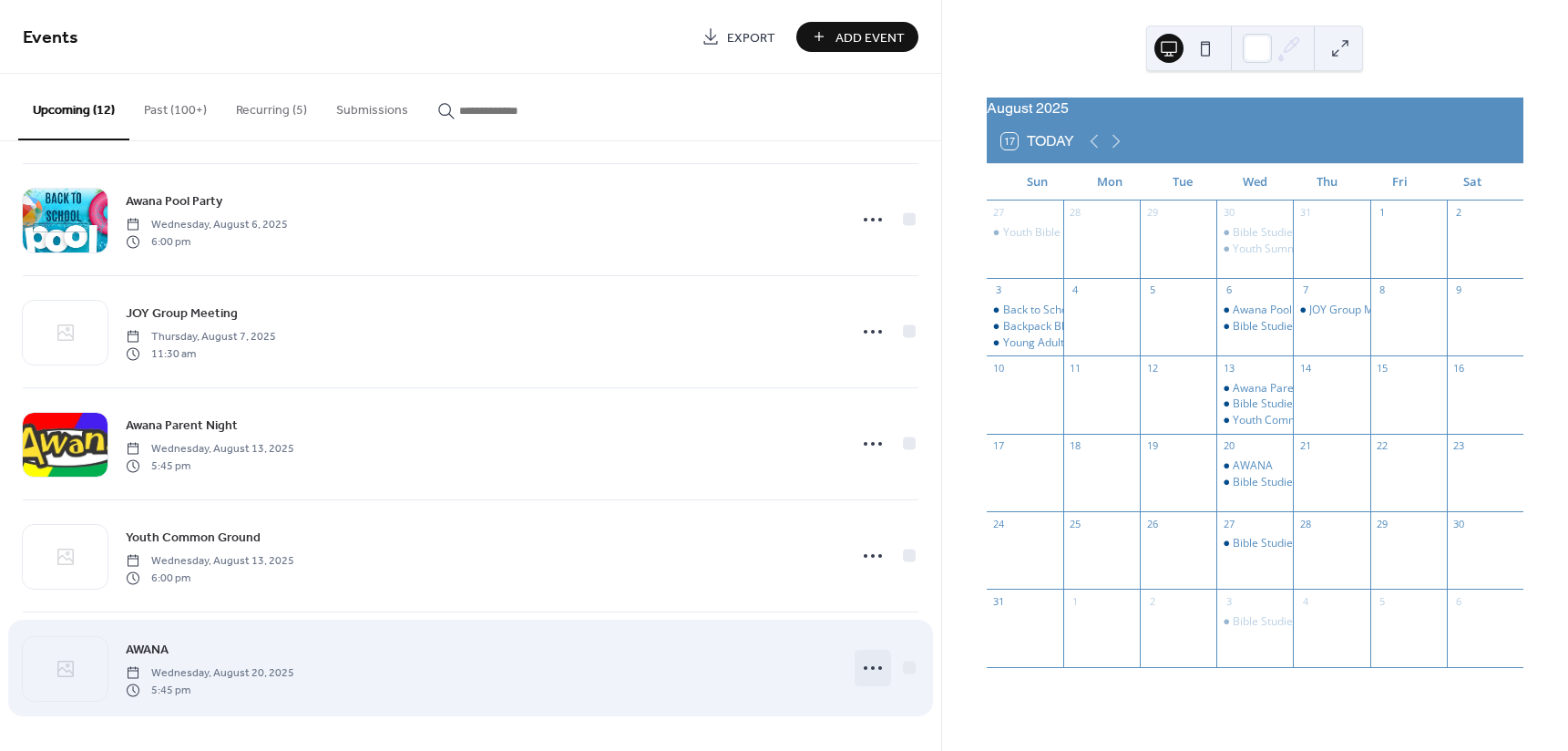 click 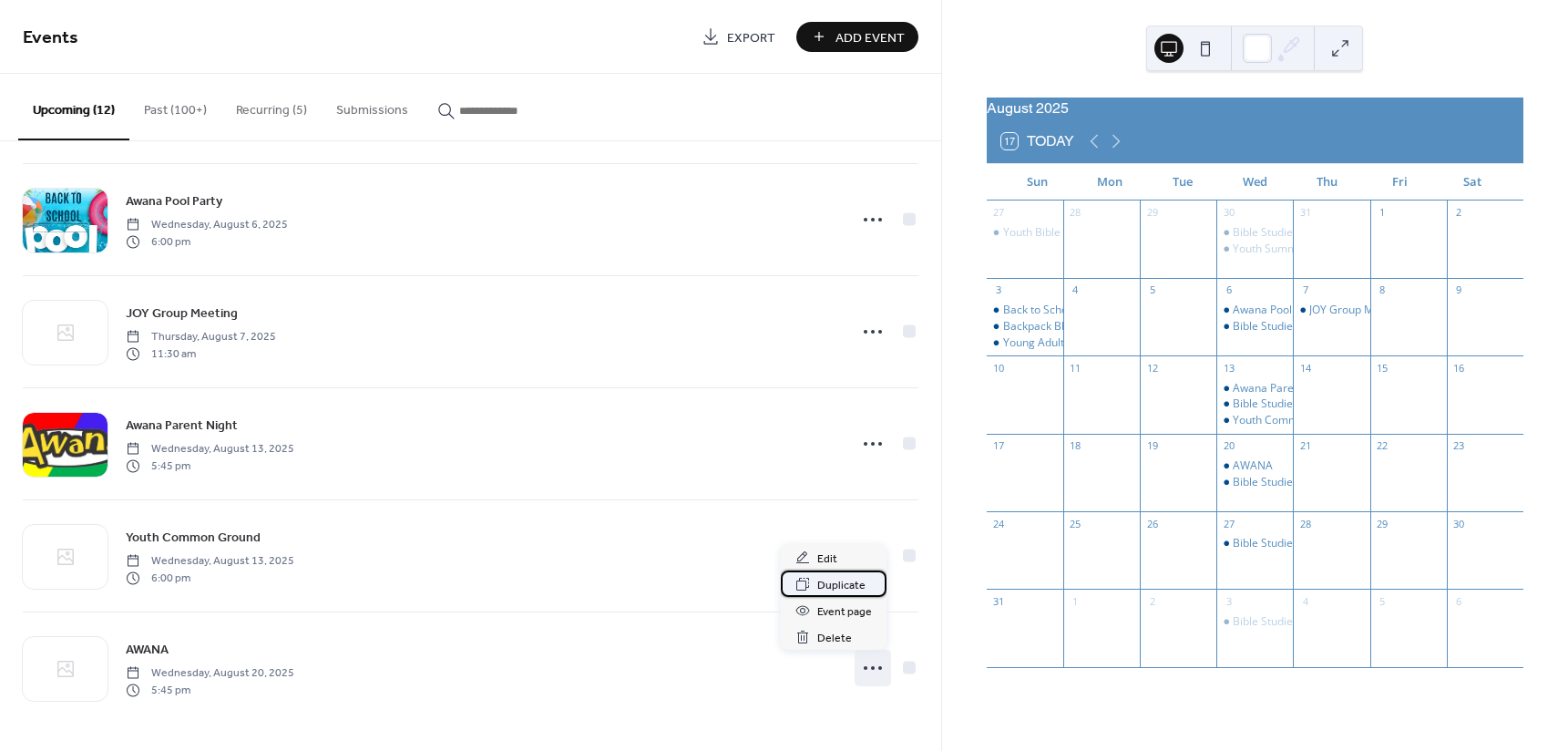 click on "Duplicate" at bounding box center (841, 585) 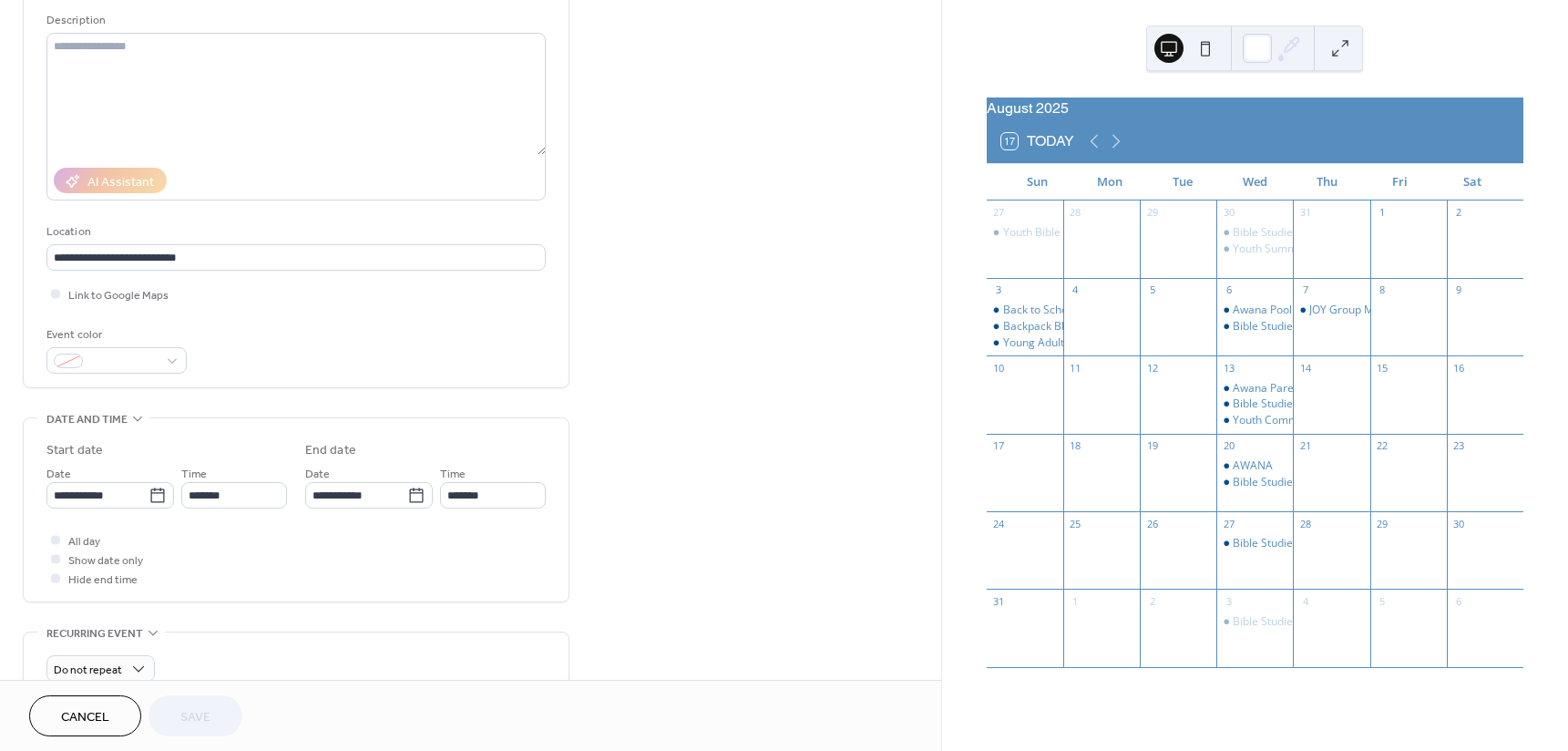 scroll, scrollTop: 182, scrollLeft: 0, axis: vertical 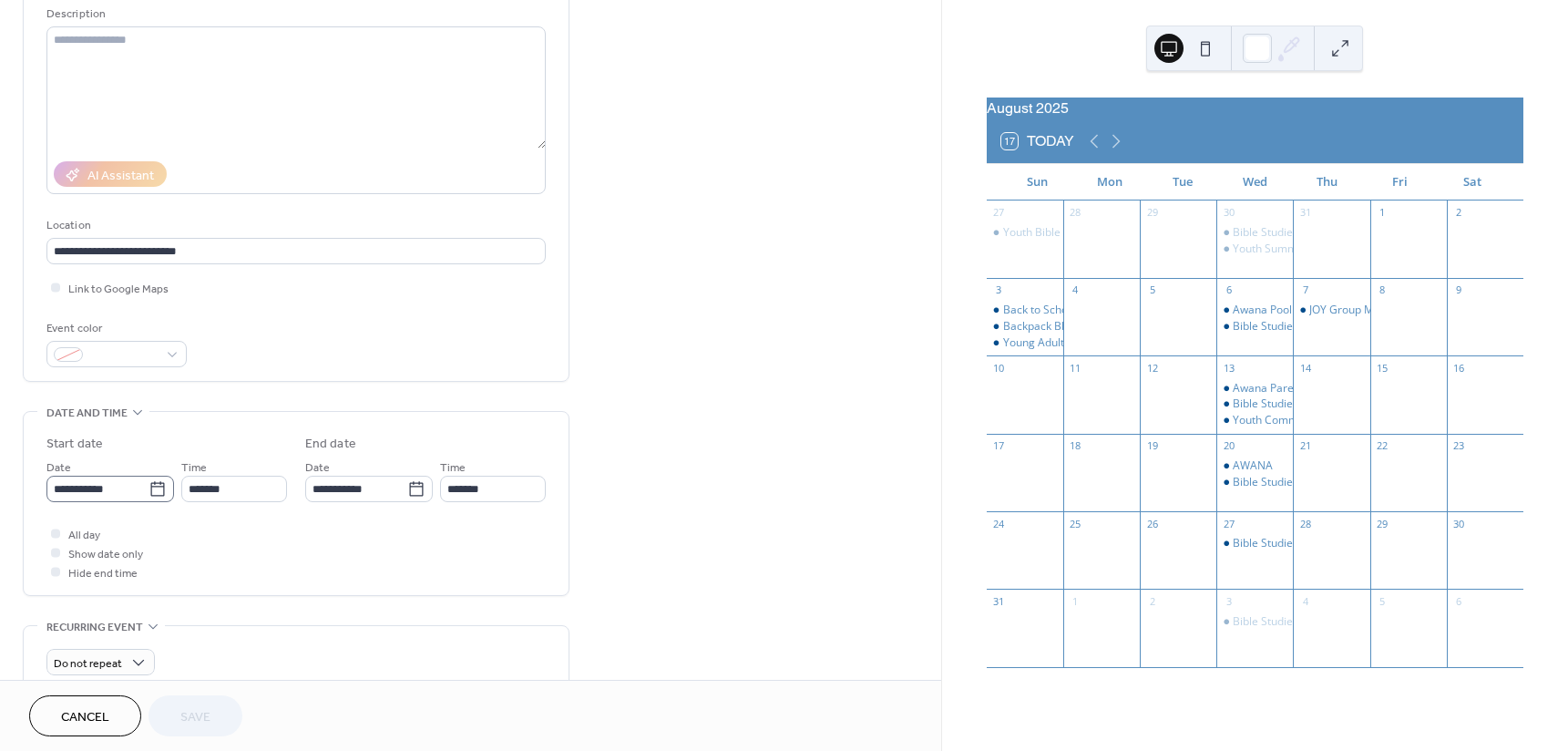 click 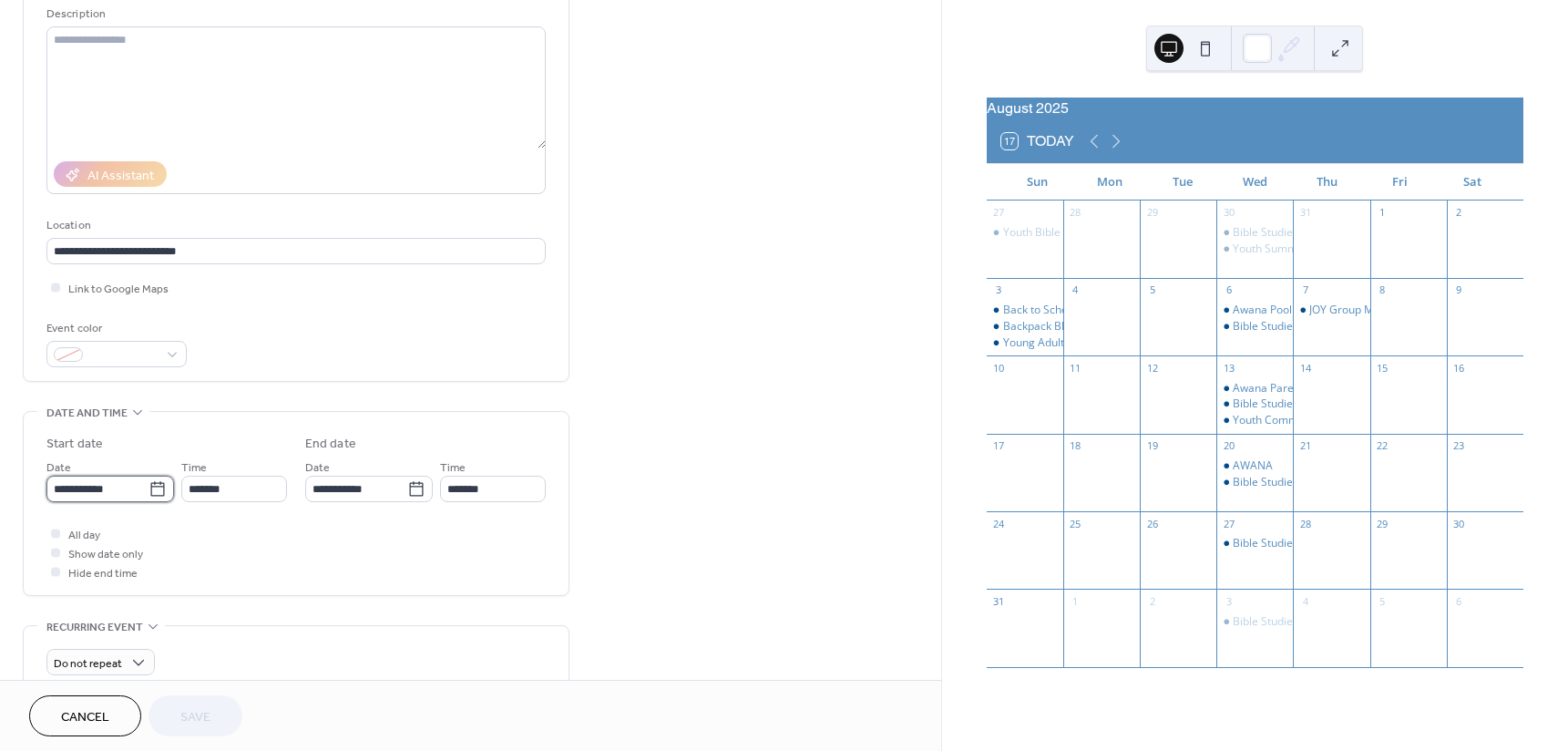 click on "**********" at bounding box center (97, 489) 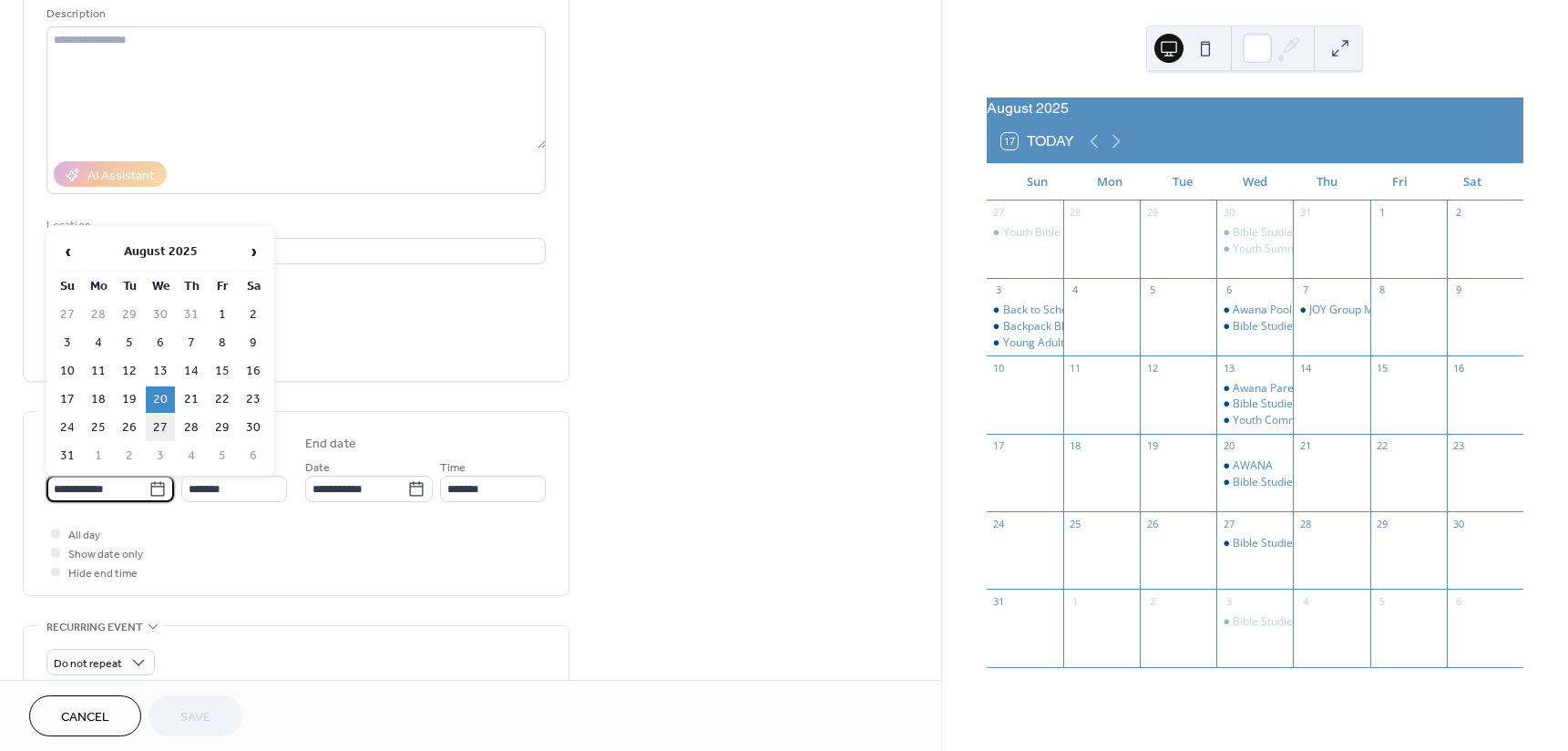 click on "27" at bounding box center [160, 427] 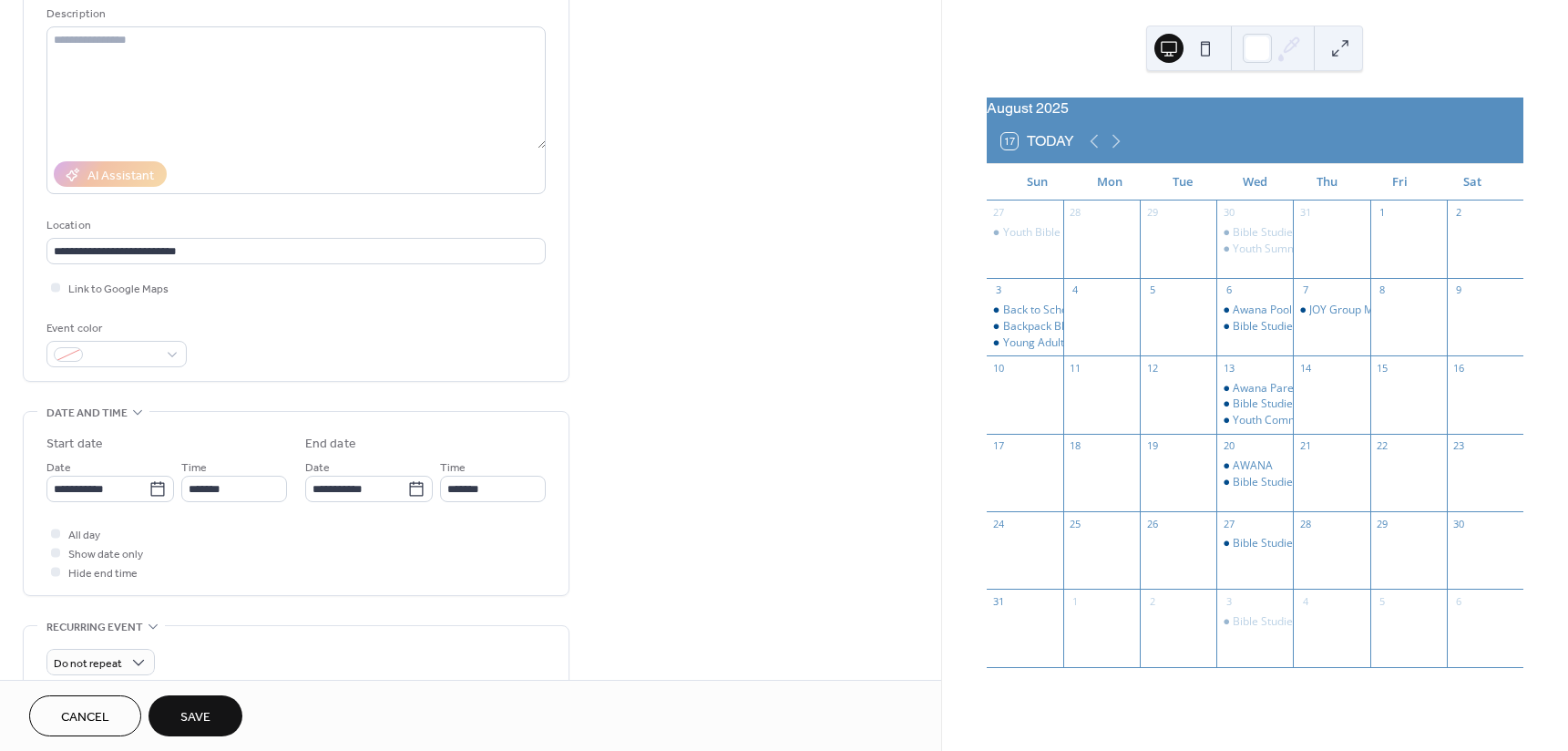 click on "Save" at bounding box center [195, 715] 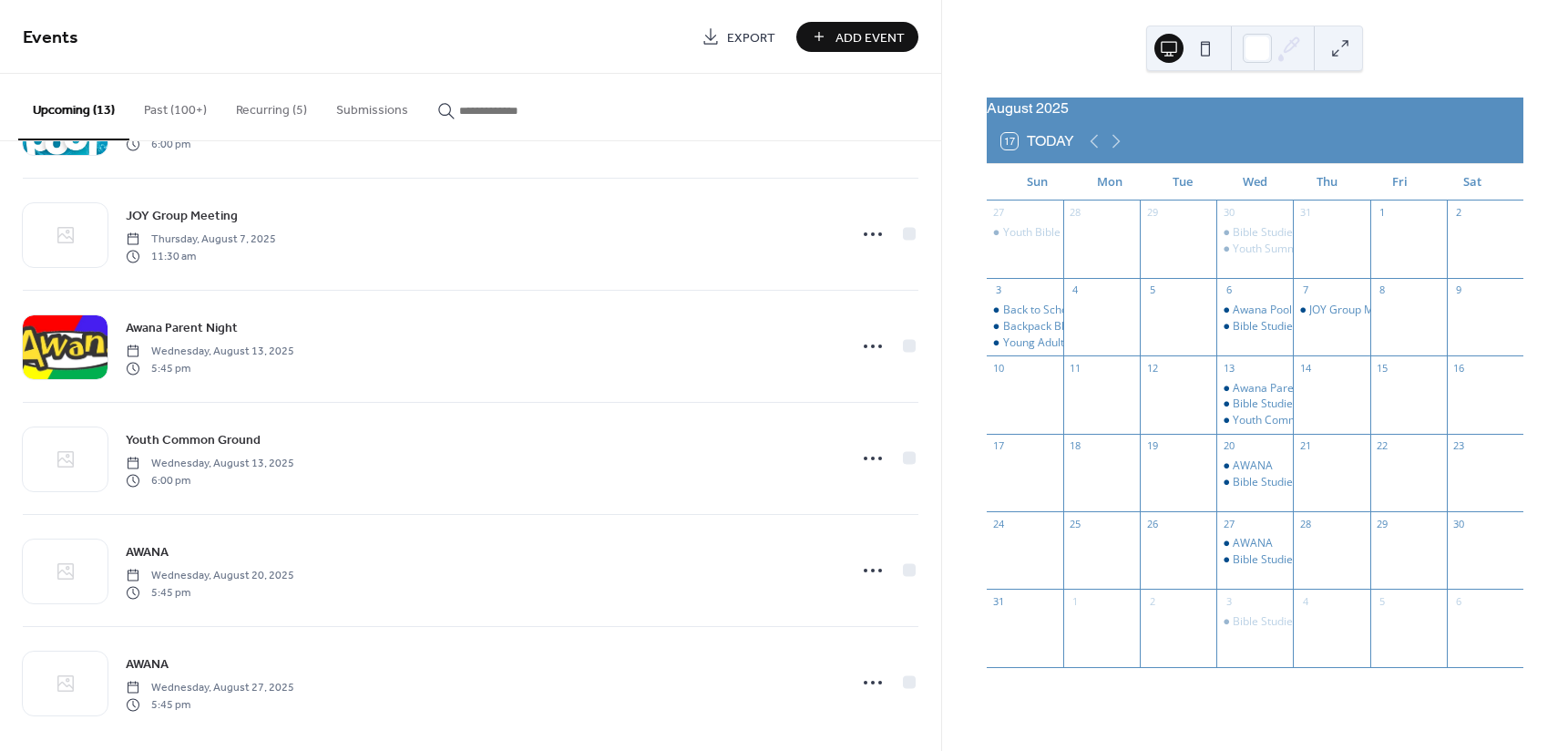 scroll, scrollTop: 901, scrollLeft: 0, axis: vertical 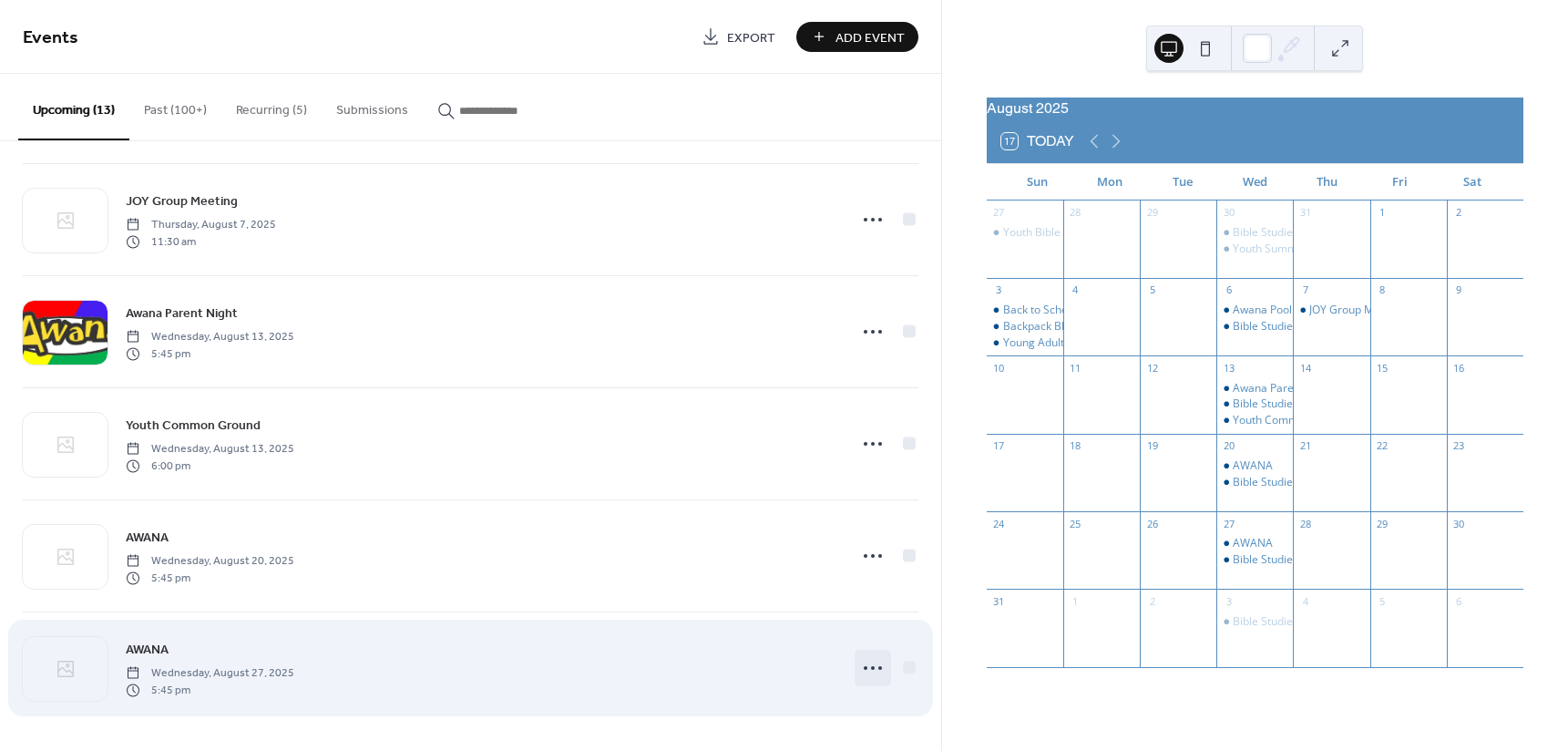 click 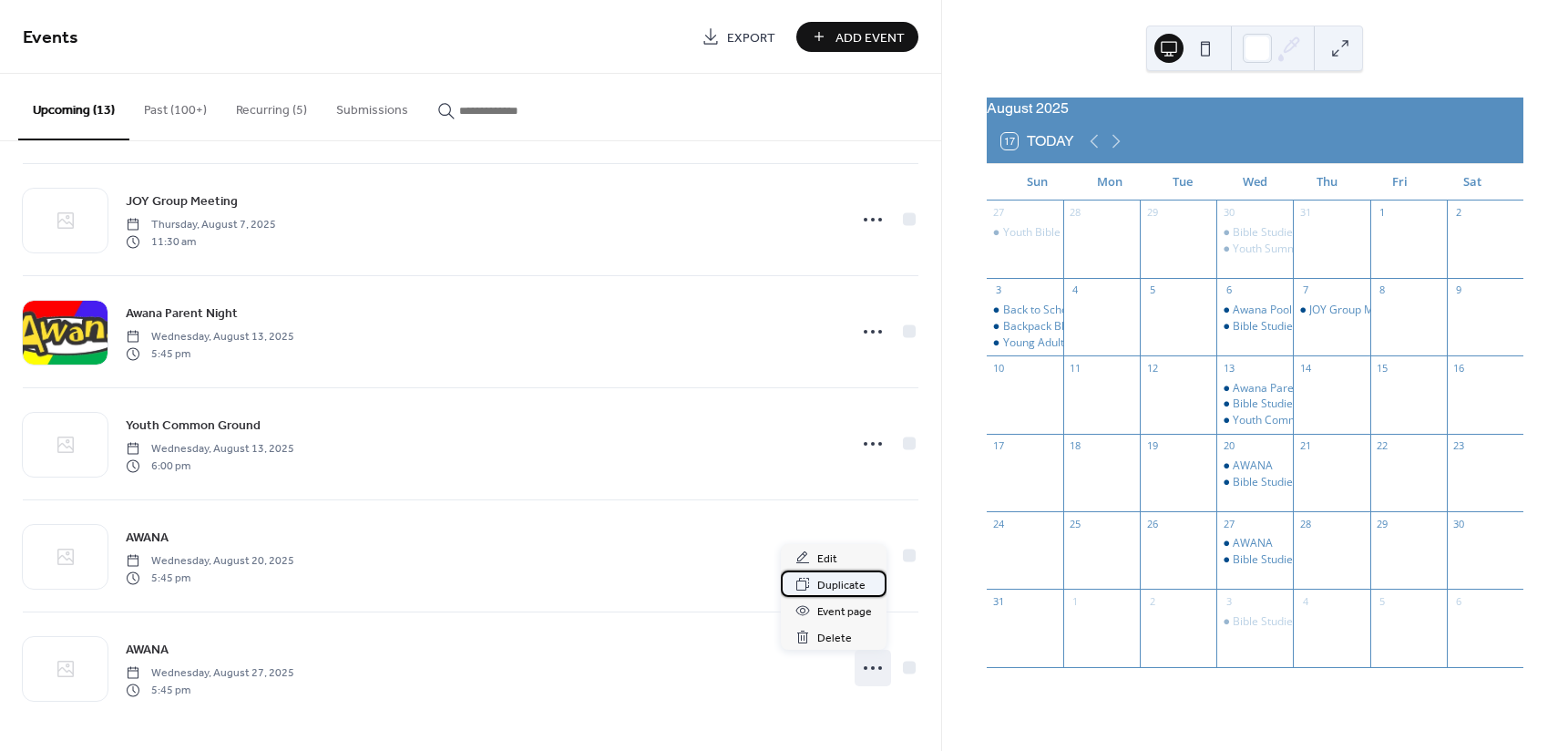 click on "Duplicate" at bounding box center (841, 585) 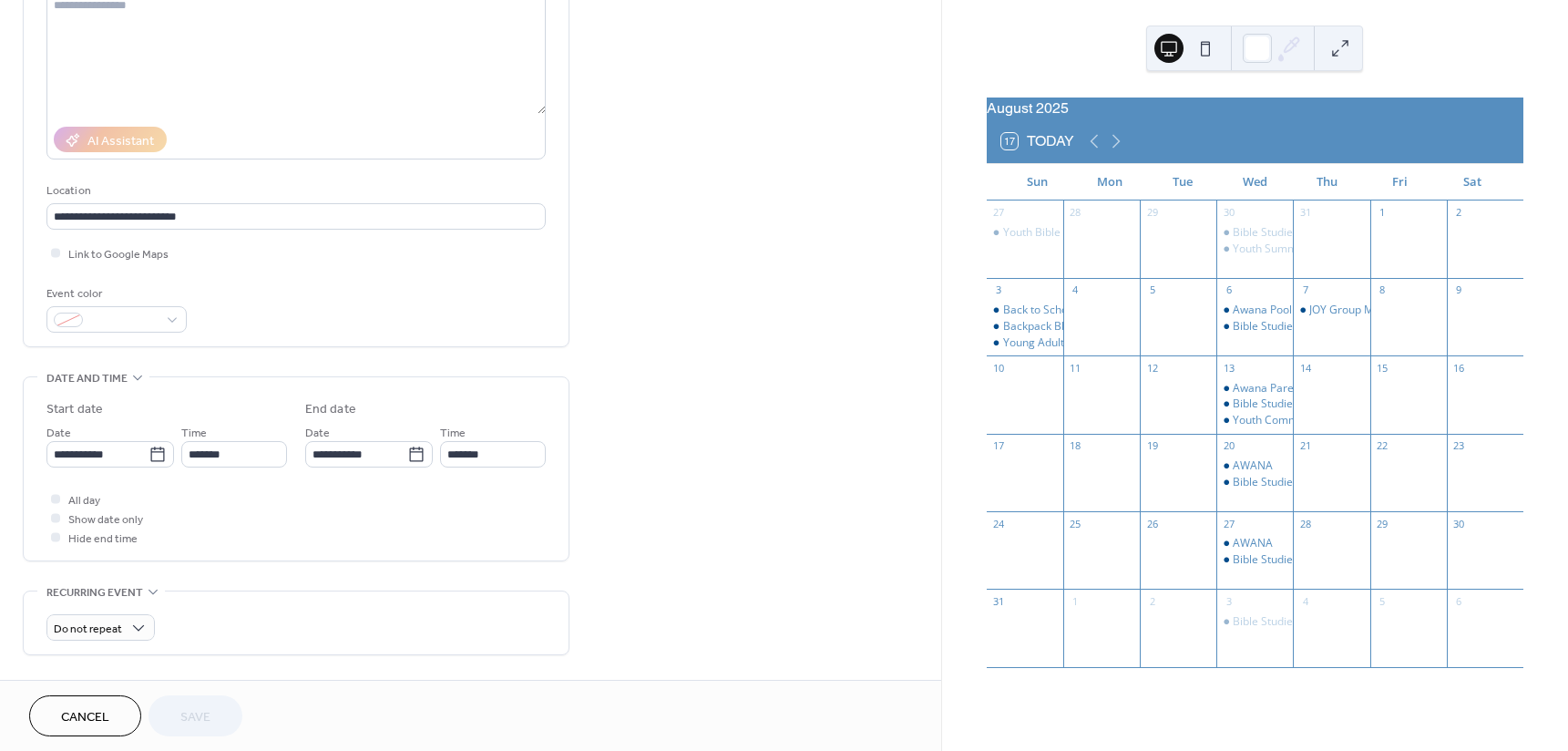 scroll, scrollTop: 273, scrollLeft: 0, axis: vertical 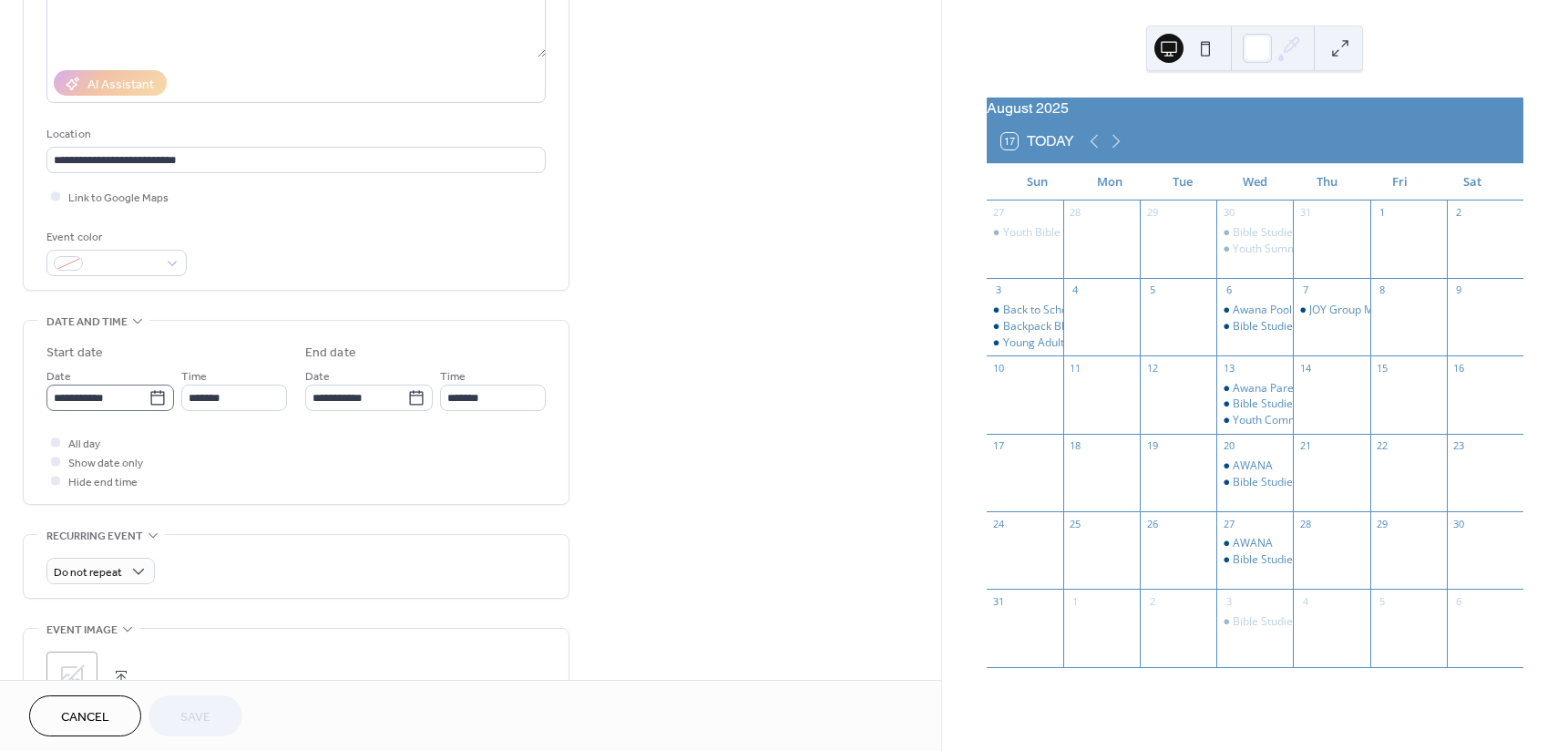 click 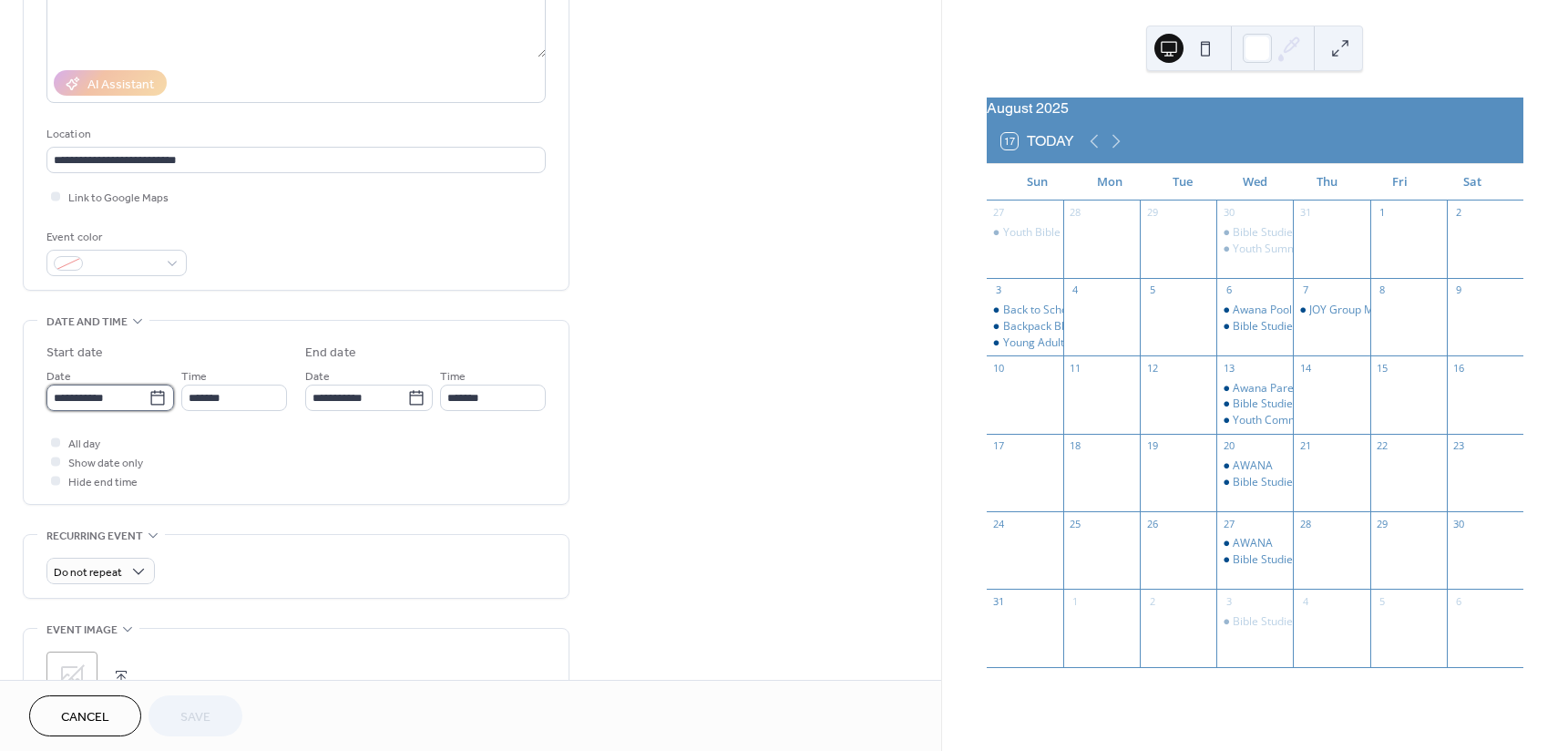 click on "**********" at bounding box center [97, 397] 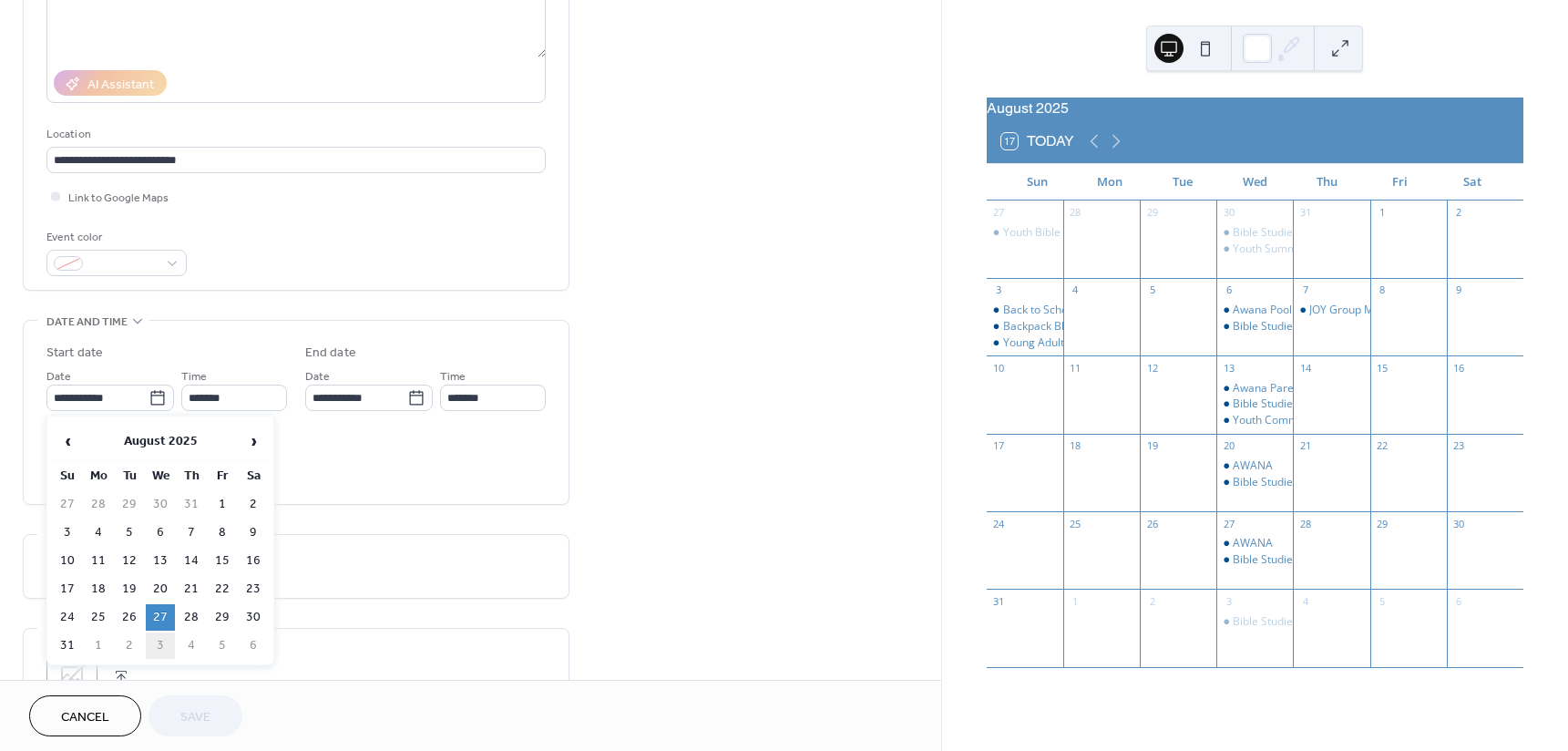 click on "3" at bounding box center (160, 645) 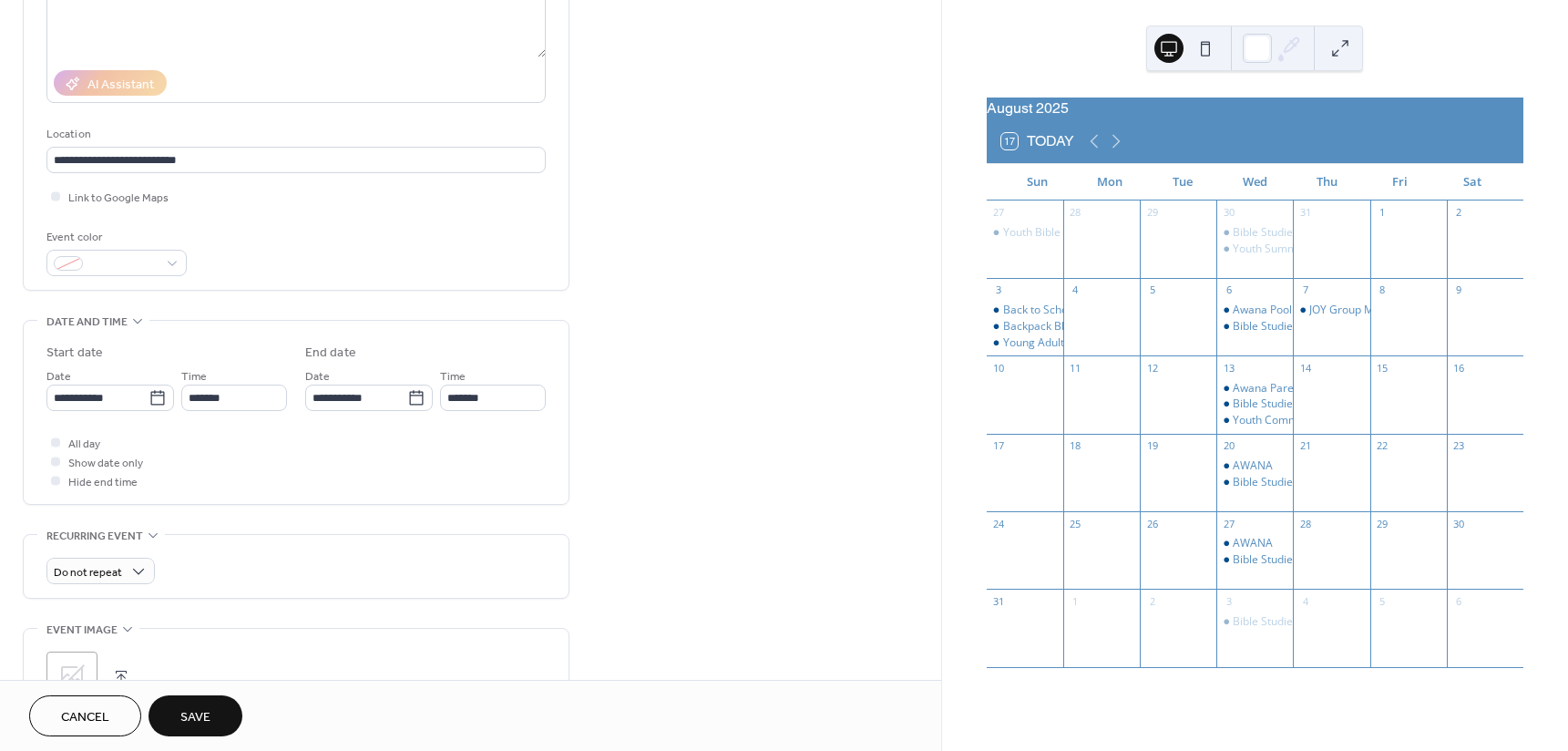 click on "Save" at bounding box center (195, 717) 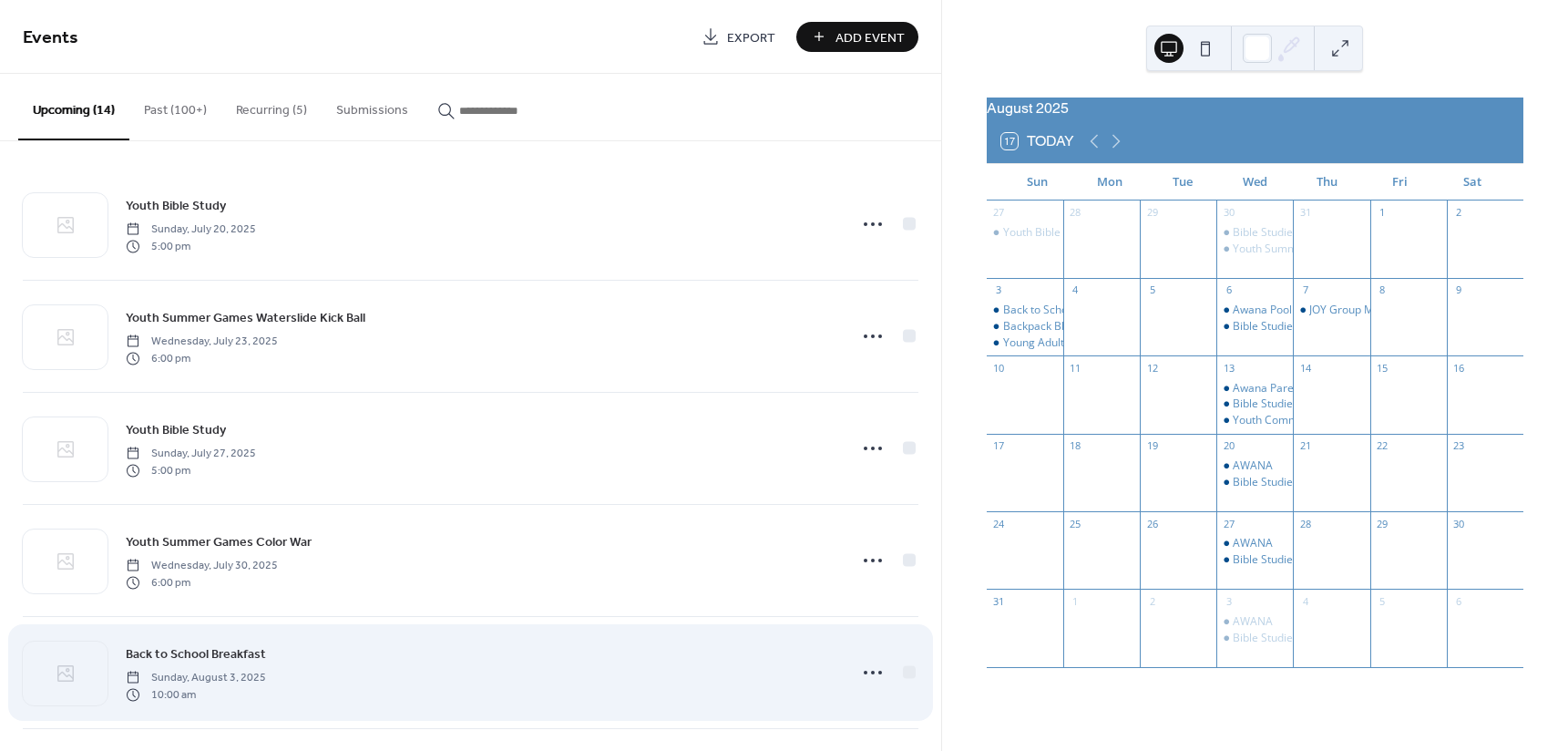 scroll, scrollTop: 91, scrollLeft: 0, axis: vertical 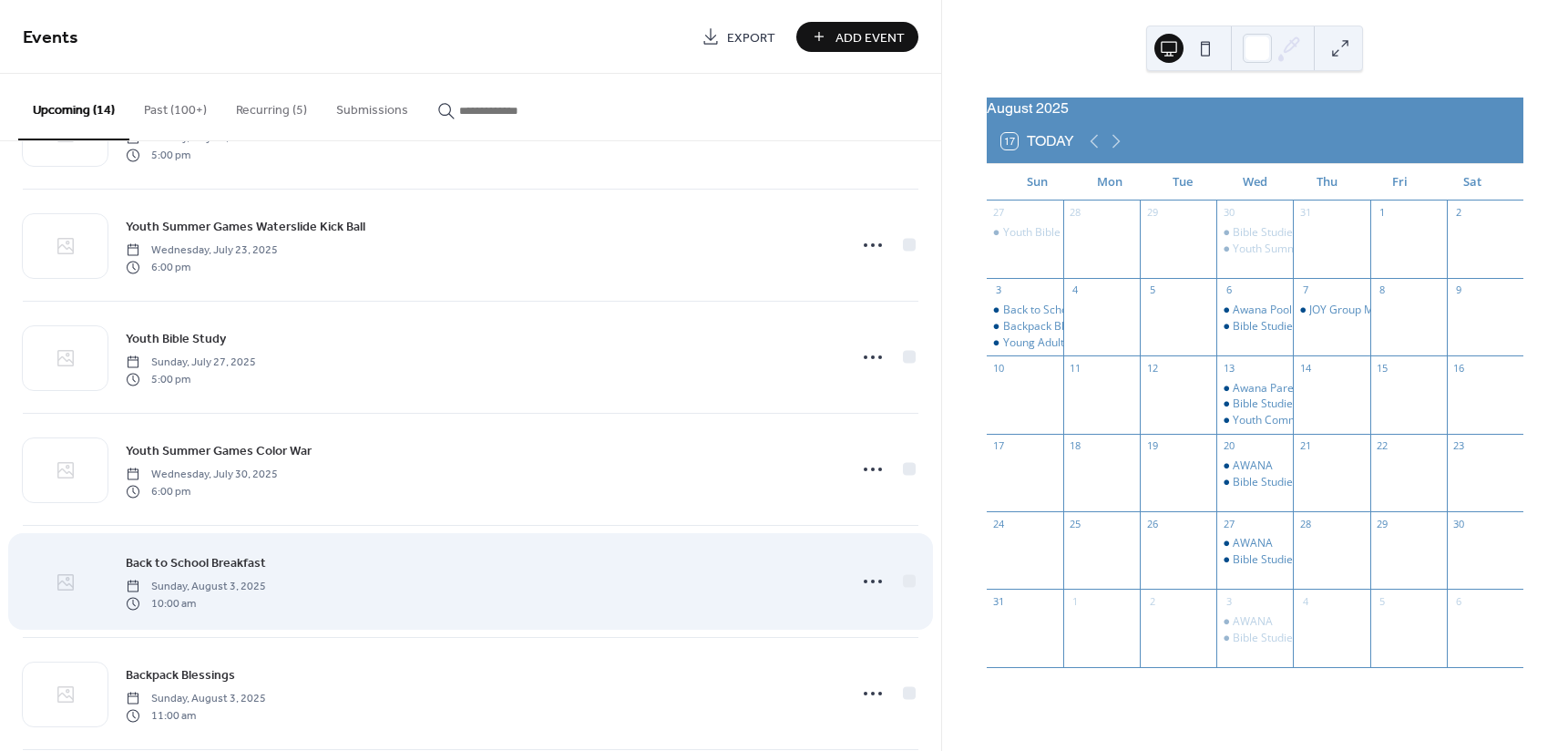 click at bounding box center [65, 582] 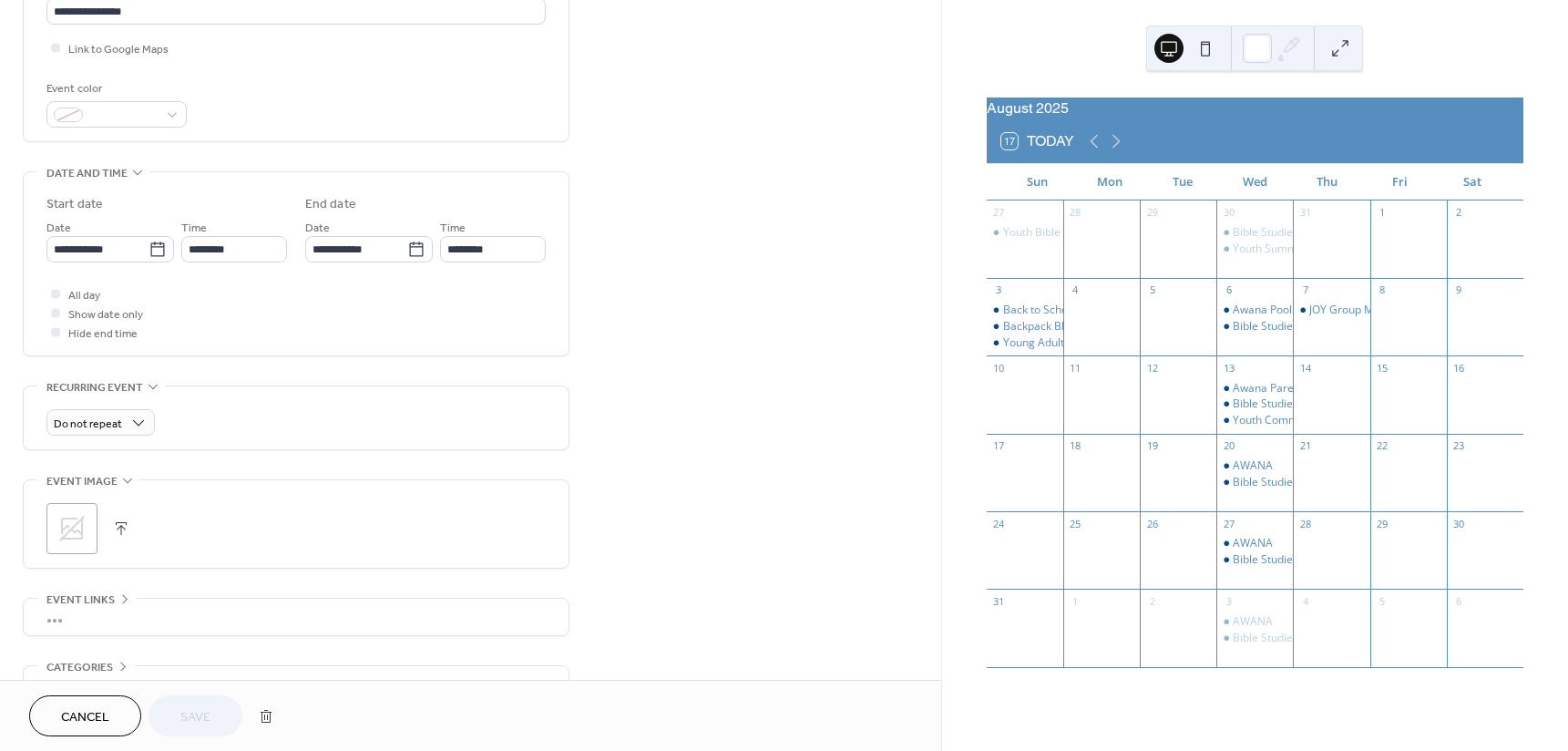 scroll, scrollTop: 456, scrollLeft: 0, axis: vertical 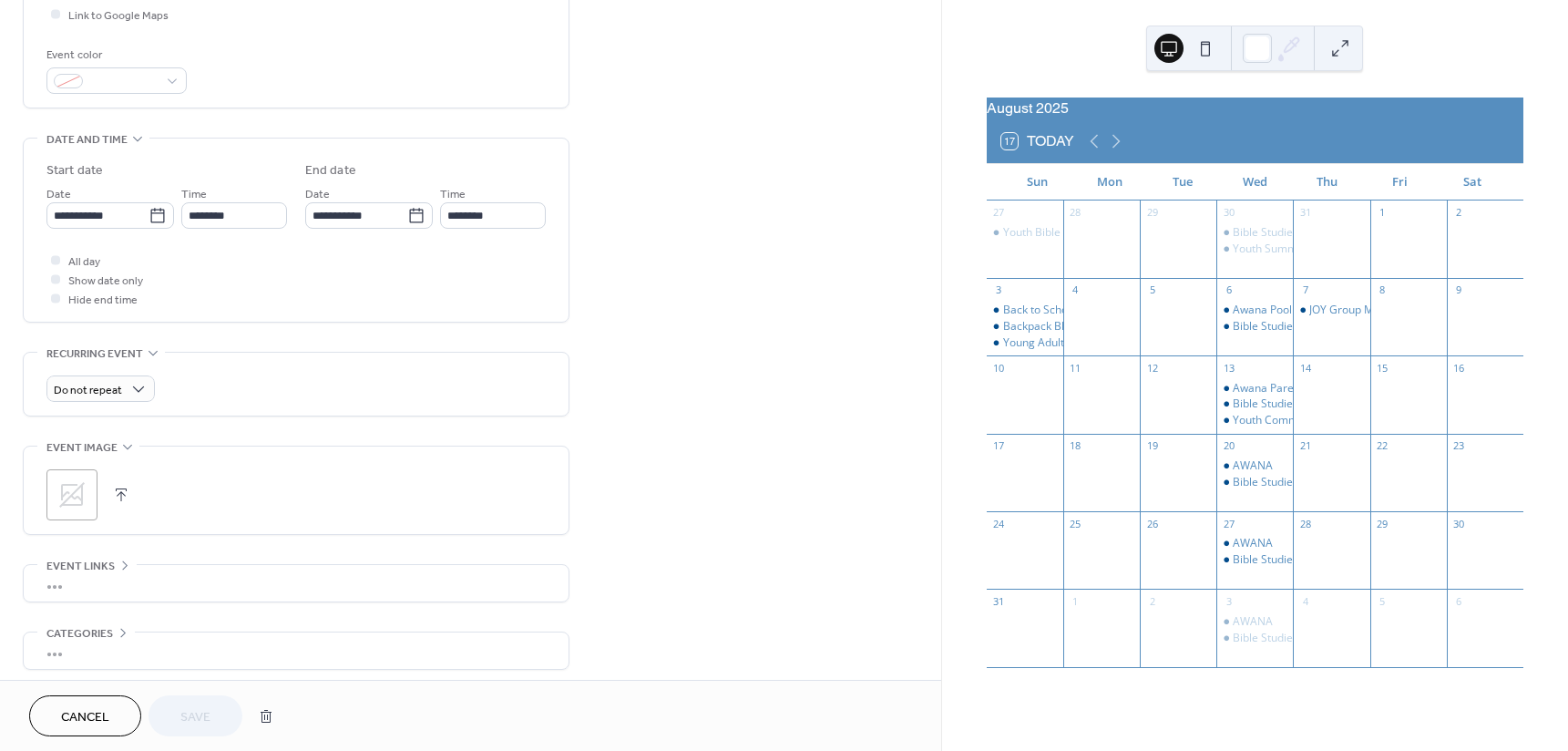 click on ";" at bounding box center [72, 495] 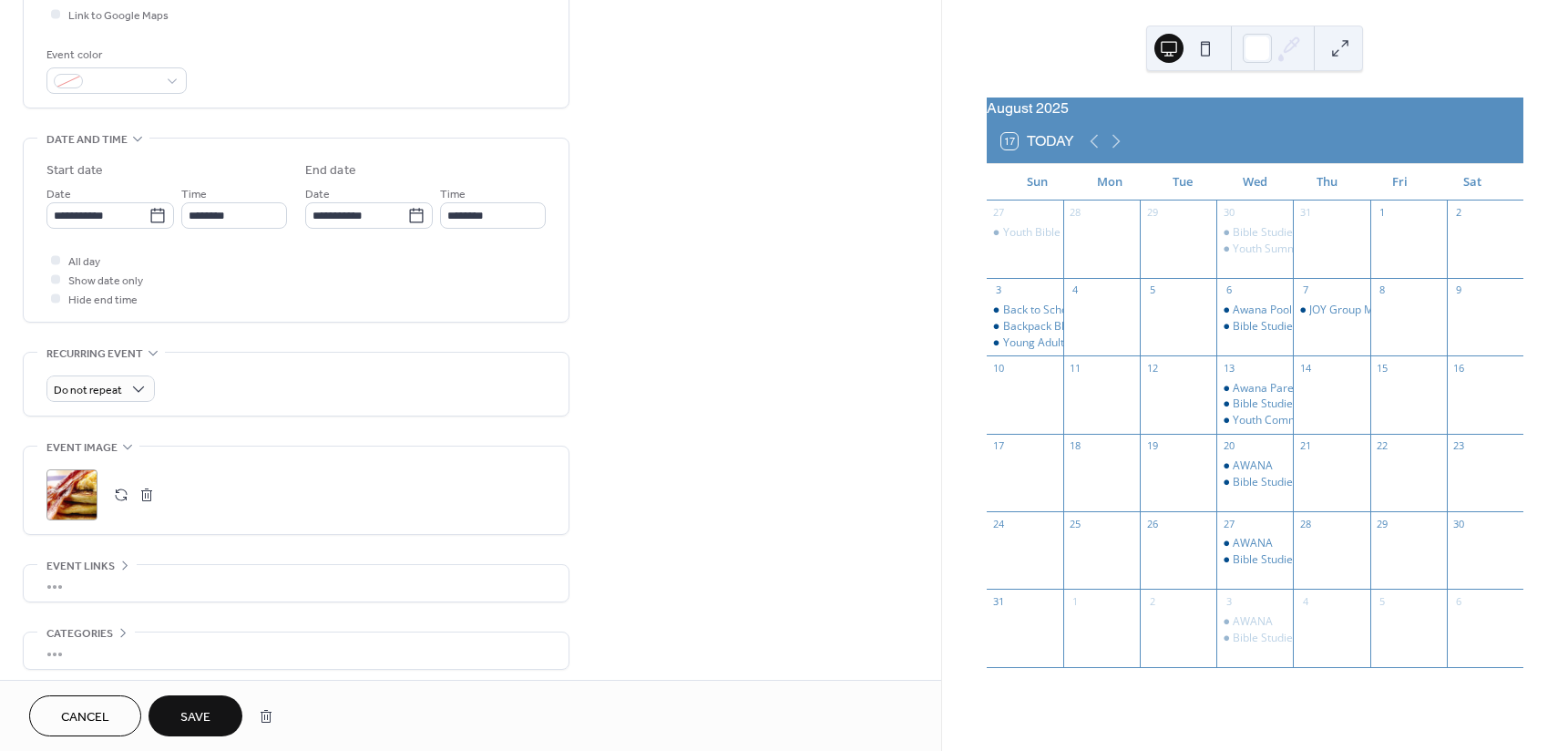 click on "Save" at bounding box center [195, 717] 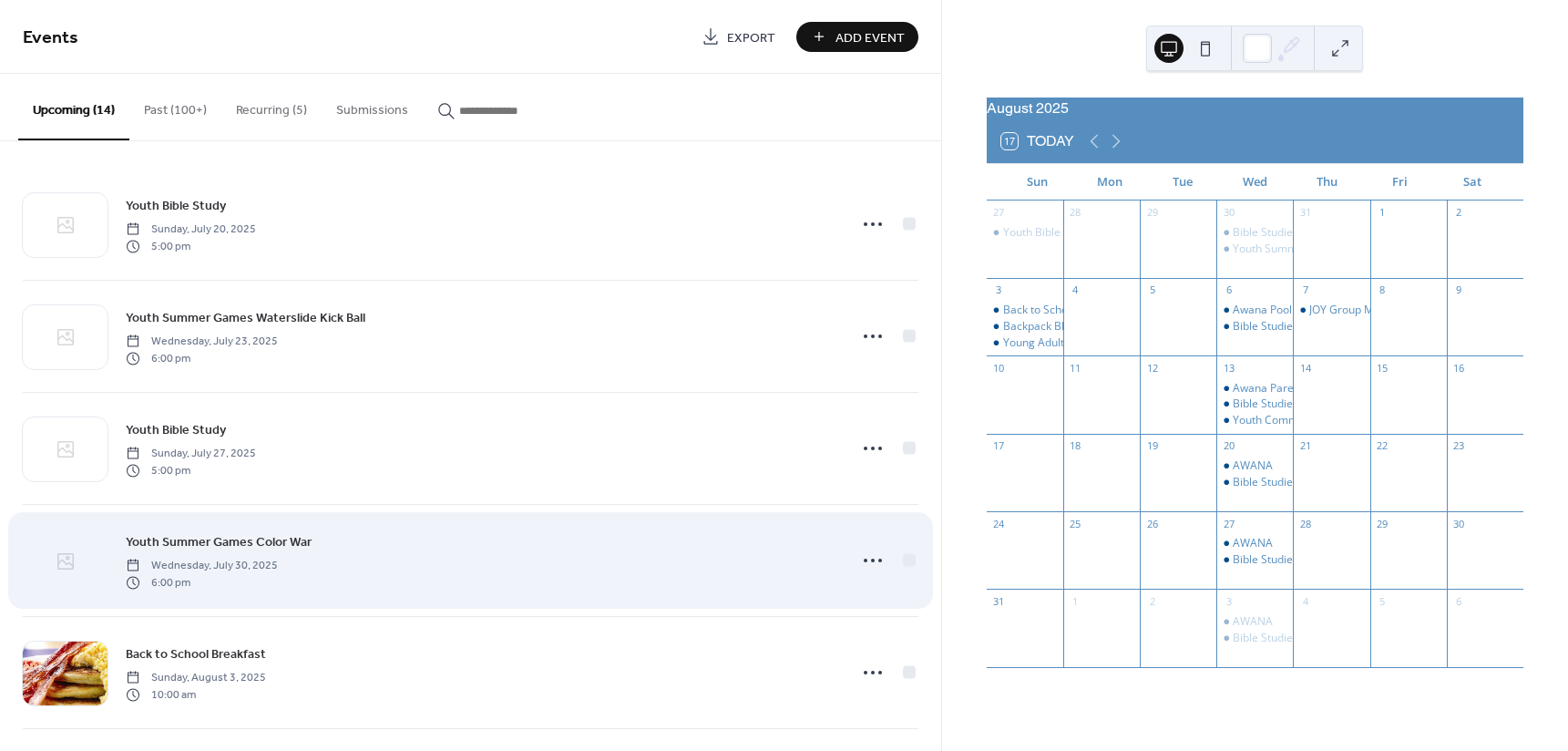 click 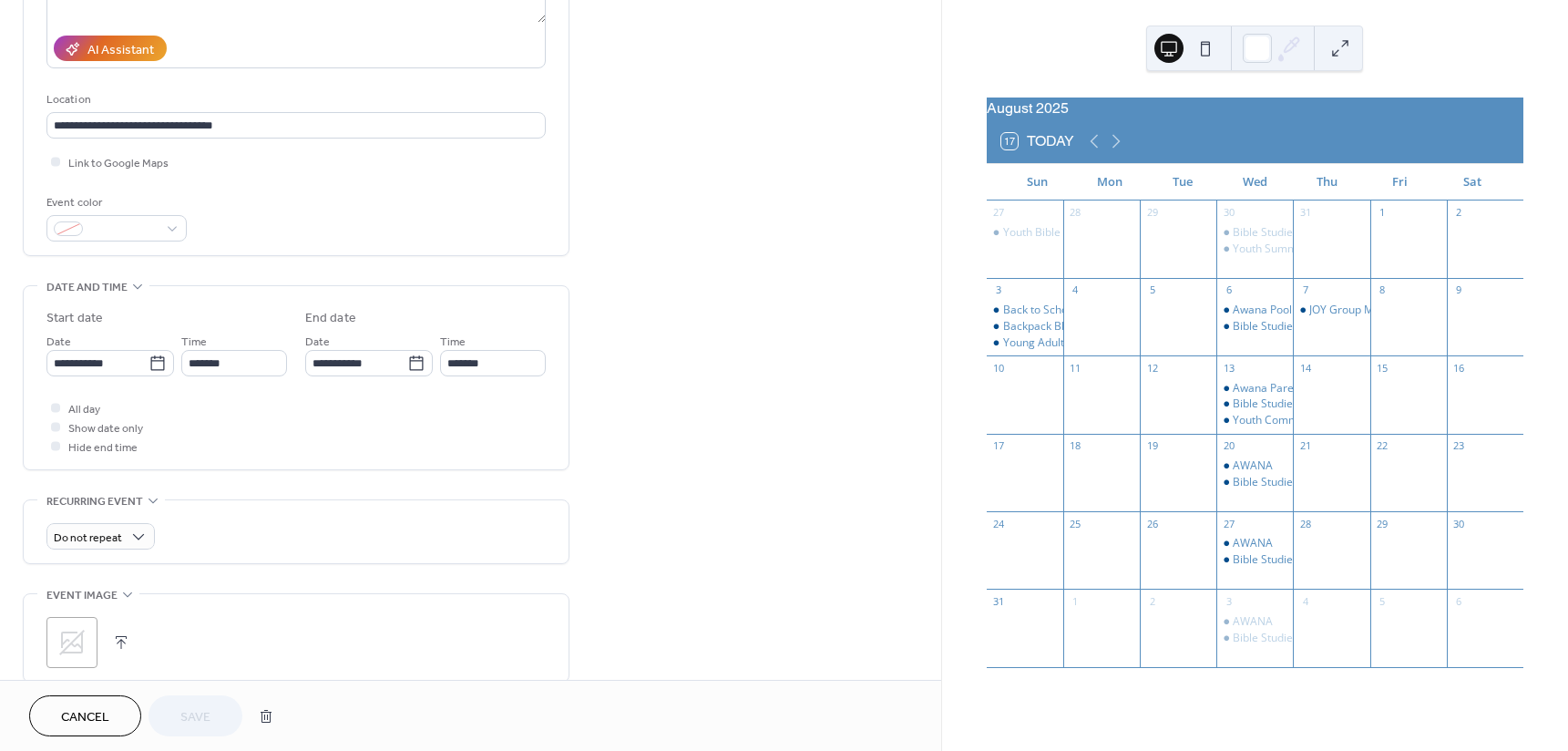 scroll, scrollTop: 365, scrollLeft: 0, axis: vertical 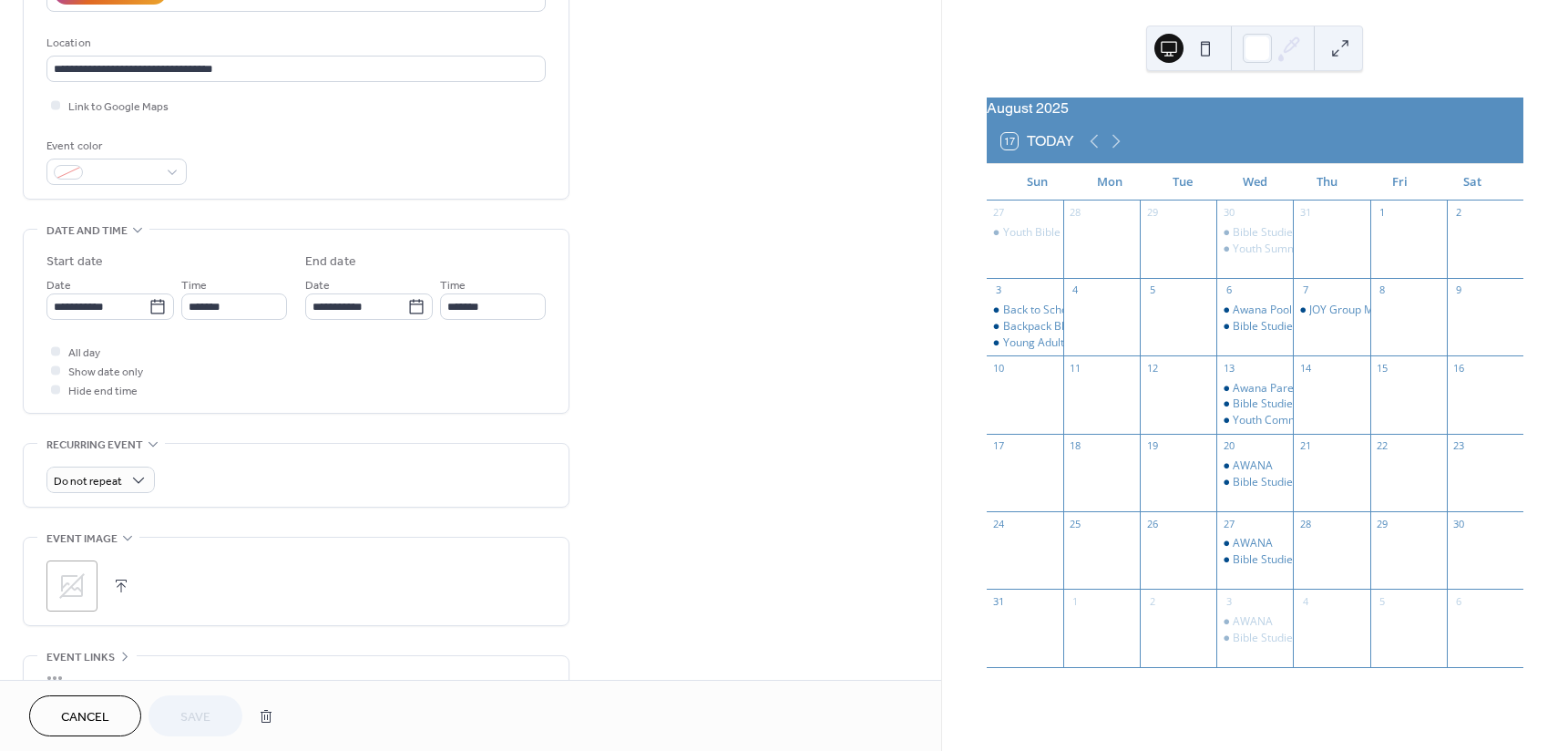 click 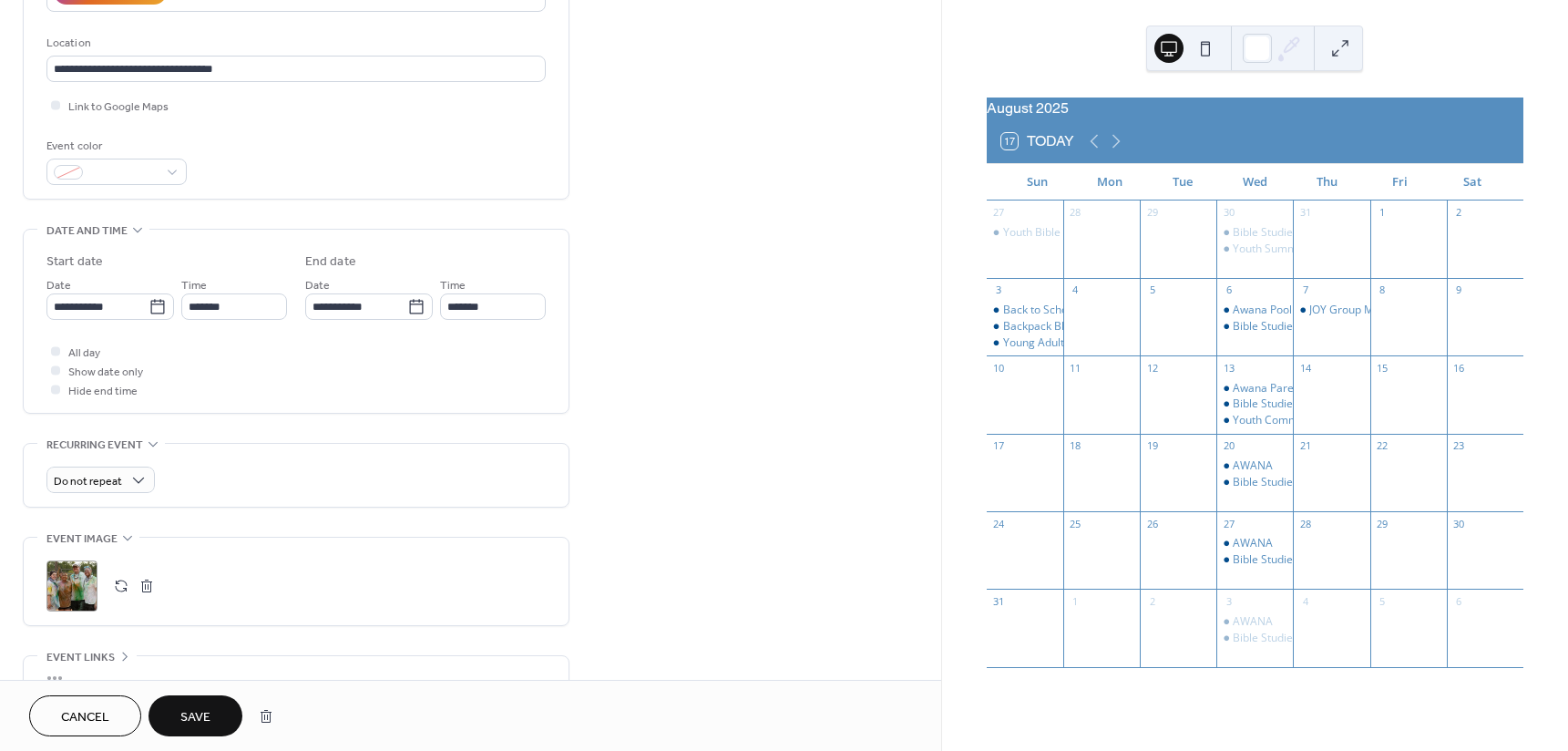 click on "Save" at bounding box center (195, 717) 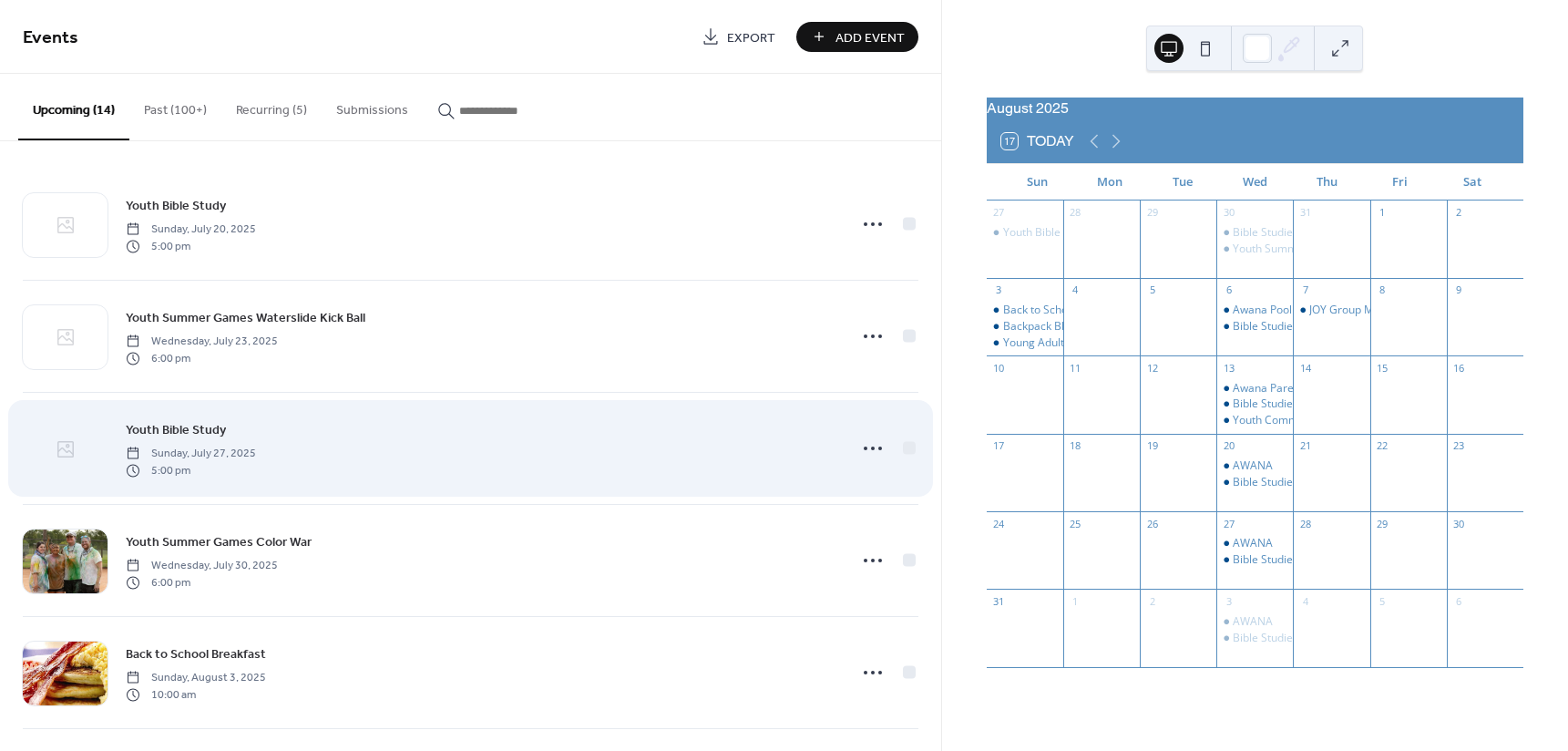 click 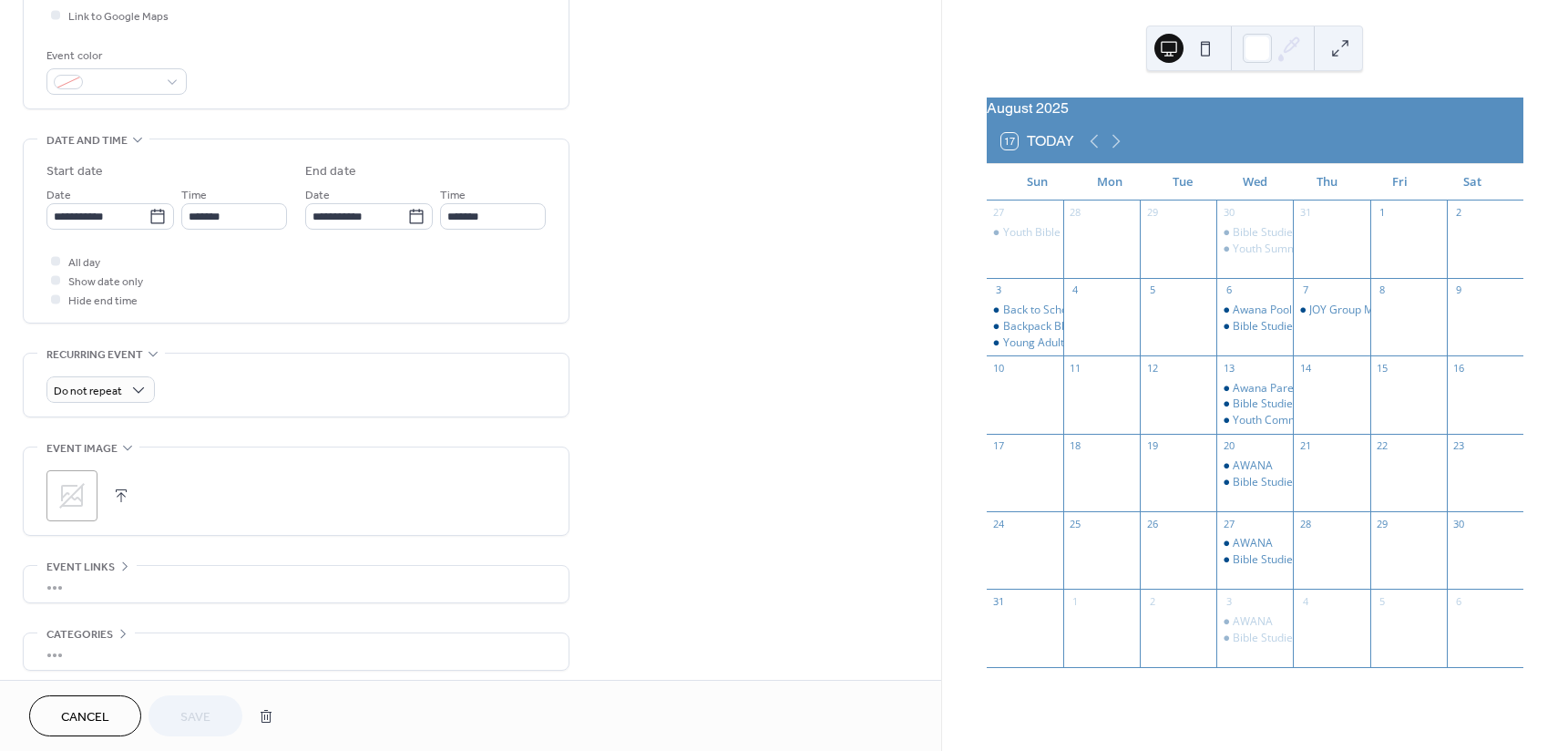 scroll, scrollTop: 456, scrollLeft: 0, axis: vertical 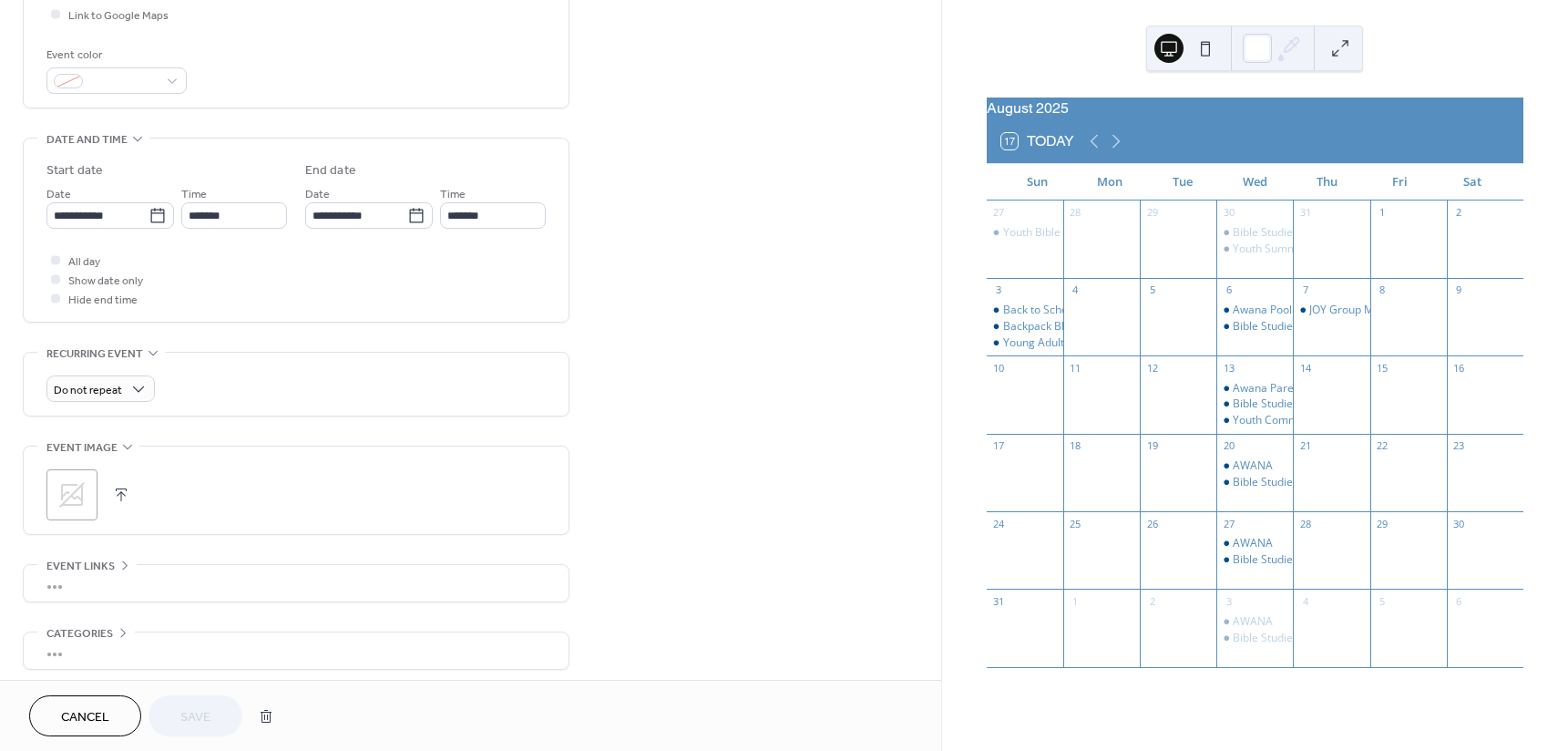 click 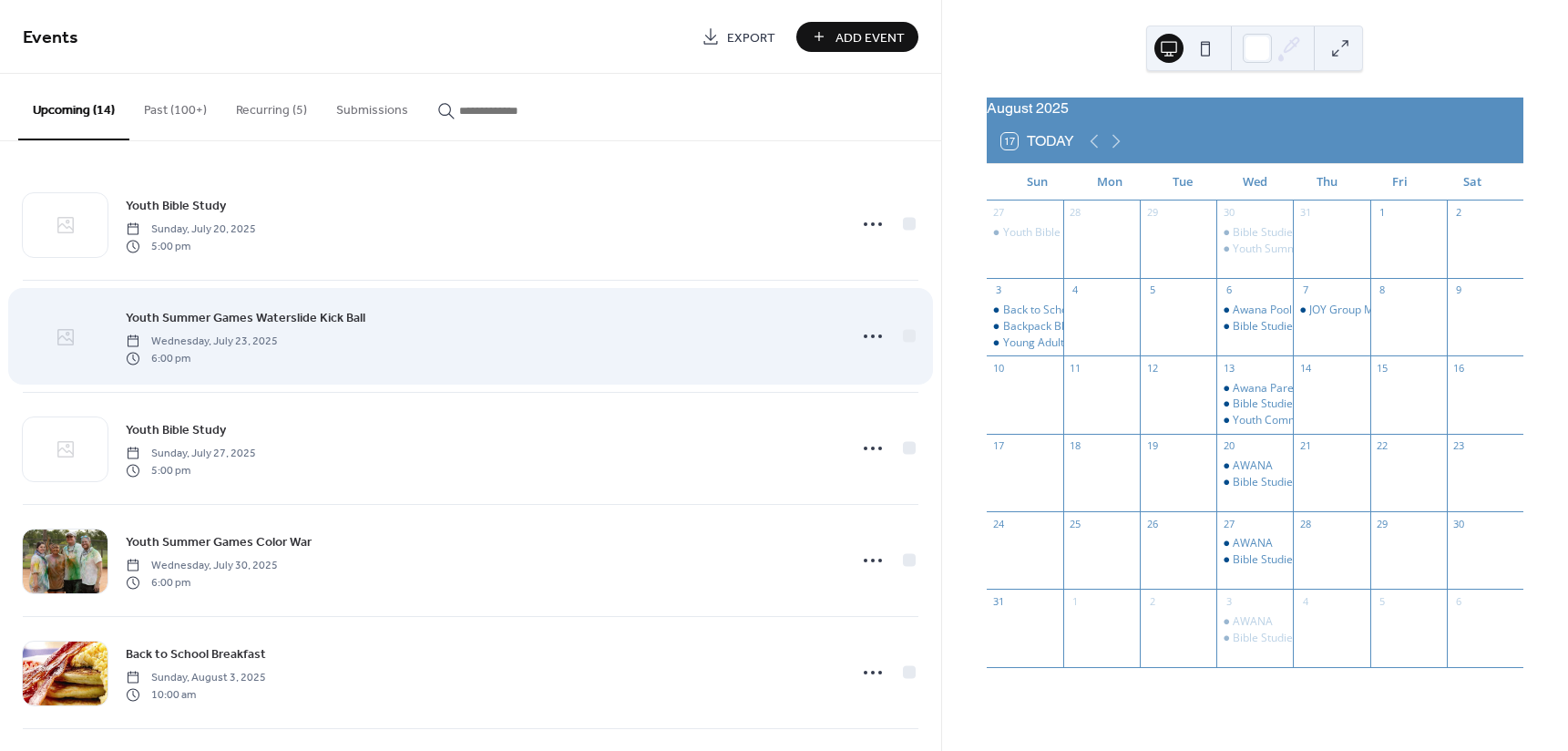 click at bounding box center [65, 337] 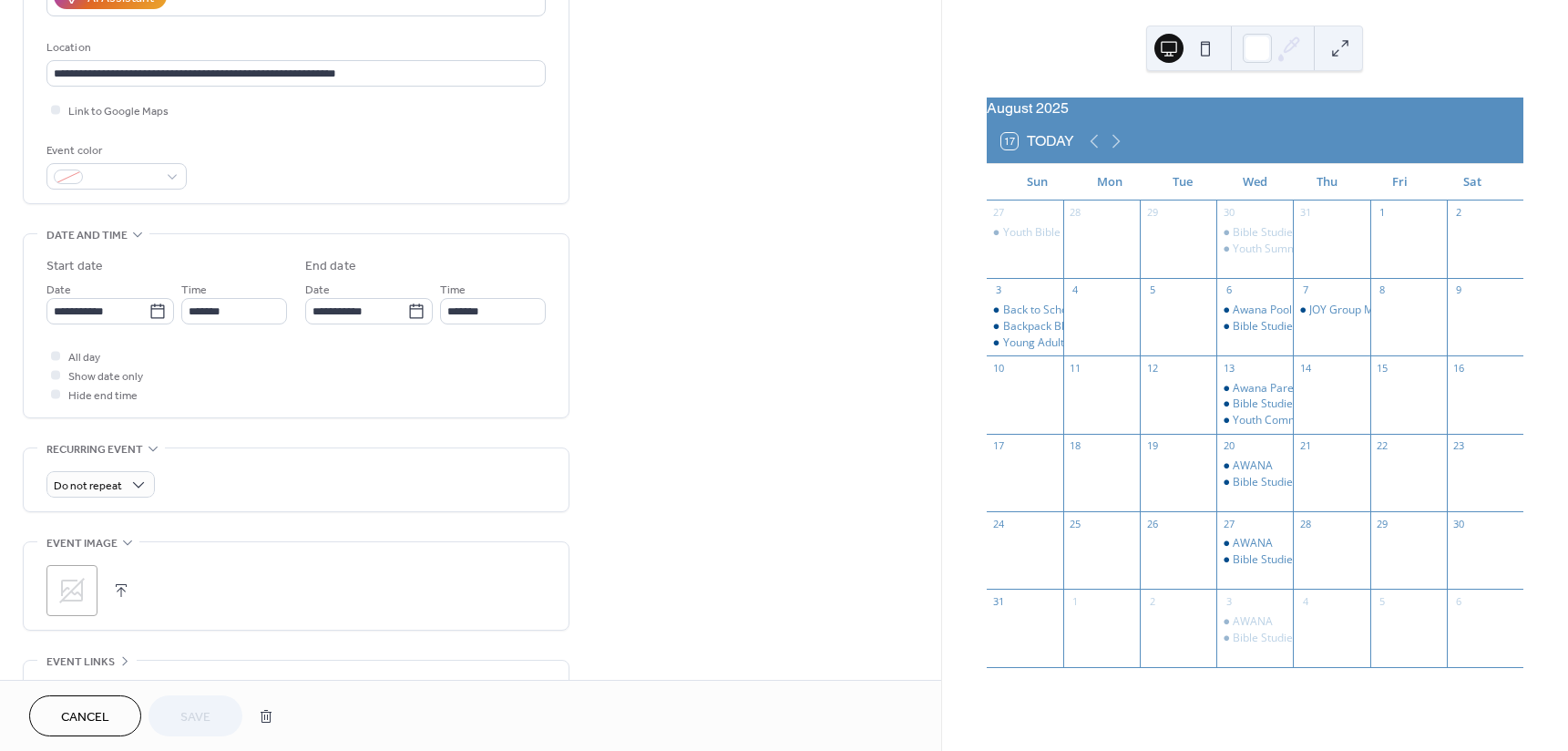 scroll, scrollTop: 365, scrollLeft: 0, axis: vertical 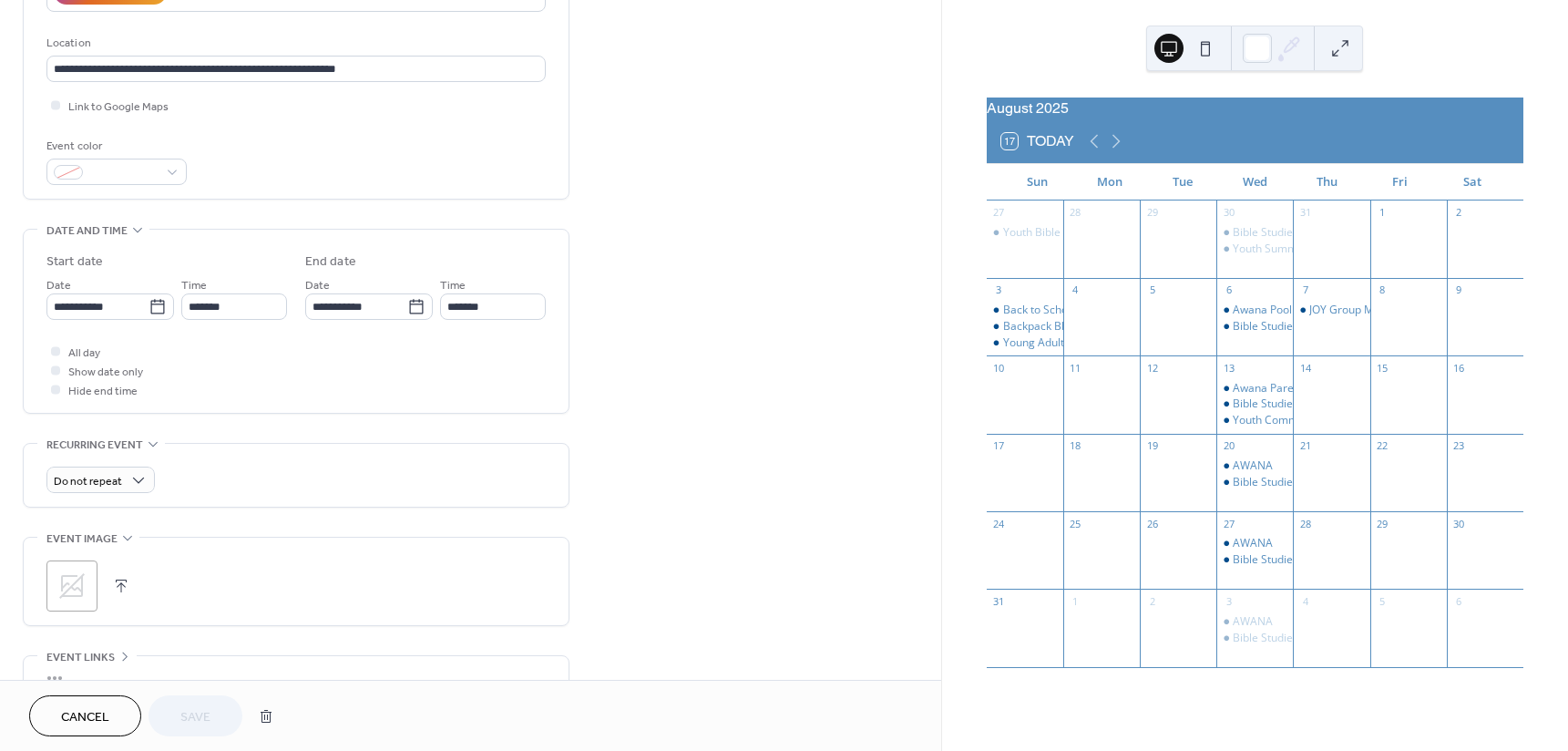 click 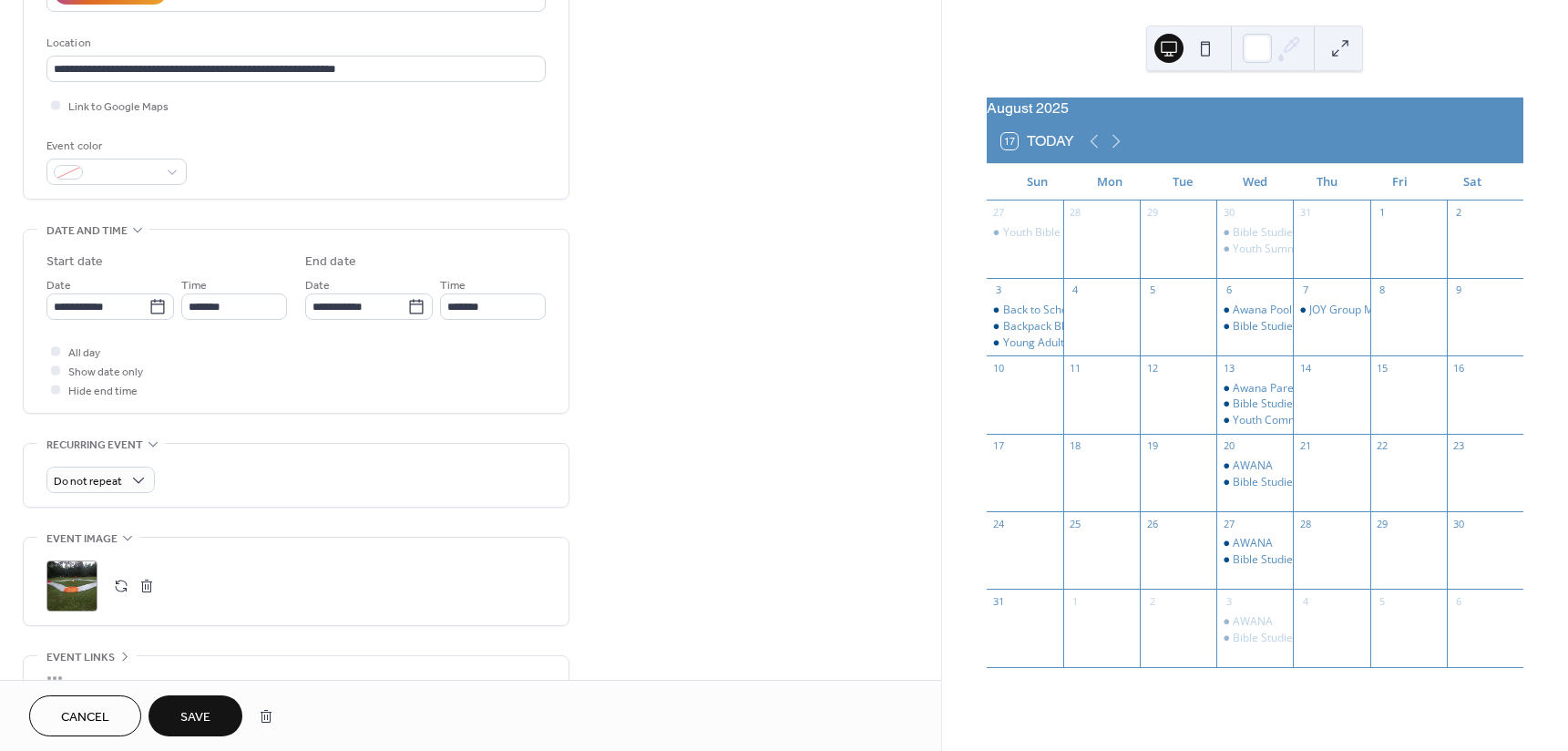 click on "Save" at bounding box center (195, 717) 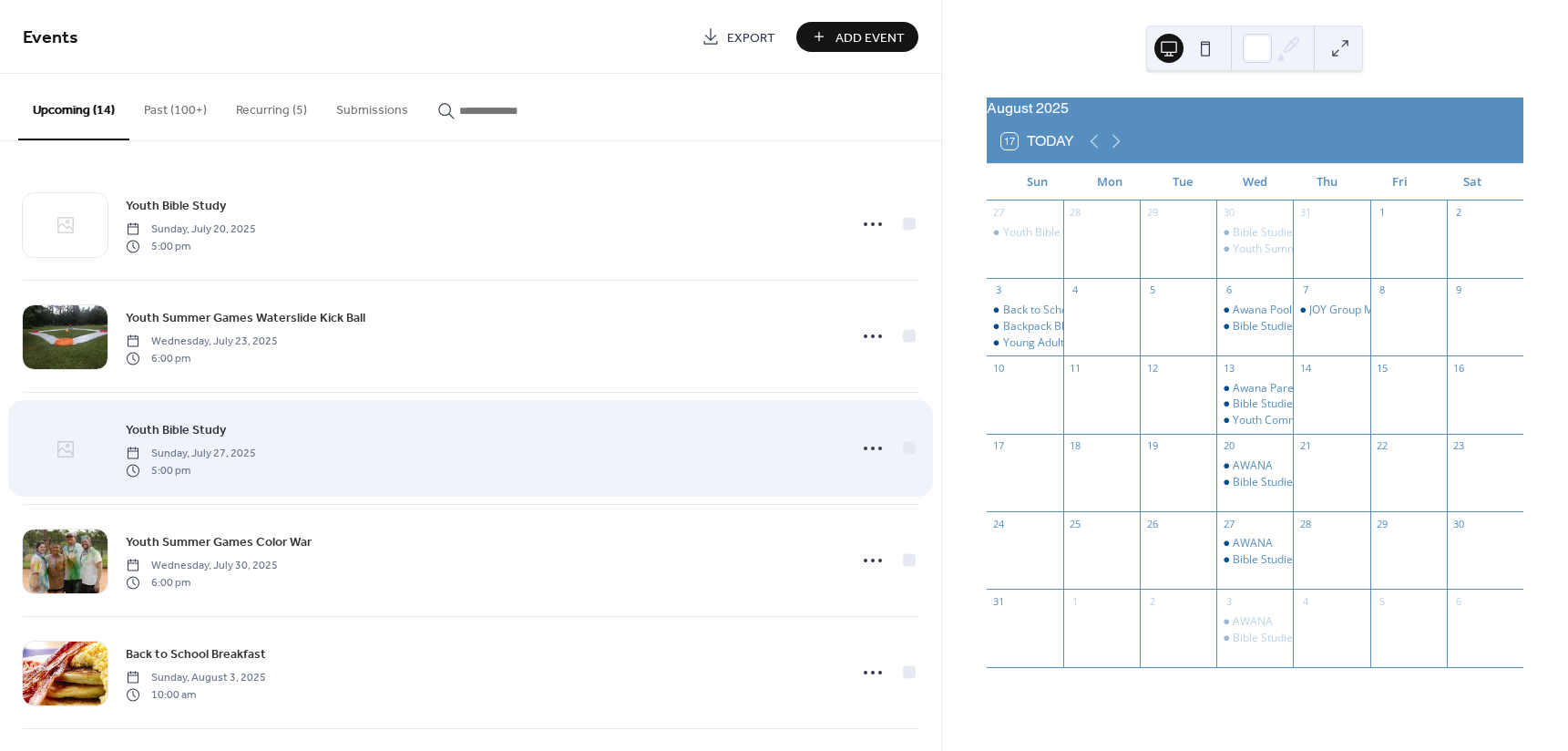 click at bounding box center [65, 449] 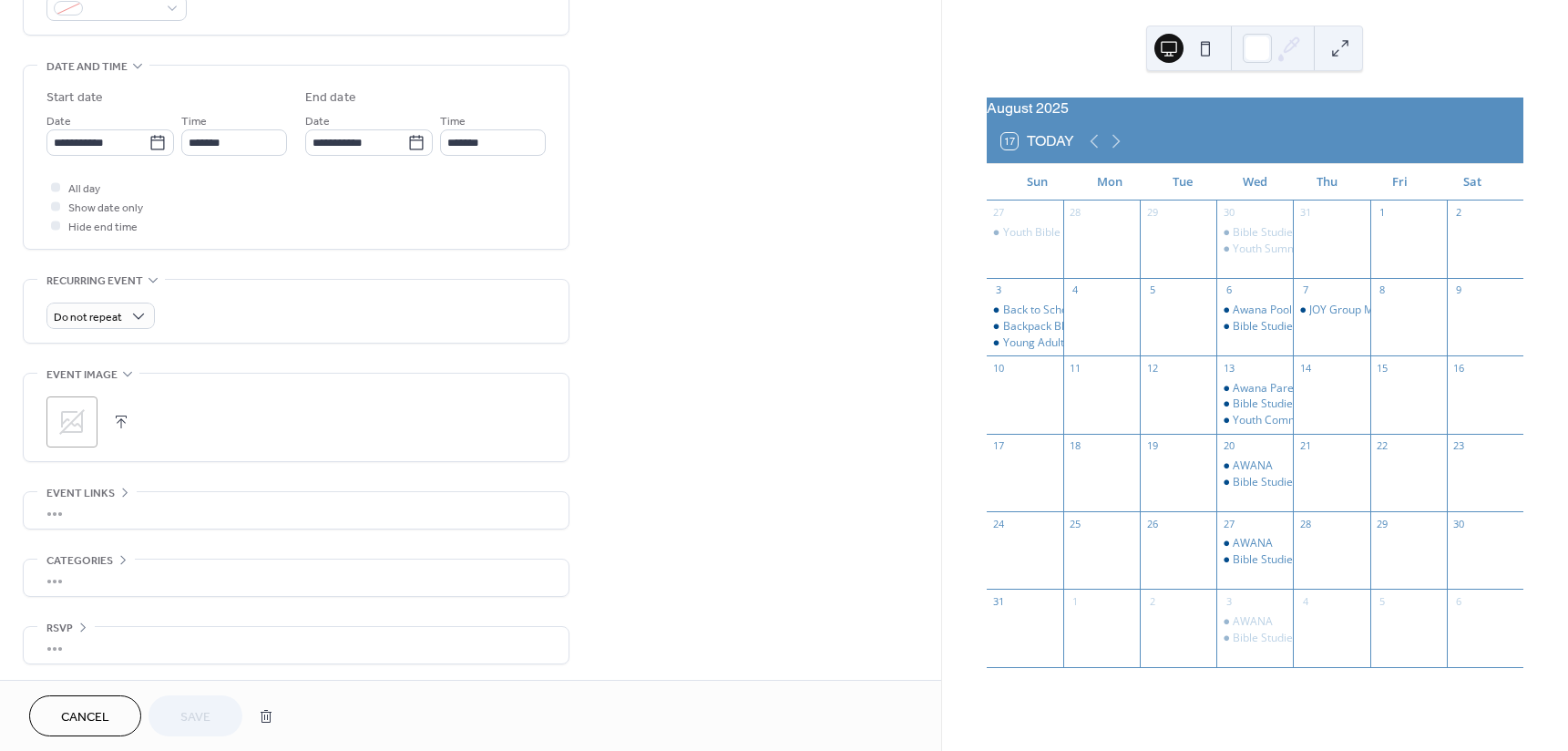 scroll, scrollTop: 531, scrollLeft: 0, axis: vertical 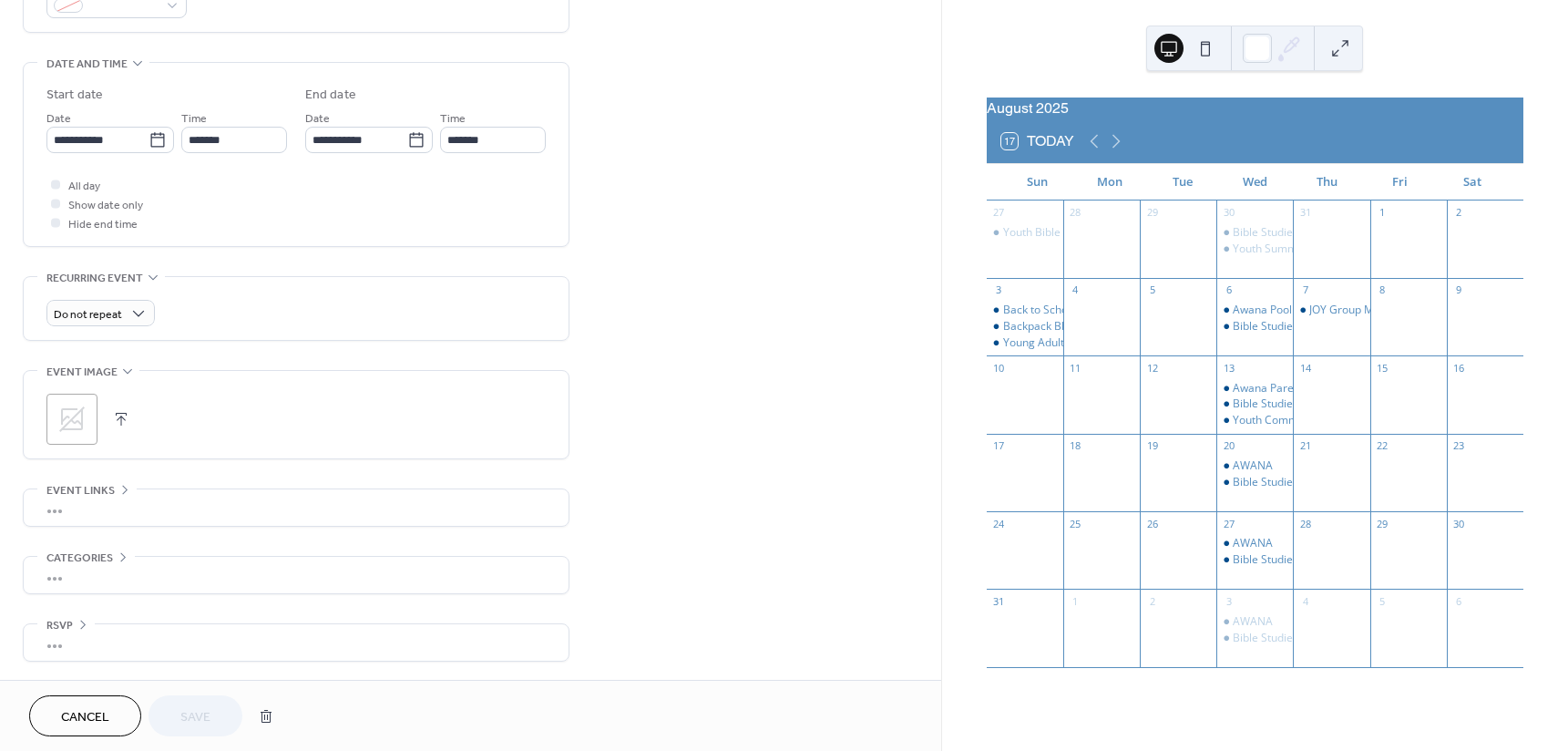 click 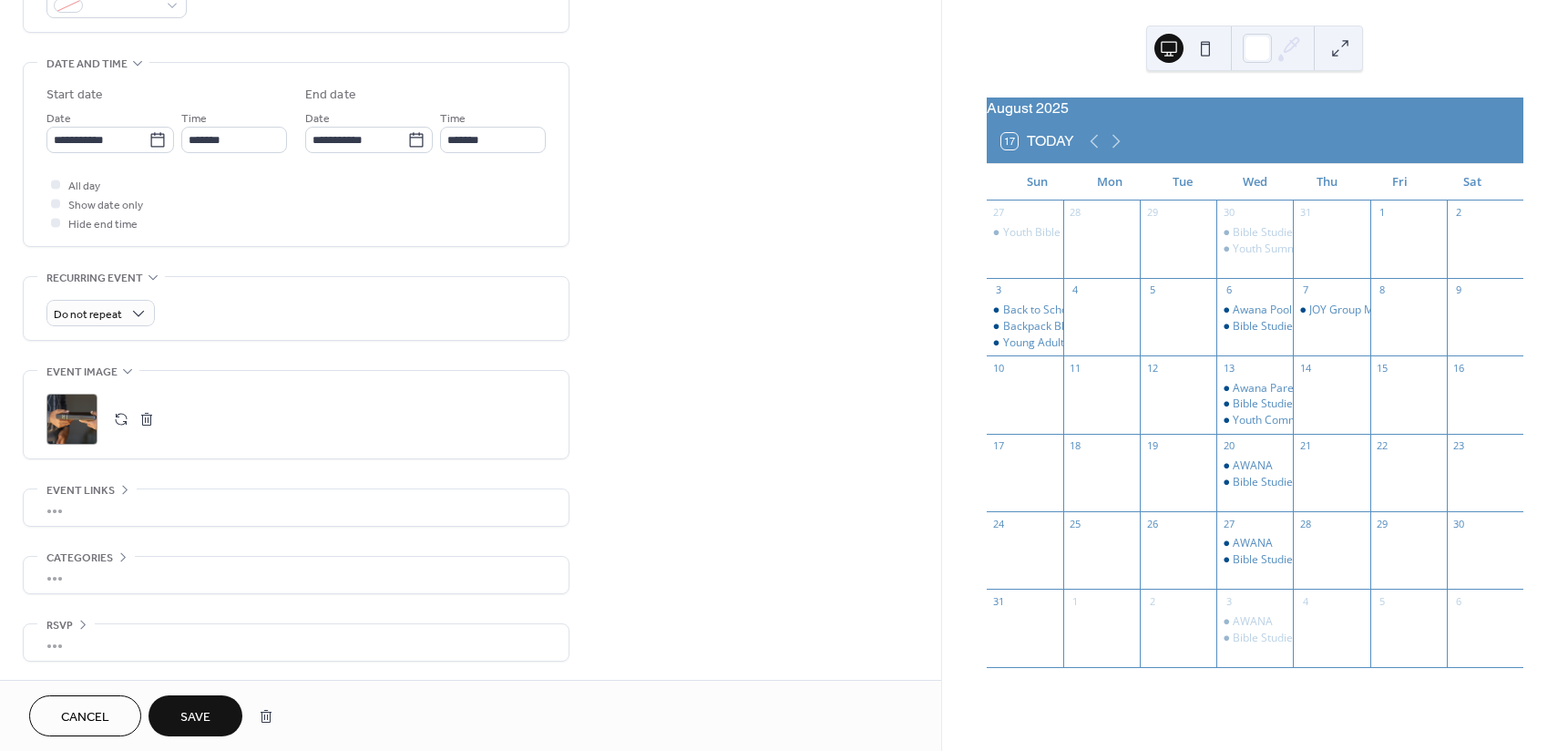 click on "Save" at bounding box center (195, 715) 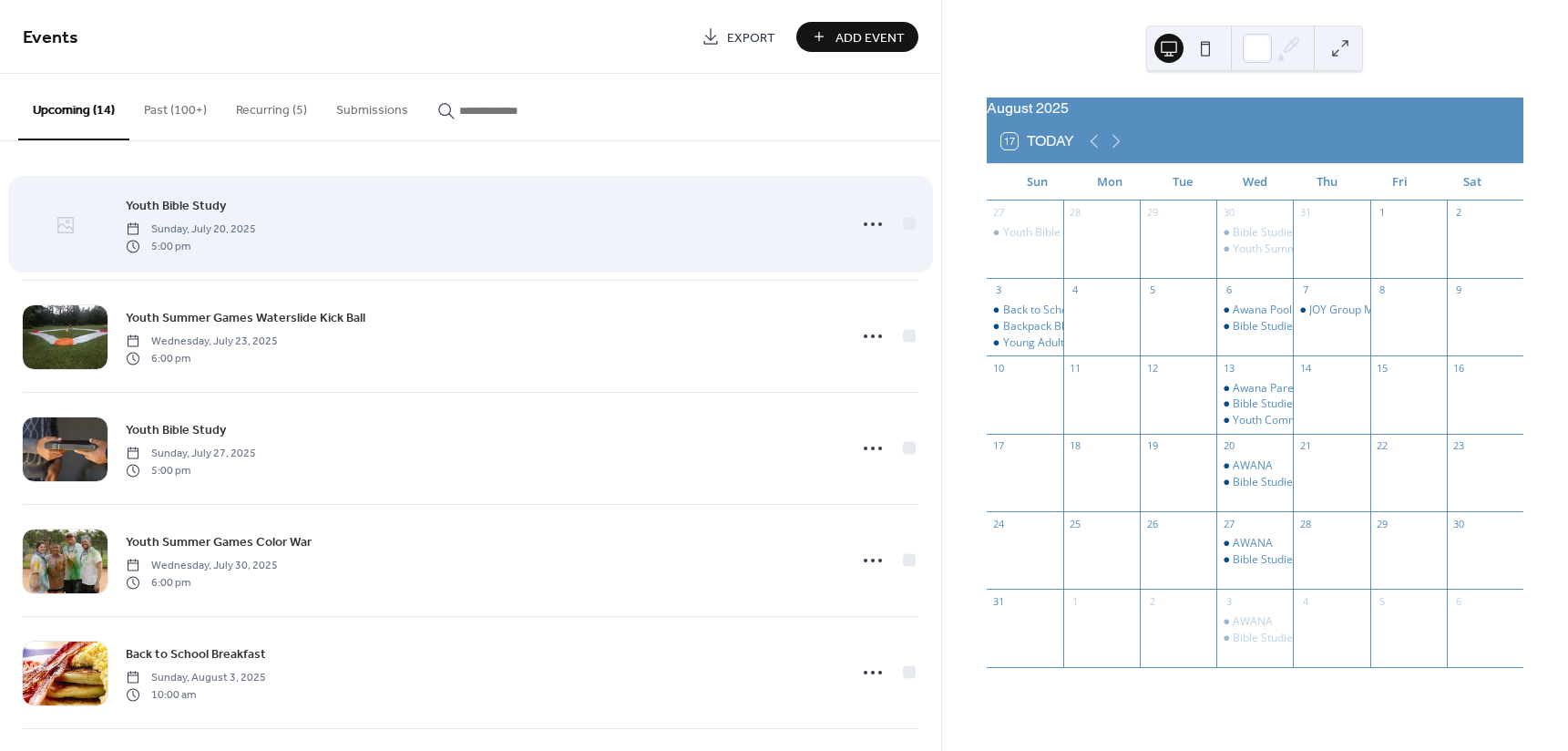 click at bounding box center (65, 225) 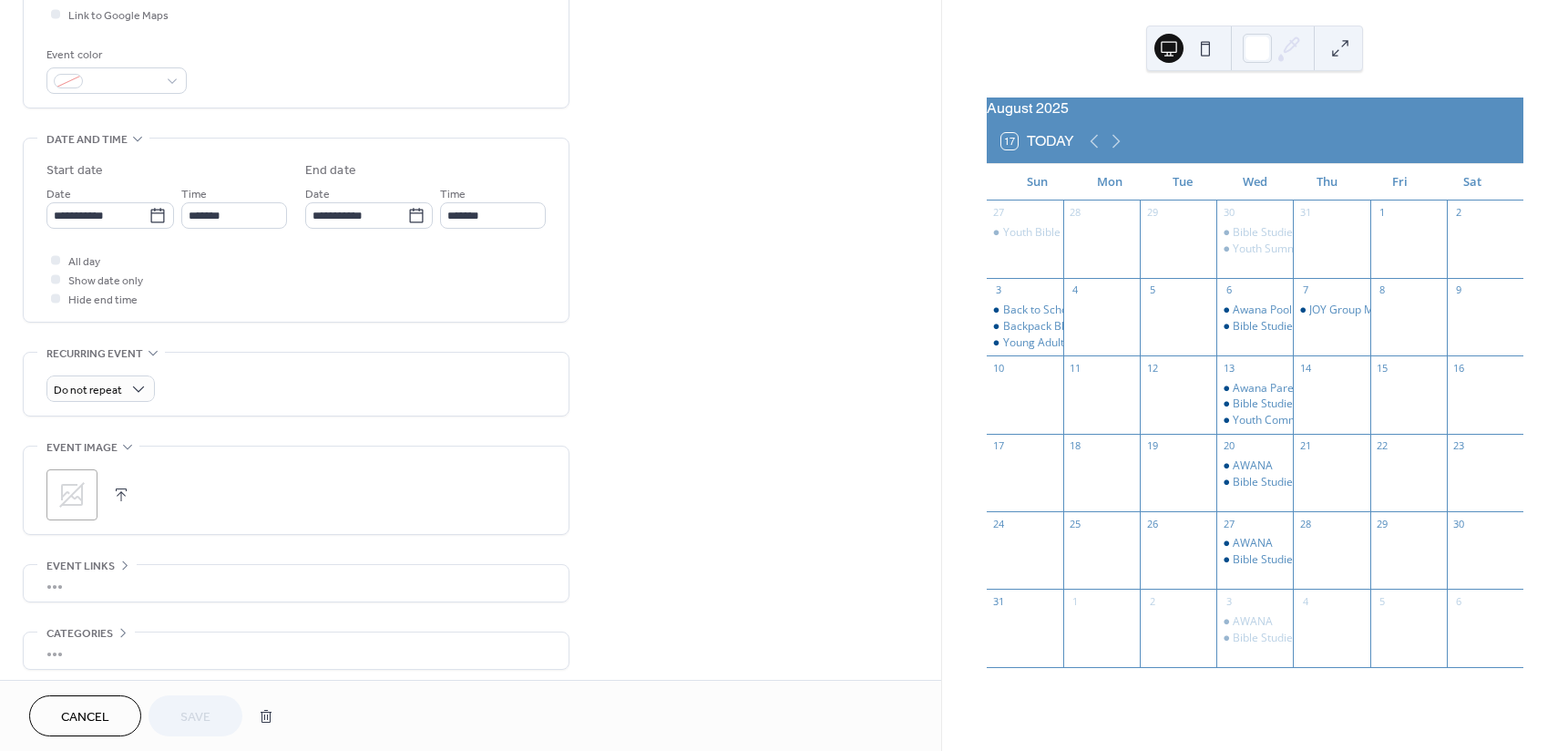 scroll, scrollTop: 531, scrollLeft: 0, axis: vertical 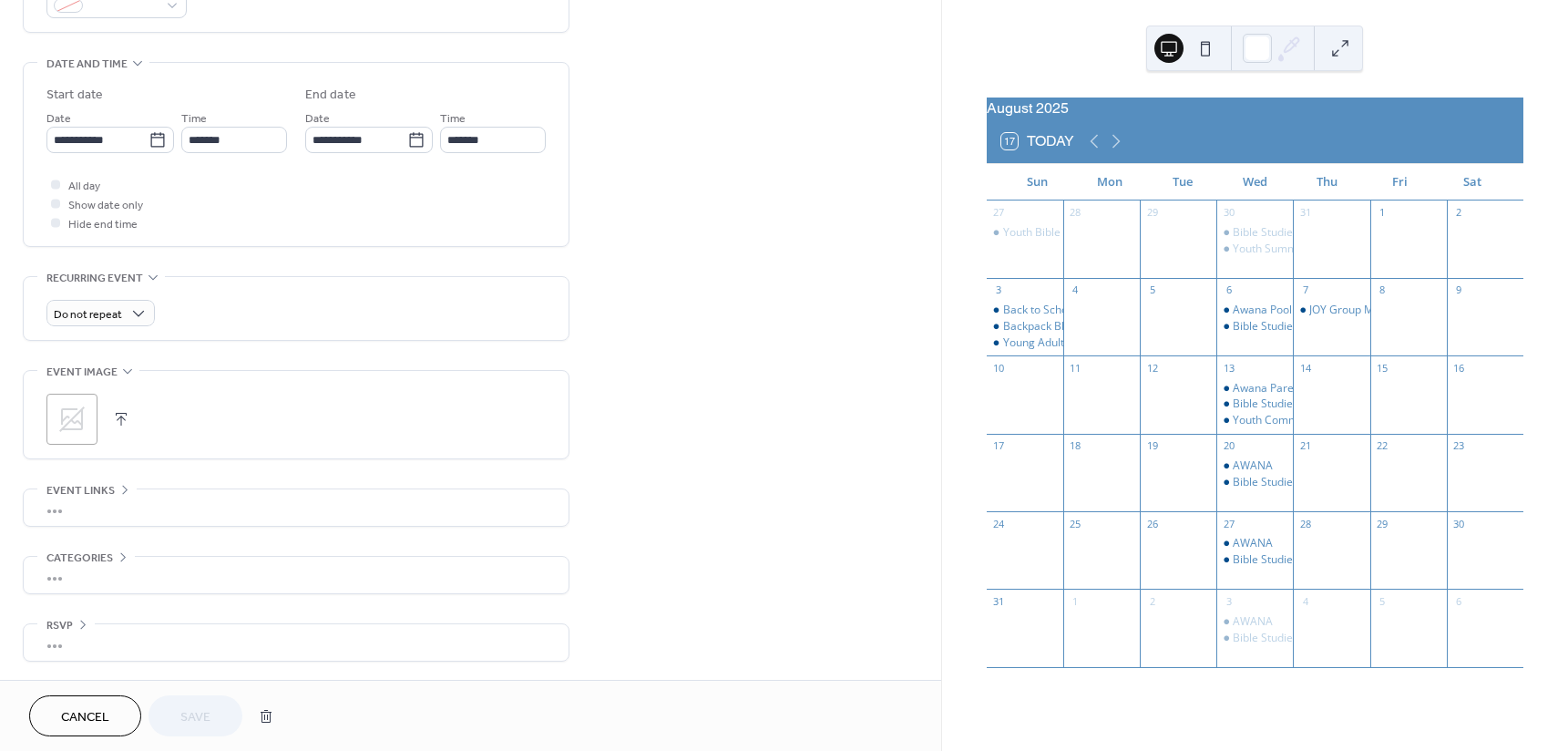 click 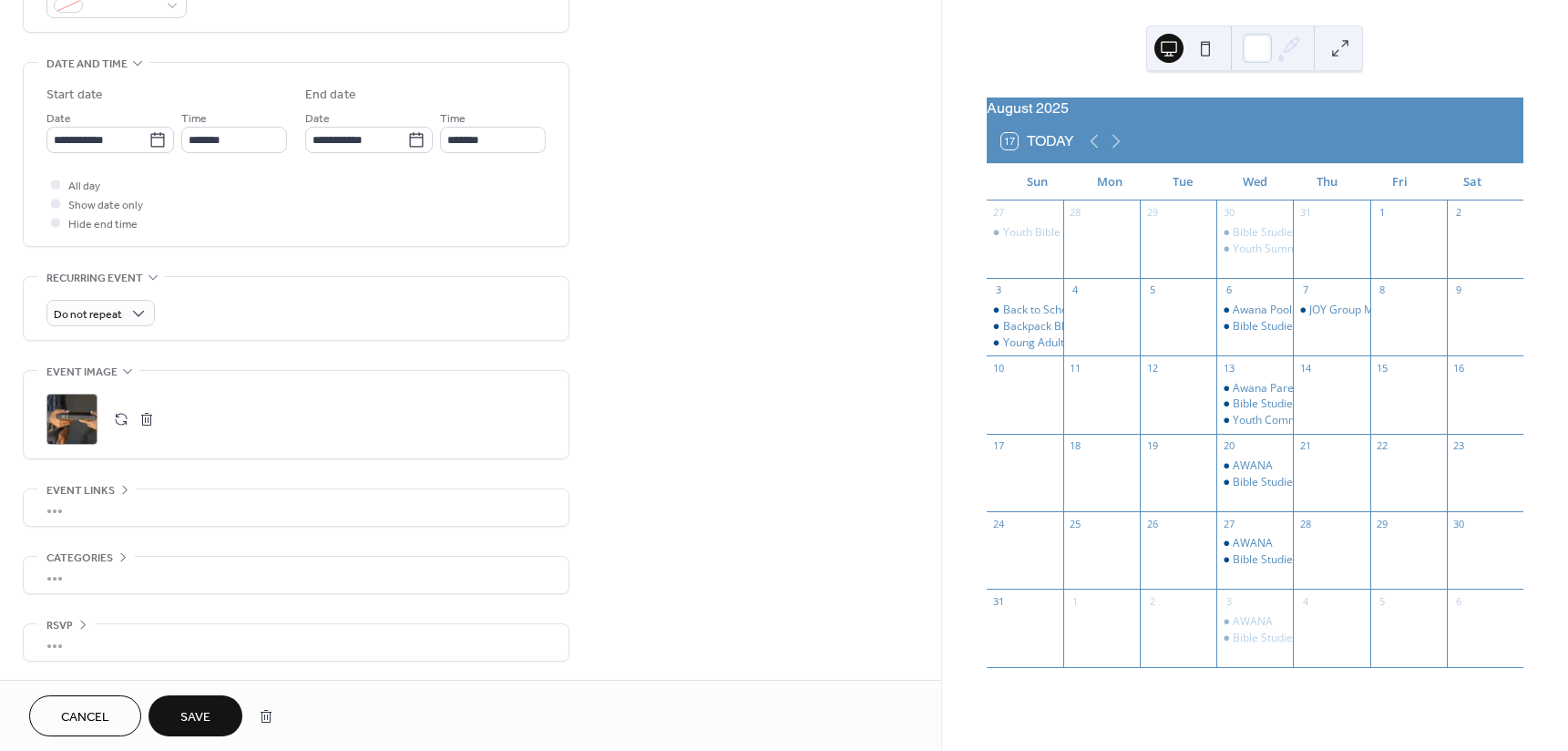click on "Save" at bounding box center [195, 715] 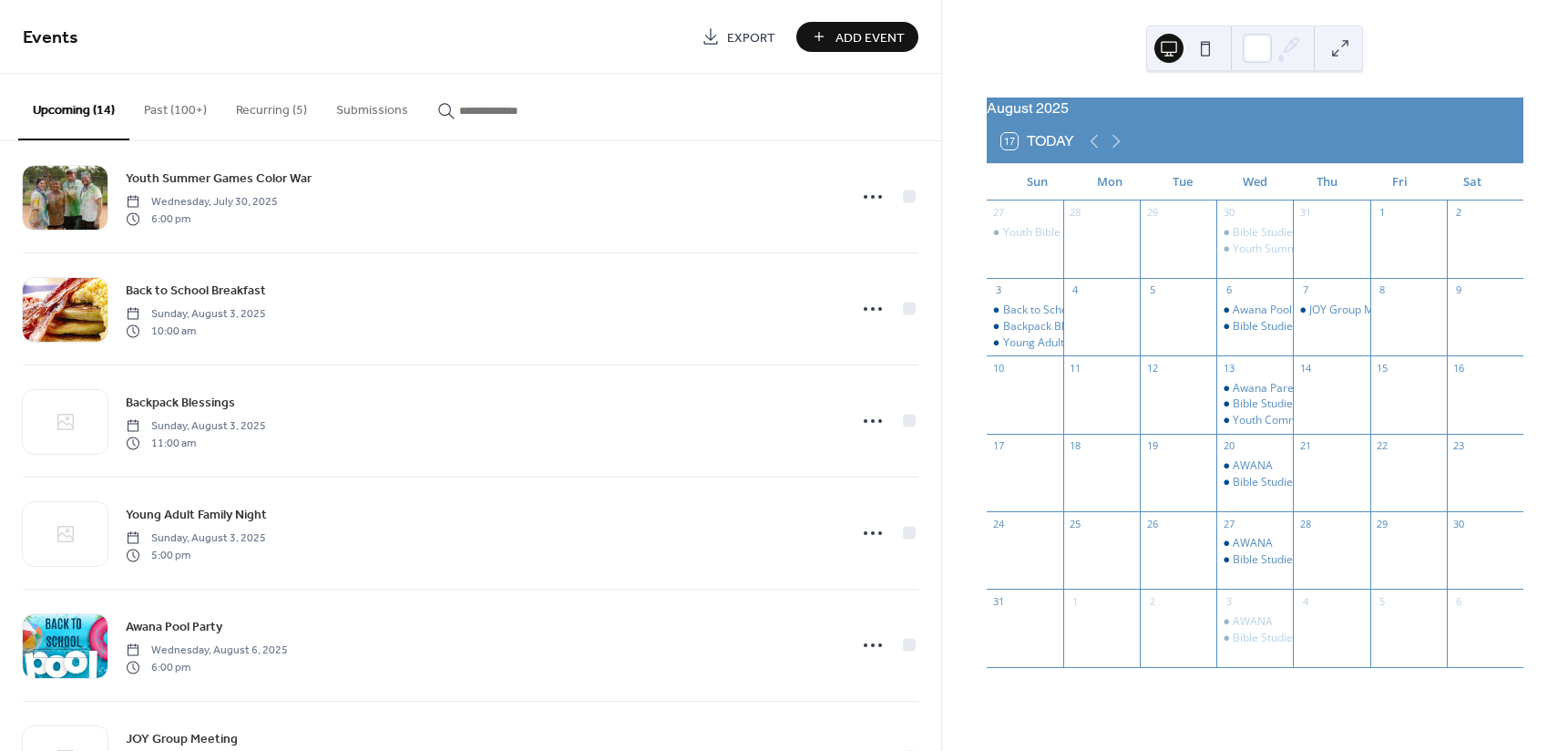 scroll, scrollTop: 365, scrollLeft: 0, axis: vertical 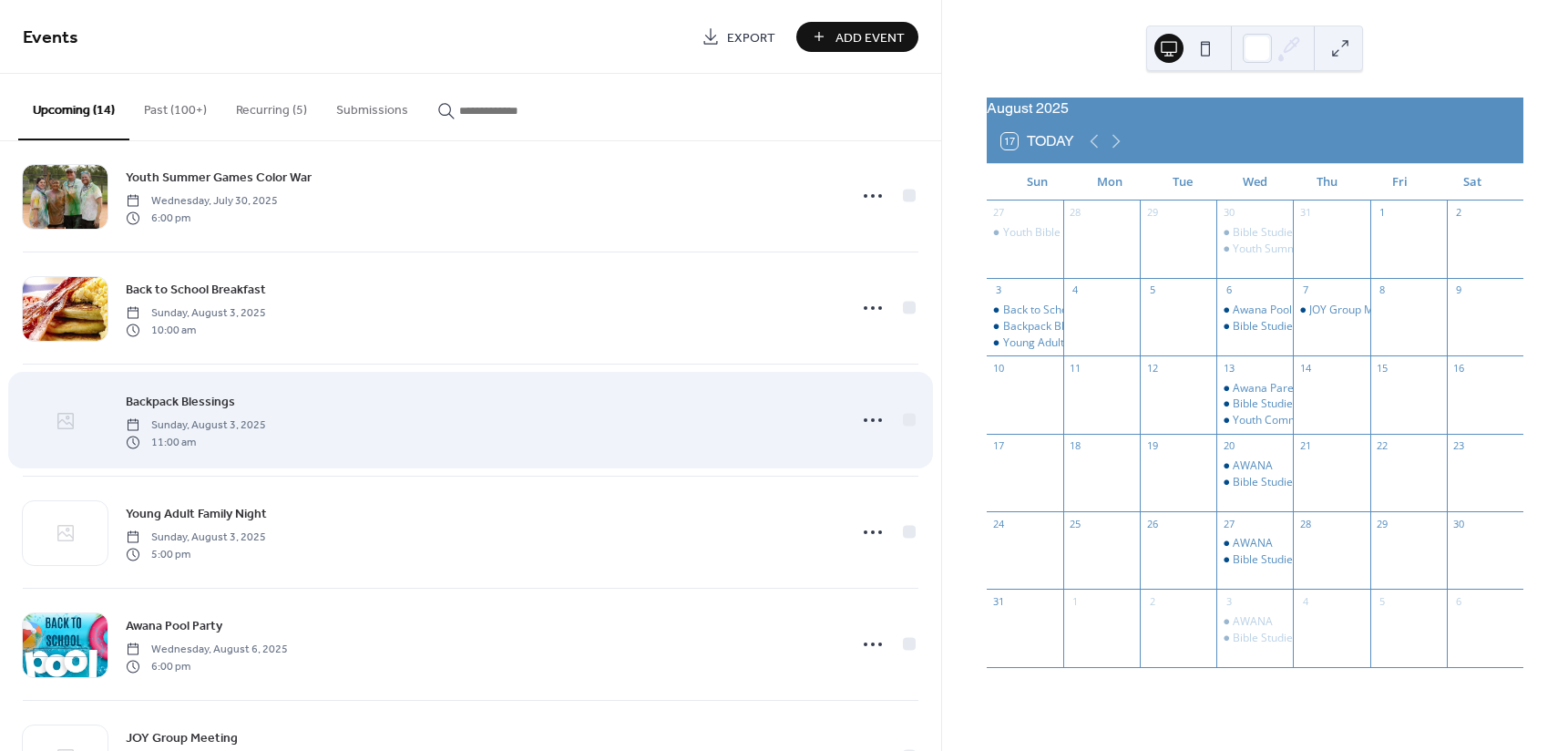click at bounding box center [65, 421] 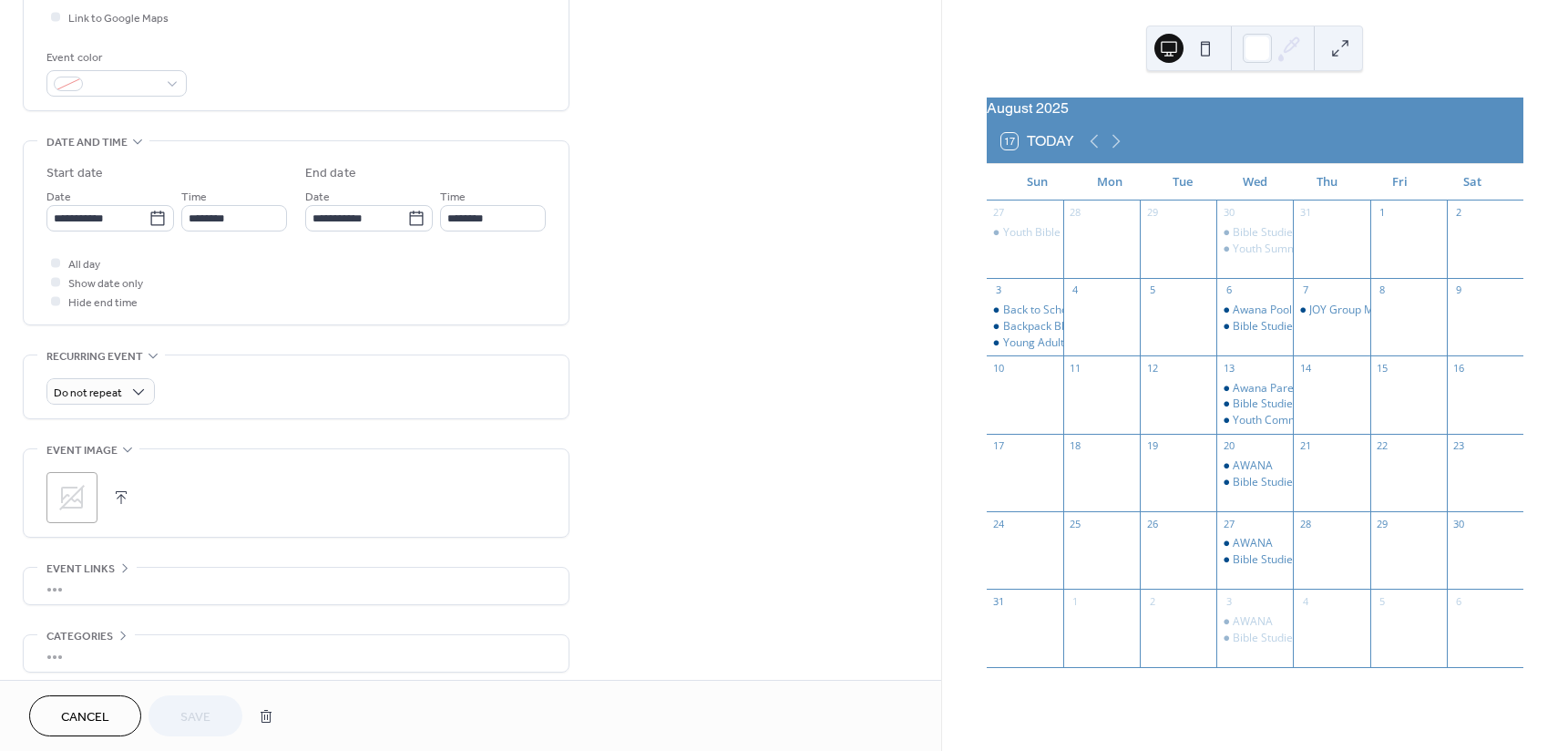 scroll, scrollTop: 456, scrollLeft: 0, axis: vertical 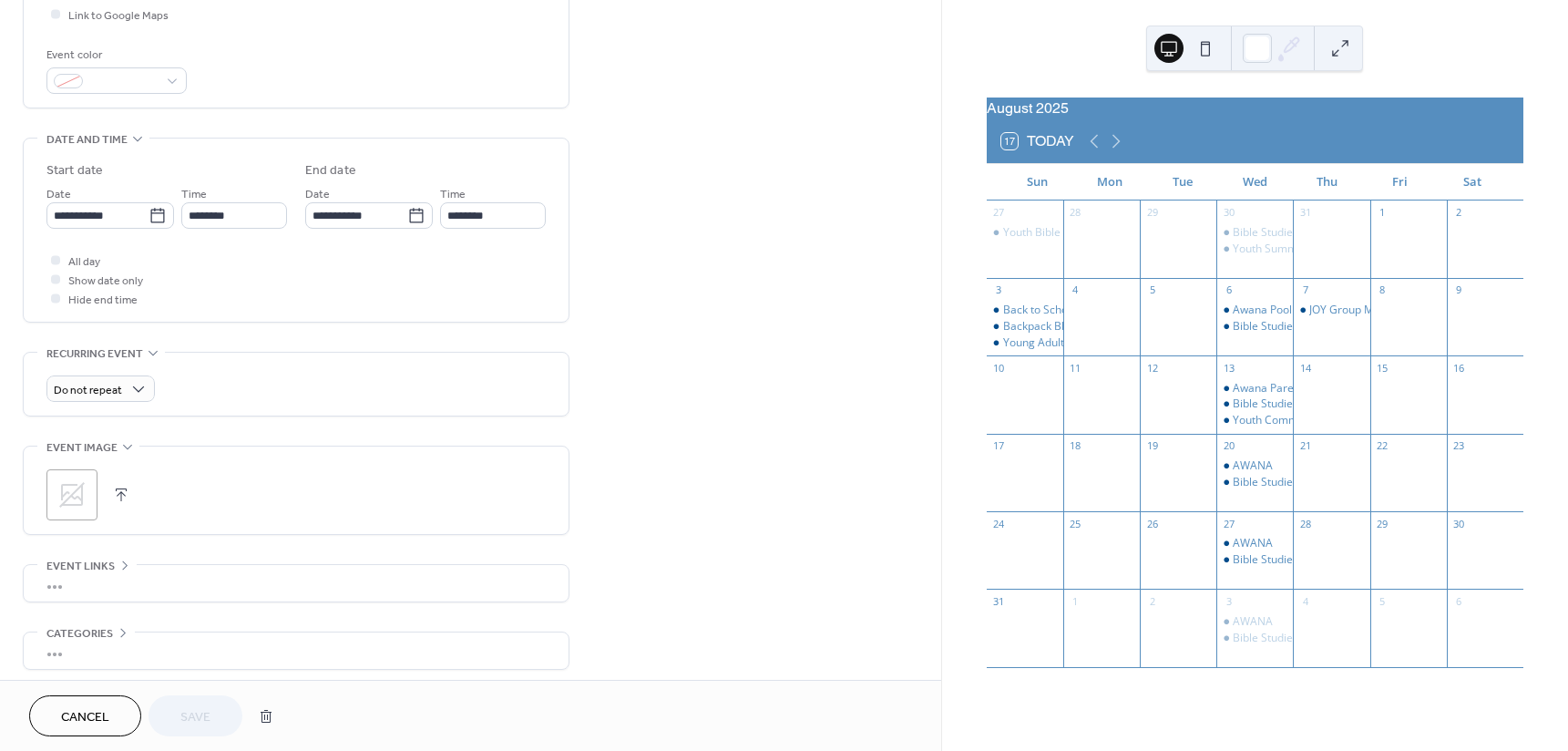 click 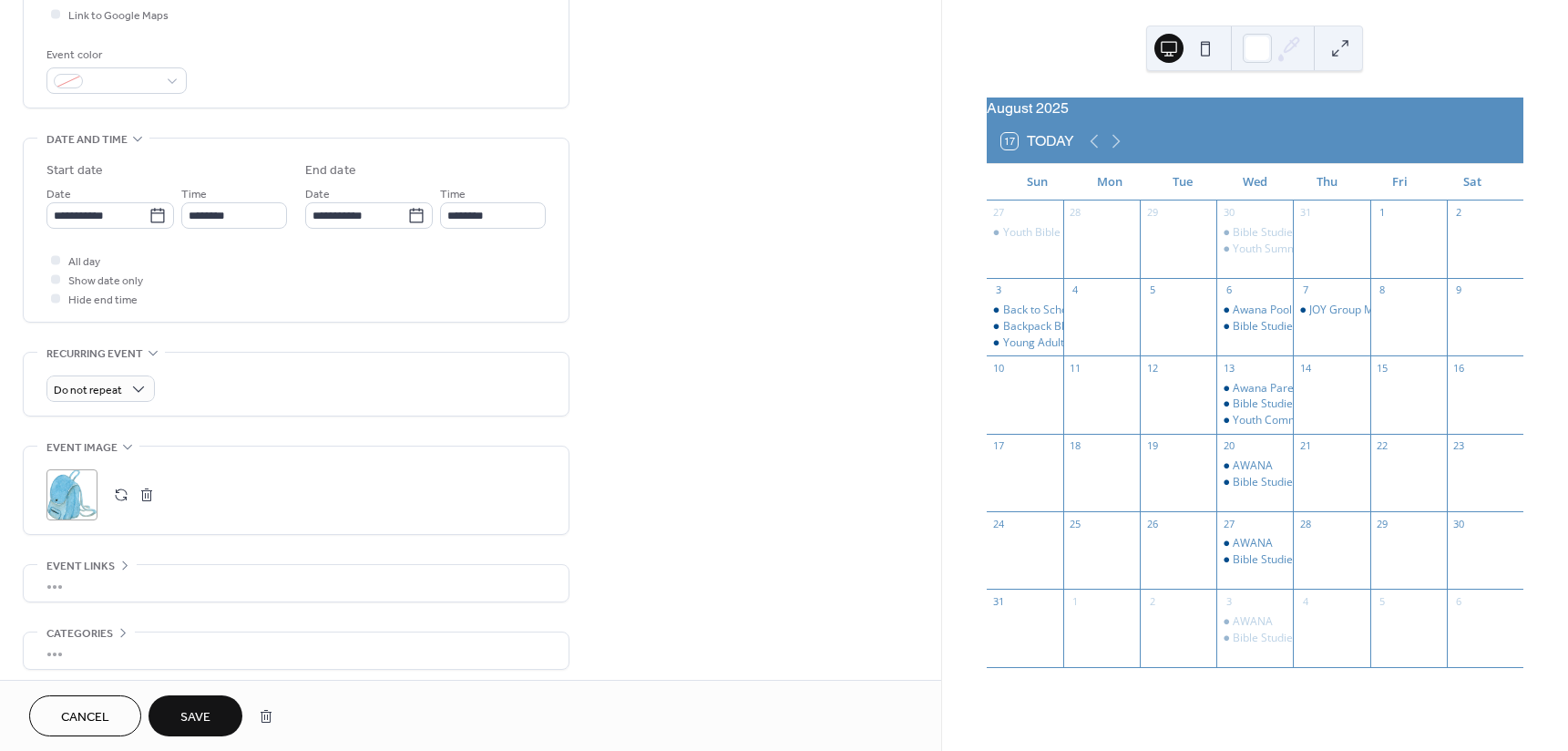 click on "Save" at bounding box center [195, 715] 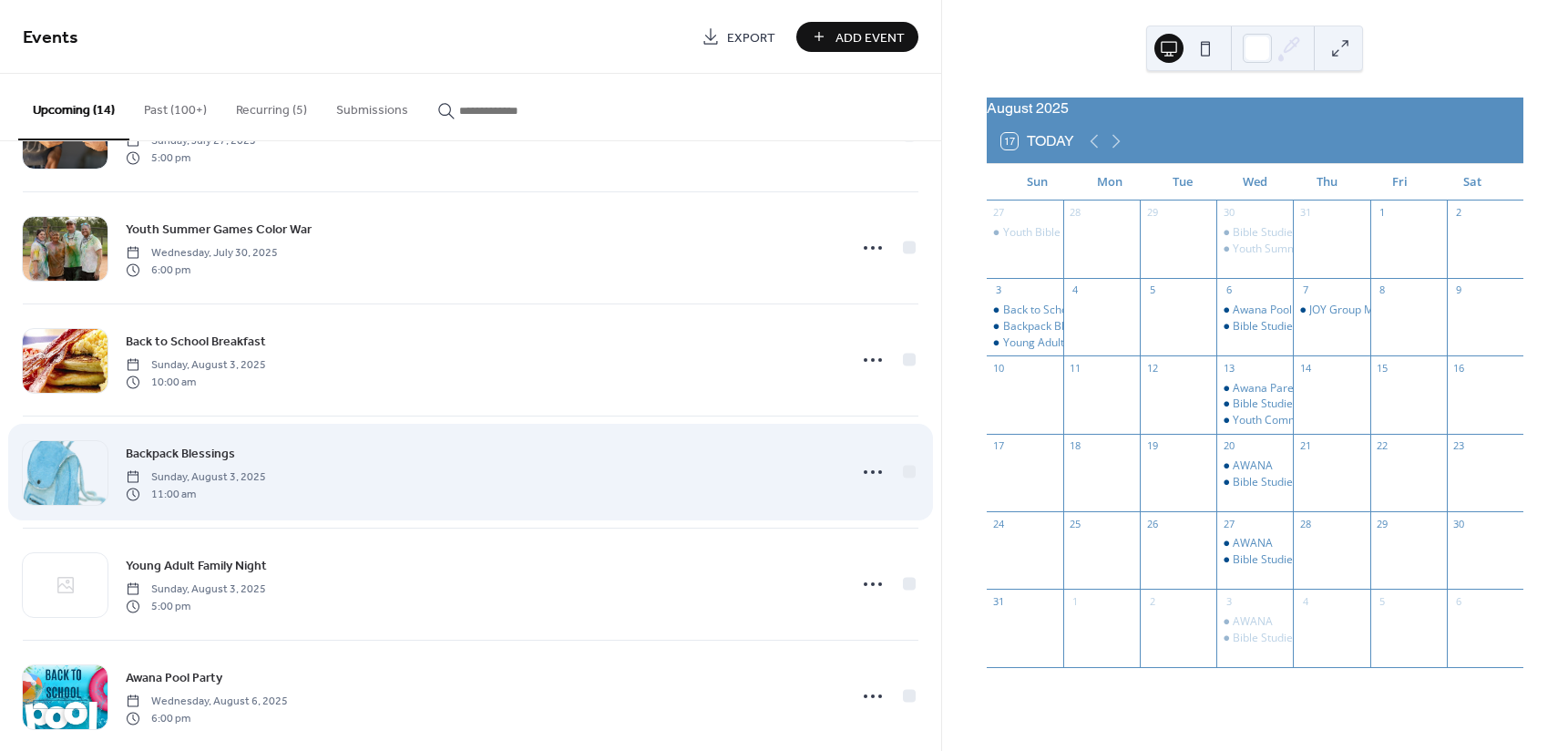 scroll, scrollTop: 365, scrollLeft: 0, axis: vertical 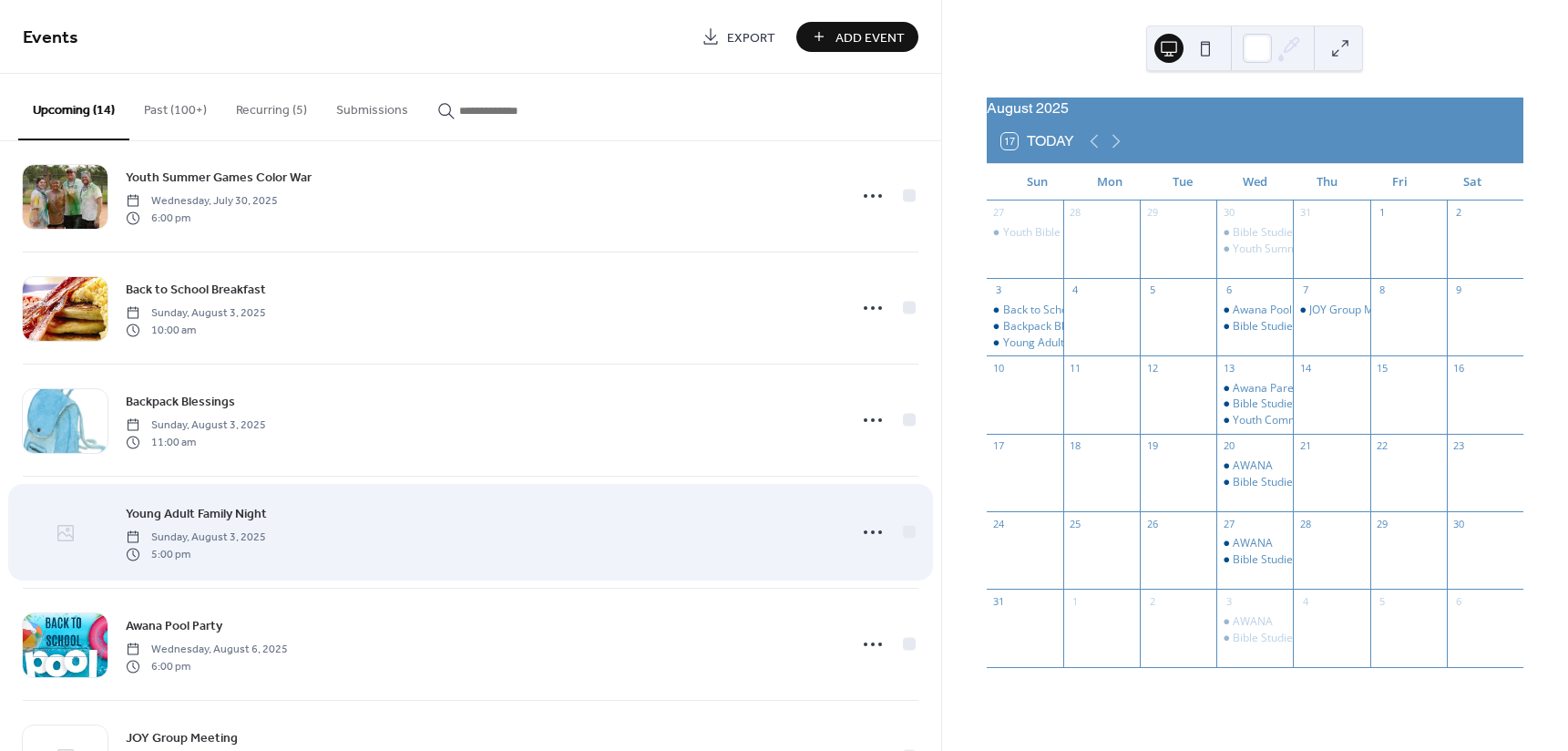 click 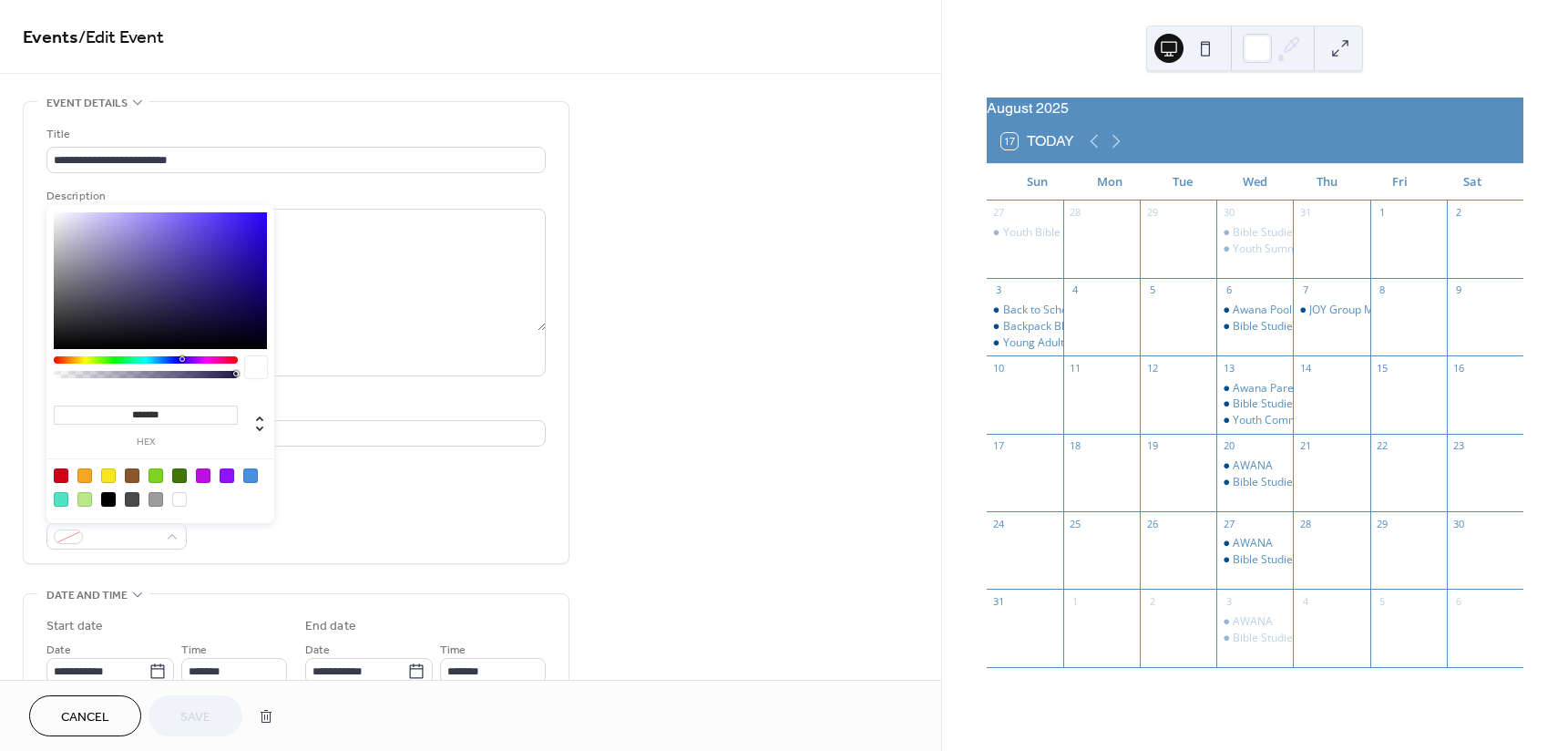click on "**********" at bounding box center (470, 656) 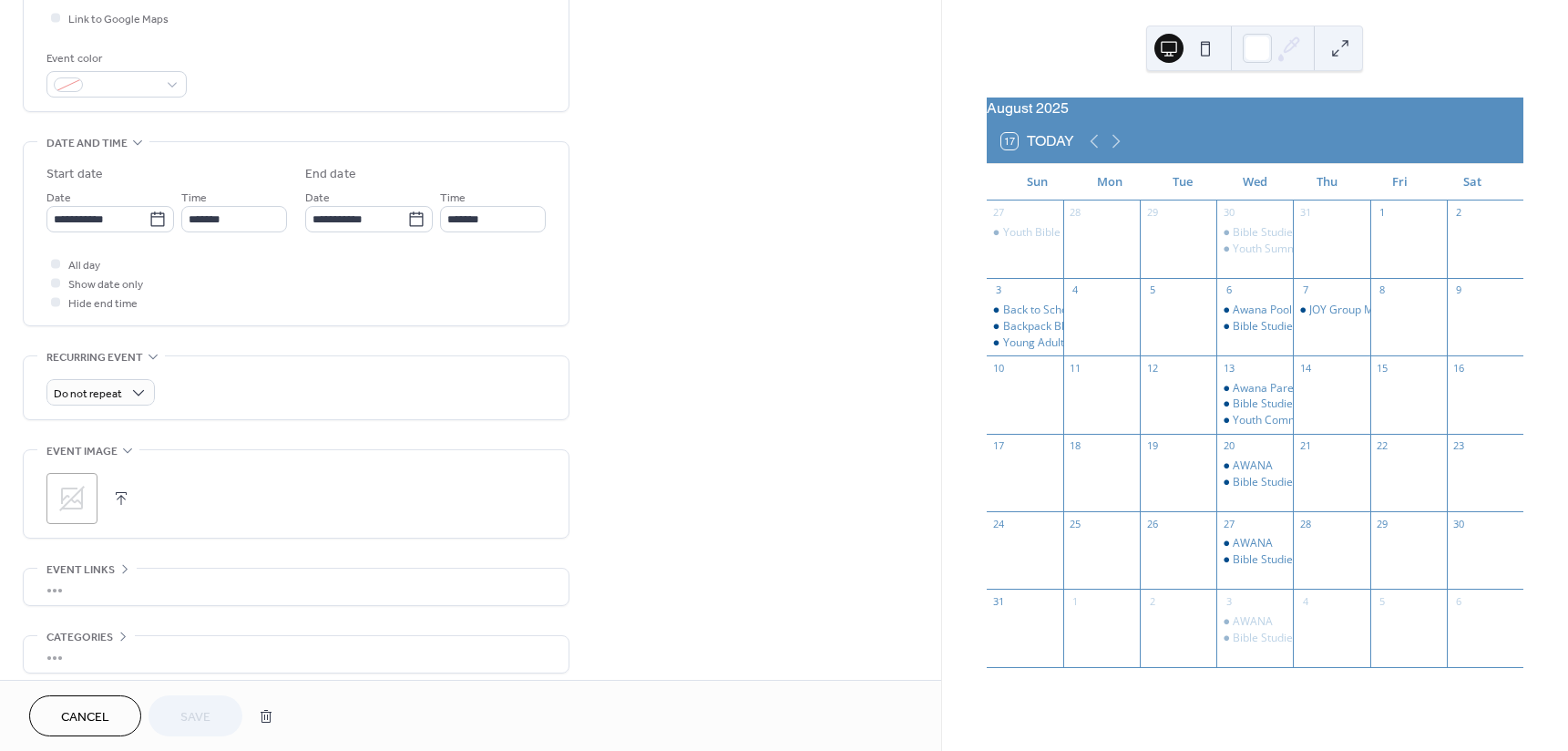 scroll, scrollTop: 456, scrollLeft: 0, axis: vertical 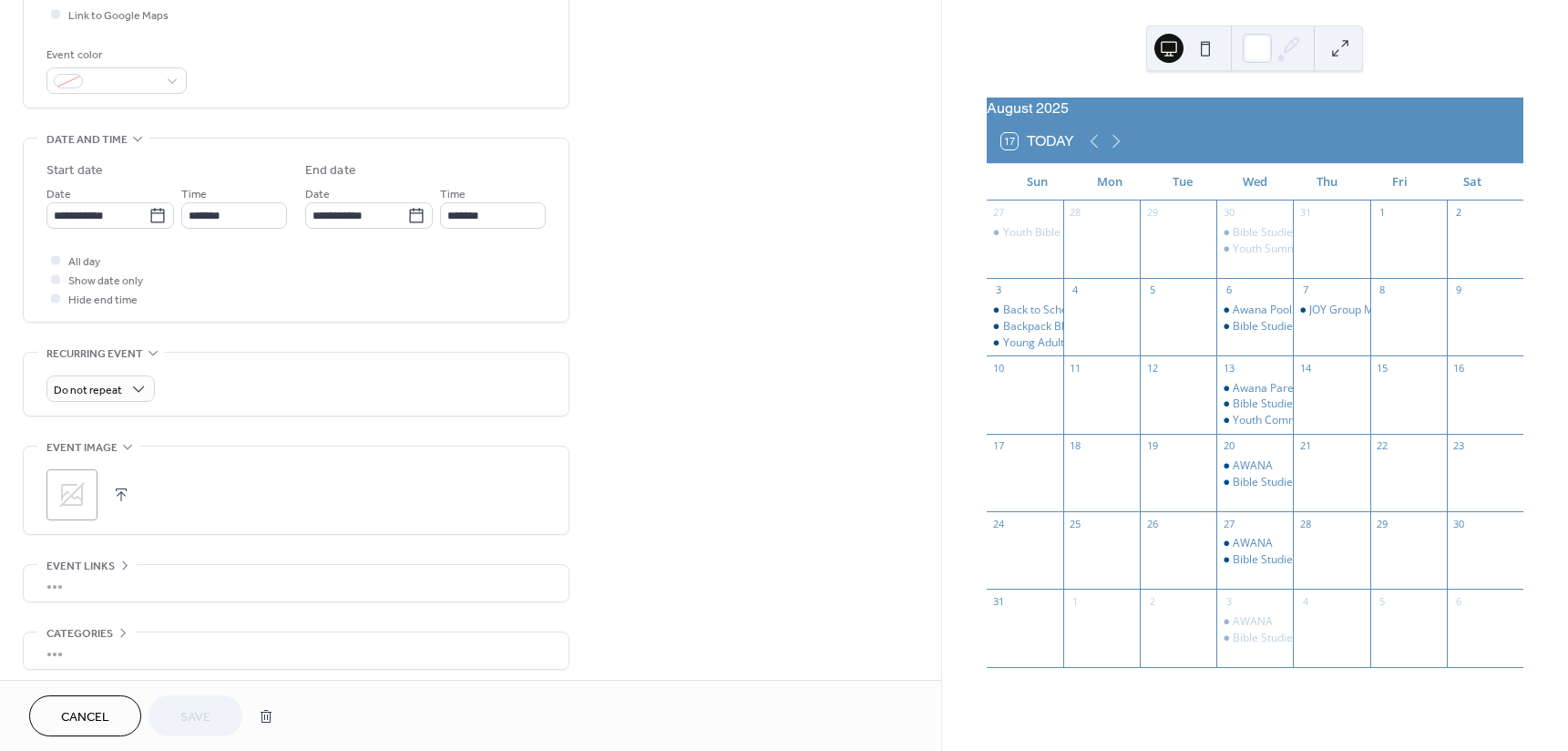 click 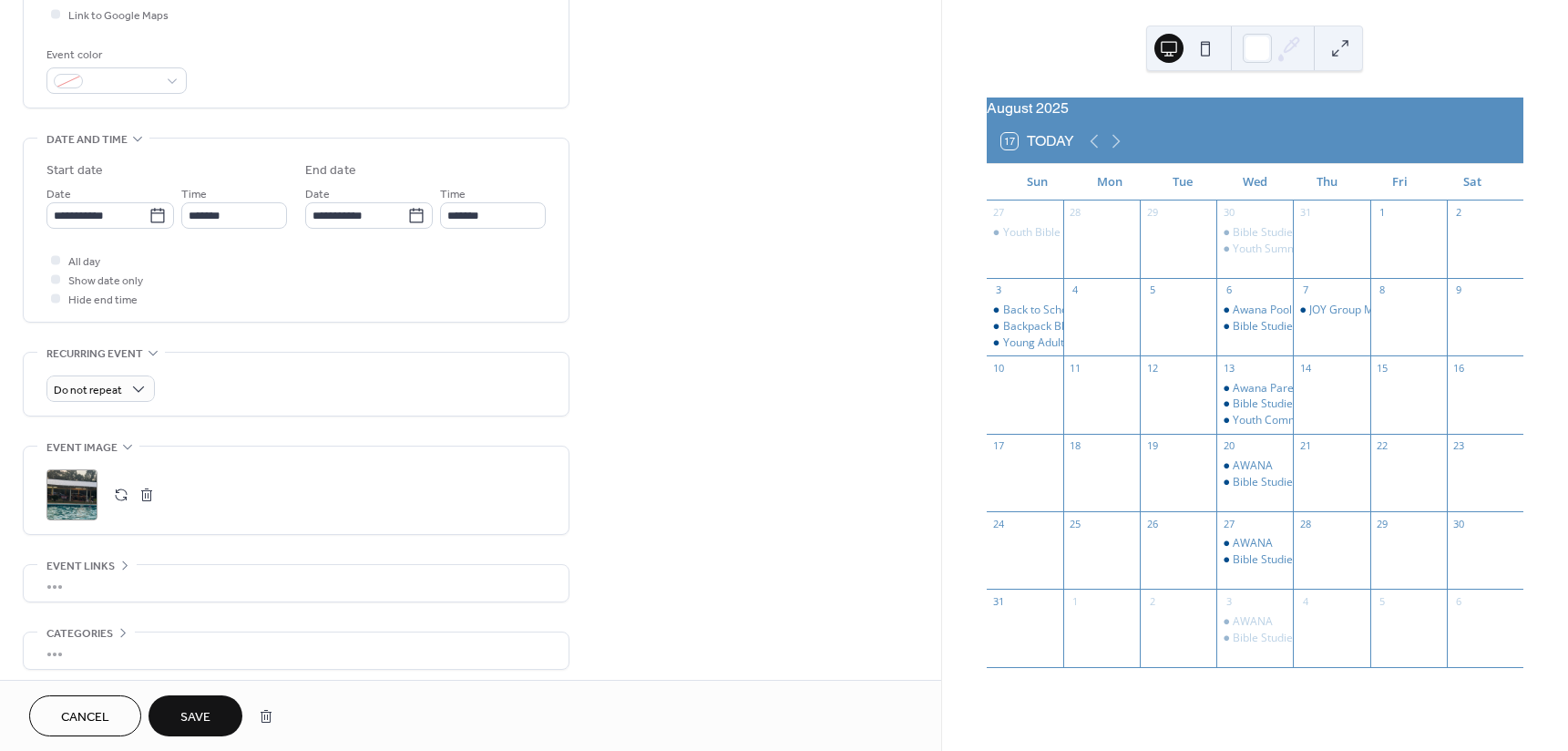 click on "Save" at bounding box center [195, 715] 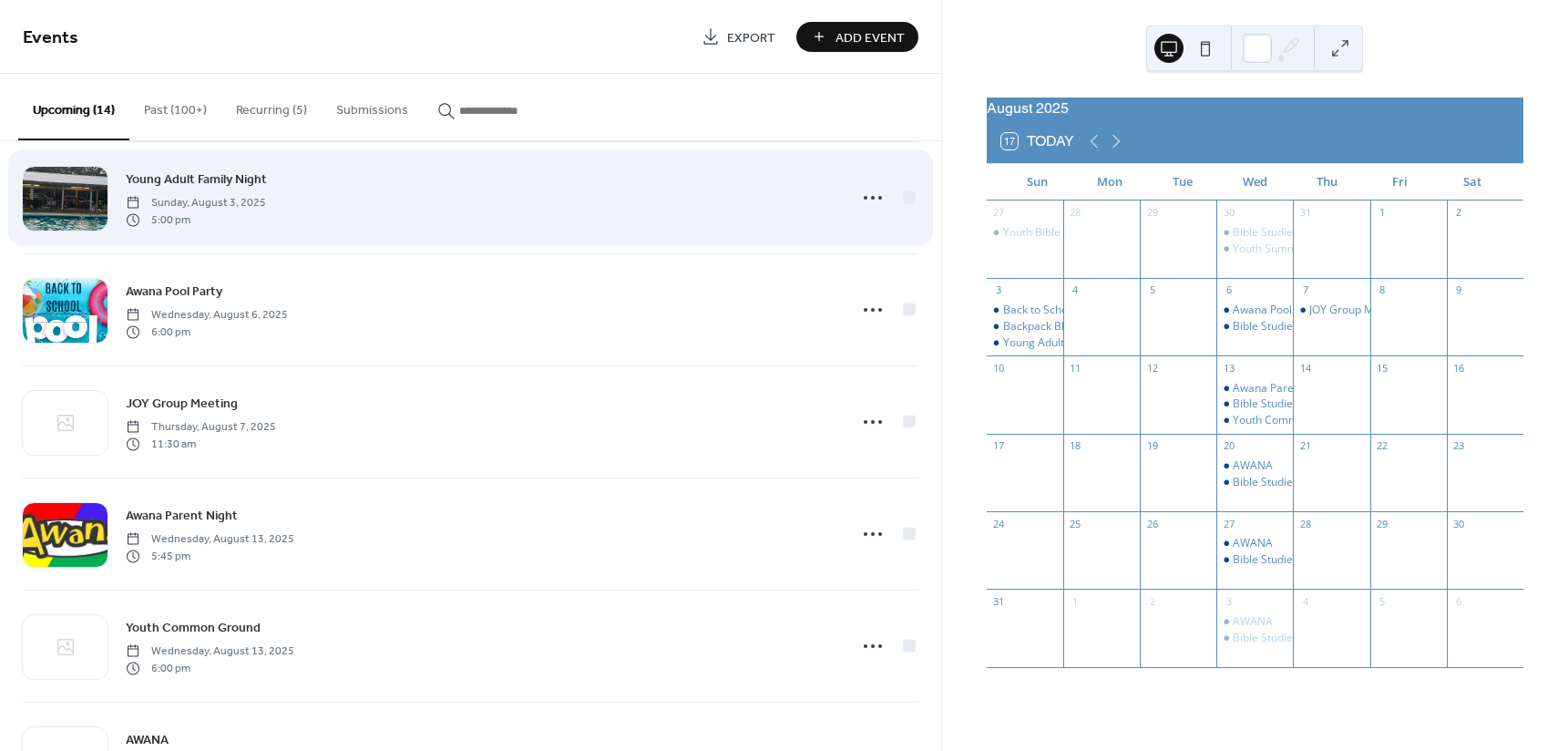 scroll, scrollTop: 729, scrollLeft: 0, axis: vertical 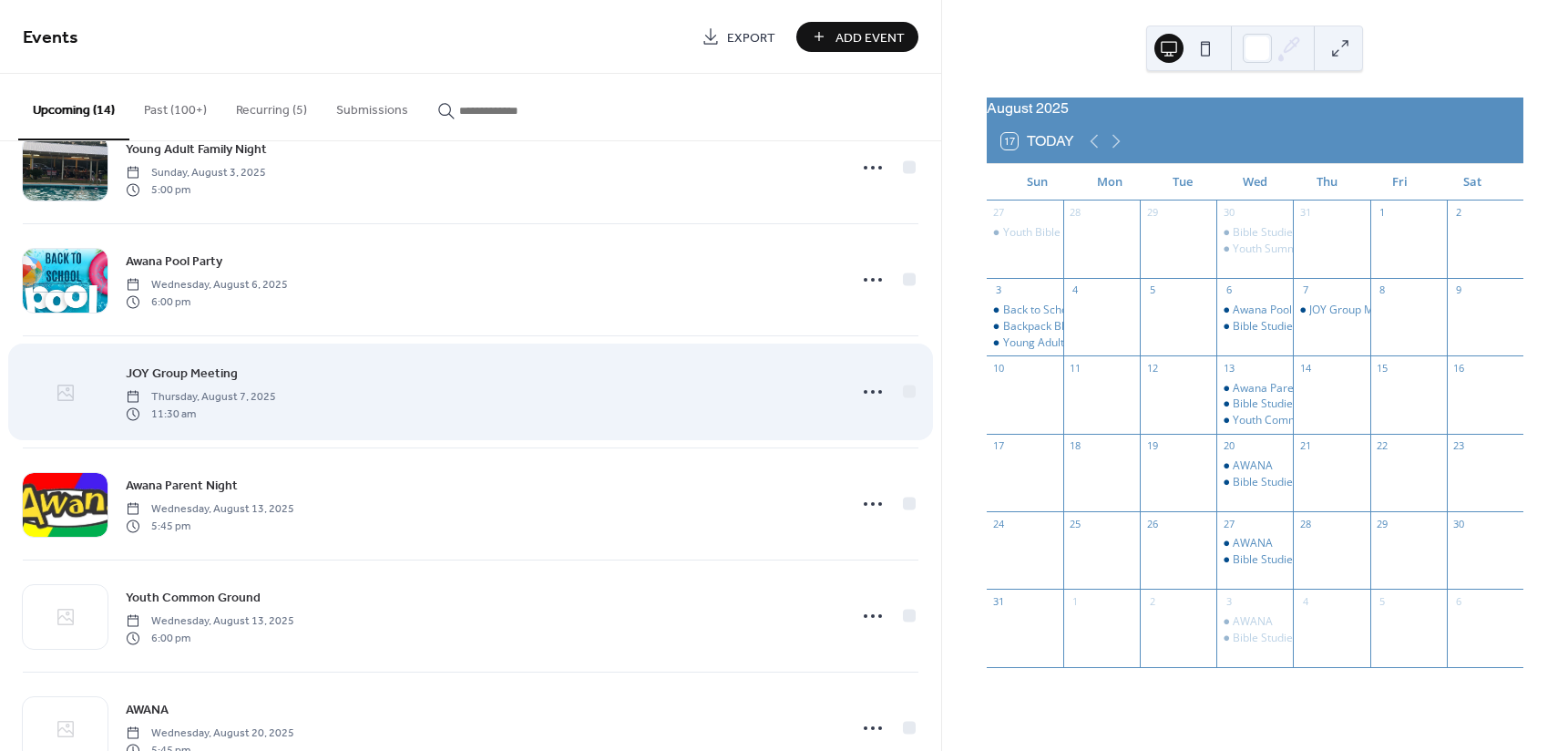 click 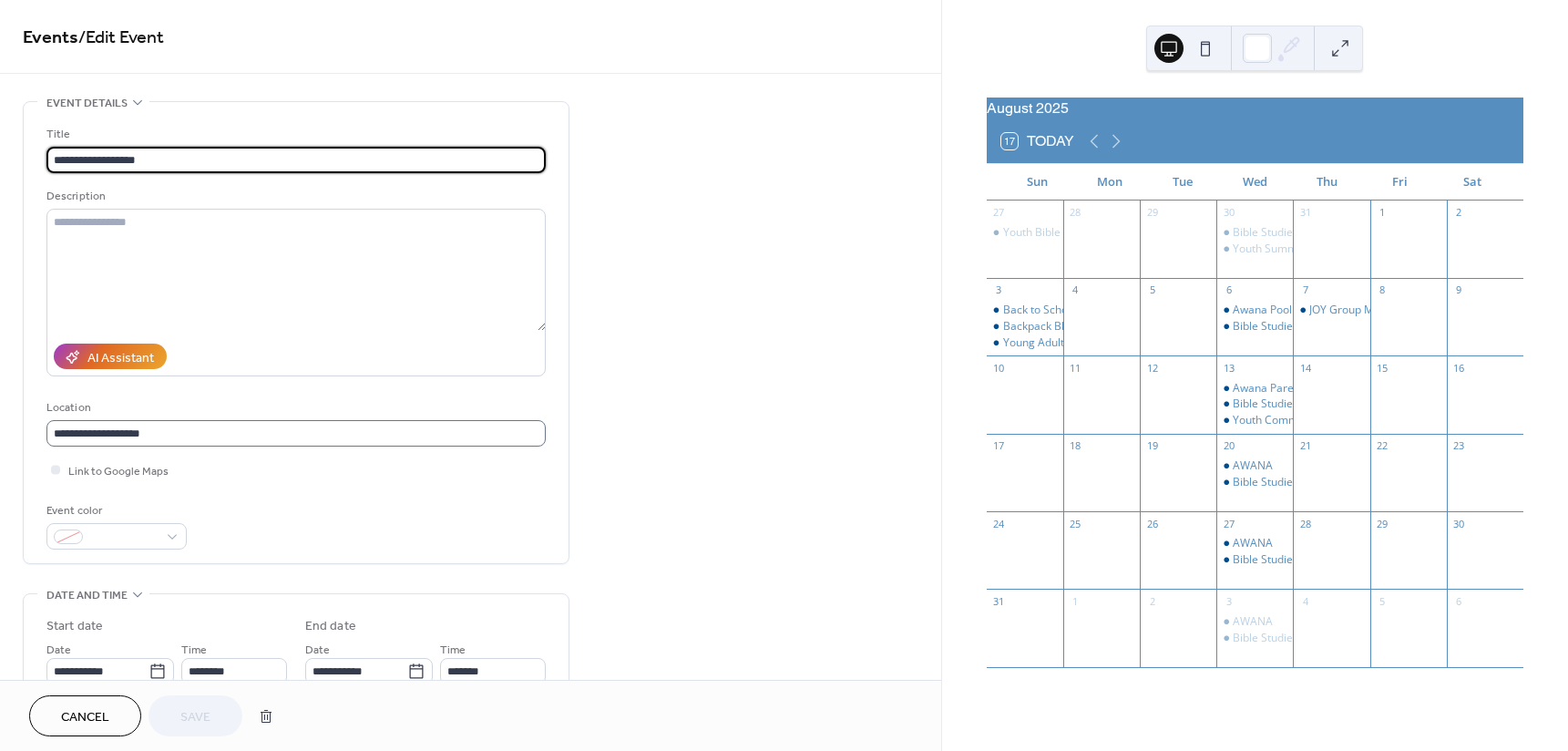 scroll, scrollTop: 1, scrollLeft: 0, axis: vertical 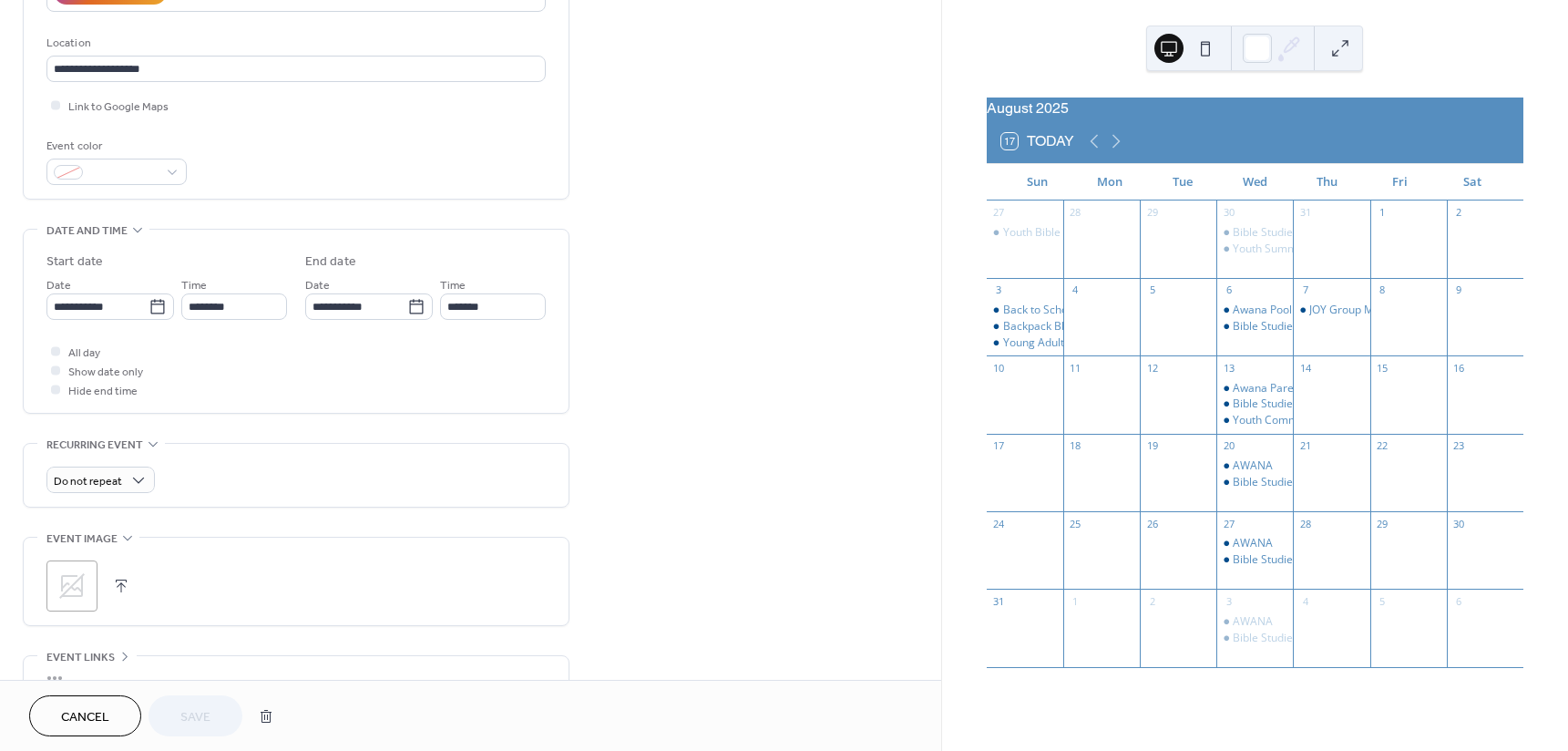 click 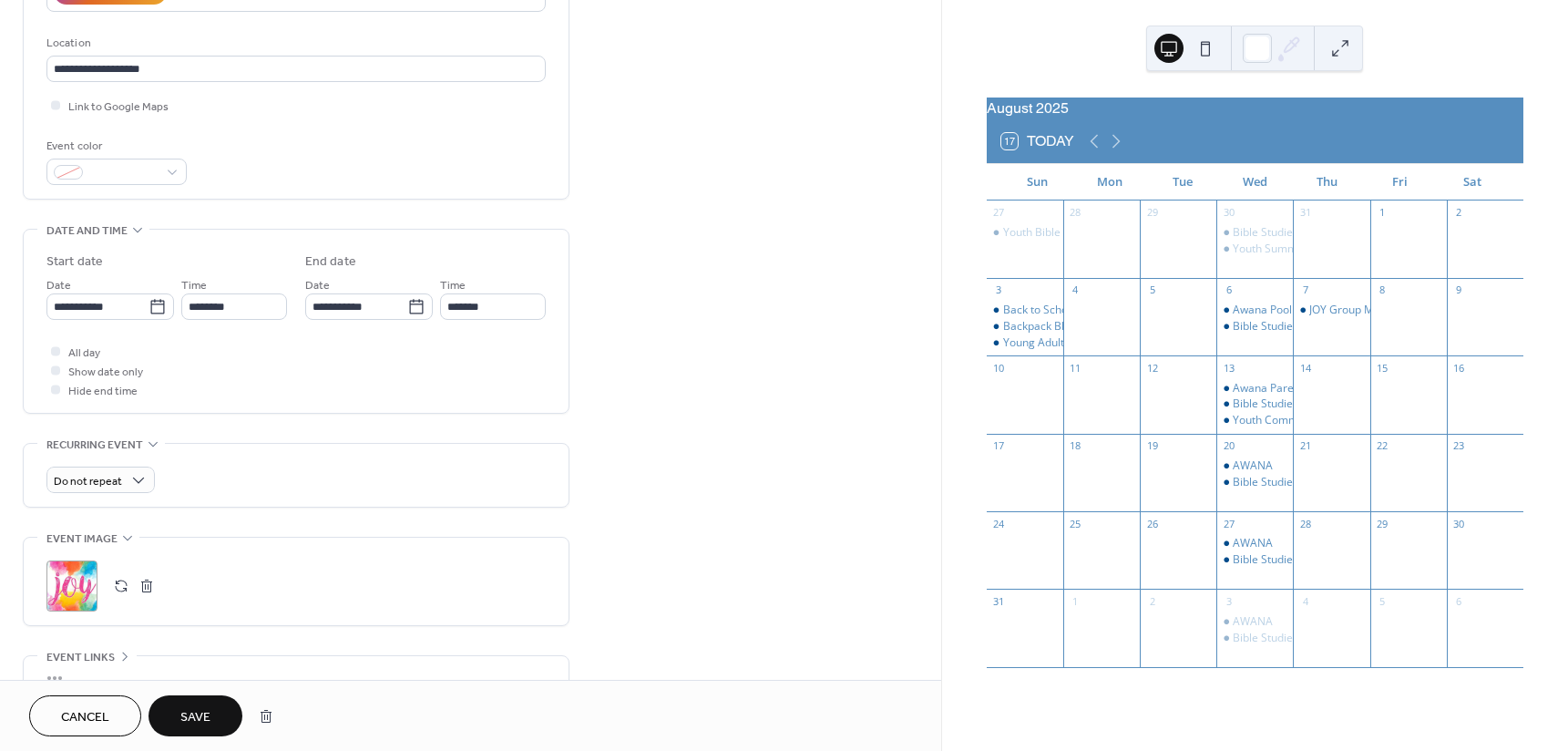 click on "Save" at bounding box center [195, 715] 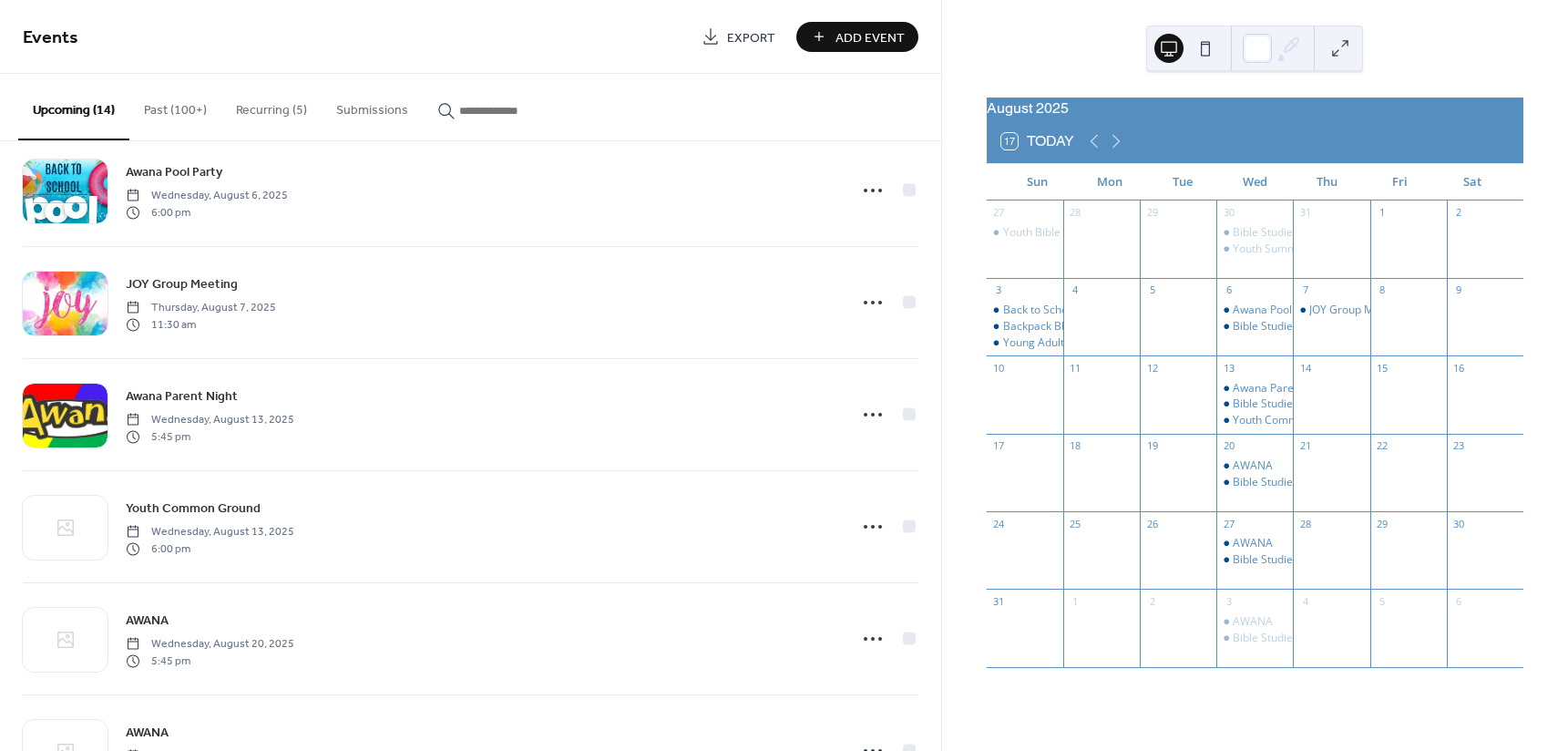 scroll, scrollTop: 820, scrollLeft: 0, axis: vertical 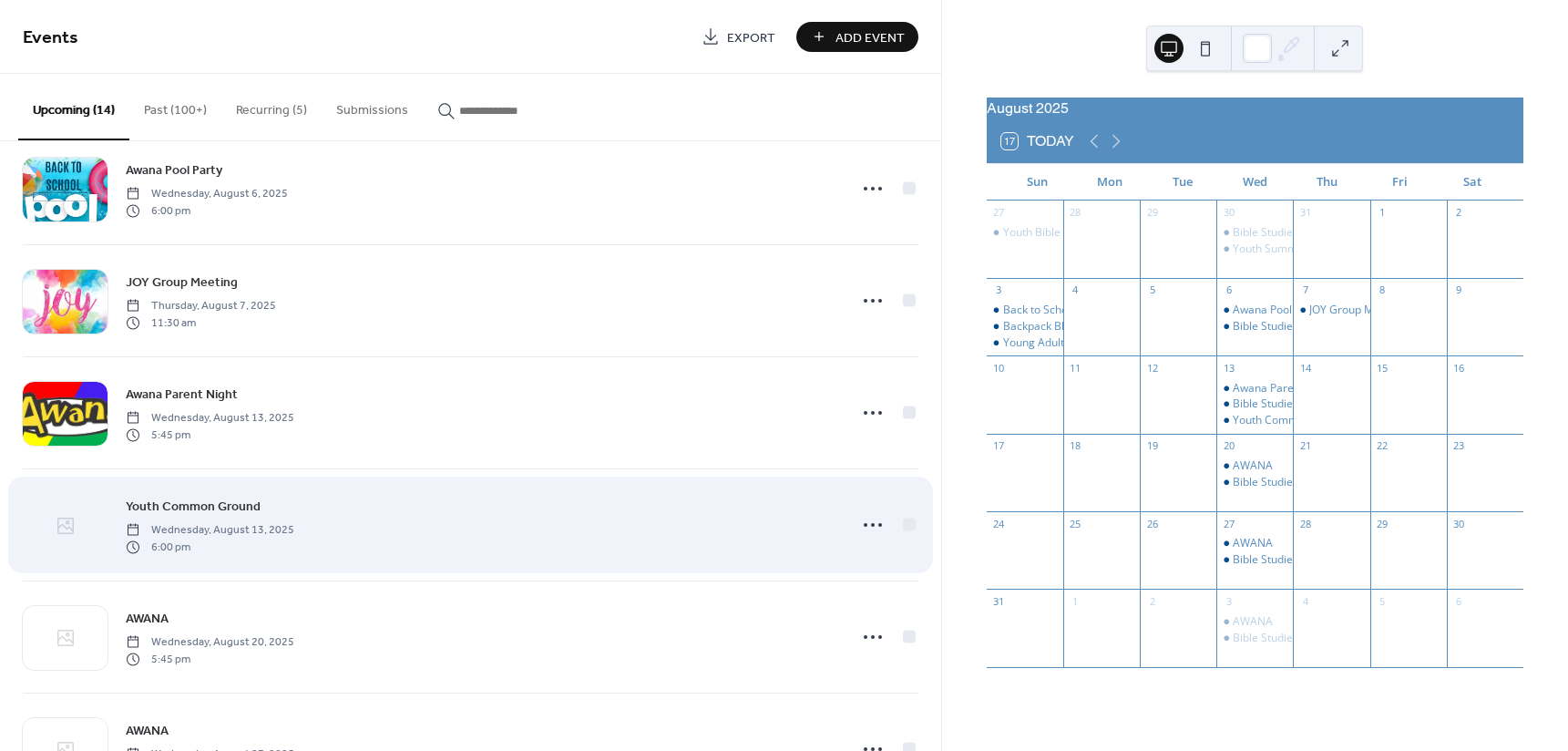 click 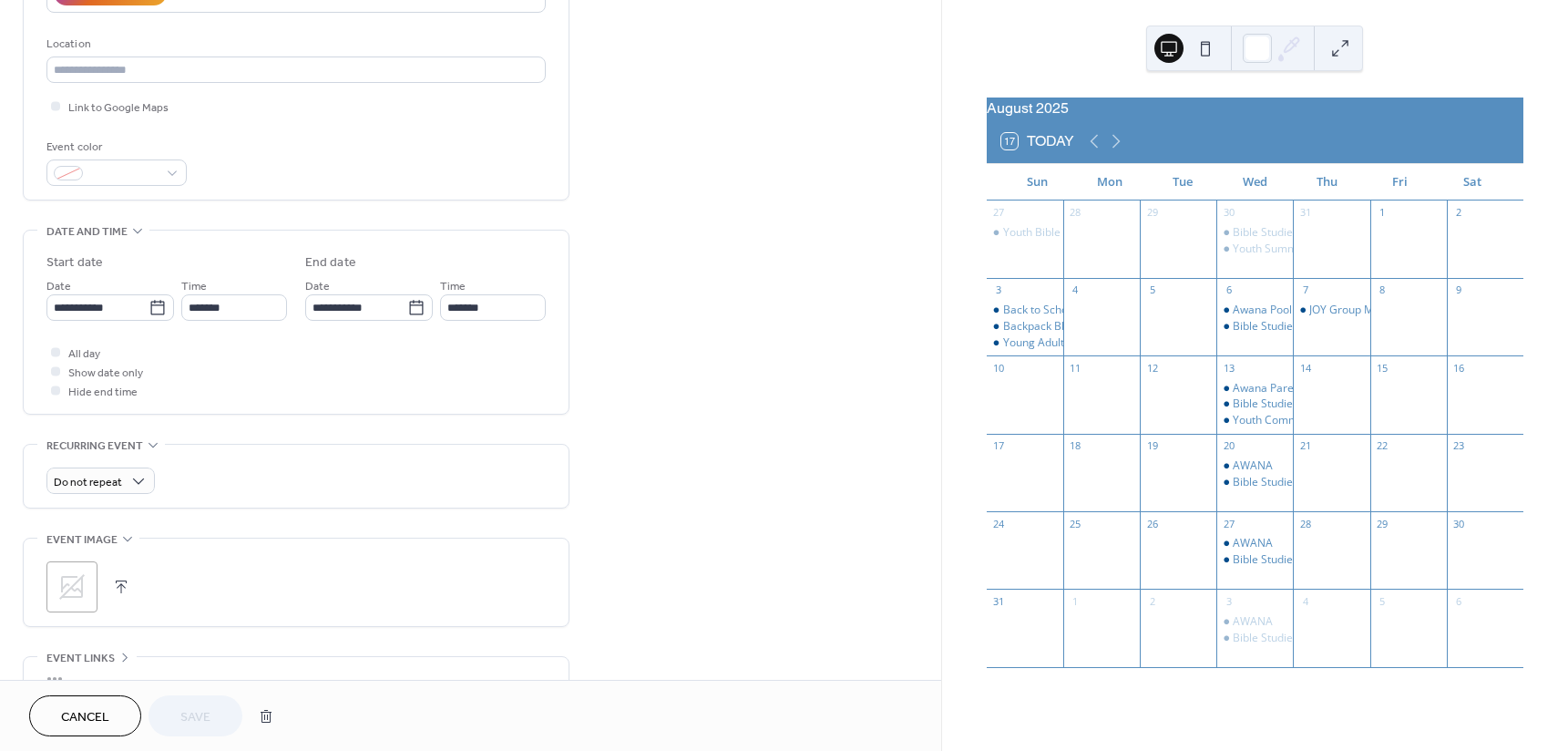 scroll, scrollTop: 365, scrollLeft: 0, axis: vertical 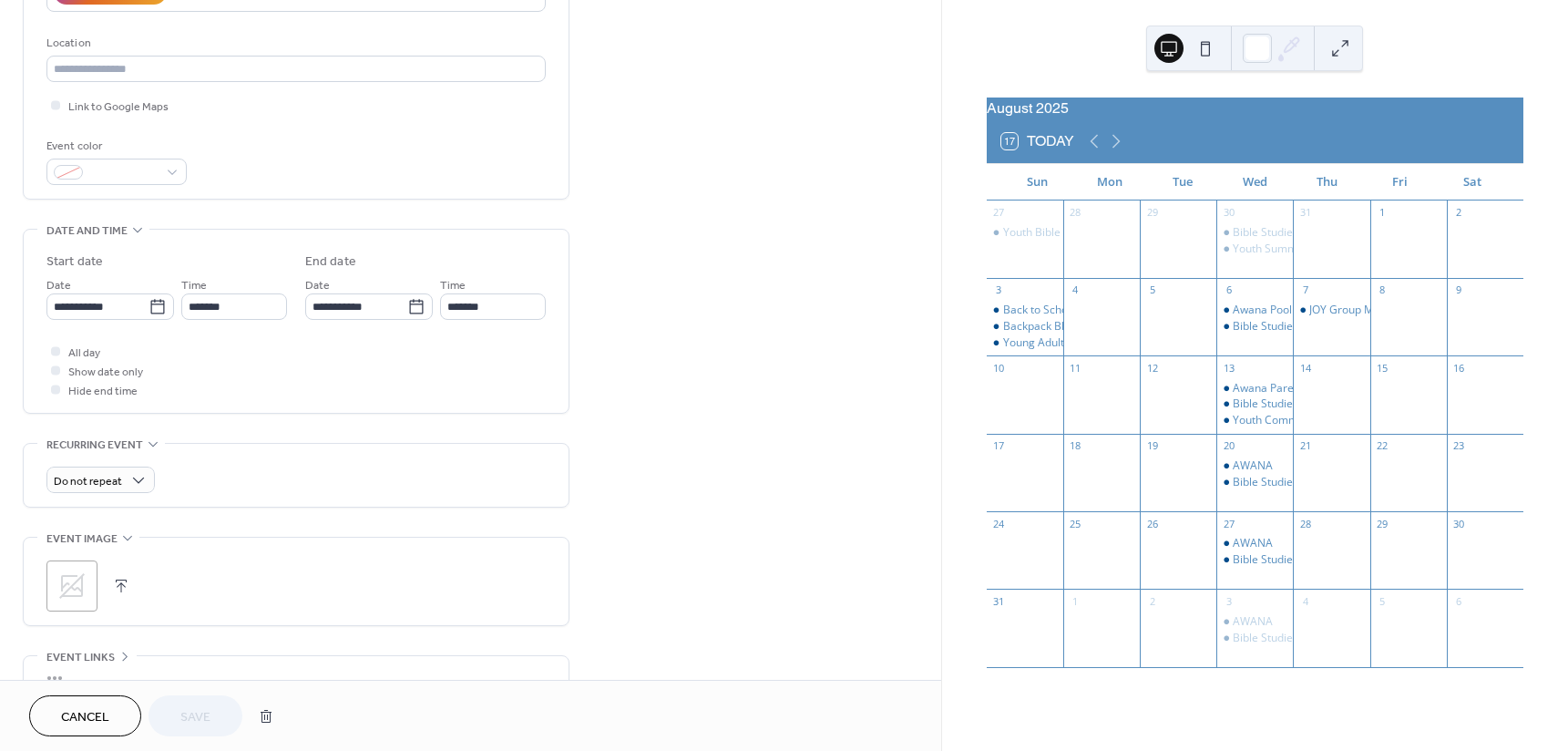click 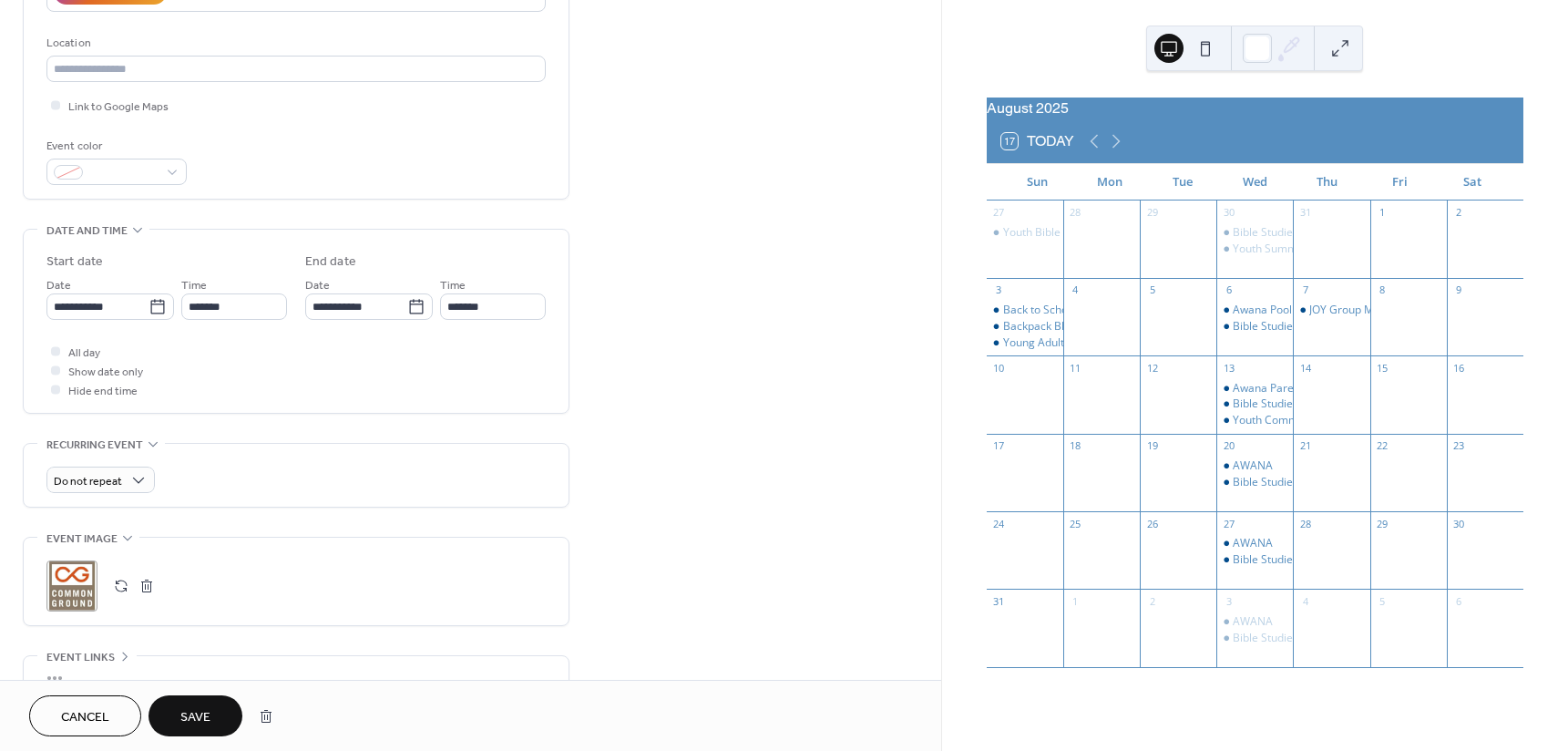 click on "Save" at bounding box center (195, 717) 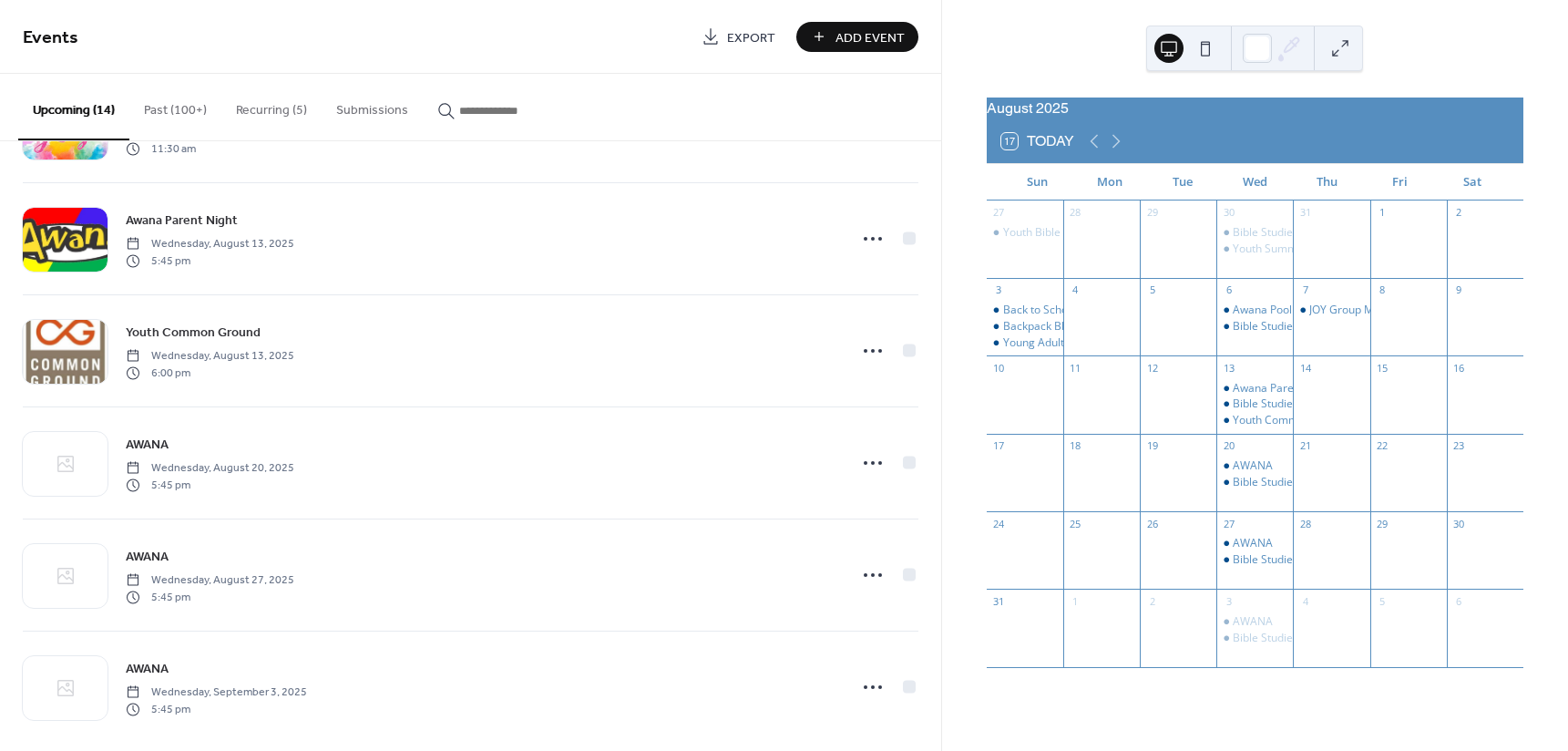 scroll, scrollTop: 1003, scrollLeft: 0, axis: vertical 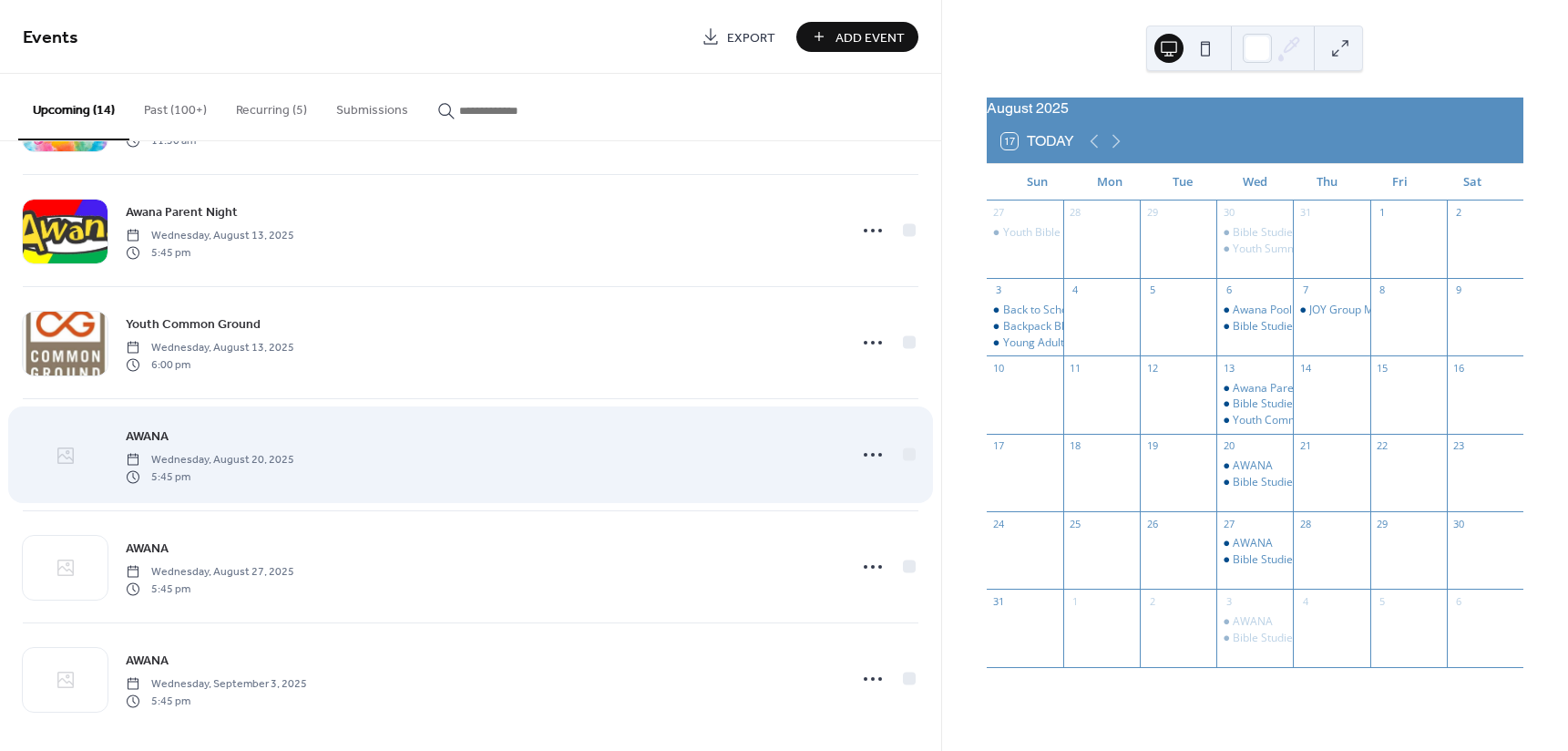 click 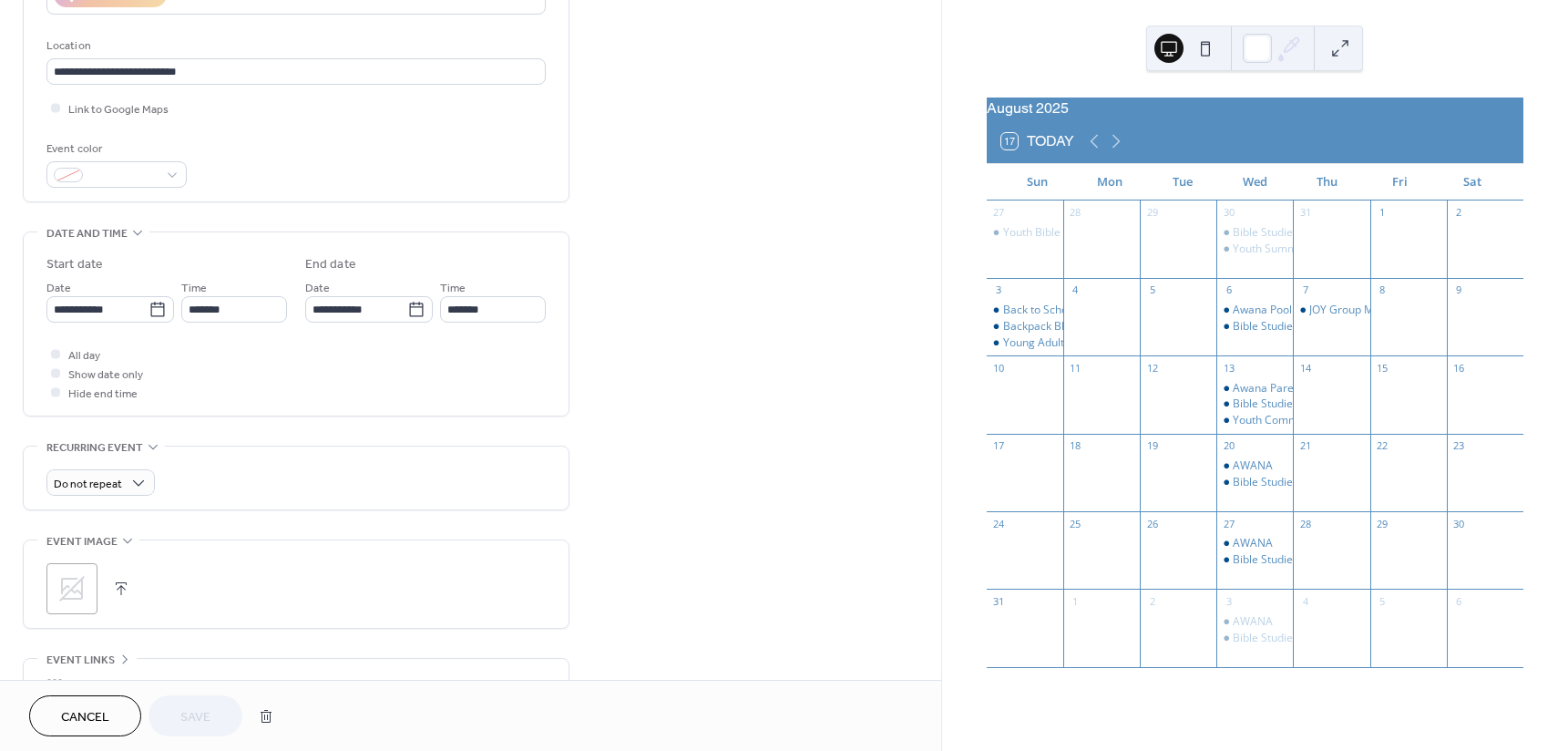 scroll, scrollTop: 365, scrollLeft: 0, axis: vertical 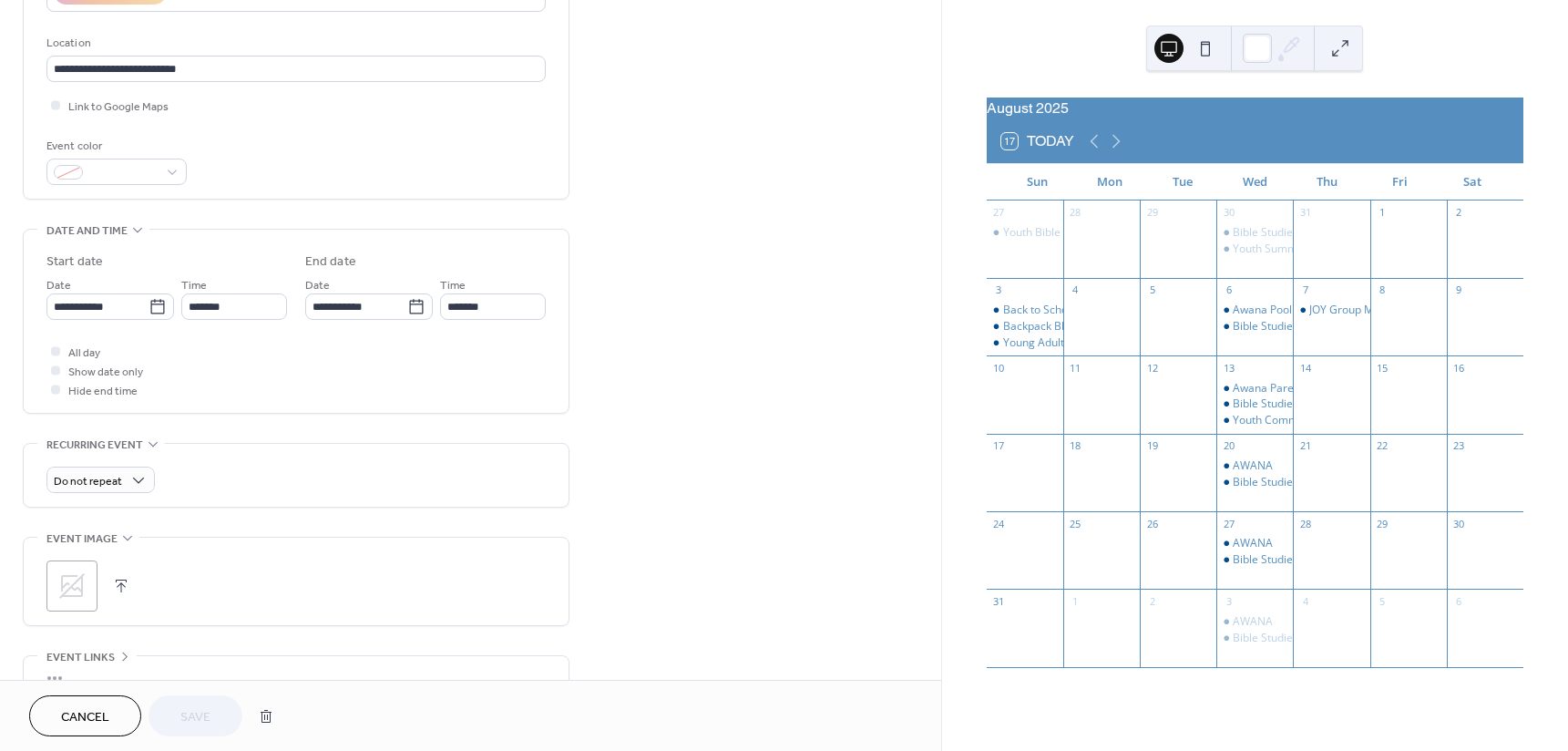 click 